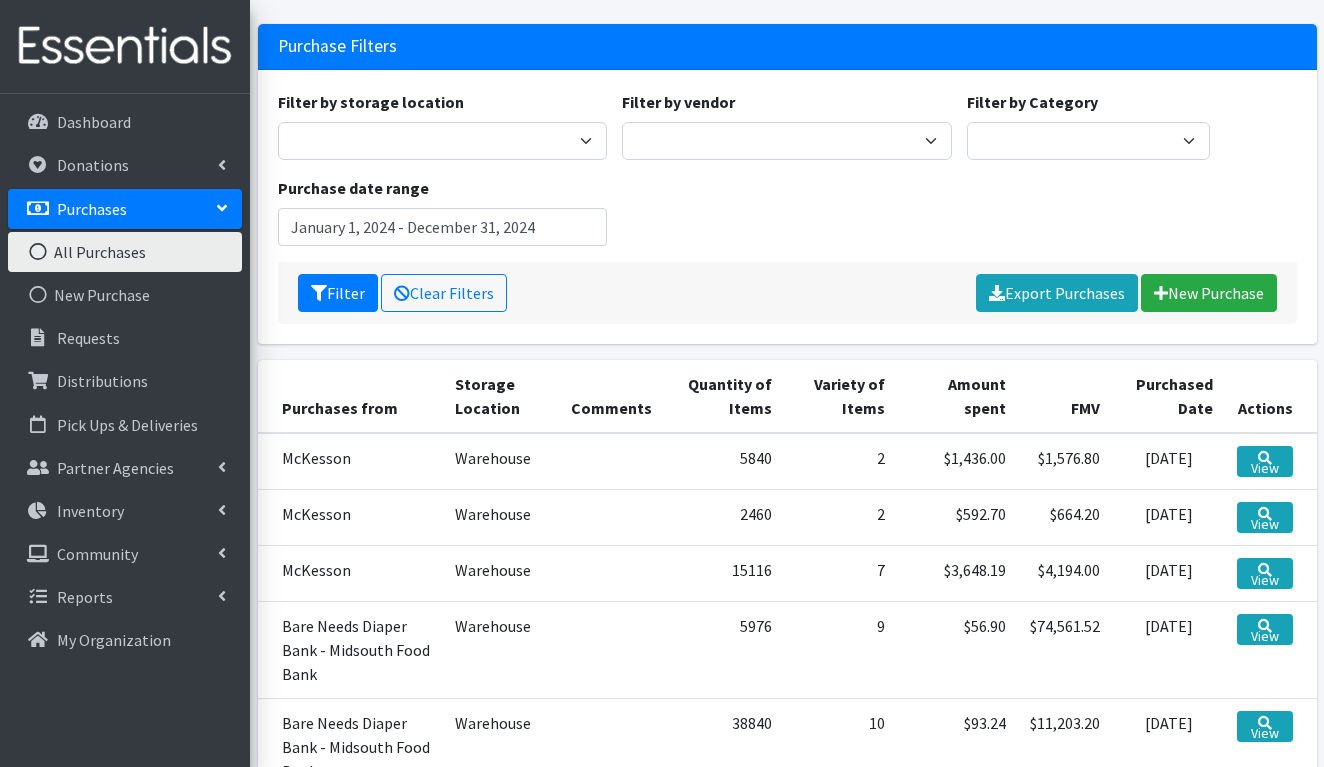 scroll, scrollTop: 18, scrollLeft: 0, axis: vertical 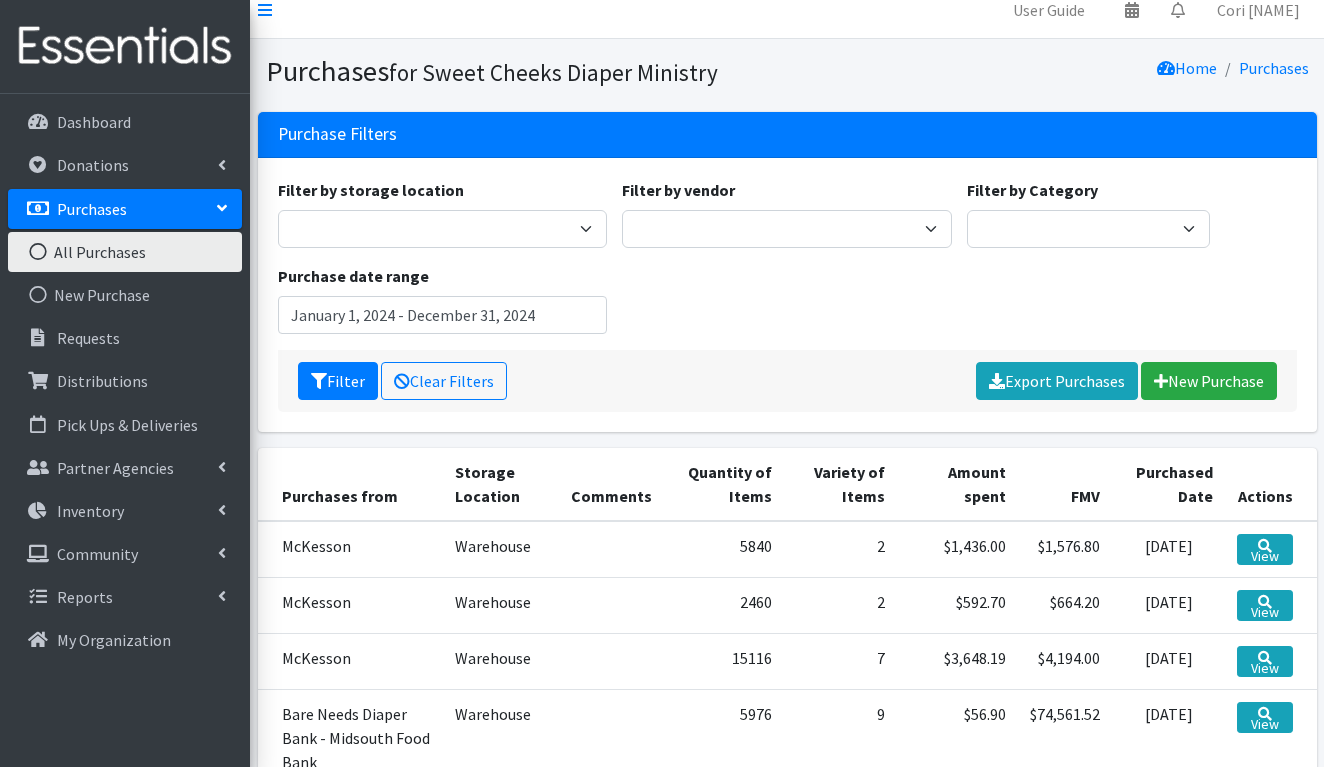 click on "Filter
Clear Filters
Export Purchases
New Purchase" at bounding box center [787, 381] 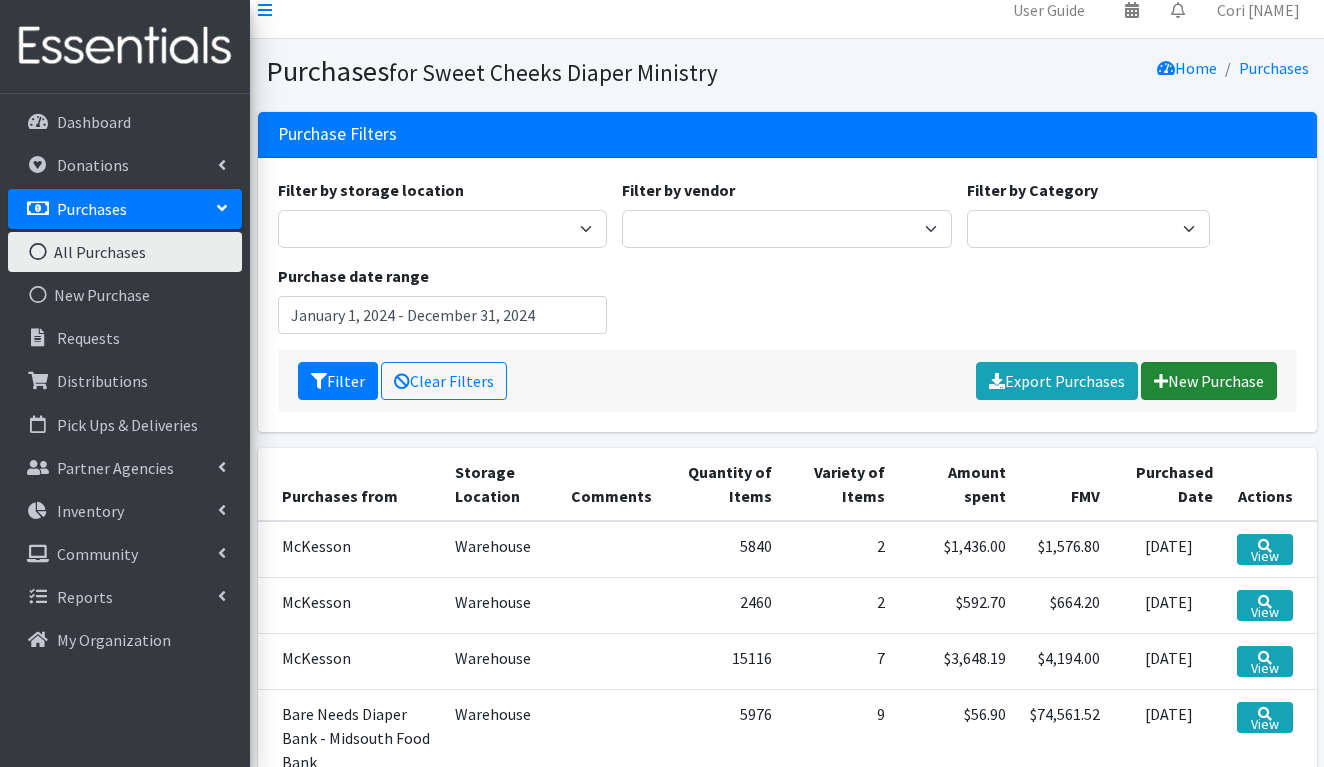 click on "New Purchase" at bounding box center [1209, 381] 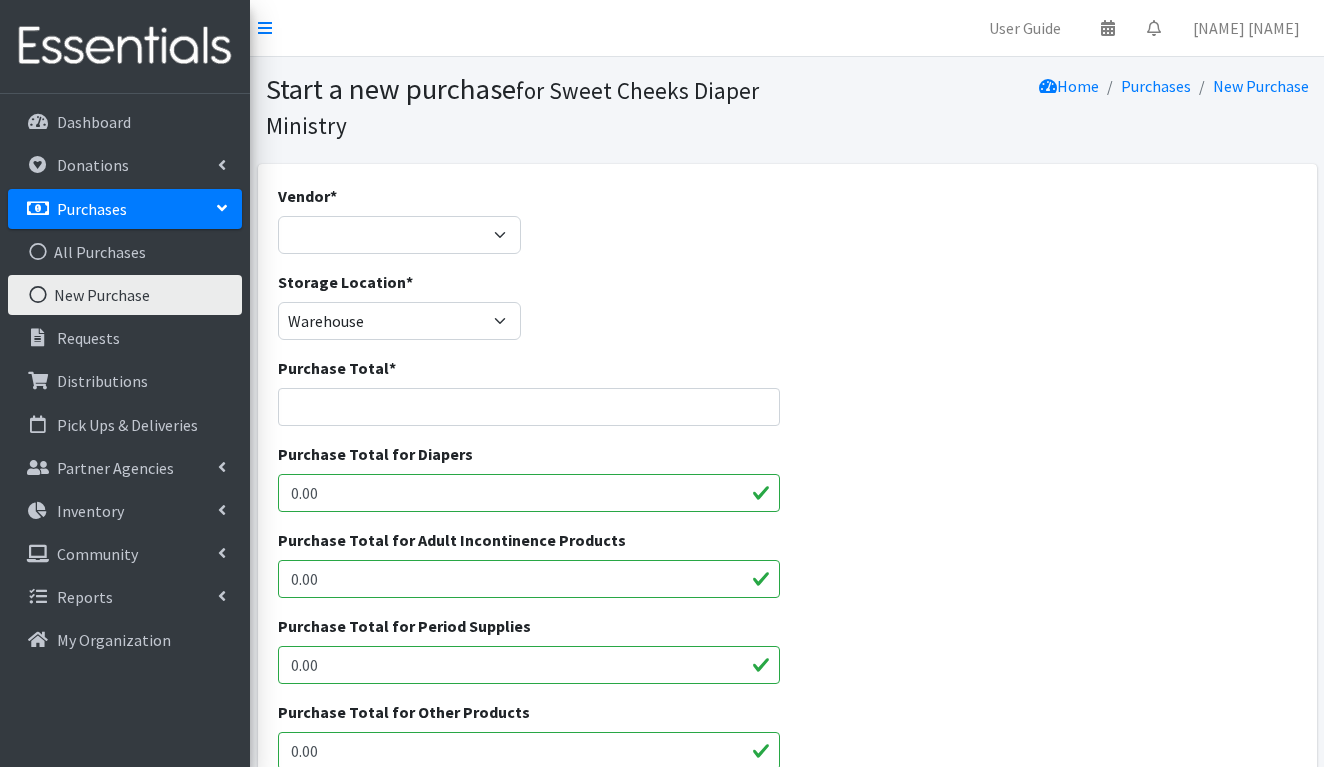 scroll, scrollTop: 0, scrollLeft: 0, axis: both 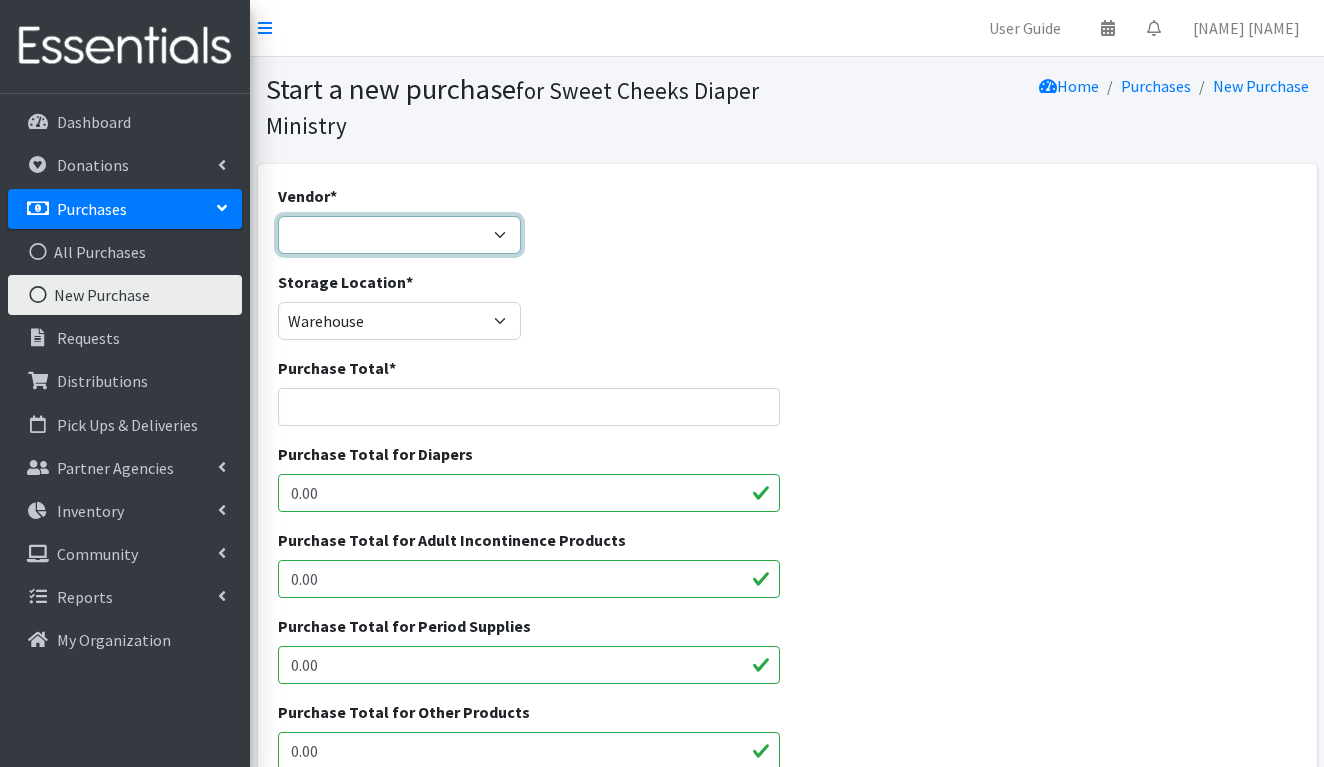 select on "123" 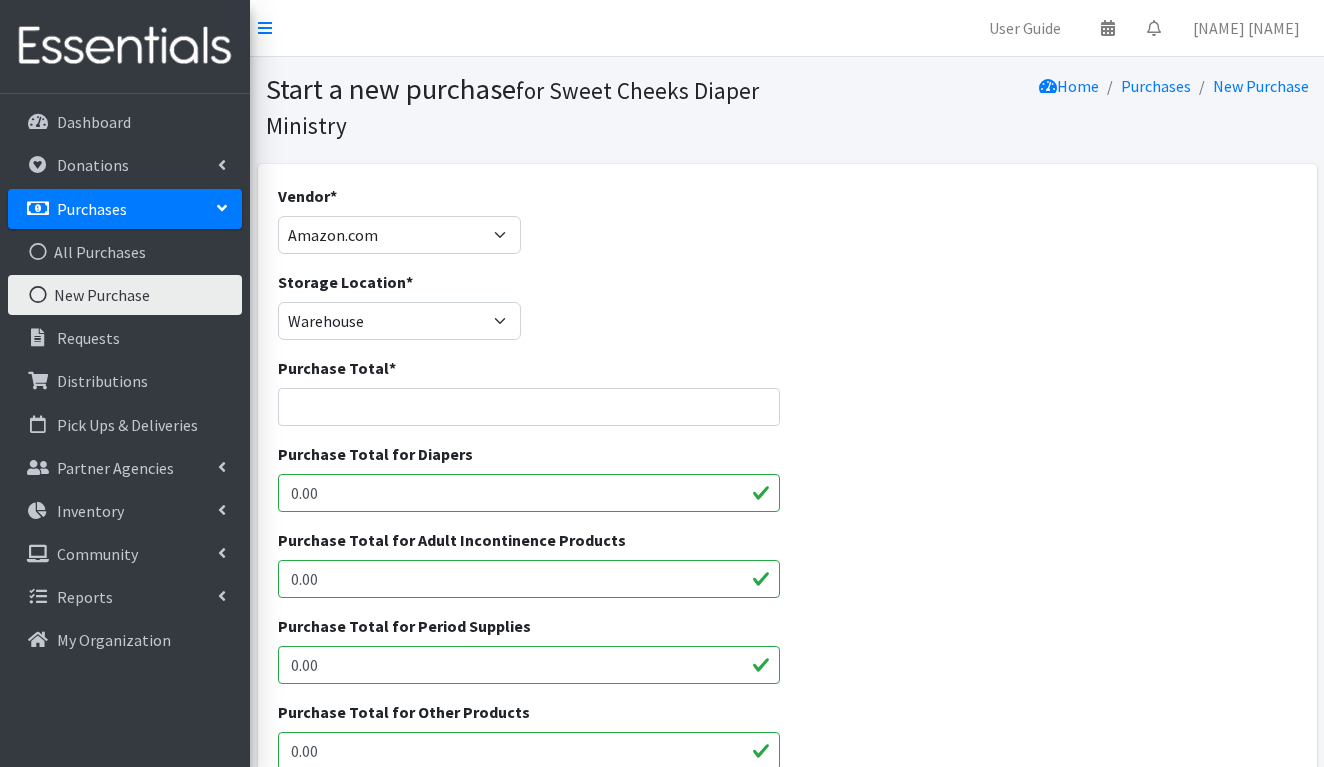 click on "Purchase Total  *" at bounding box center [529, 391] 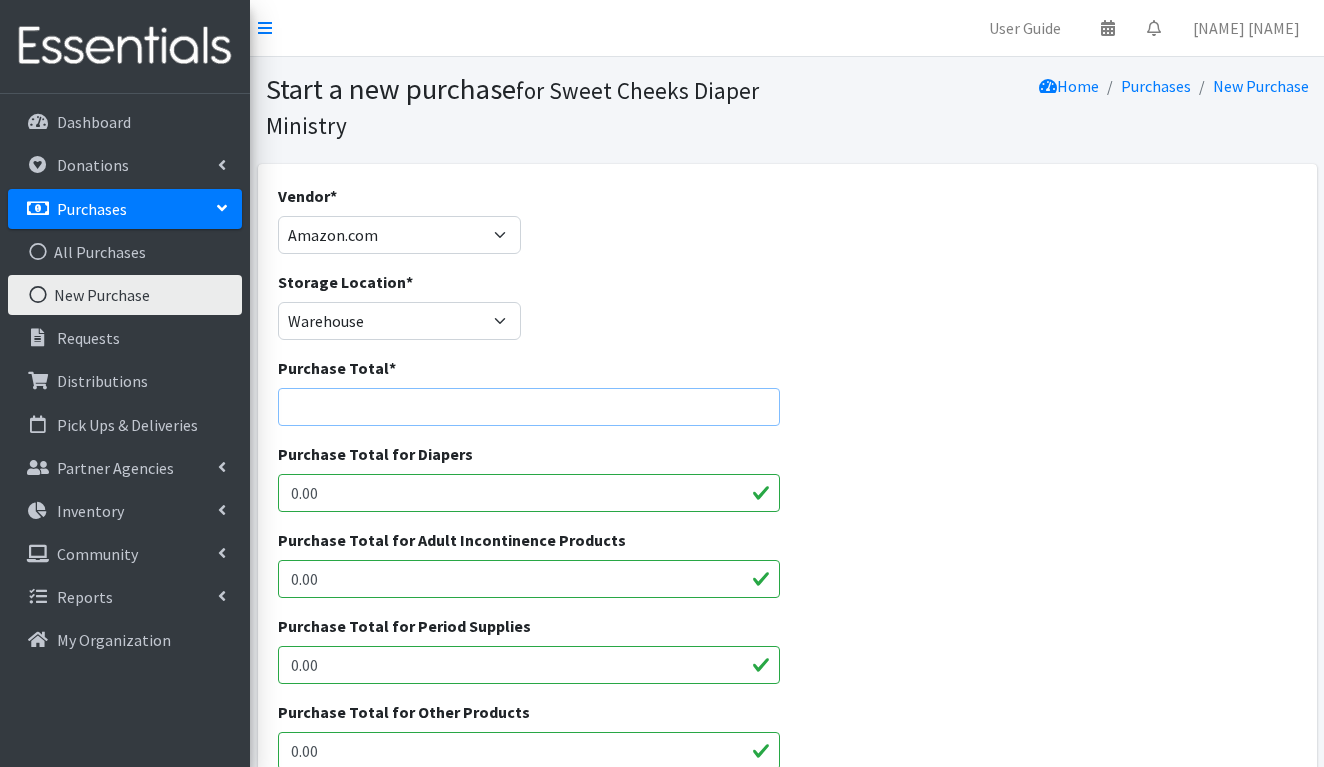 click on "Purchase Total  *" at bounding box center (529, 407) 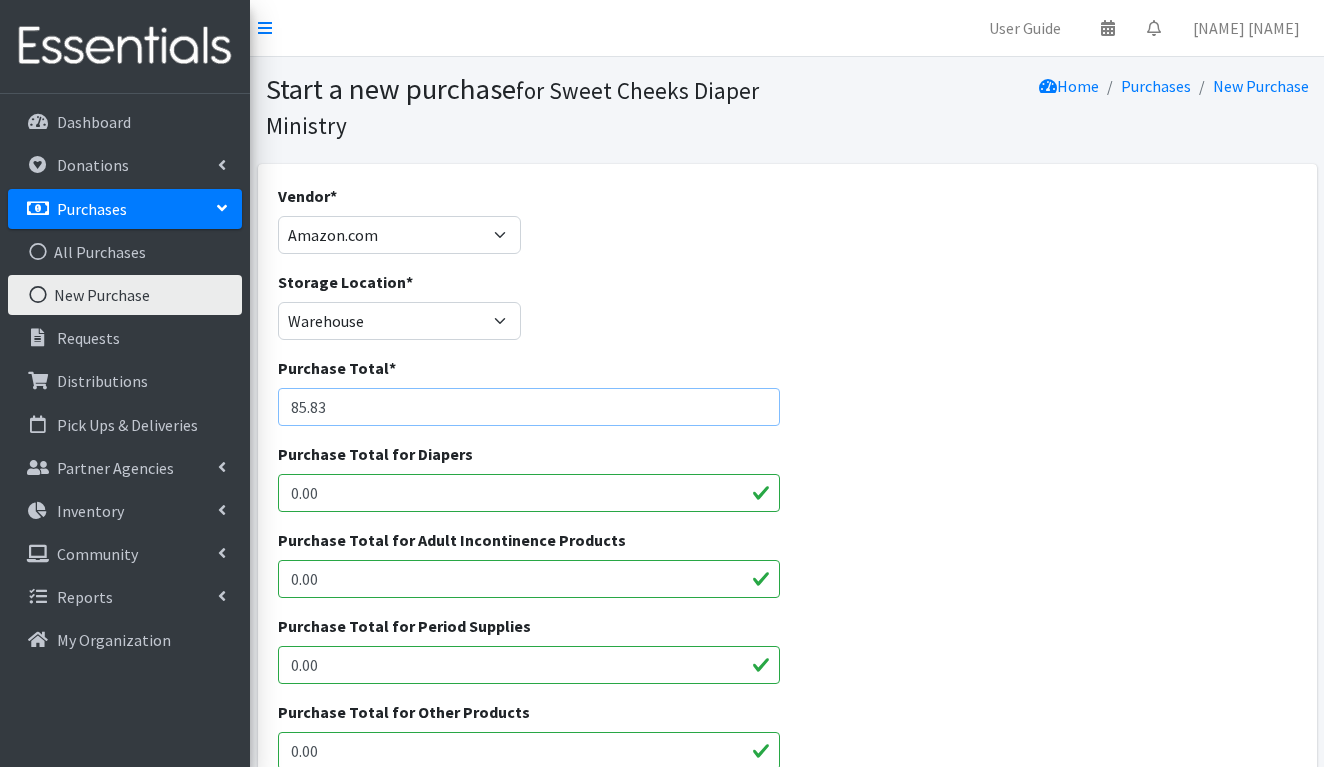 type on "85.83" 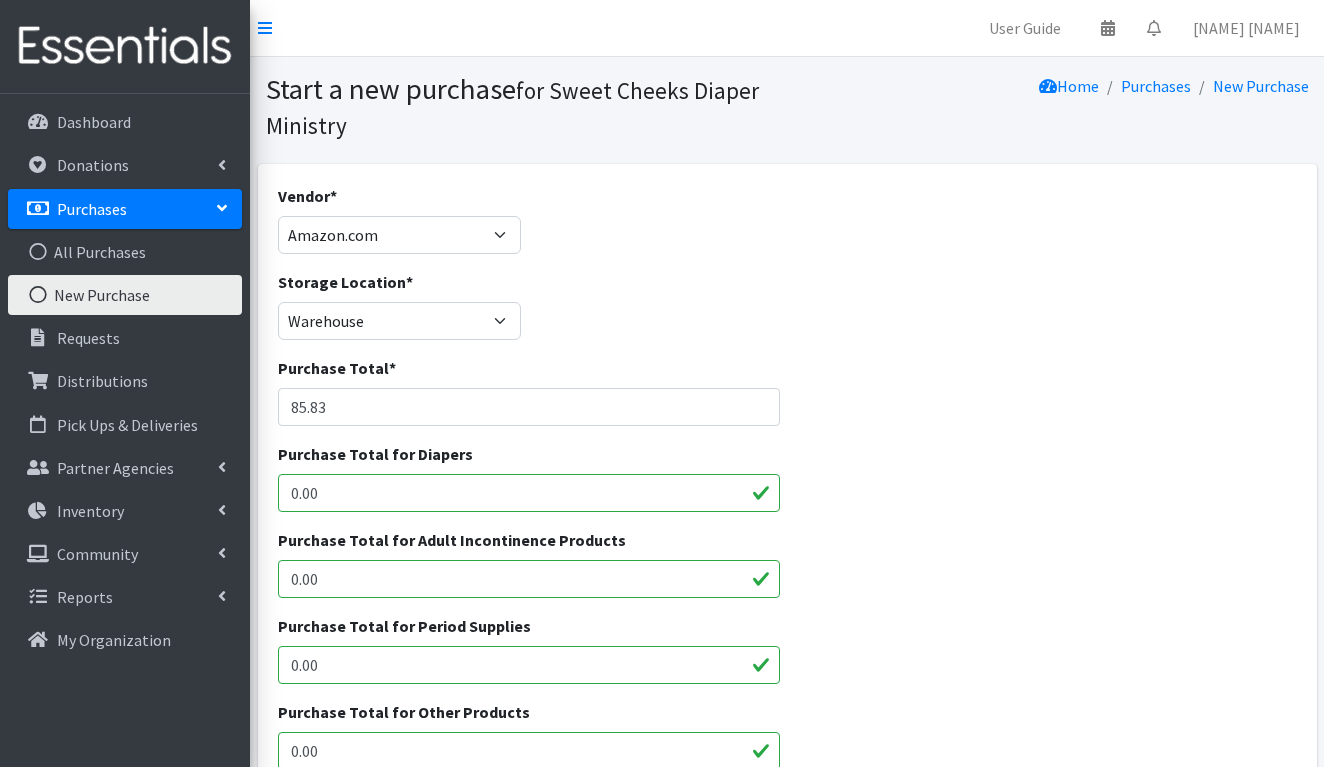 type on "9" 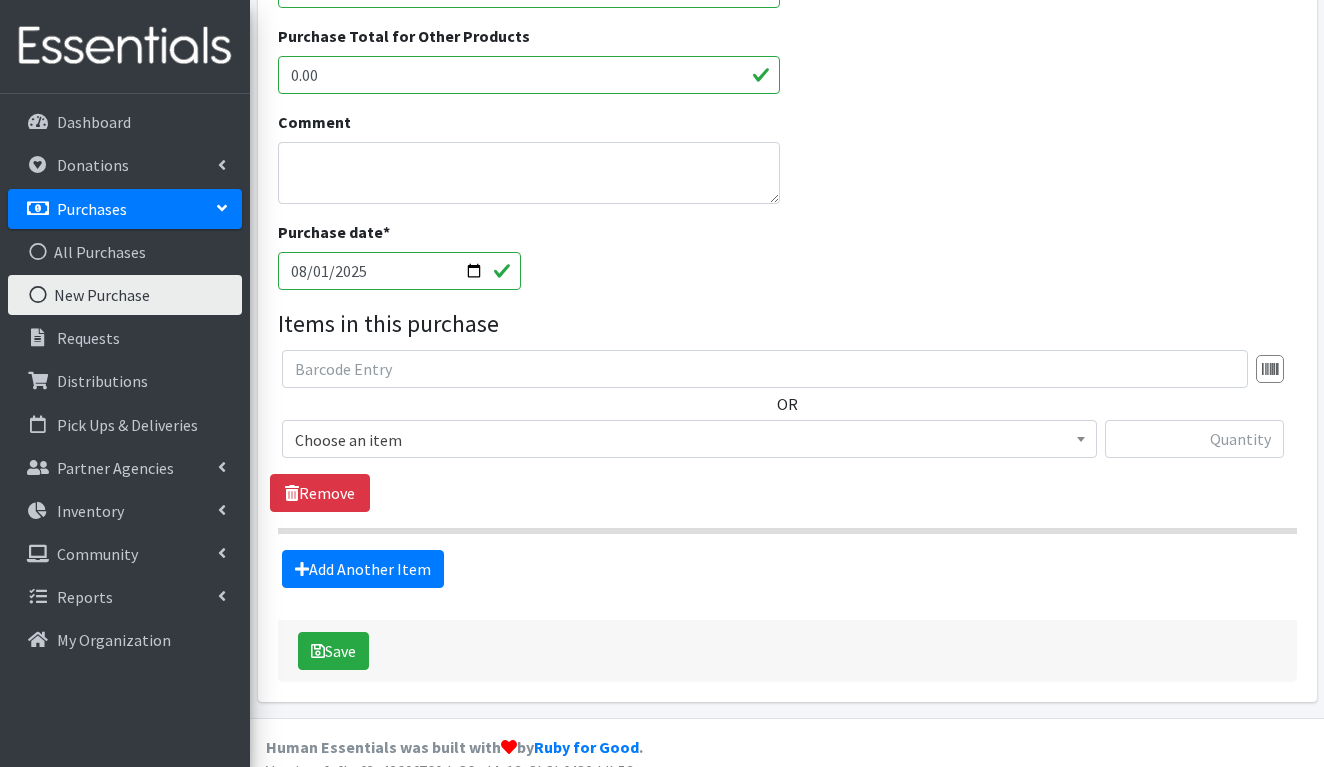 scroll, scrollTop: 677, scrollLeft: 0, axis: vertical 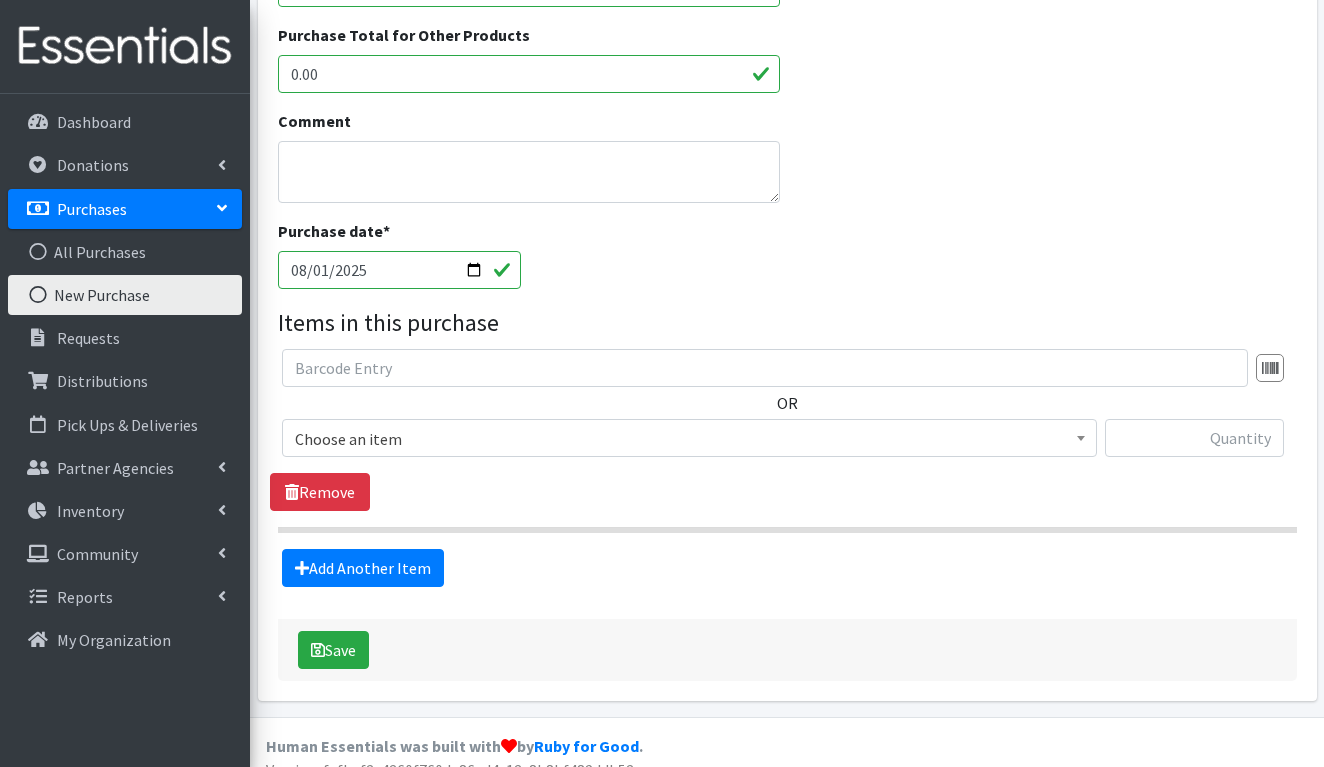 type on "85.83" 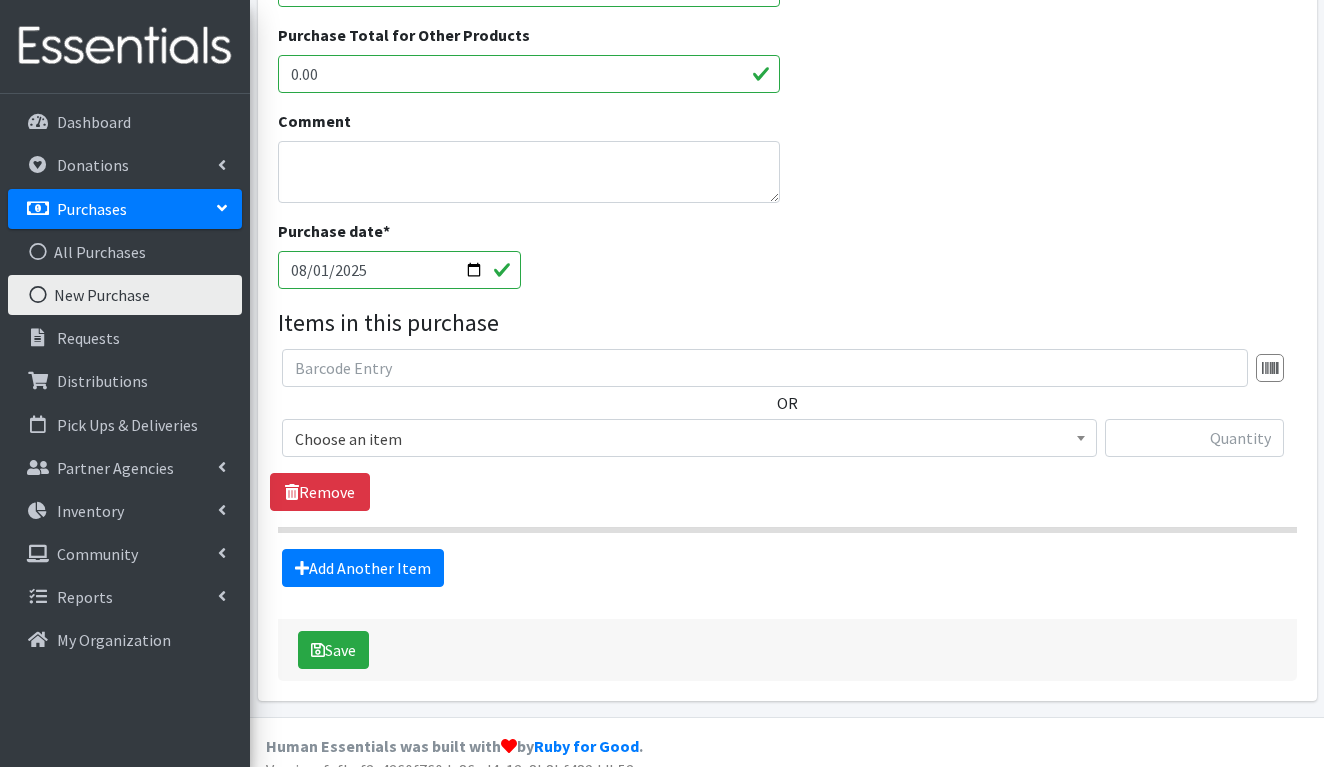 click on "2025-08-01" at bounding box center (400, 270) 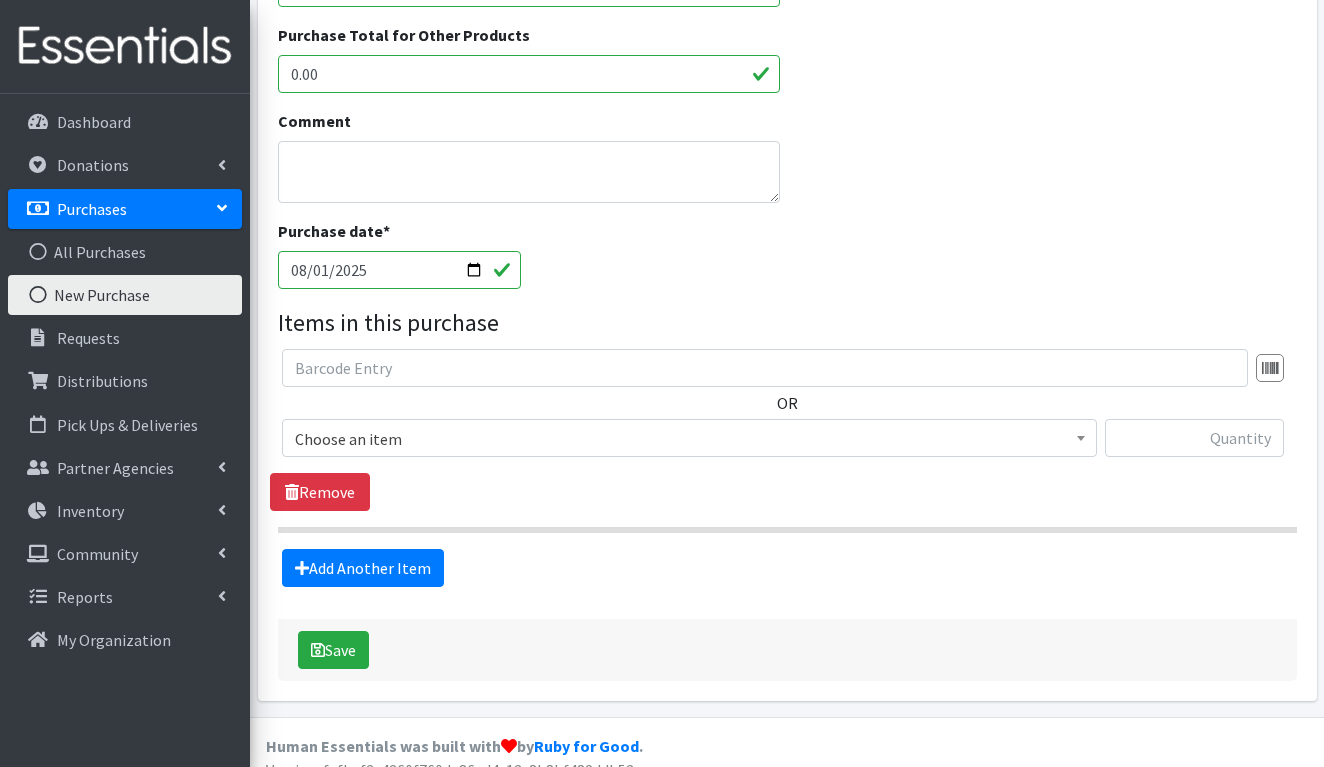 type on "2024-06-30" 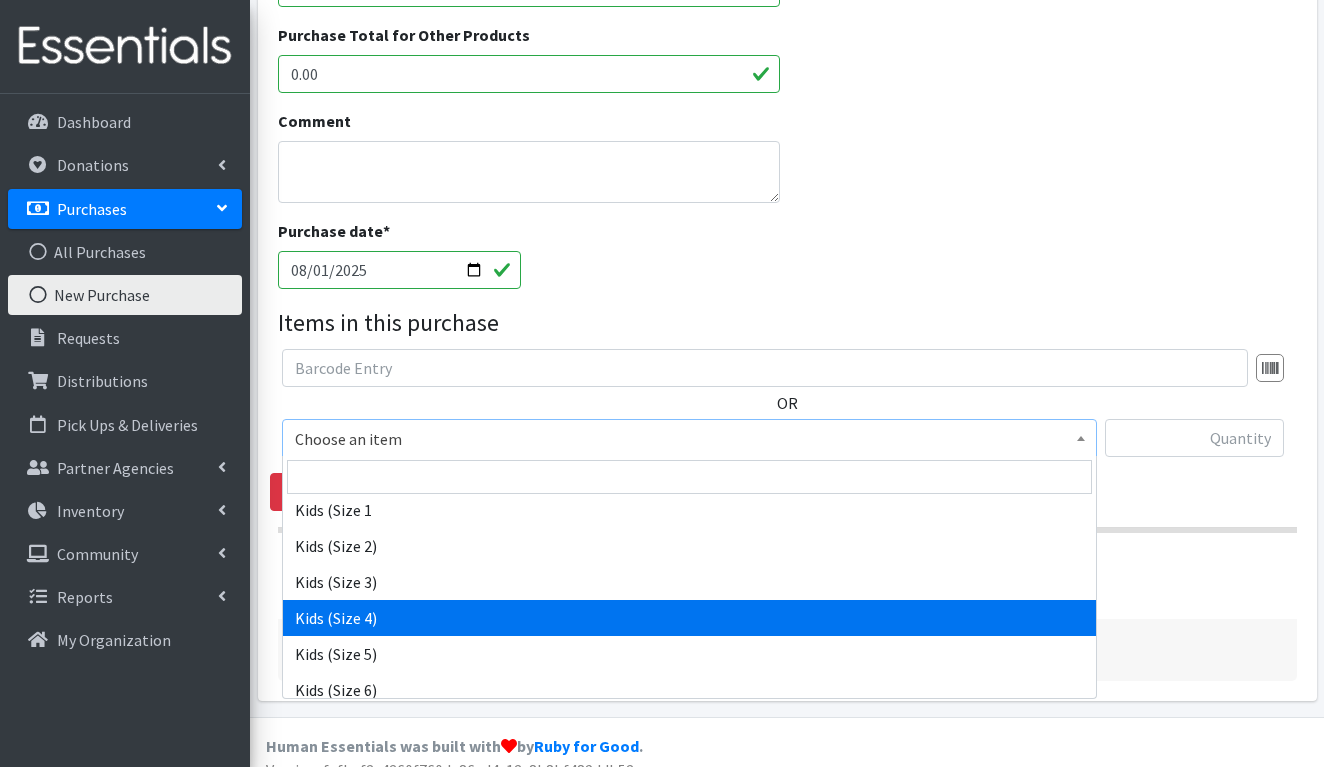 scroll, scrollTop: 670, scrollLeft: 0, axis: vertical 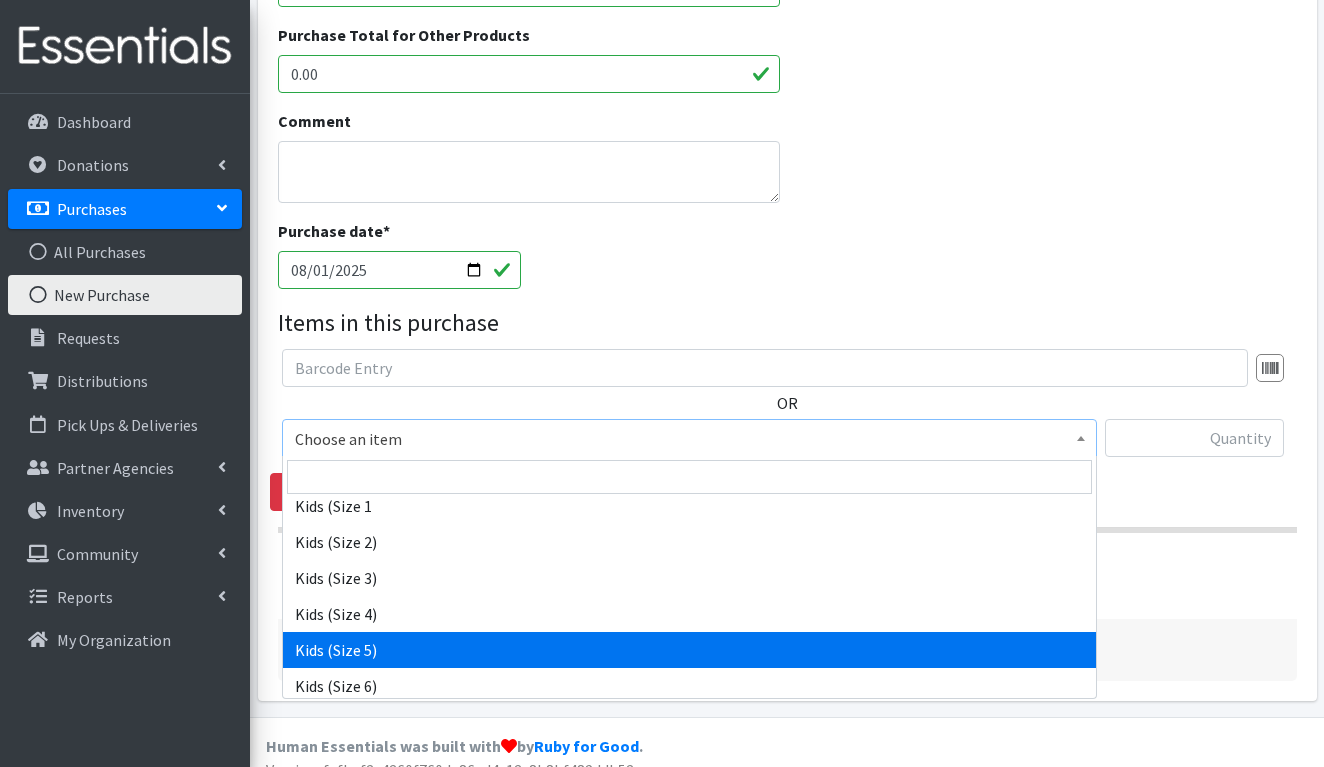select on "1285" 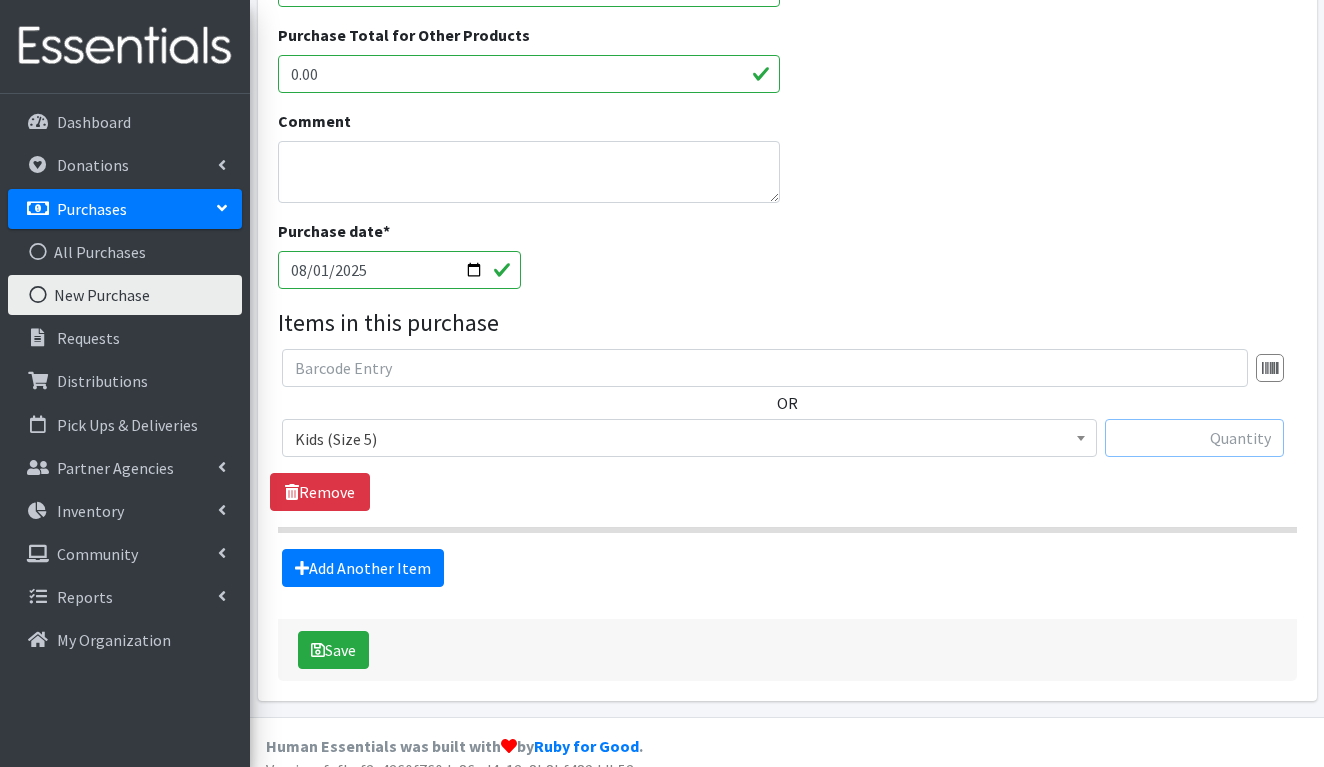 click at bounding box center [1194, 438] 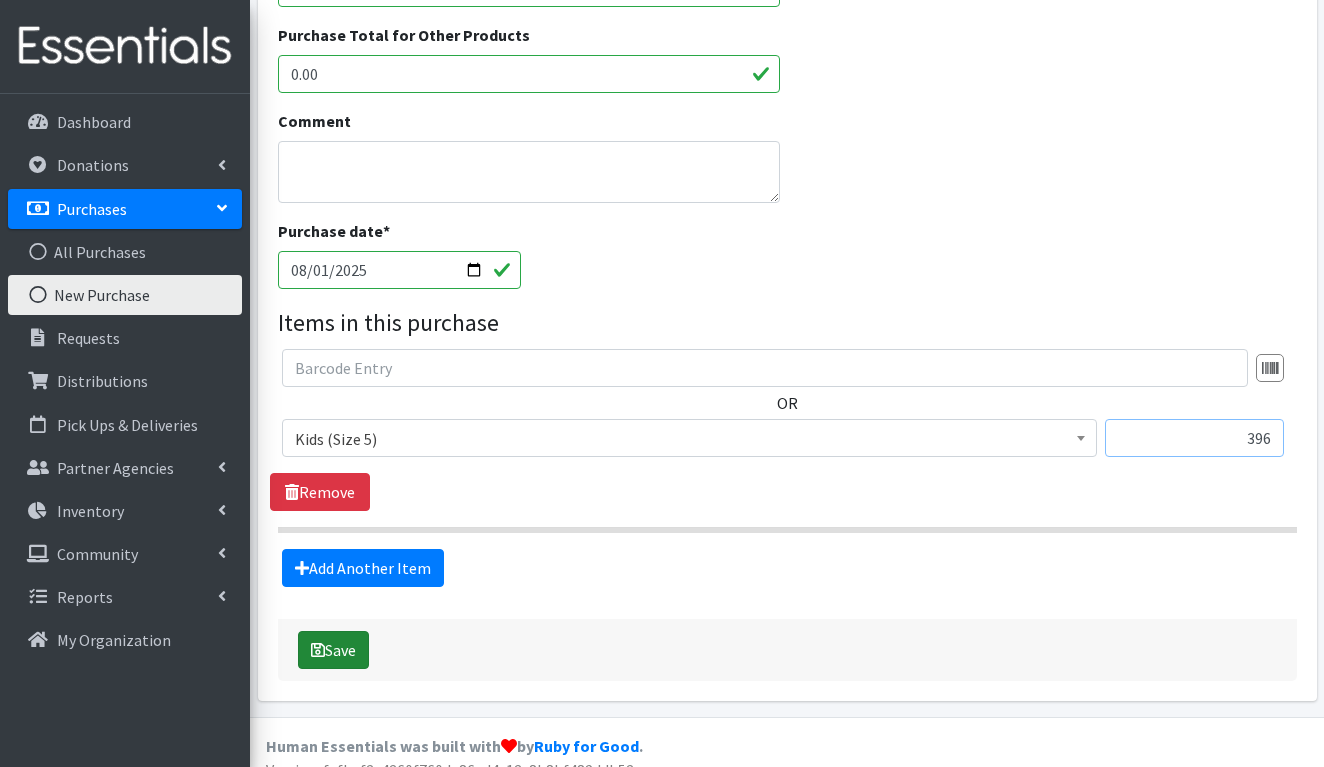type on "396" 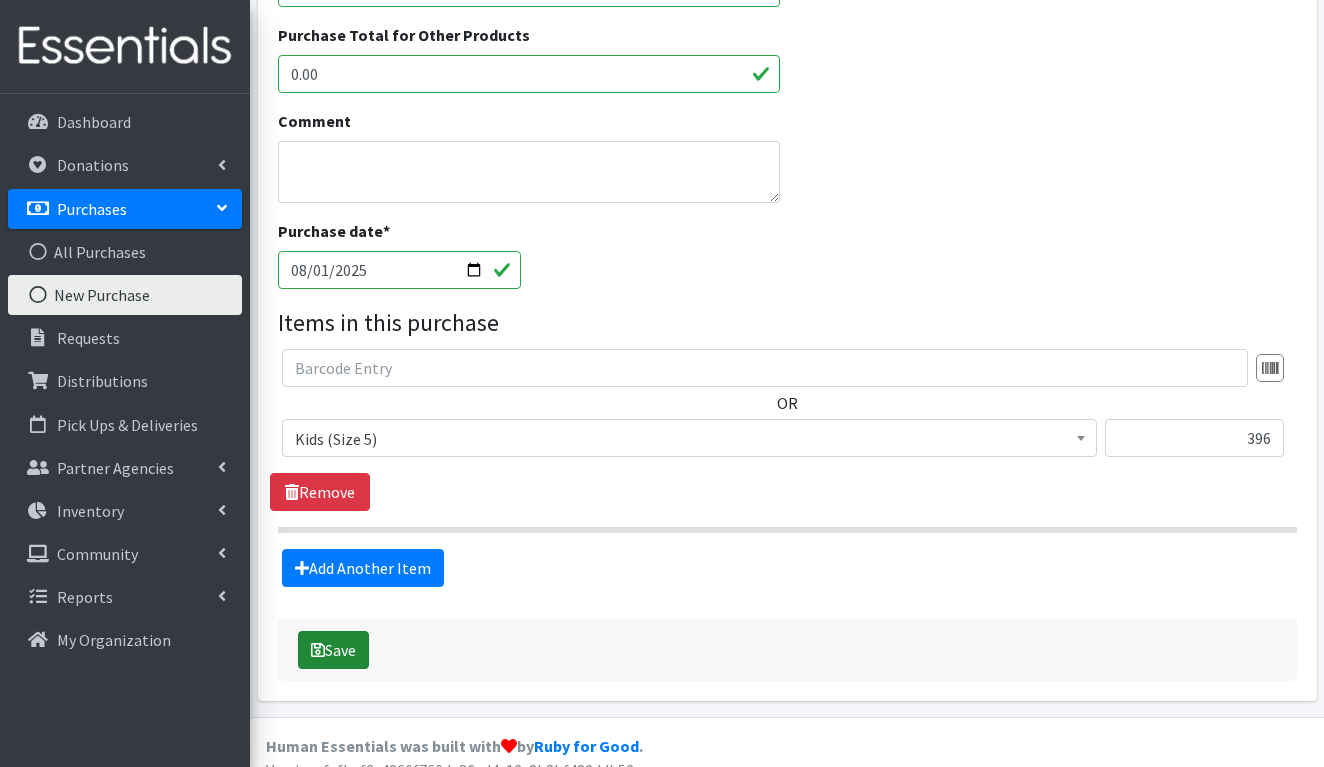 click on "Save" at bounding box center (333, 650) 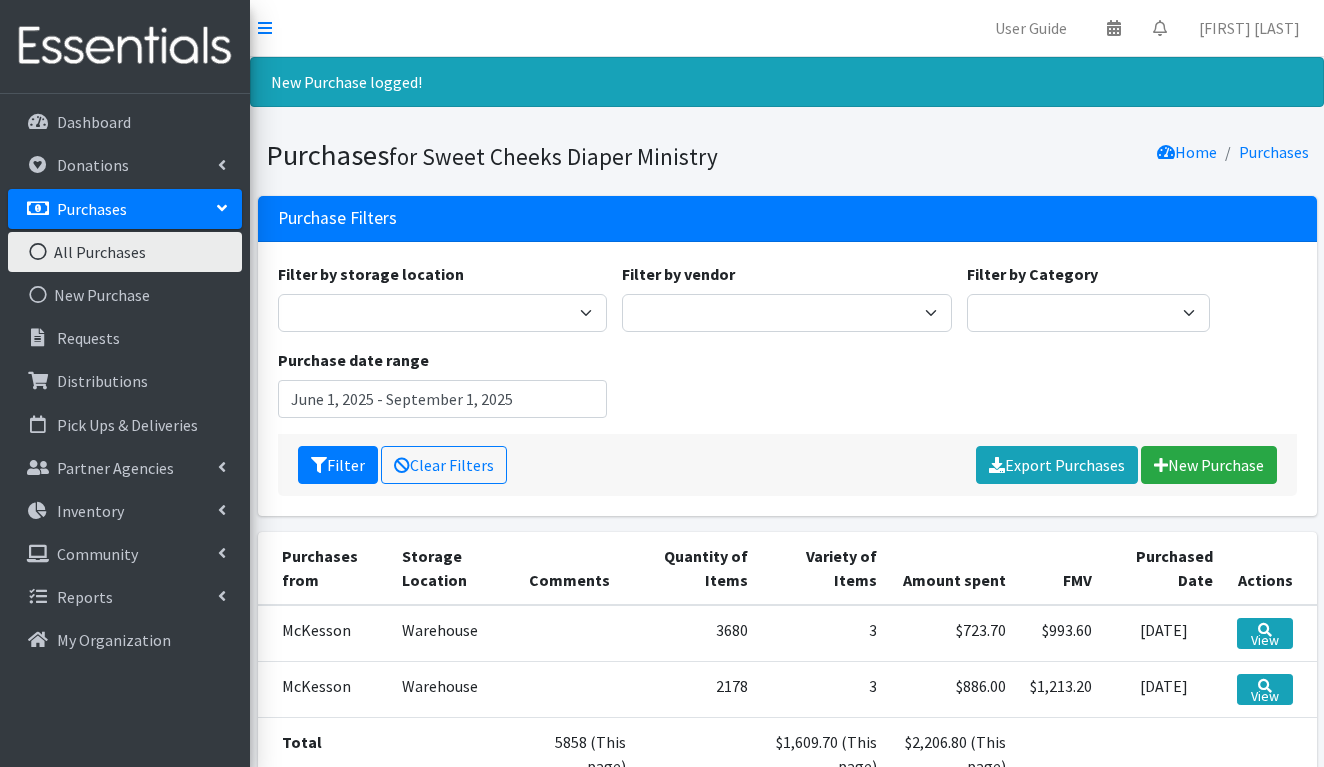 scroll, scrollTop: 0, scrollLeft: 0, axis: both 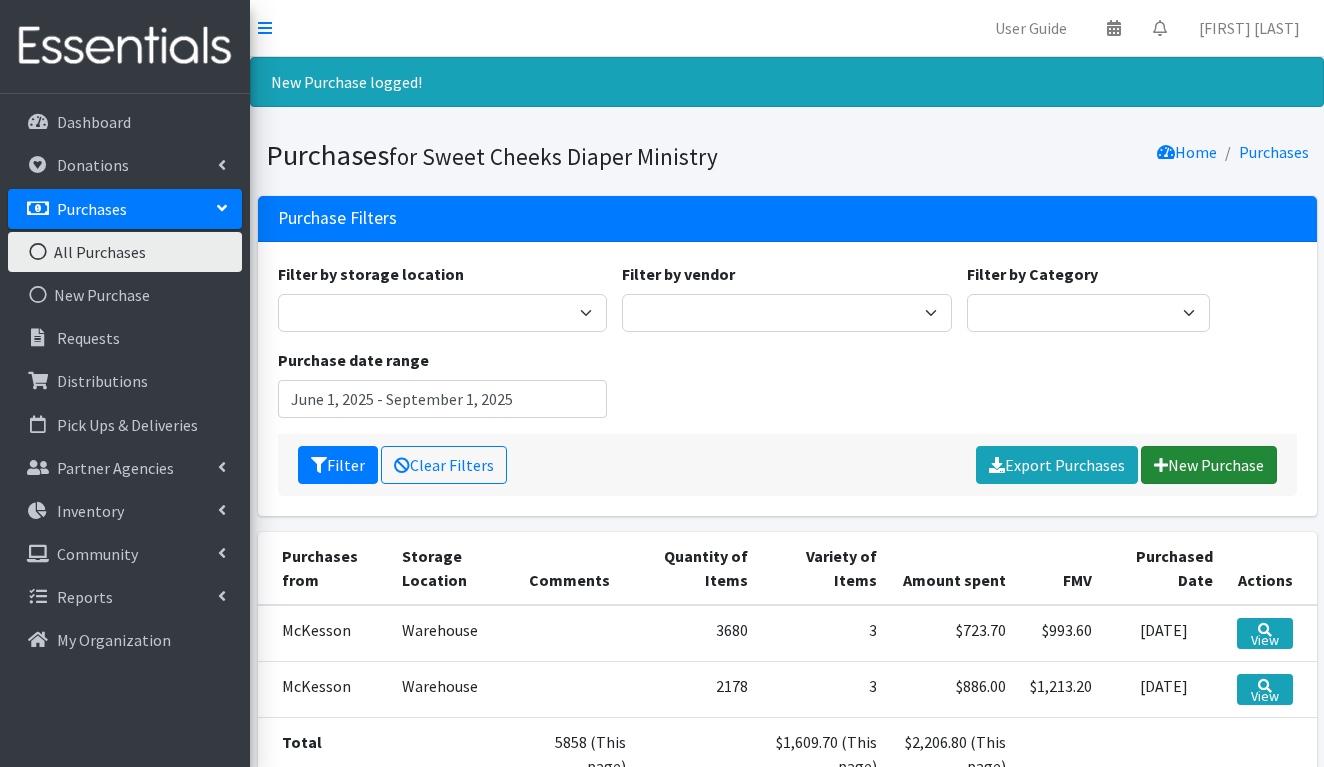 click on "New Purchase" at bounding box center [1209, 465] 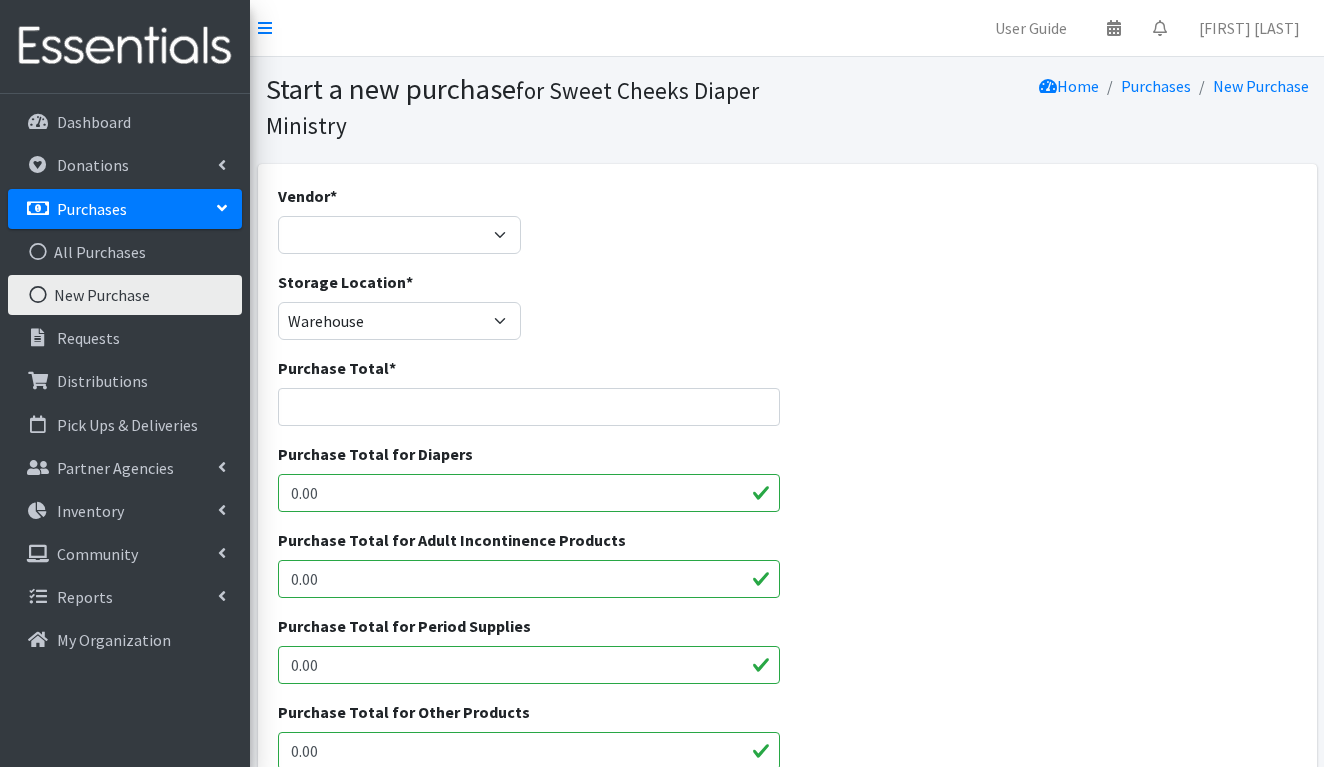 scroll, scrollTop: 0, scrollLeft: 0, axis: both 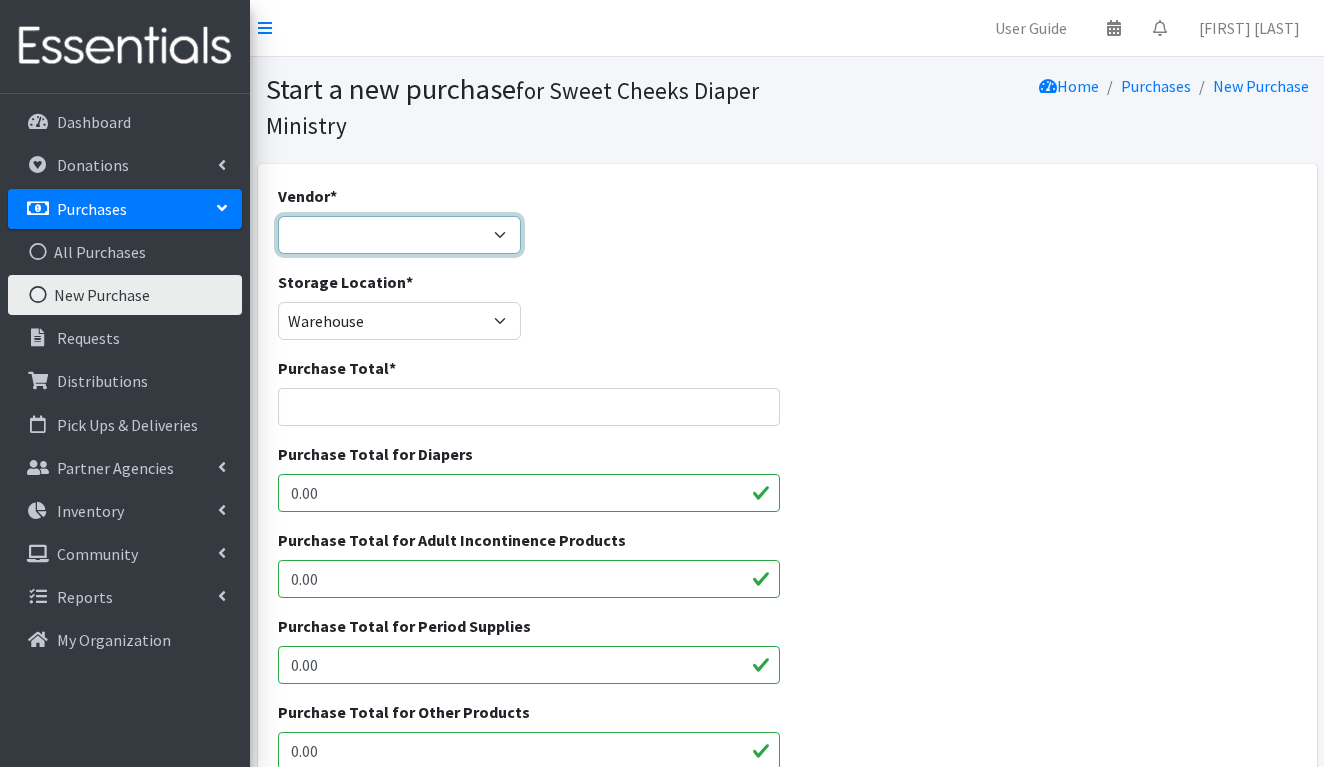 select on "123" 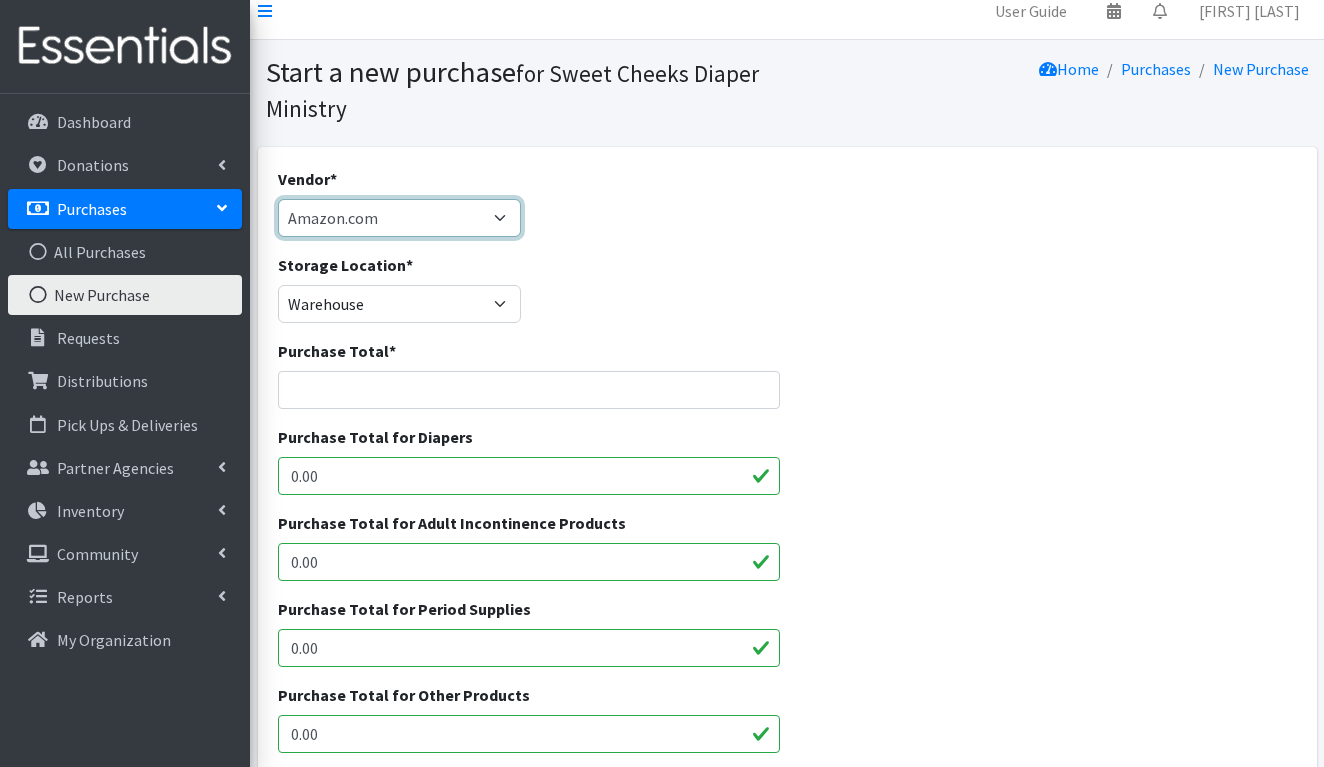 scroll, scrollTop: 29, scrollLeft: 0, axis: vertical 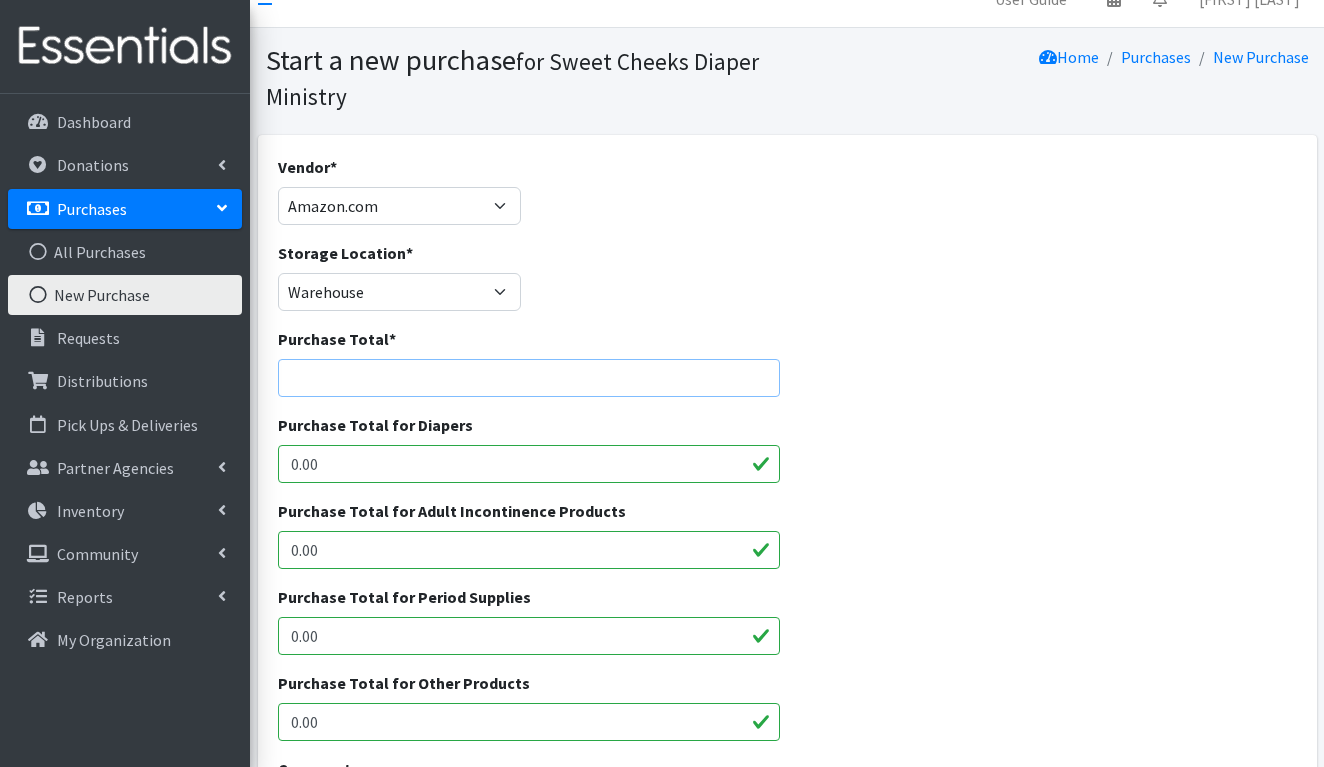 click on "Purchase Total  *" at bounding box center [529, 378] 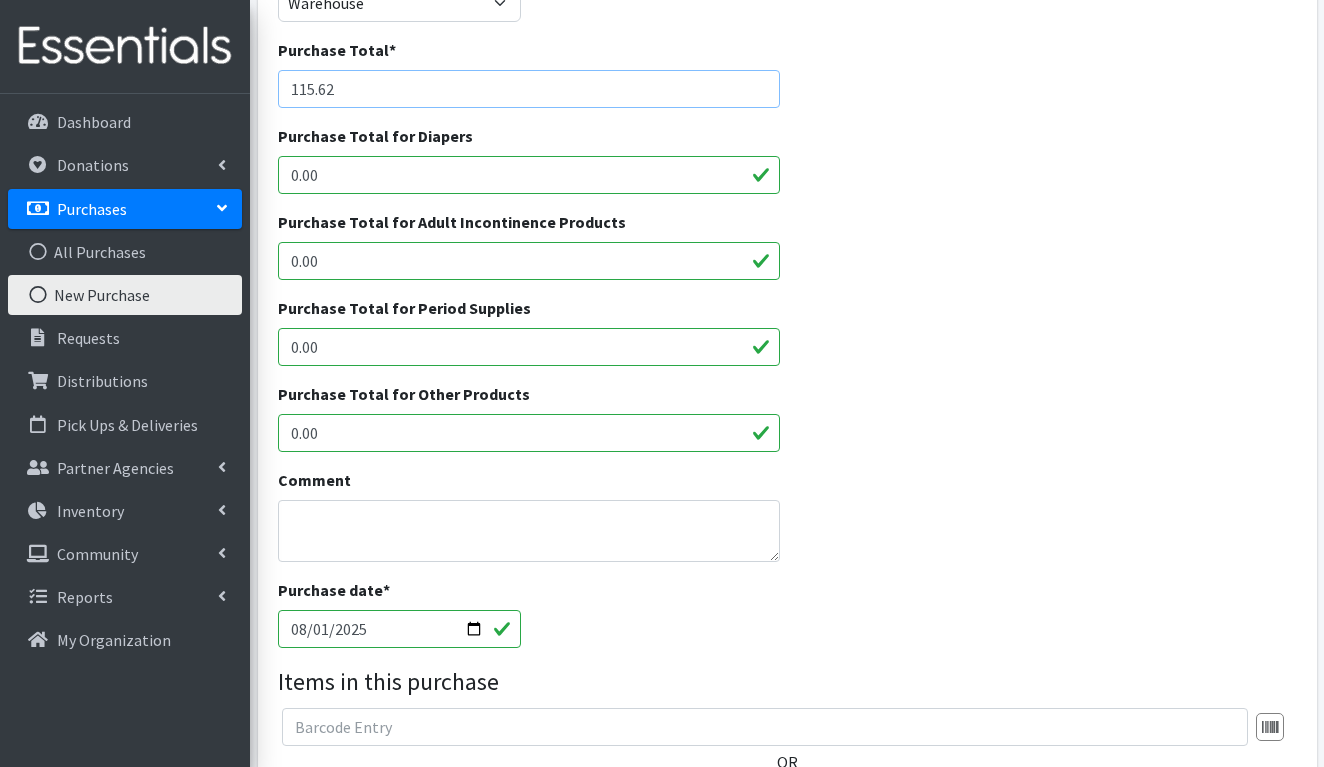 scroll, scrollTop: 373, scrollLeft: 0, axis: vertical 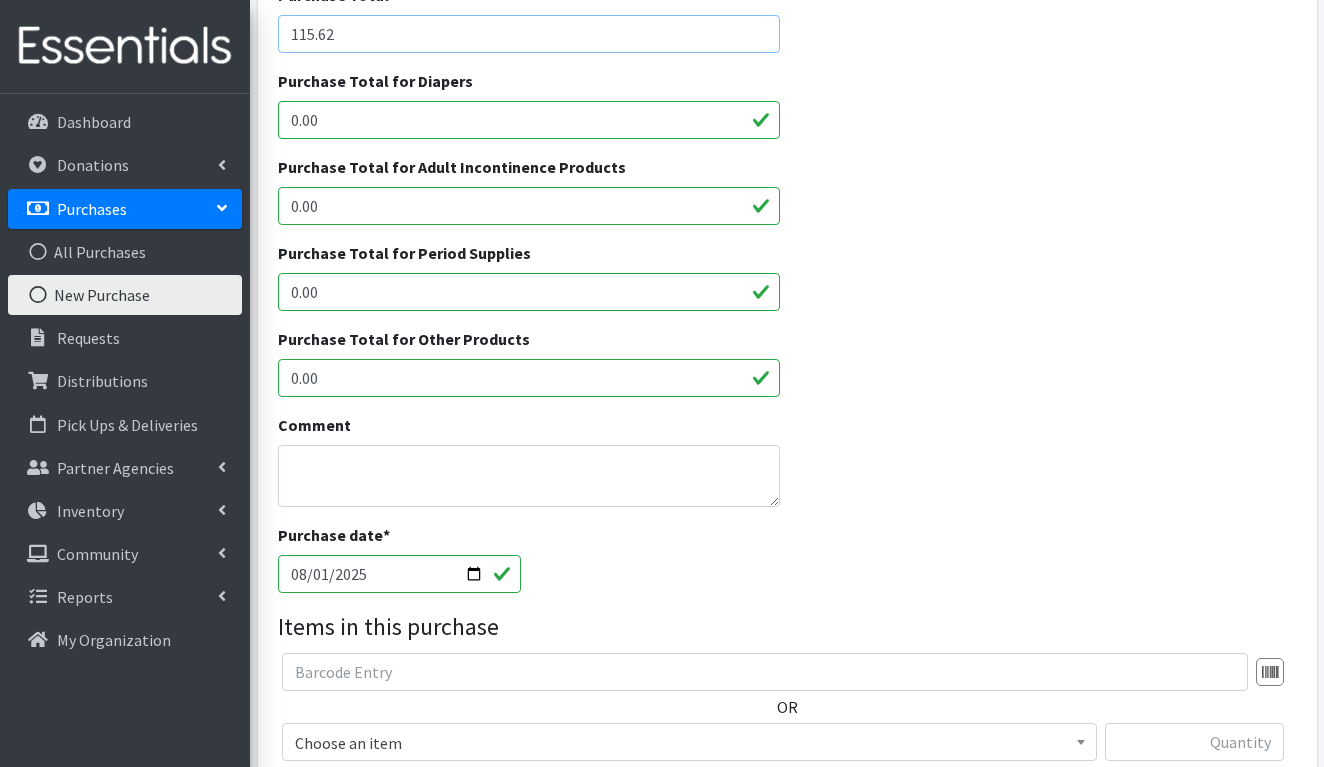 type on "115.62" 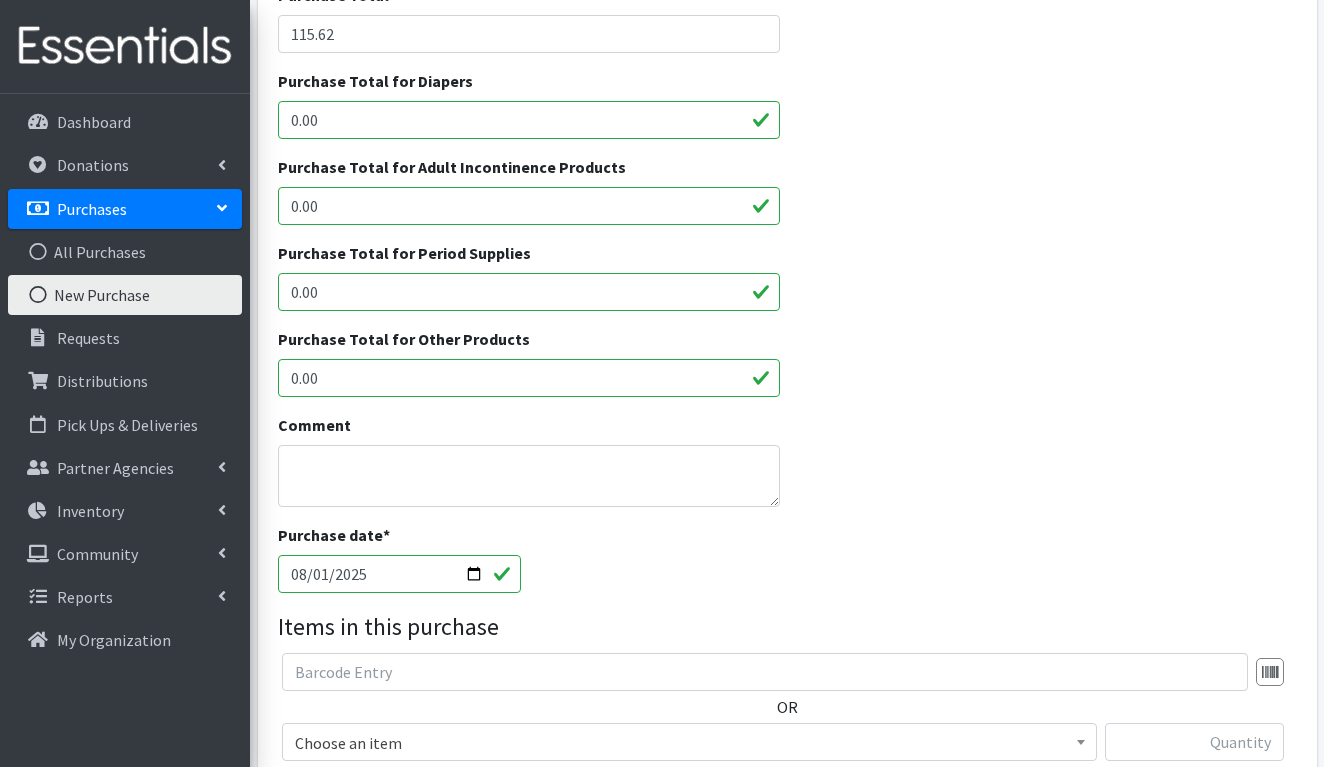 click on "0.00" at bounding box center (529, 378) 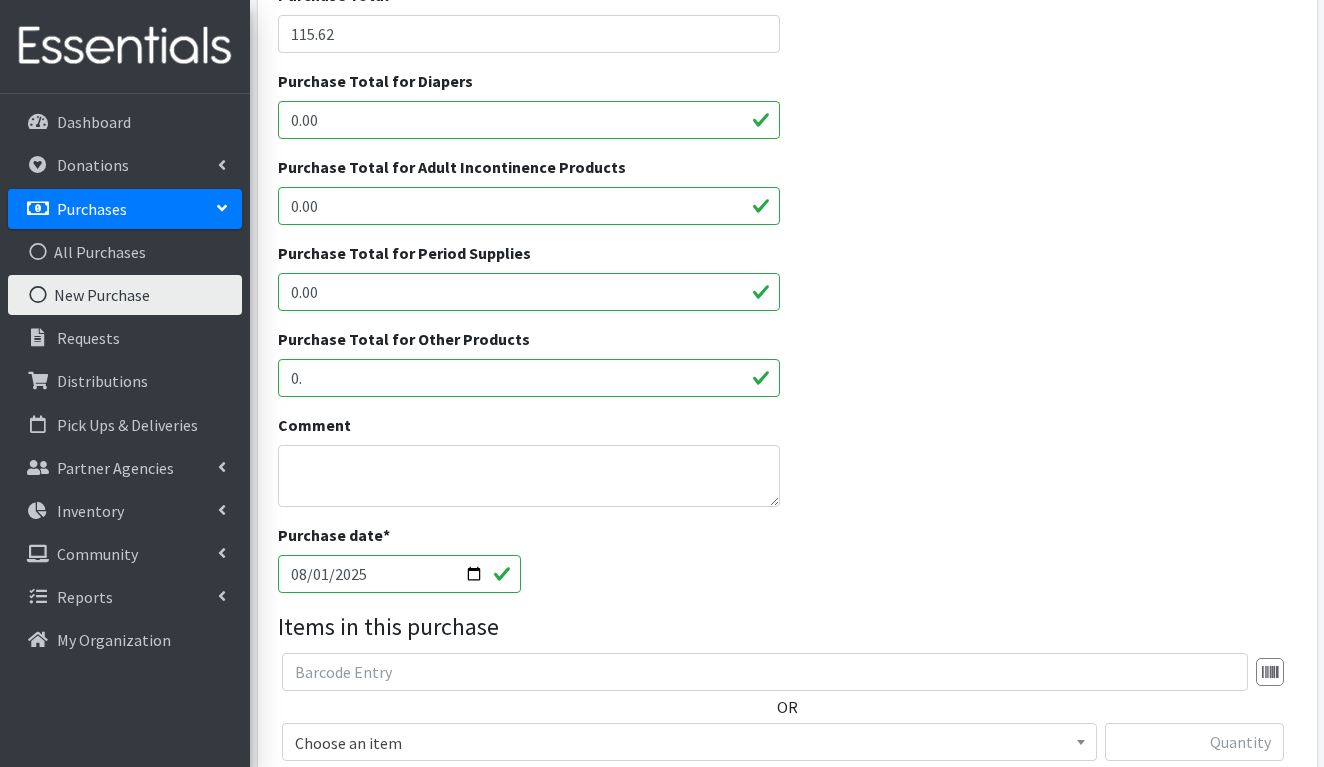 type on "0" 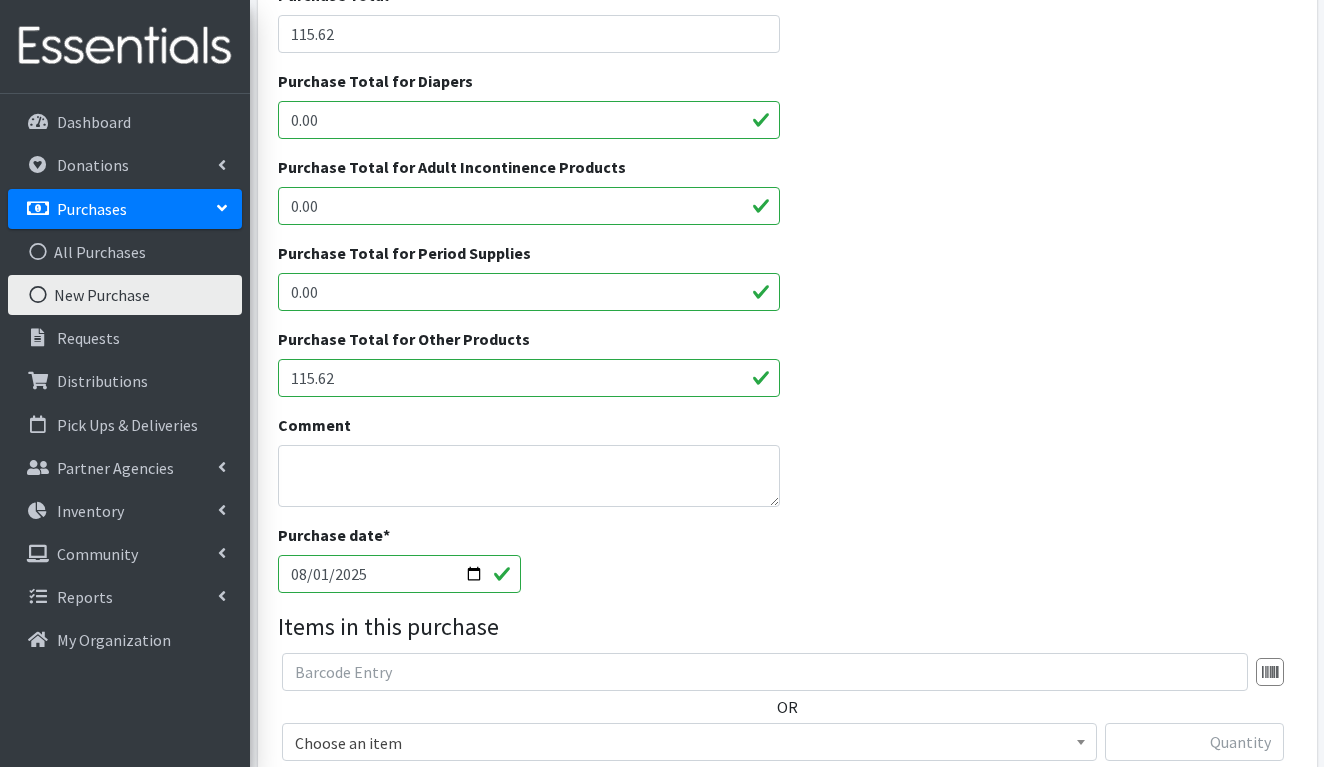 type on "115.62" 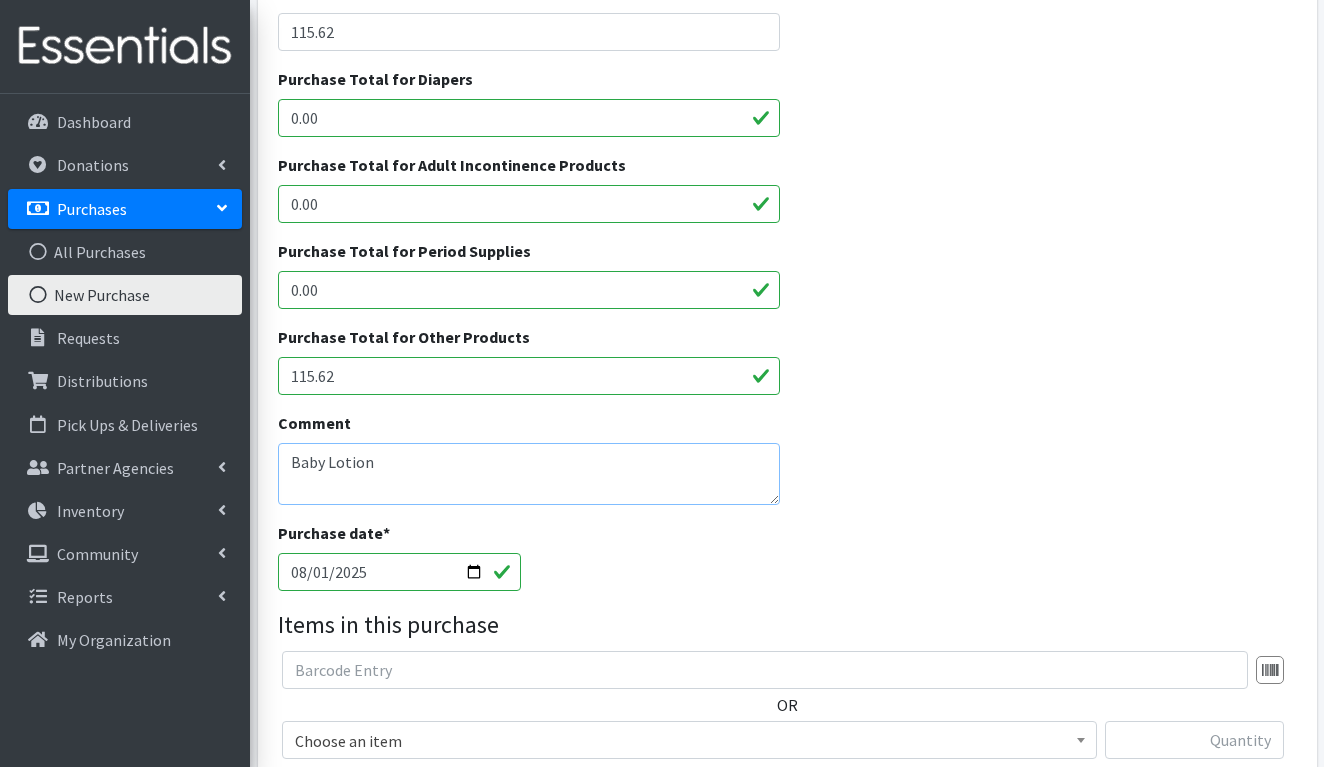 scroll, scrollTop: 380, scrollLeft: 0, axis: vertical 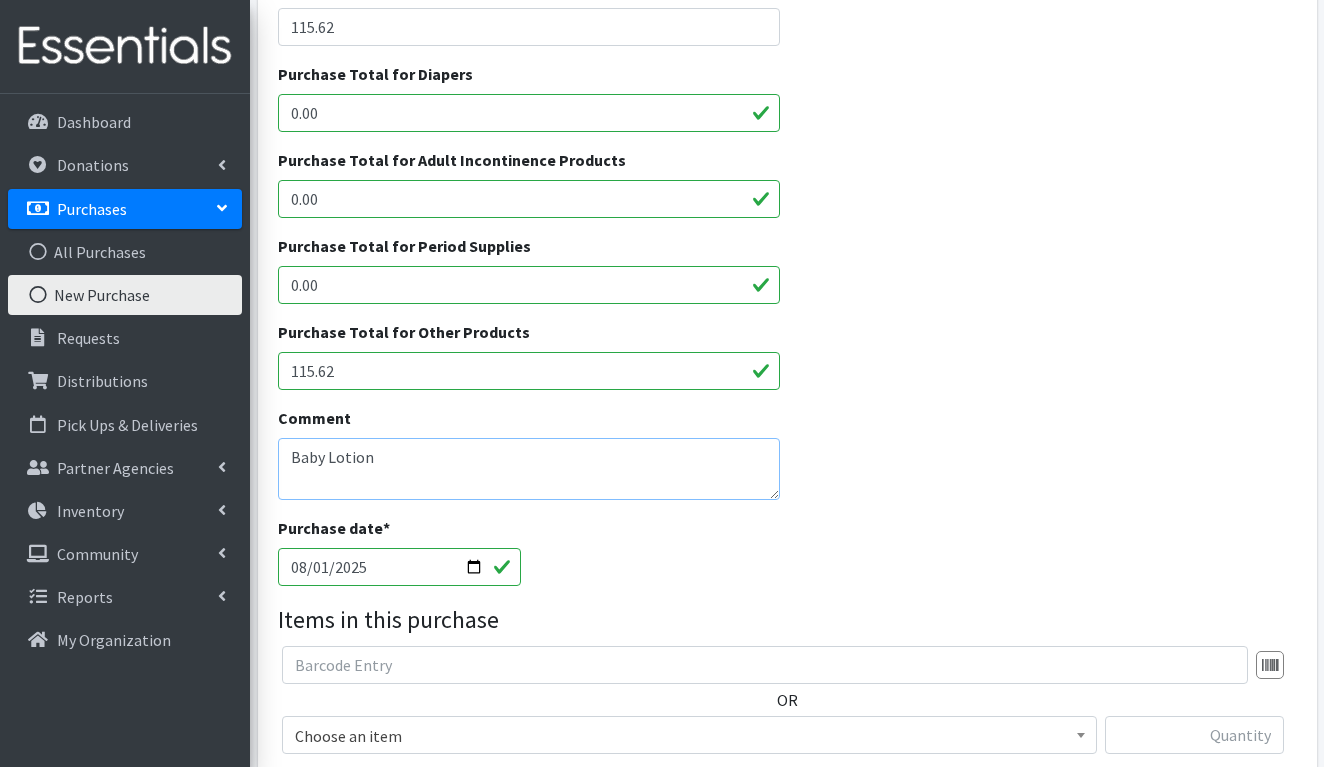 type on "Baby Lotion" 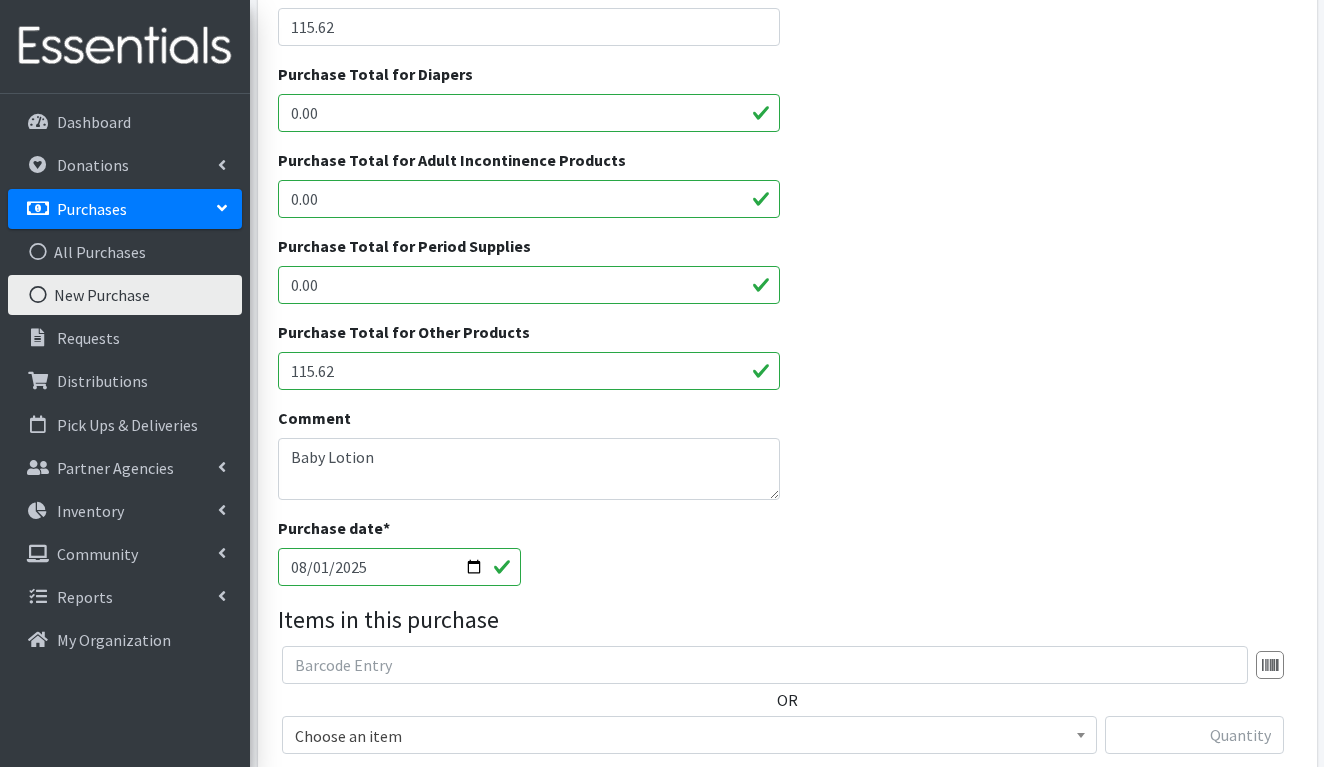 click on "2025-08-01" at bounding box center (400, 567) 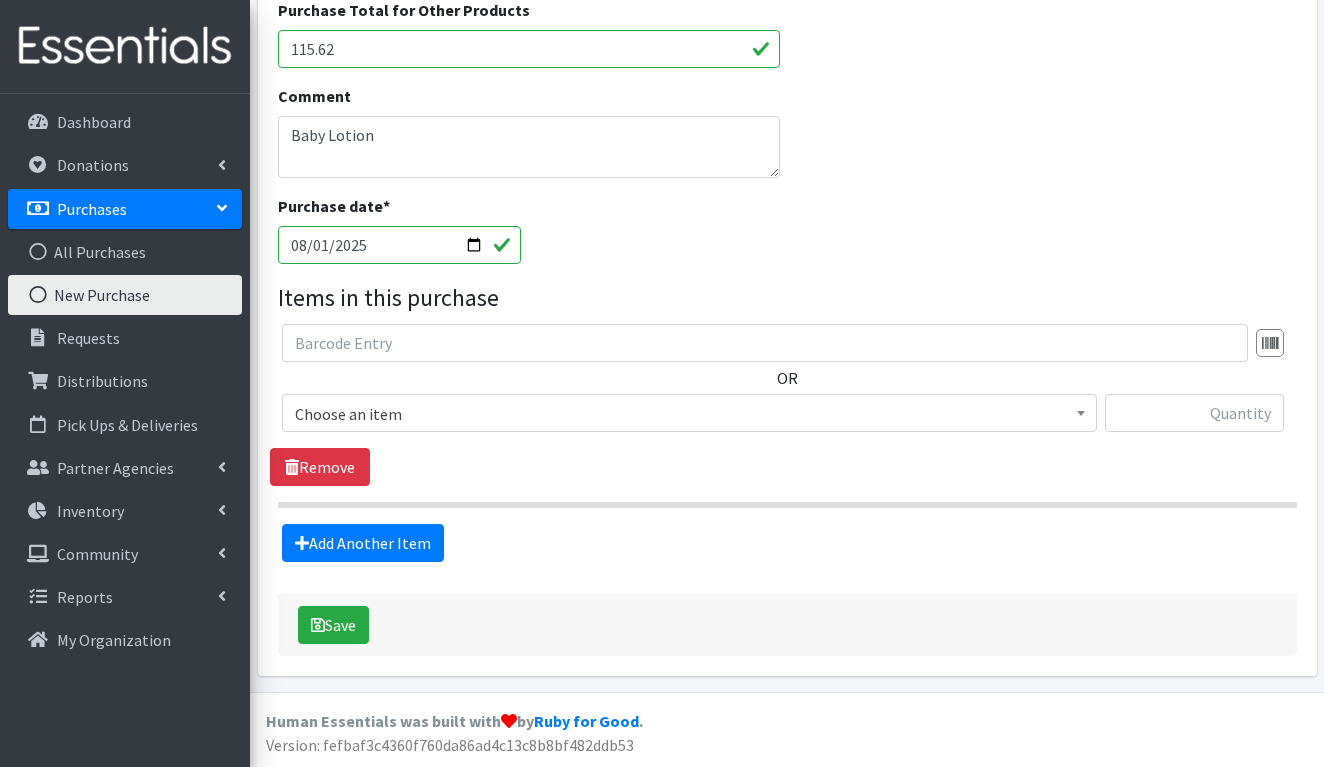 scroll, scrollTop: 701, scrollLeft: 0, axis: vertical 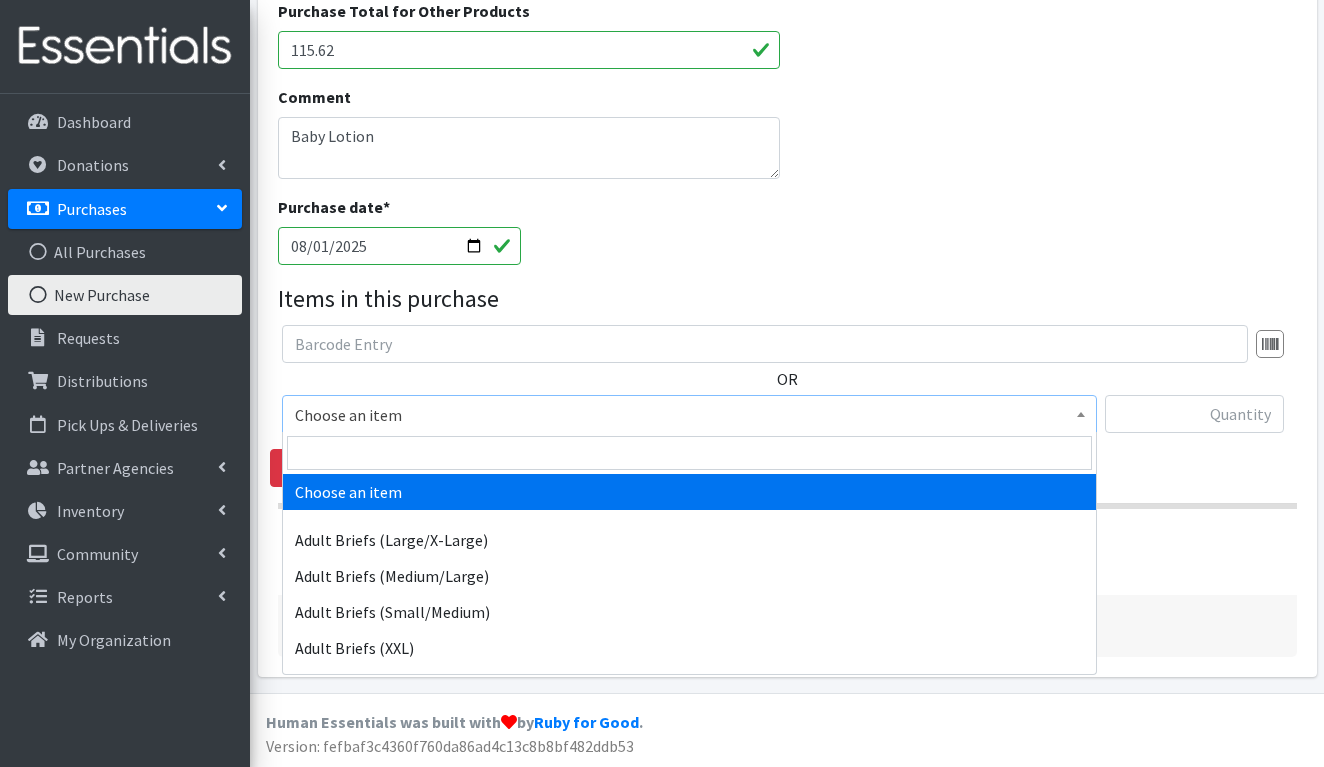click on "Choose an item" at bounding box center [689, 415] 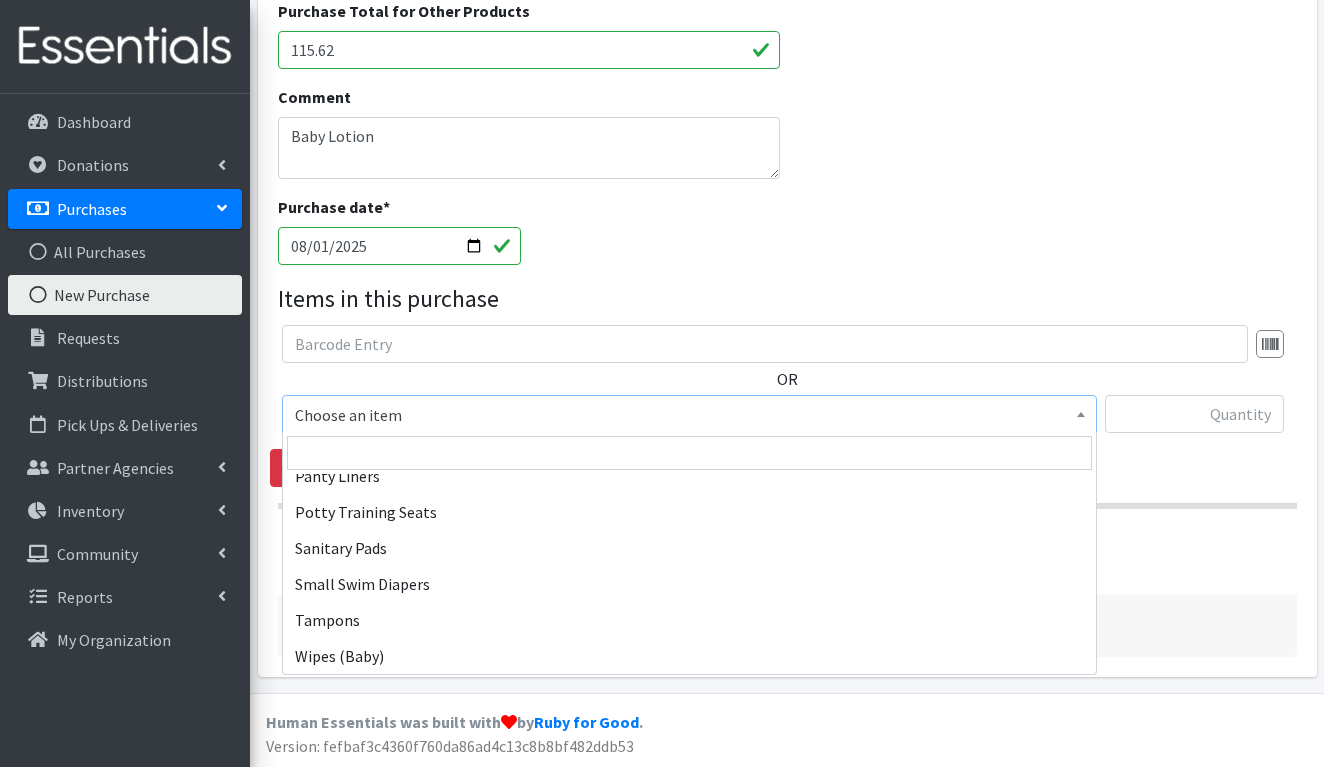 scroll, scrollTop: 964, scrollLeft: 0, axis: vertical 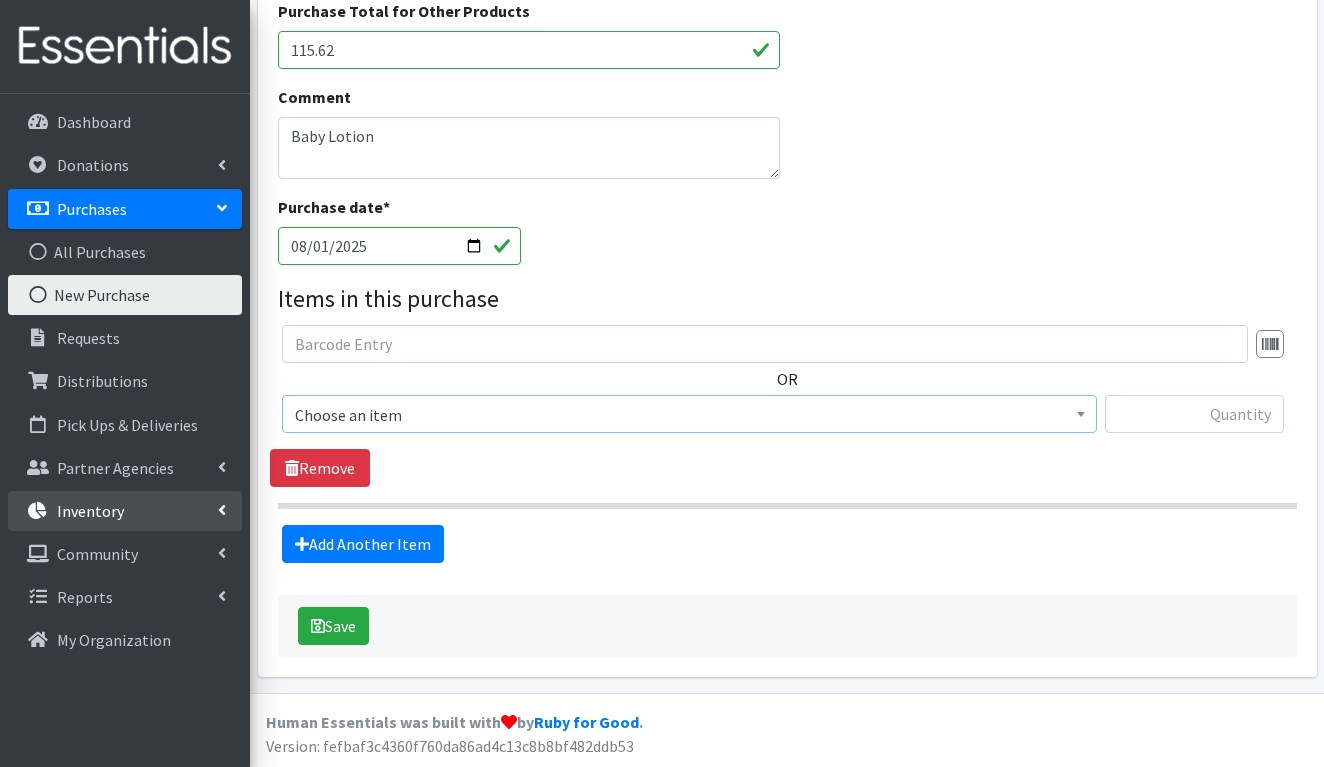 click on "Inventory" at bounding box center (90, 511) 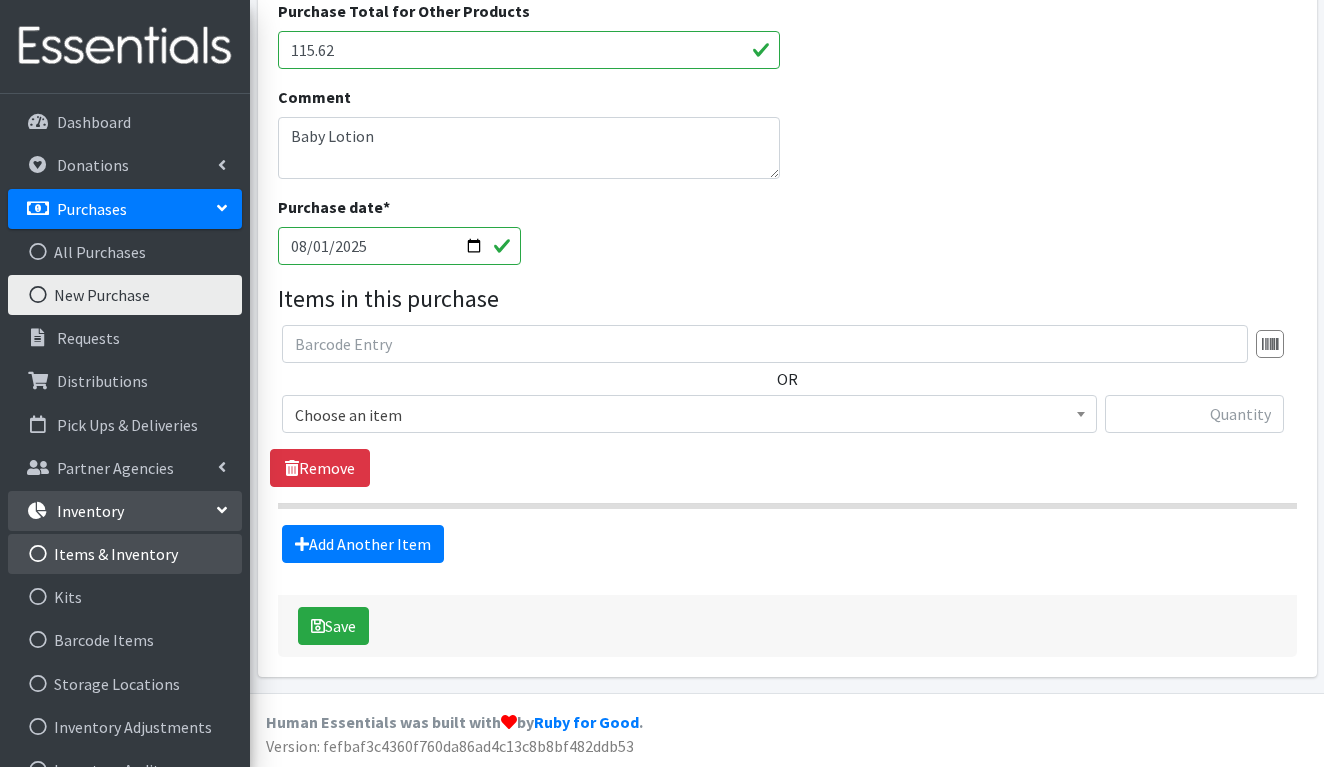 click on "Items & Inventory" at bounding box center [125, 554] 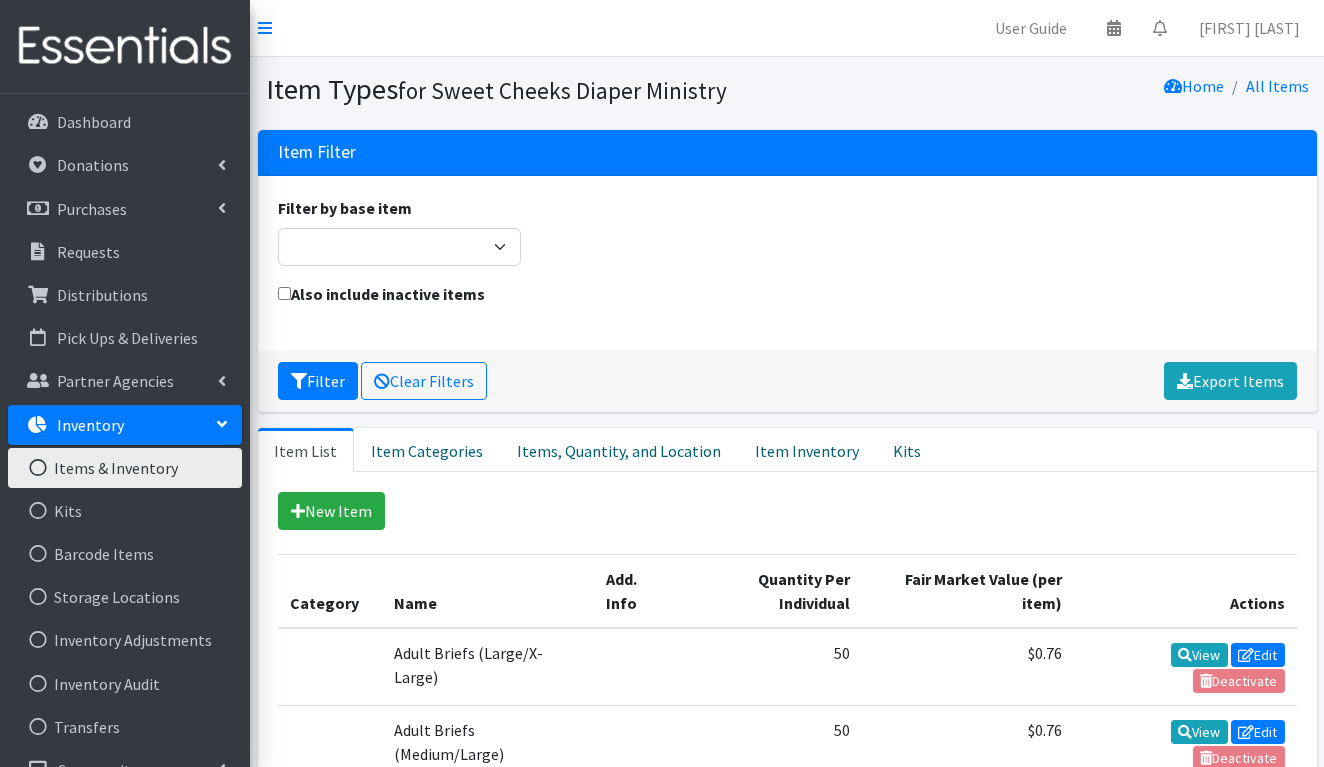 scroll, scrollTop: 0, scrollLeft: 0, axis: both 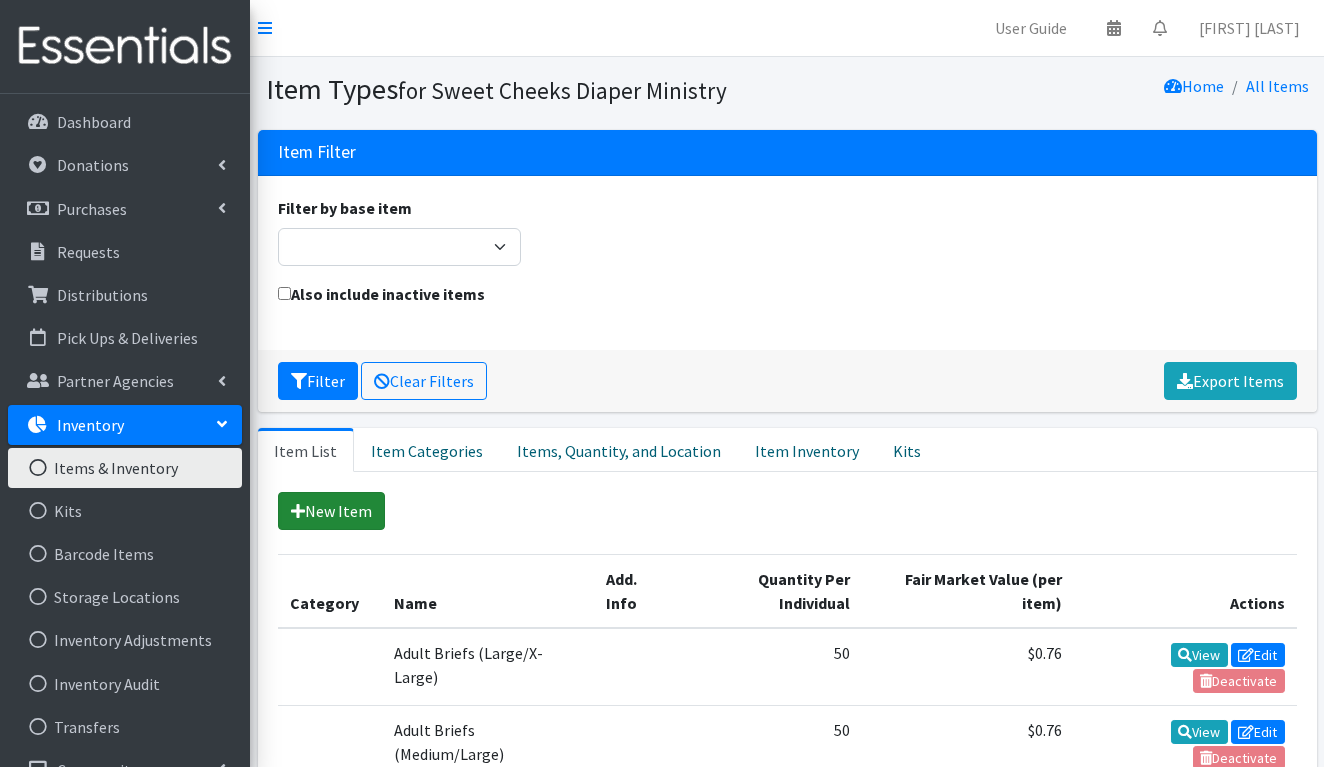 click on "New Item" at bounding box center [331, 511] 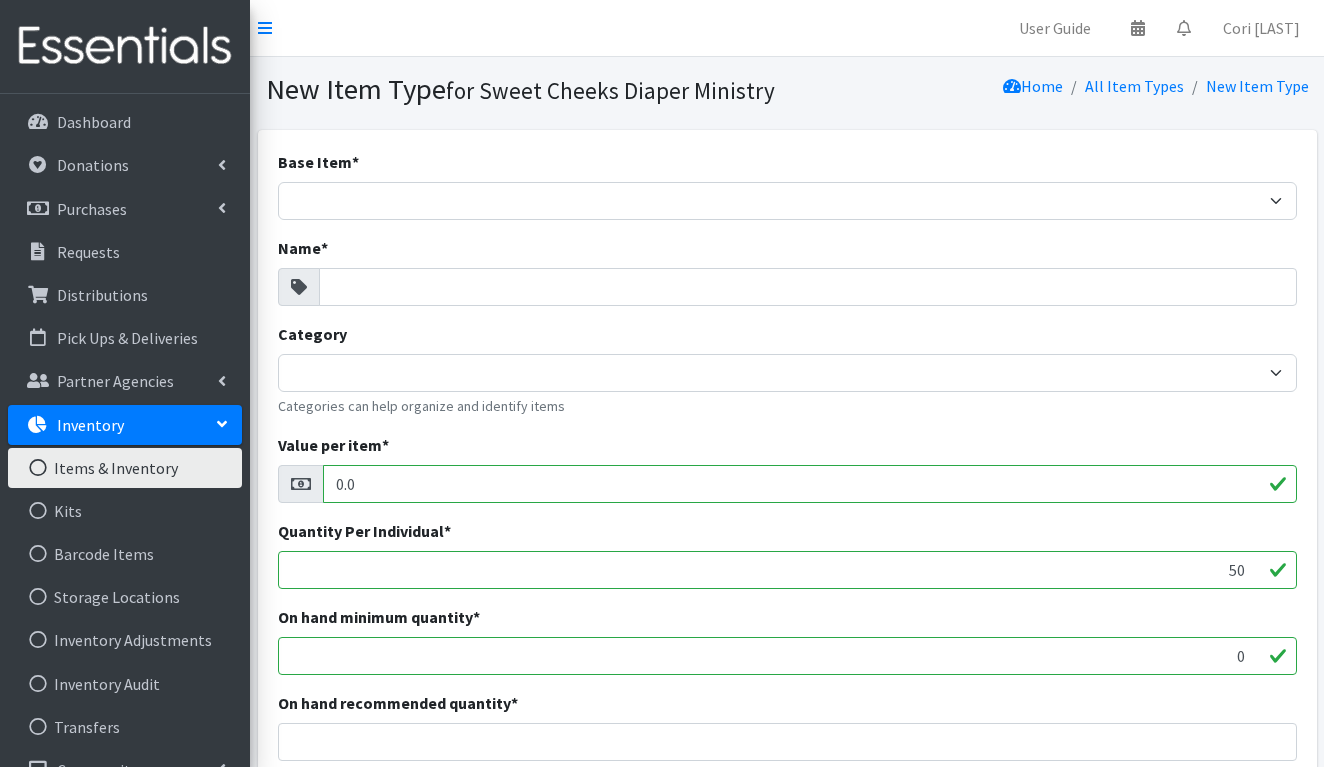 scroll, scrollTop: 0, scrollLeft: 0, axis: both 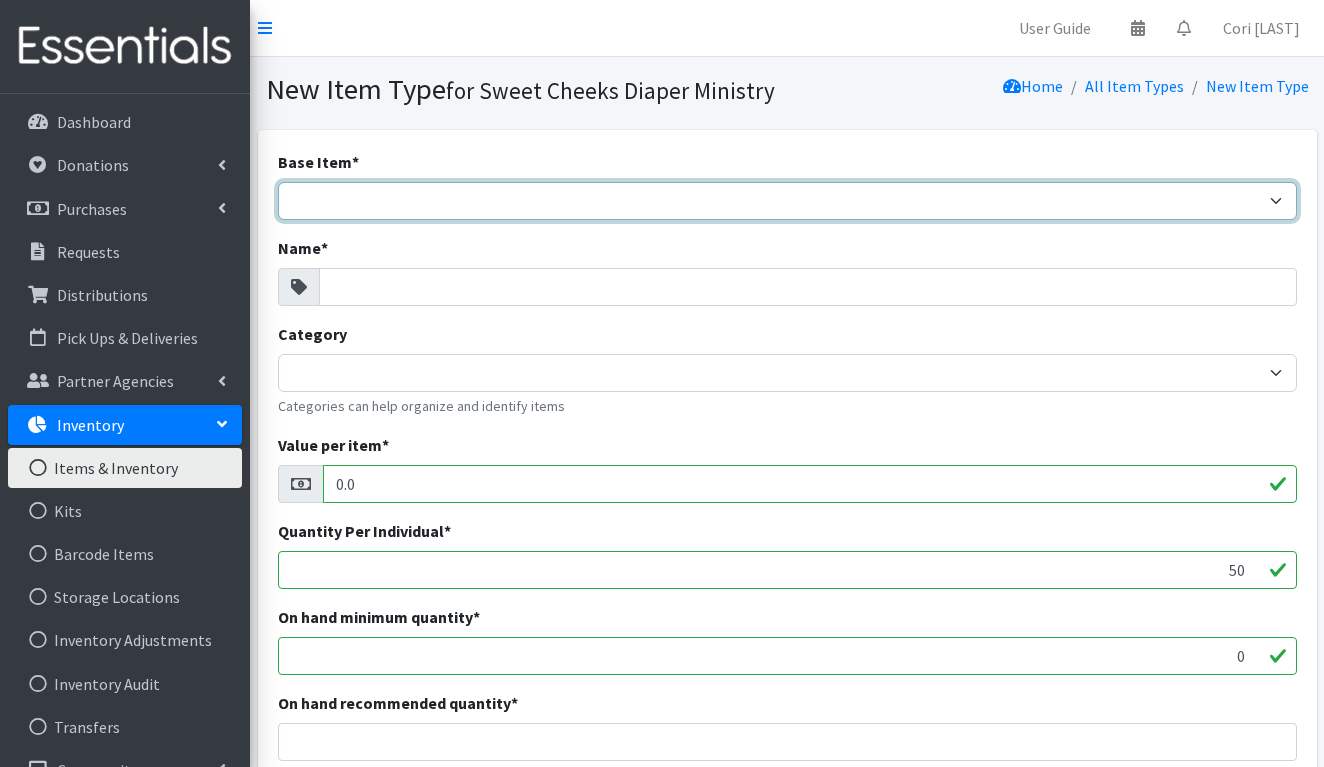 select on "other" 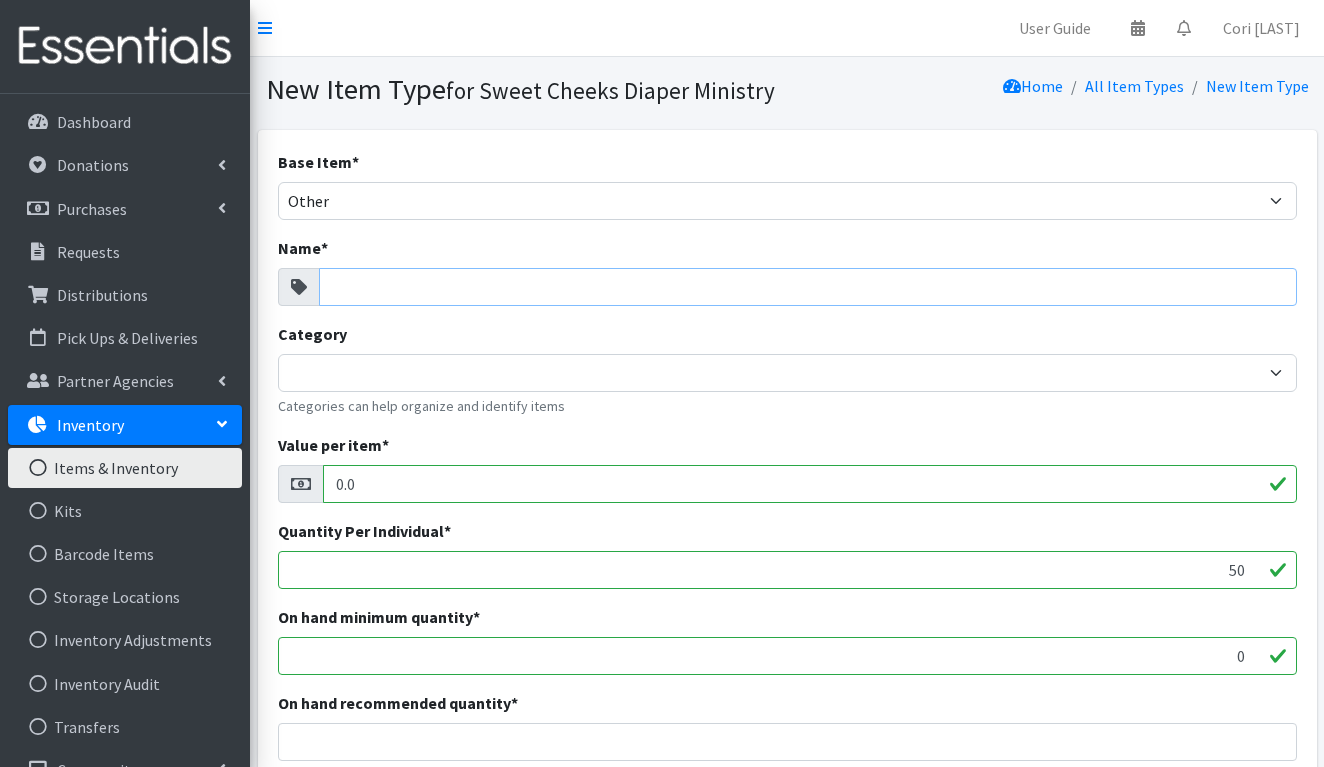 click on "Name  *" at bounding box center [808, 287] 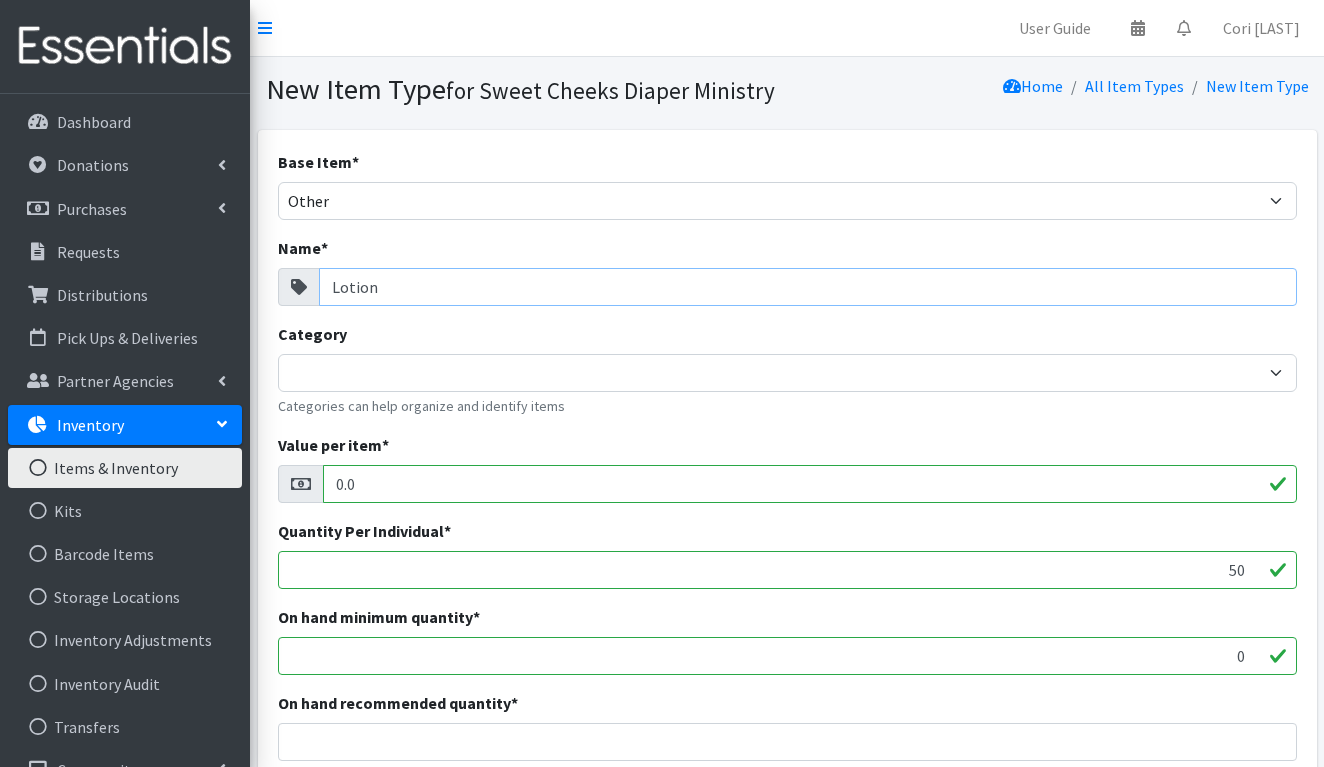 type on "Lotion" 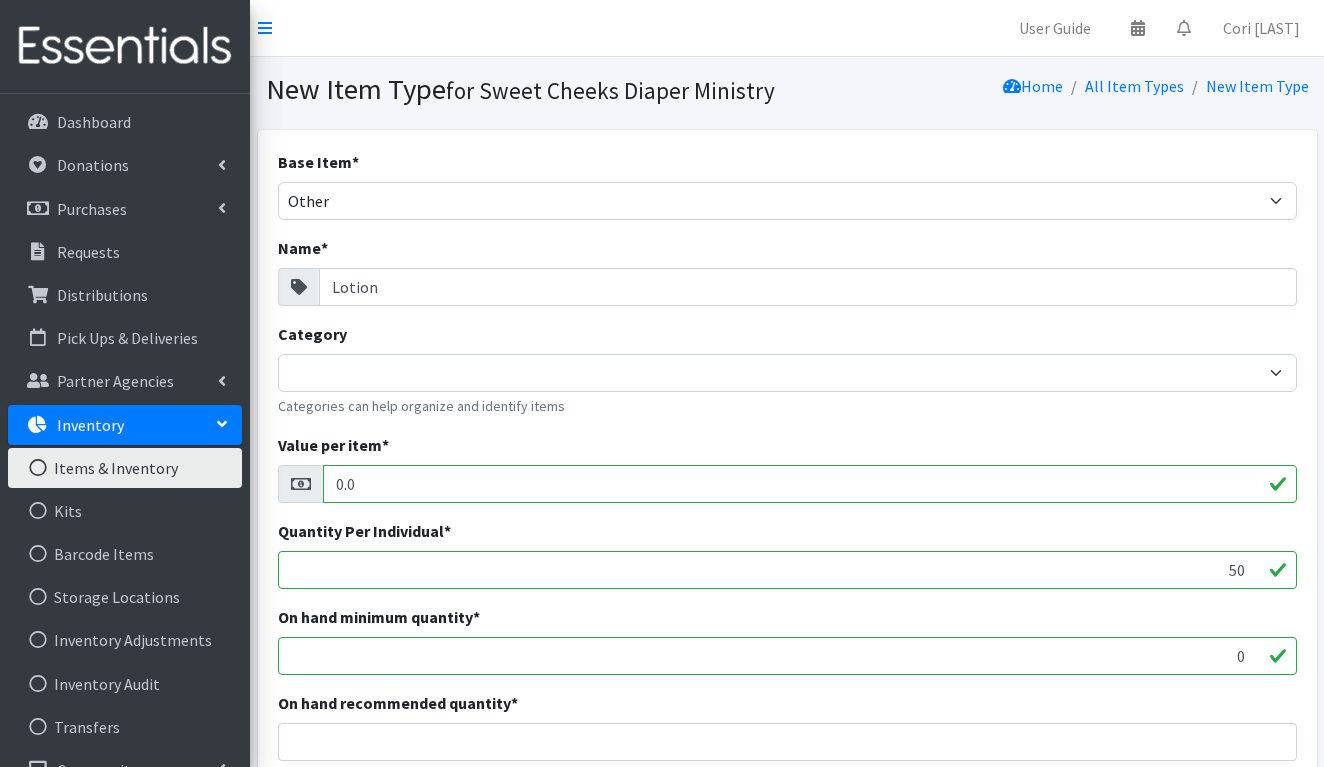 click on "0.0" at bounding box center [810, 484] 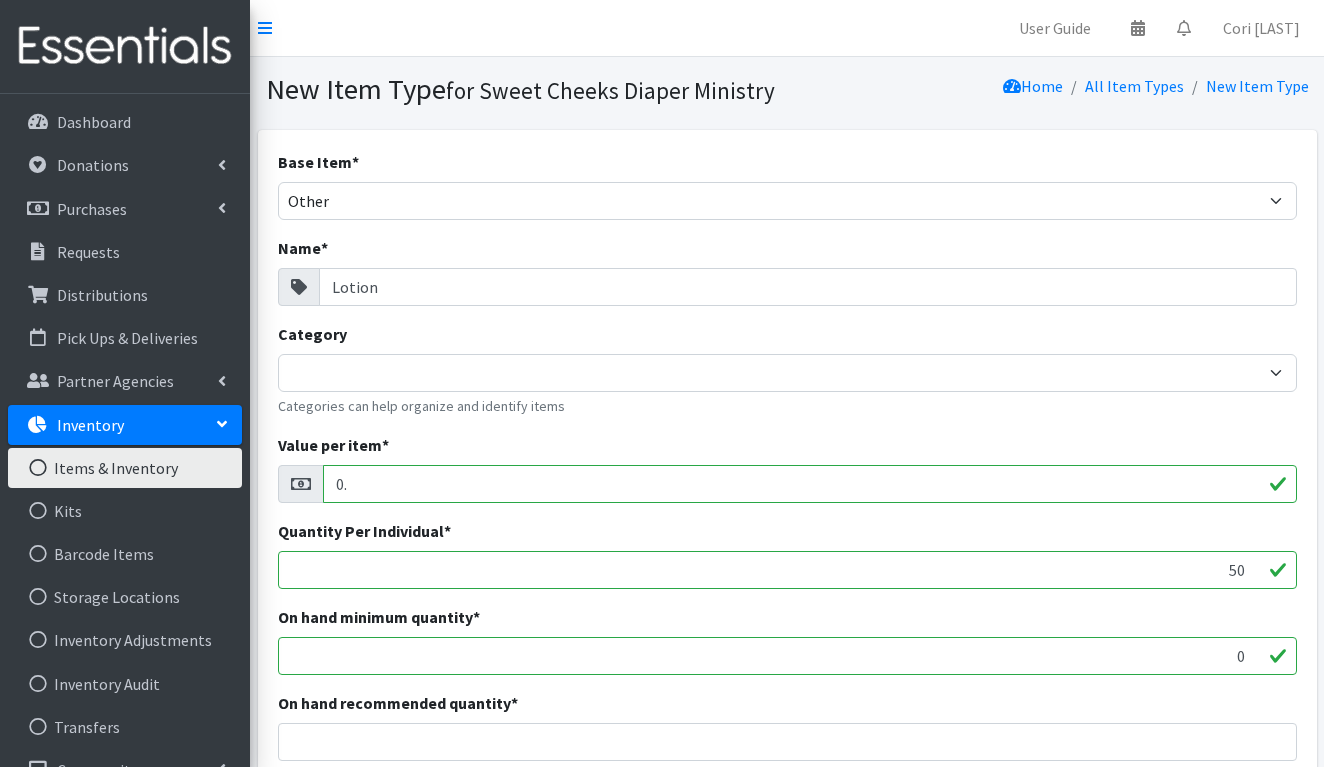 type on "0" 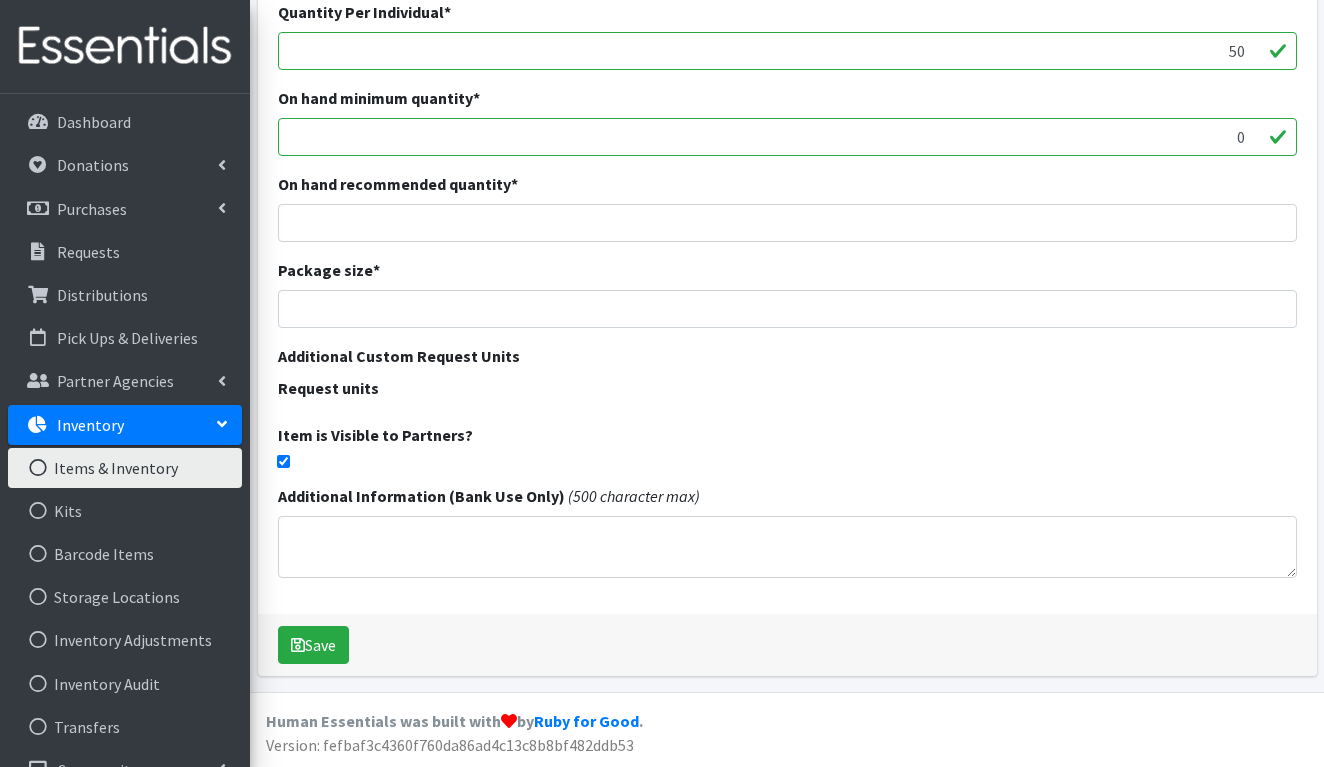scroll, scrollTop: 517, scrollLeft: 0, axis: vertical 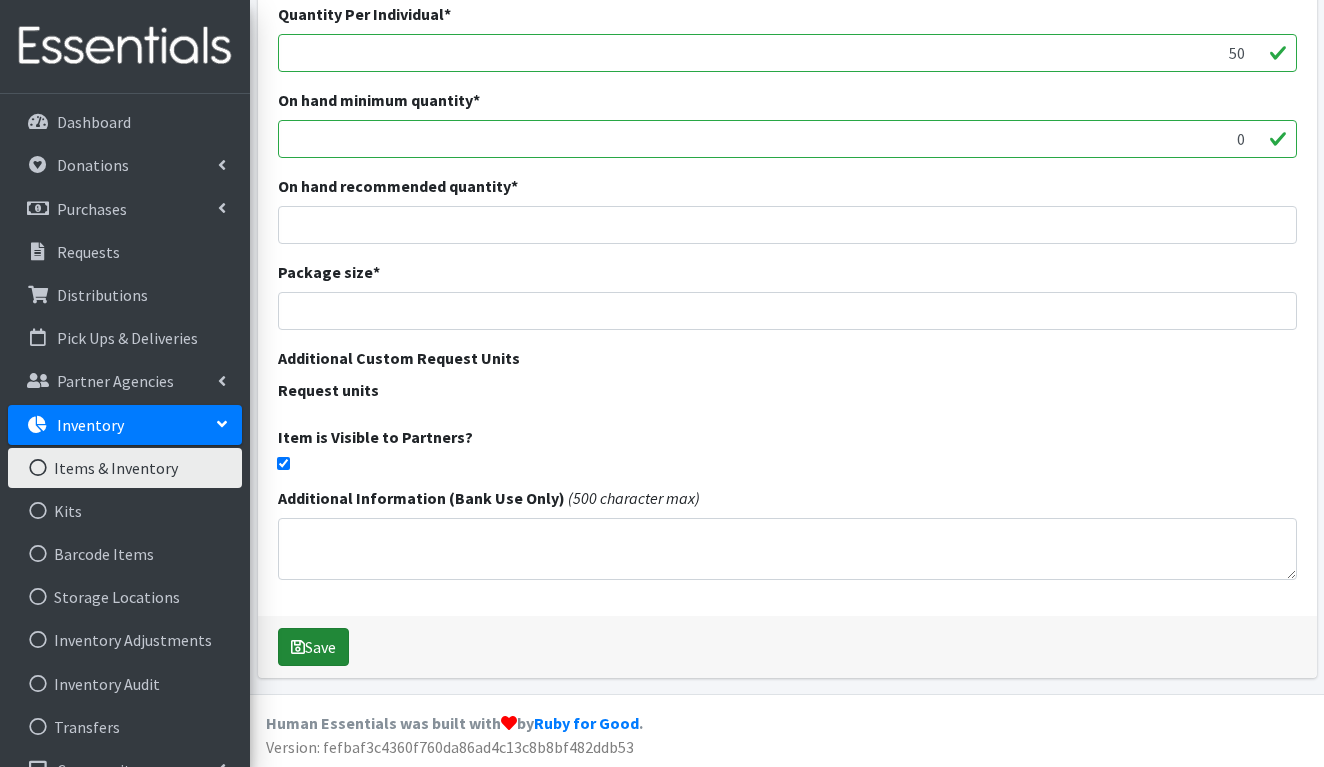 type on "3" 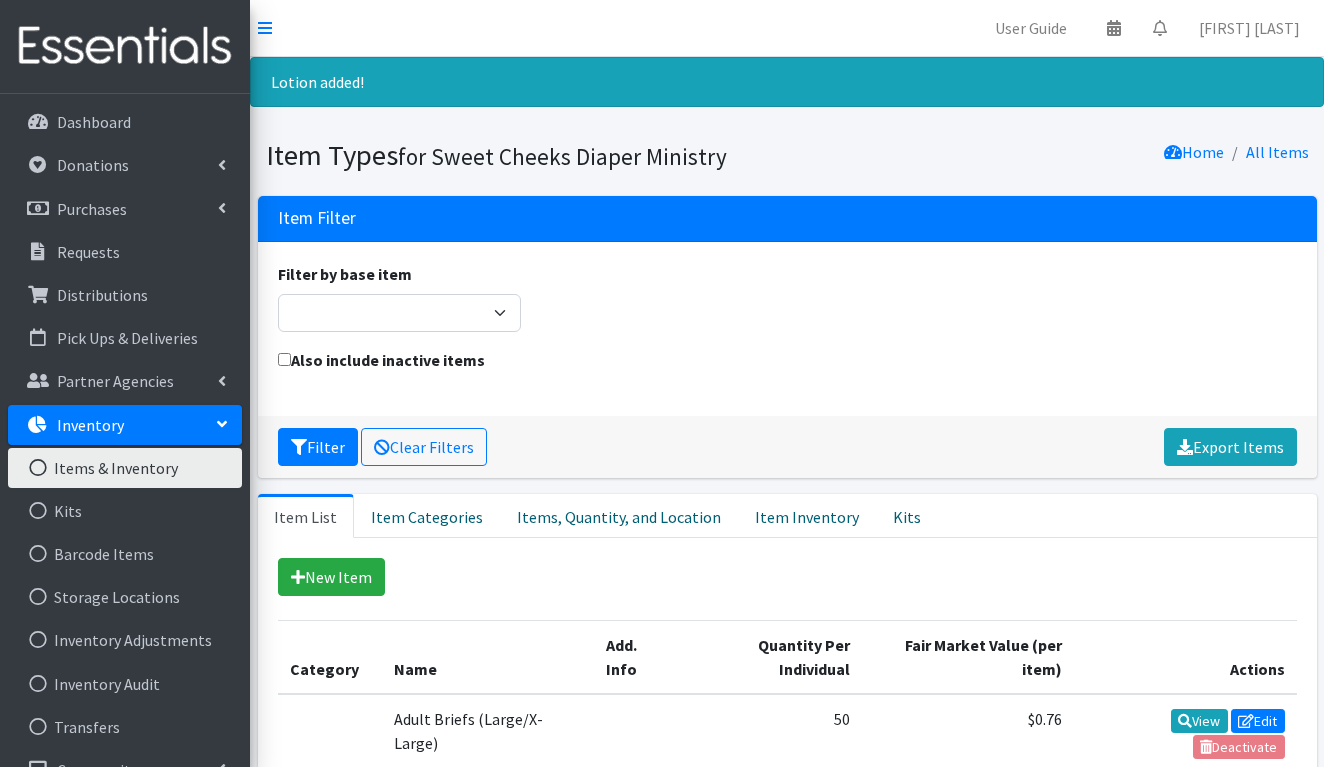 scroll, scrollTop: 0, scrollLeft: 0, axis: both 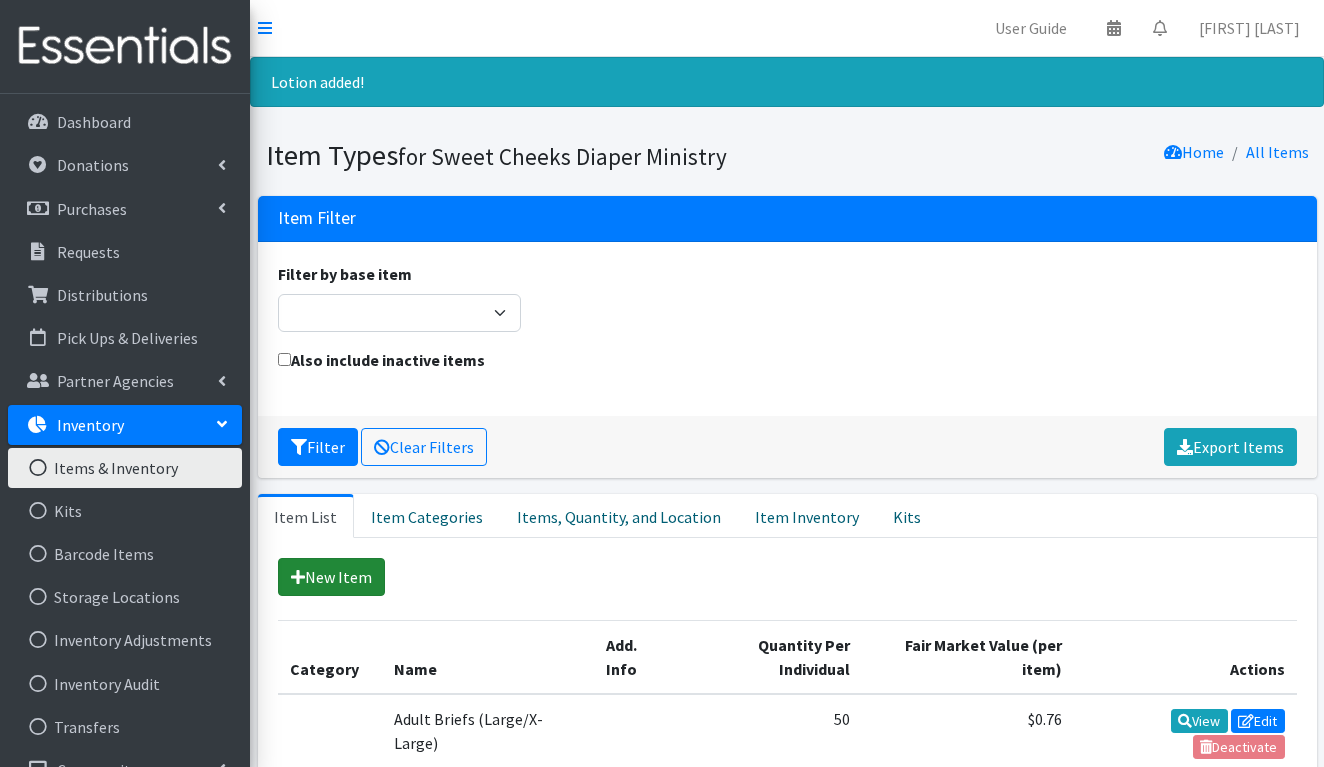 click on "New Item" at bounding box center [331, 577] 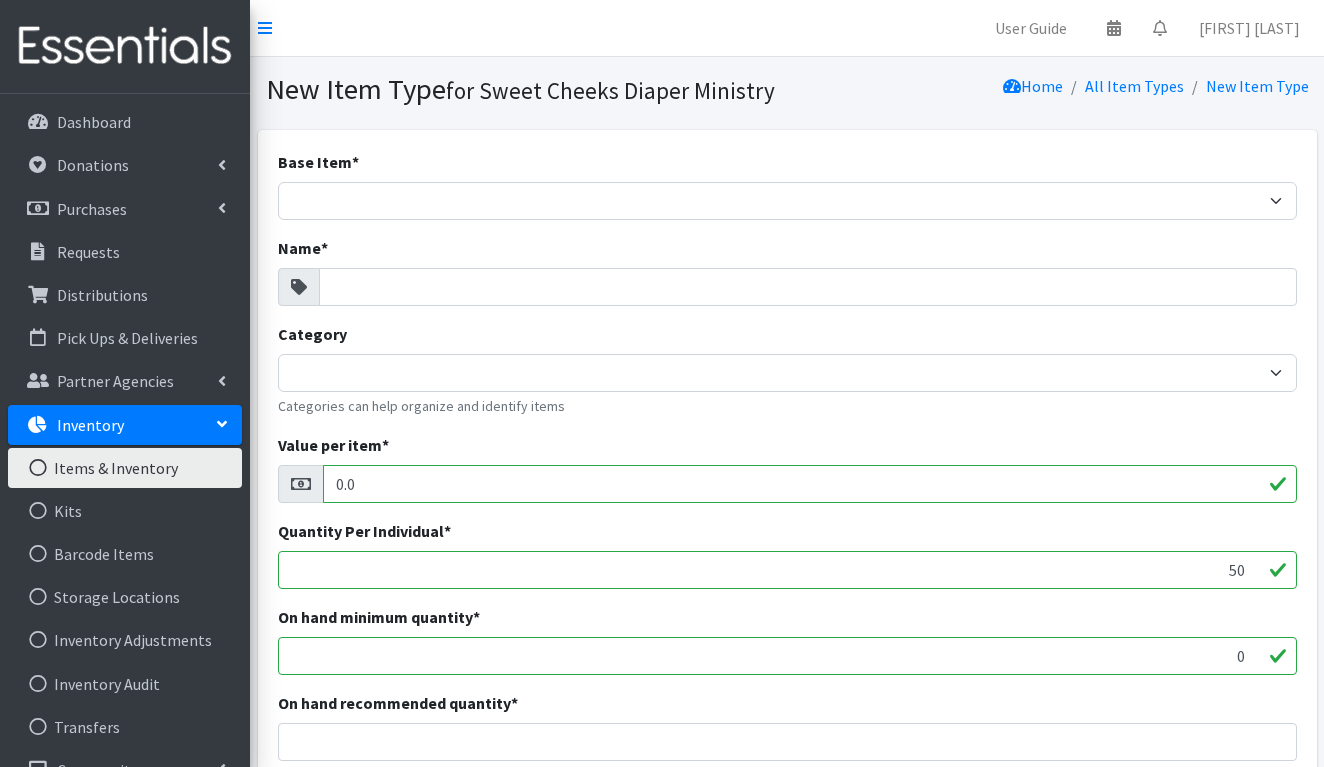 scroll, scrollTop: 0, scrollLeft: 0, axis: both 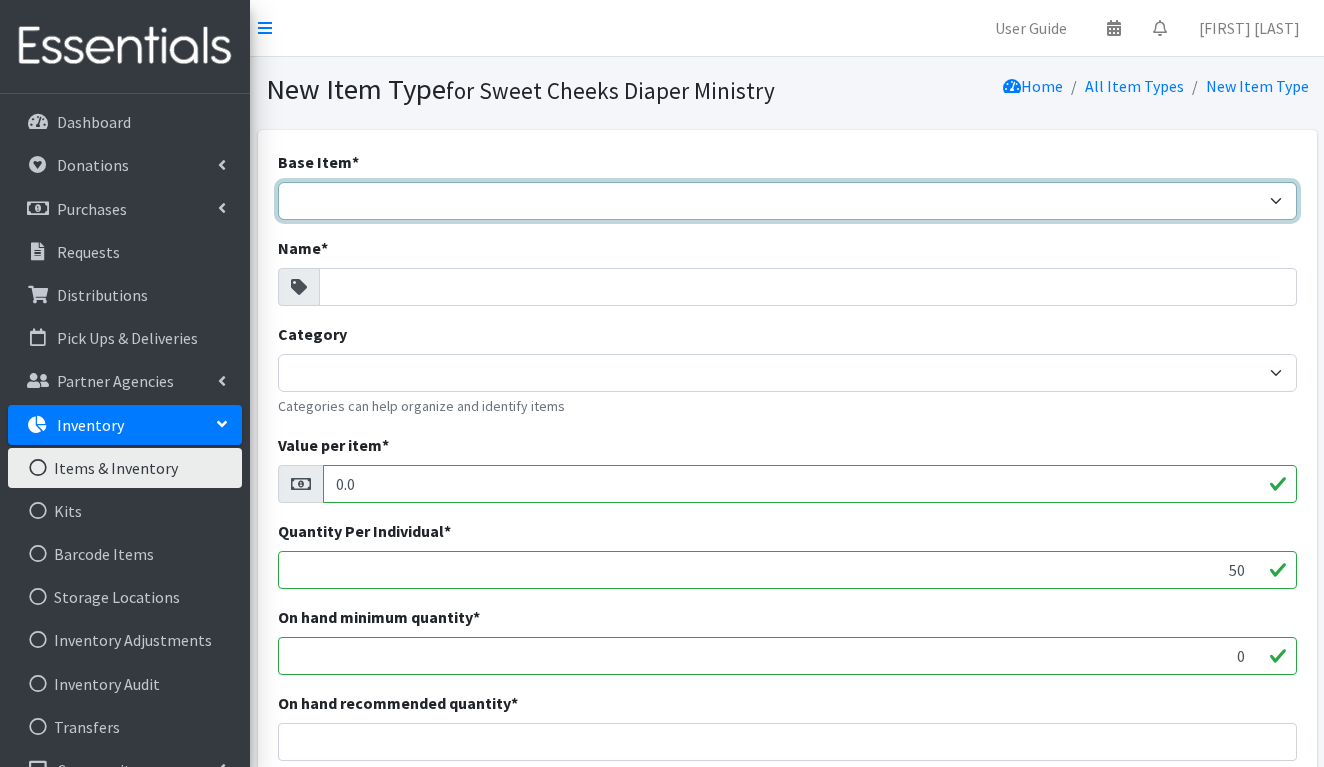 select on "other" 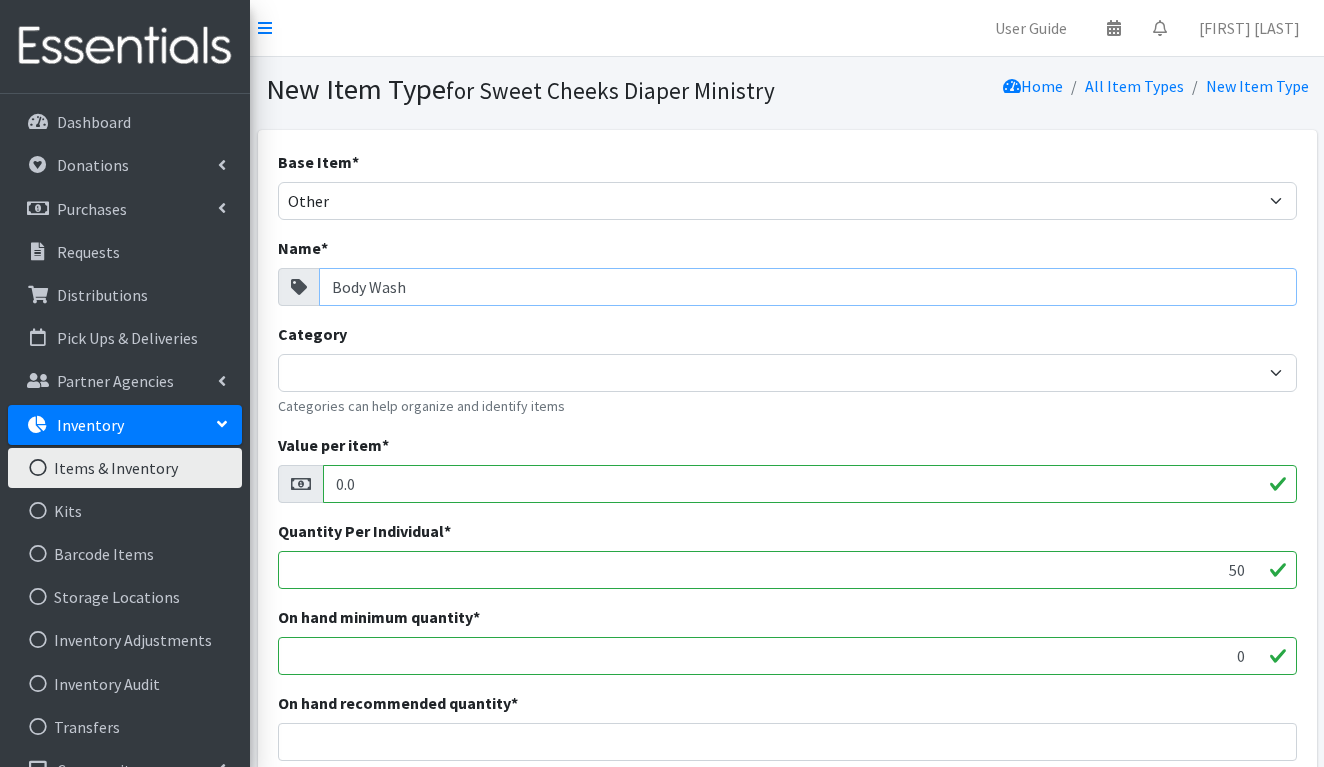 type on "Body Wash" 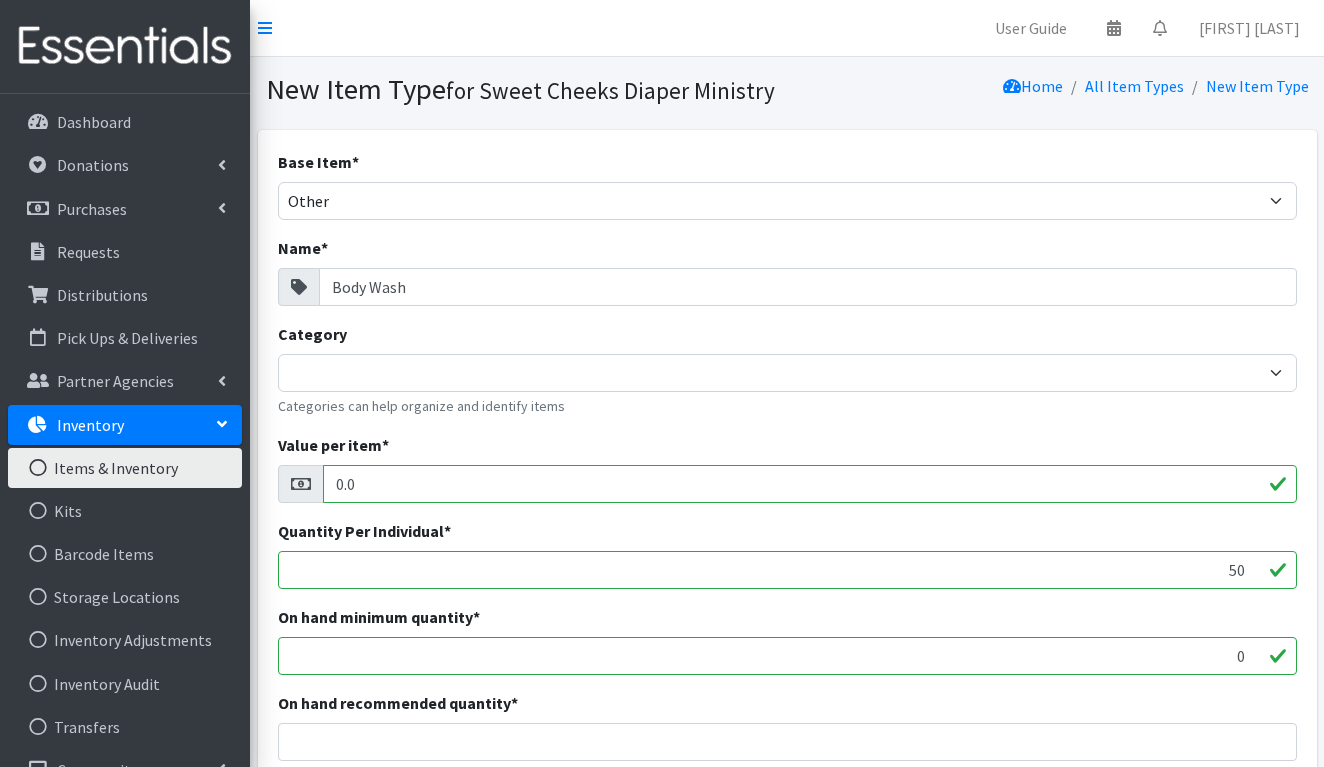 click on "0.0" at bounding box center (810, 484) 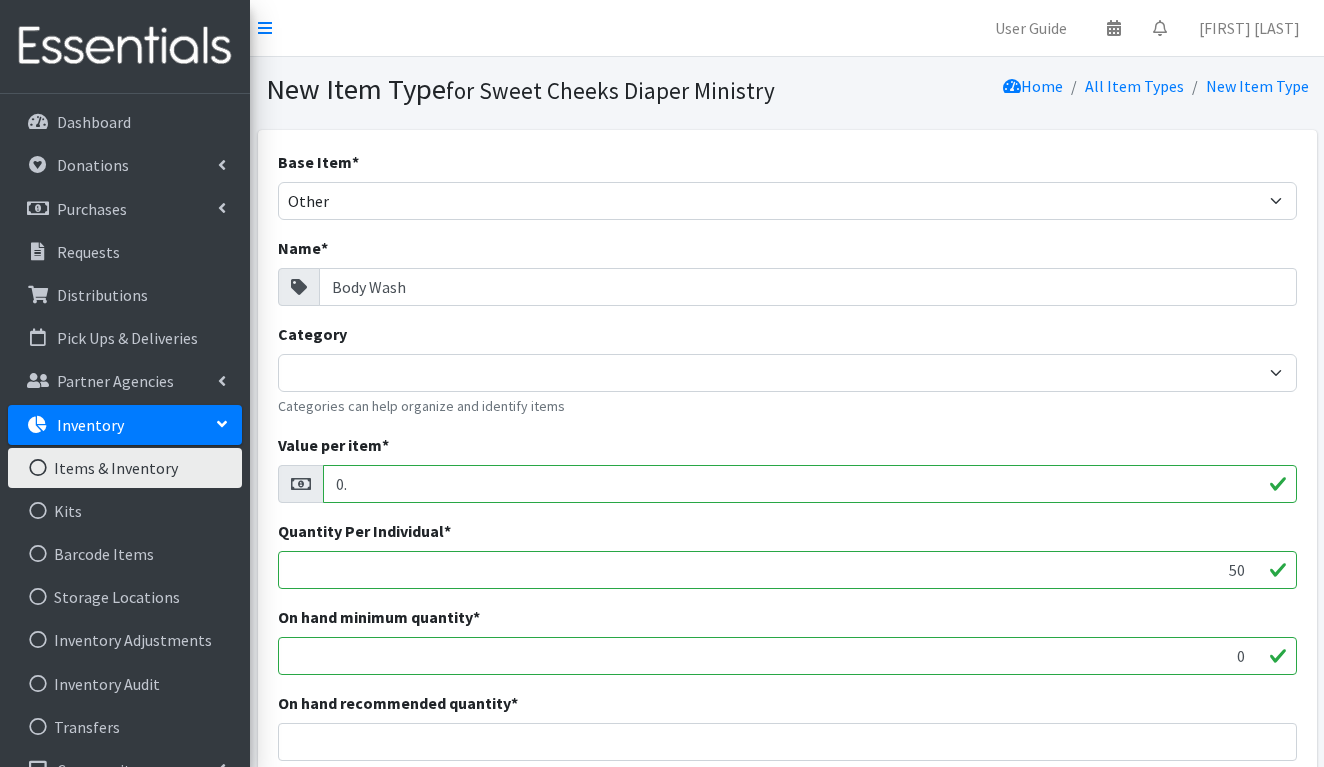 type on "0" 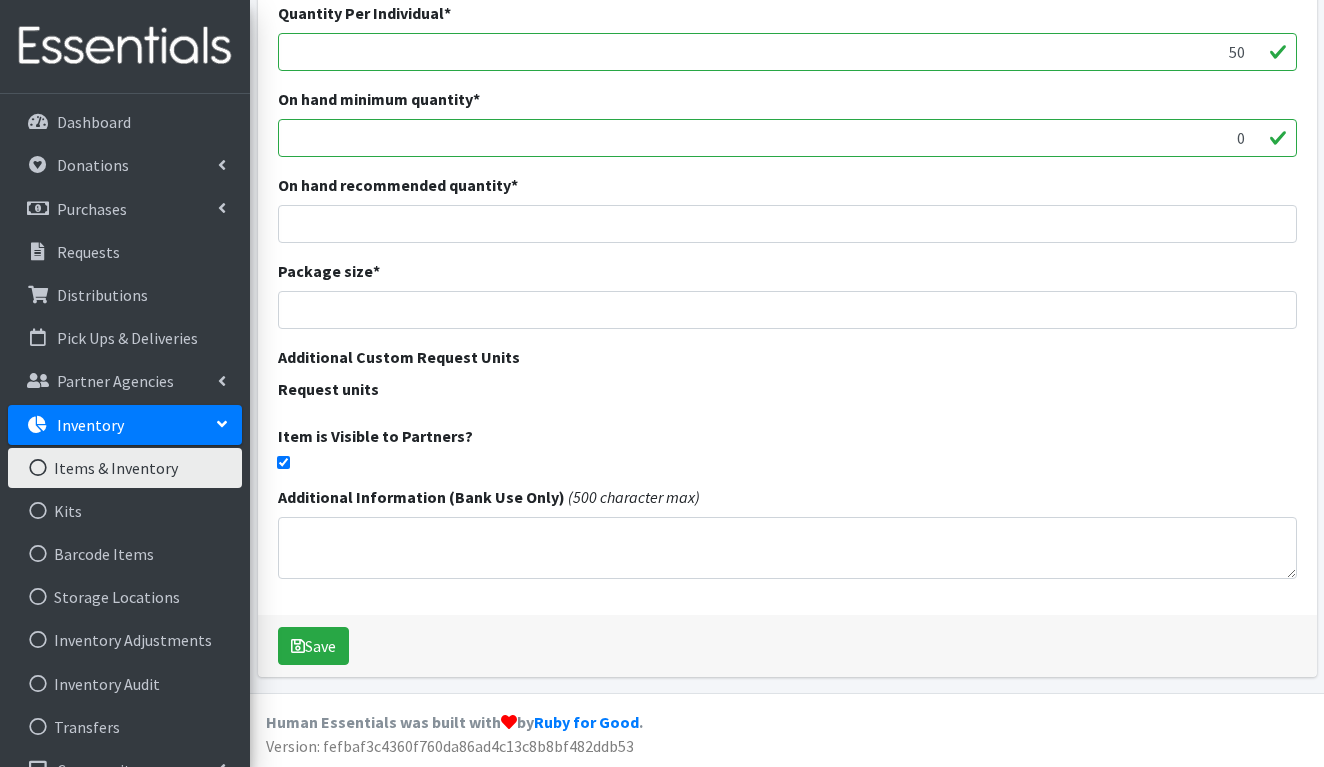 scroll, scrollTop: 517, scrollLeft: 0, axis: vertical 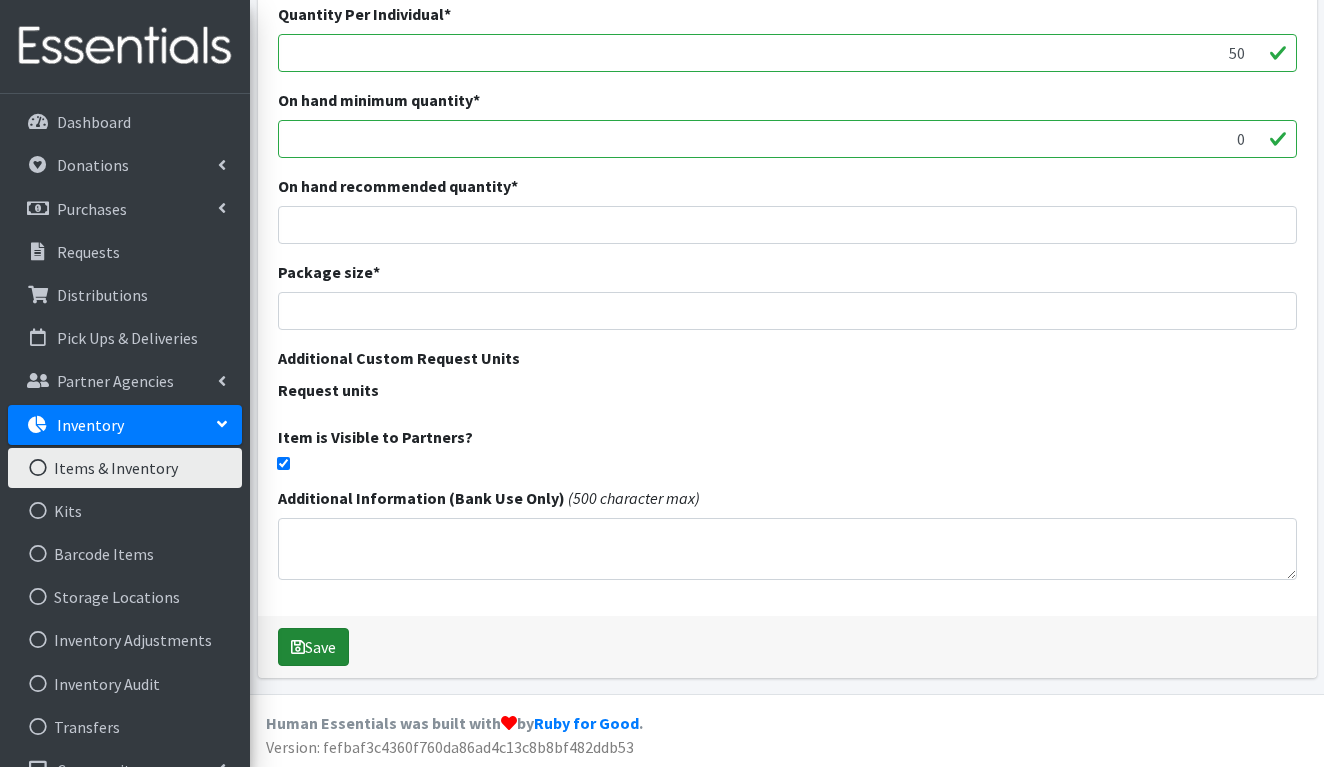 type on "3" 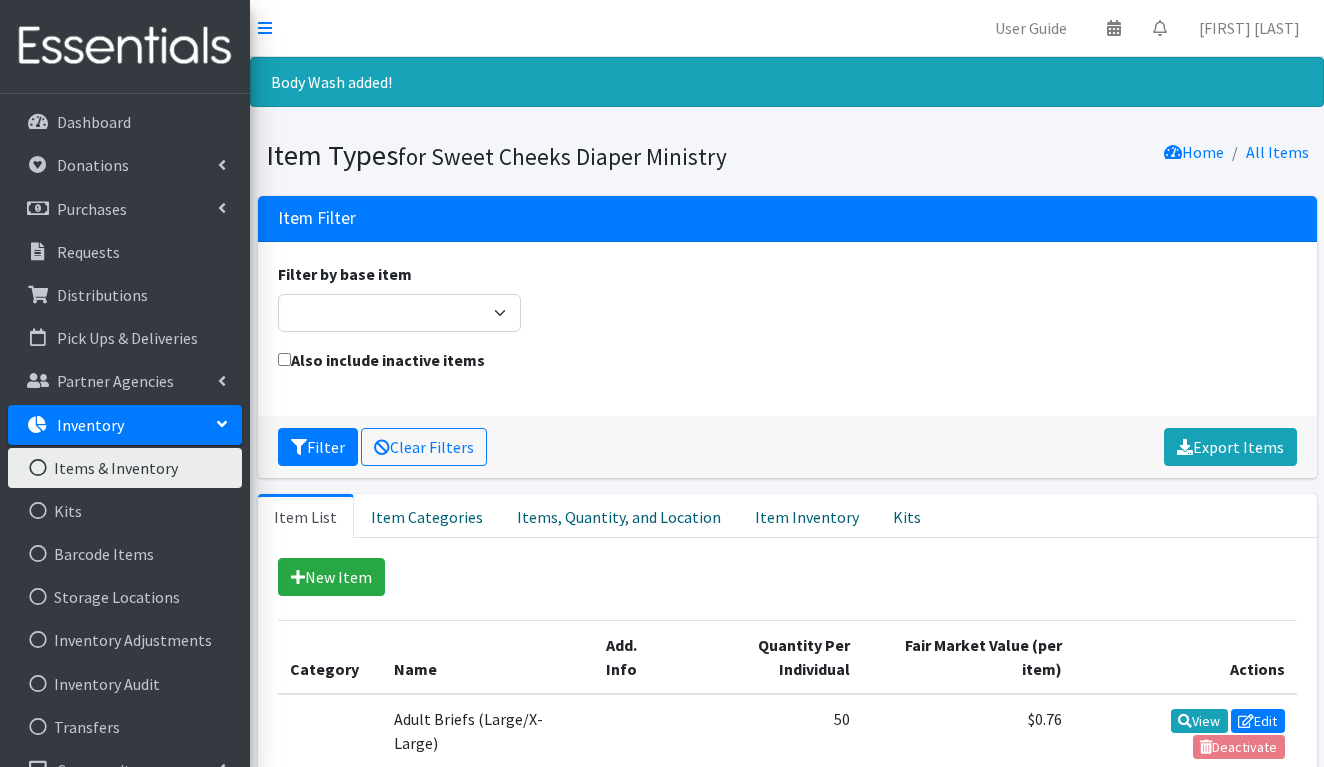 scroll, scrollTop: 0, scrollLeft: 0, axis: both 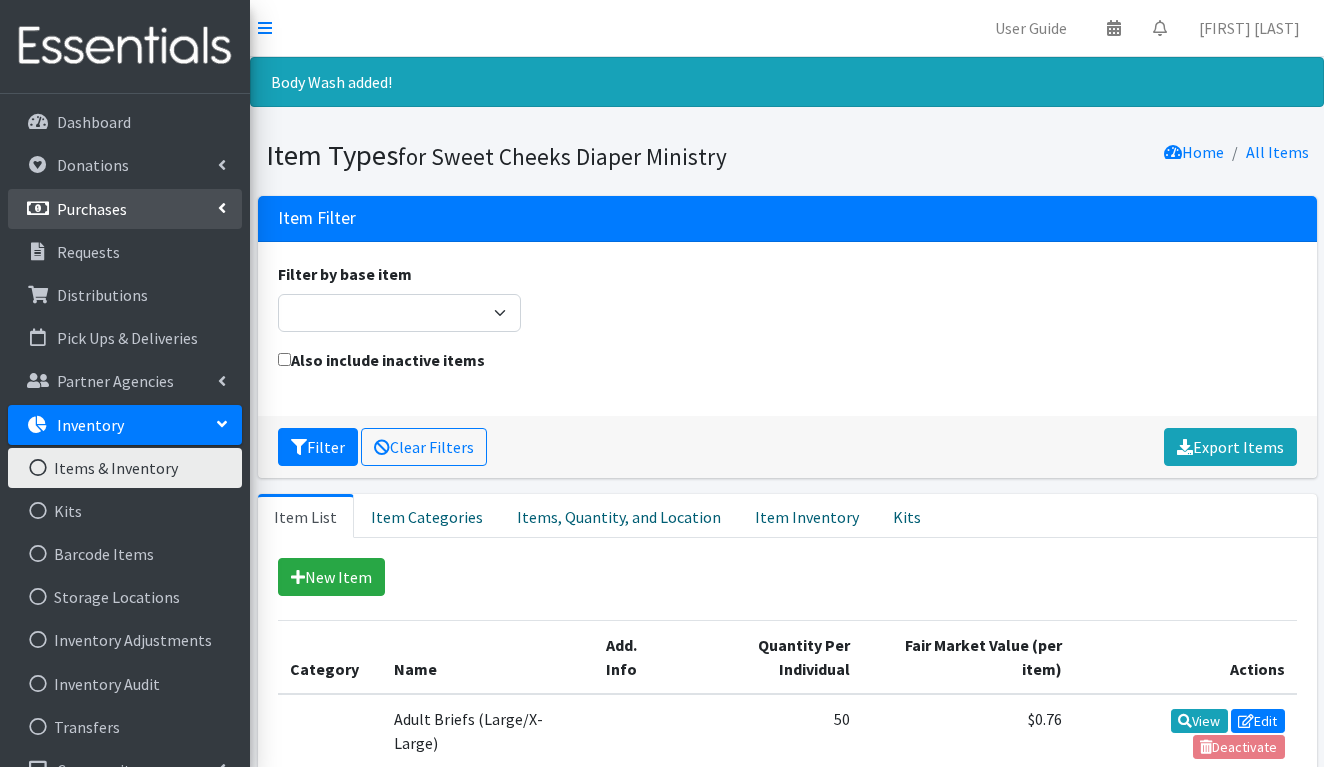 click on "Purchases" at bounding box center [92, 209] 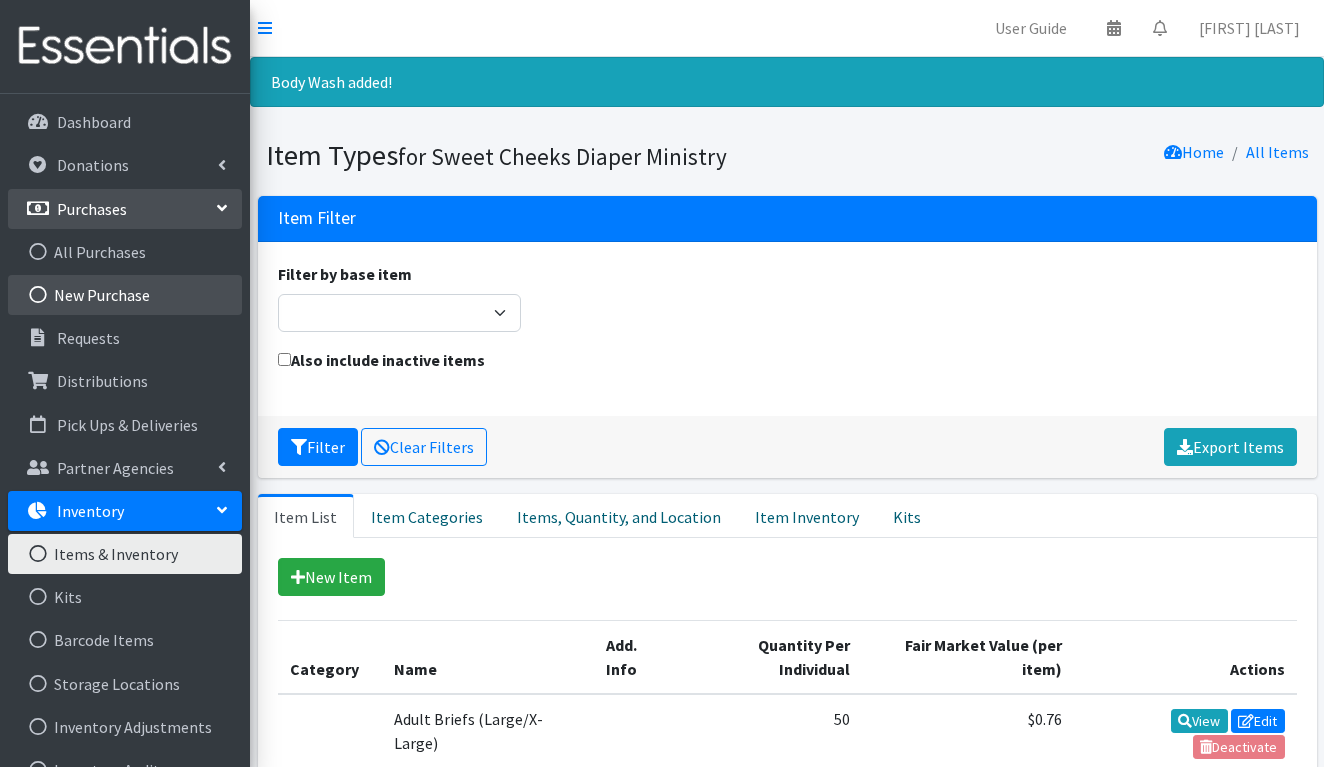 click on "New Purchase" at bounding box center (125, 295) 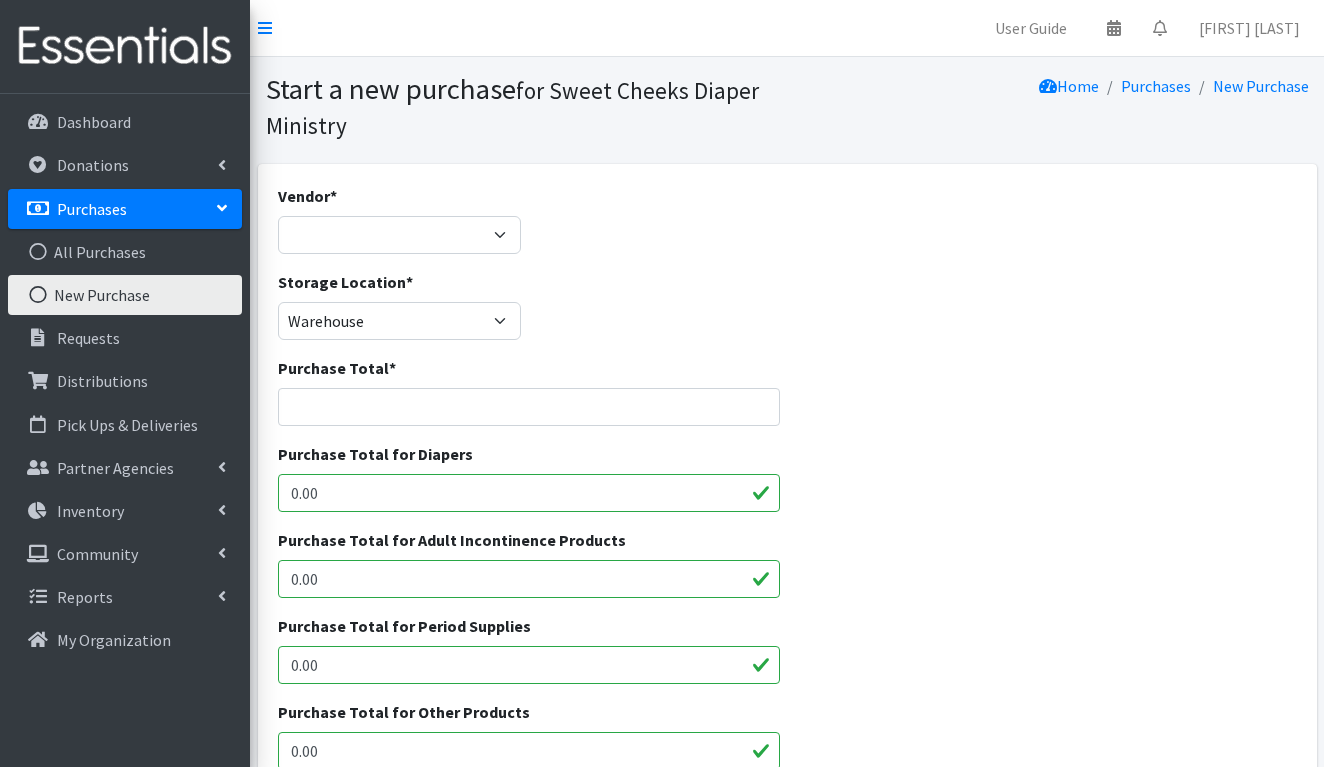 scroll, scrollTop: 0, scrollLeft: 0, axis: both 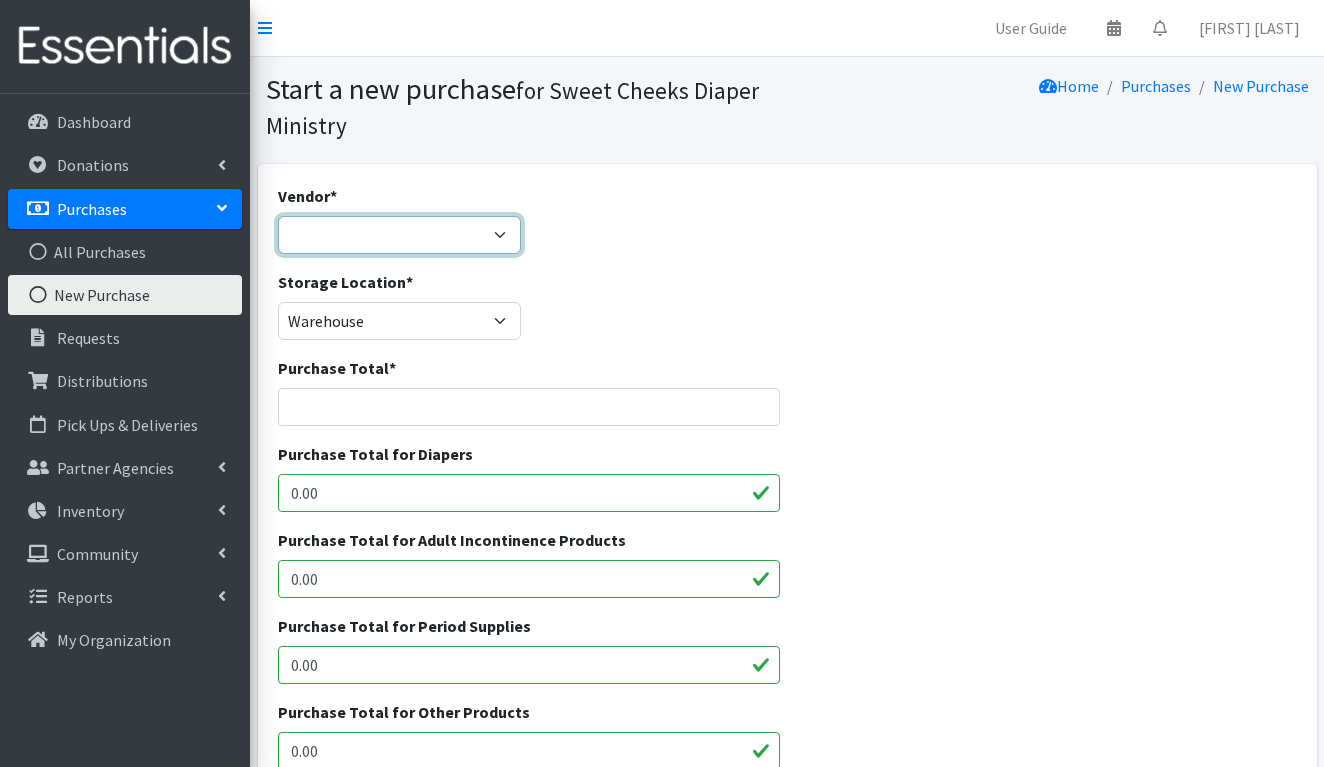 select on "123" 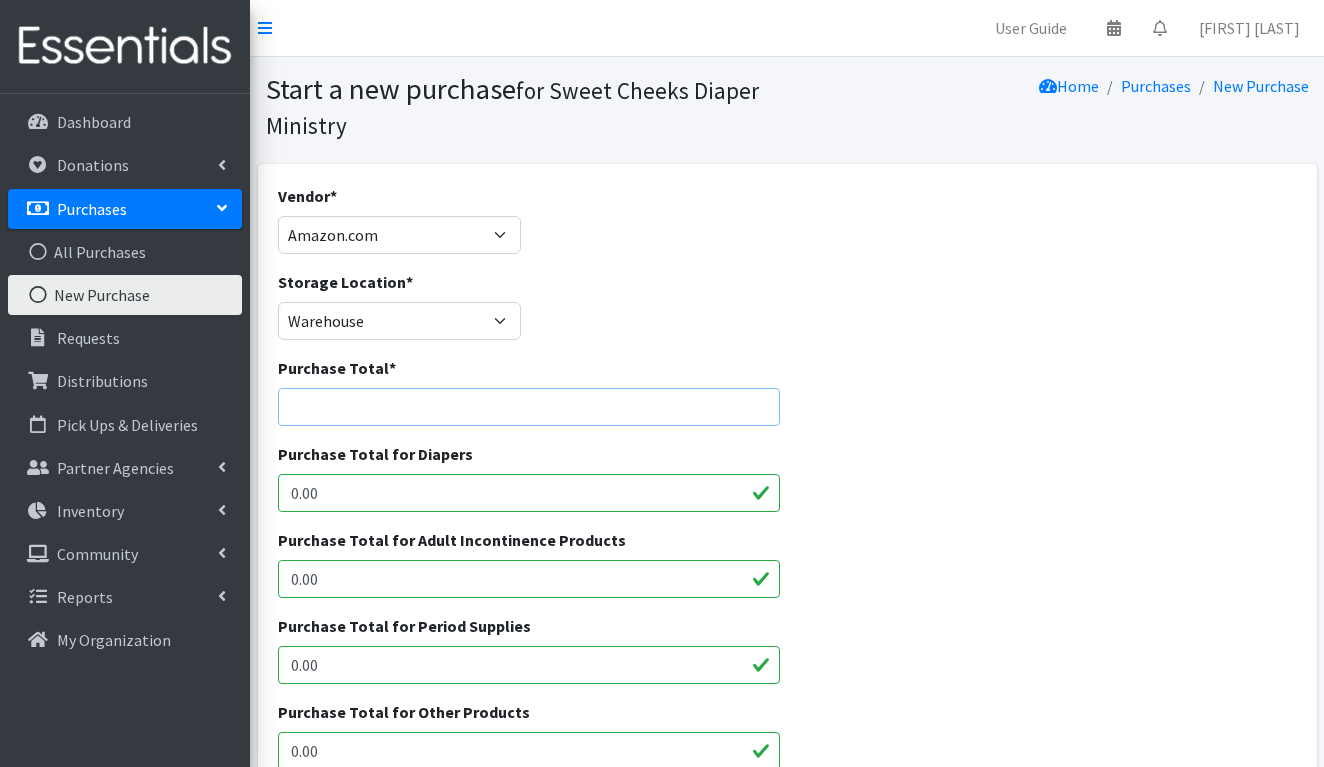 click on "Purchase Total  *" at bounding box center (529, 407) 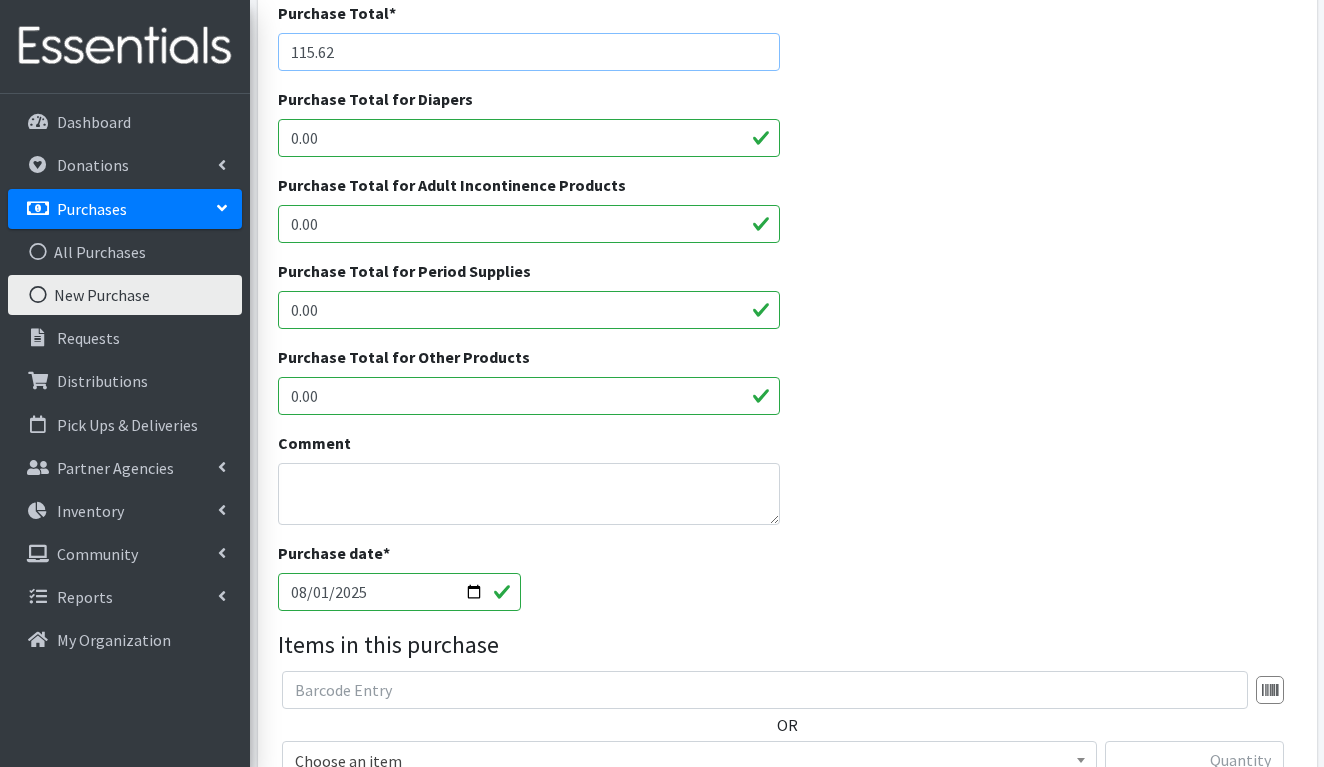 scroll, scrollTop: 357, scrollLeft: 0, axis: vertical 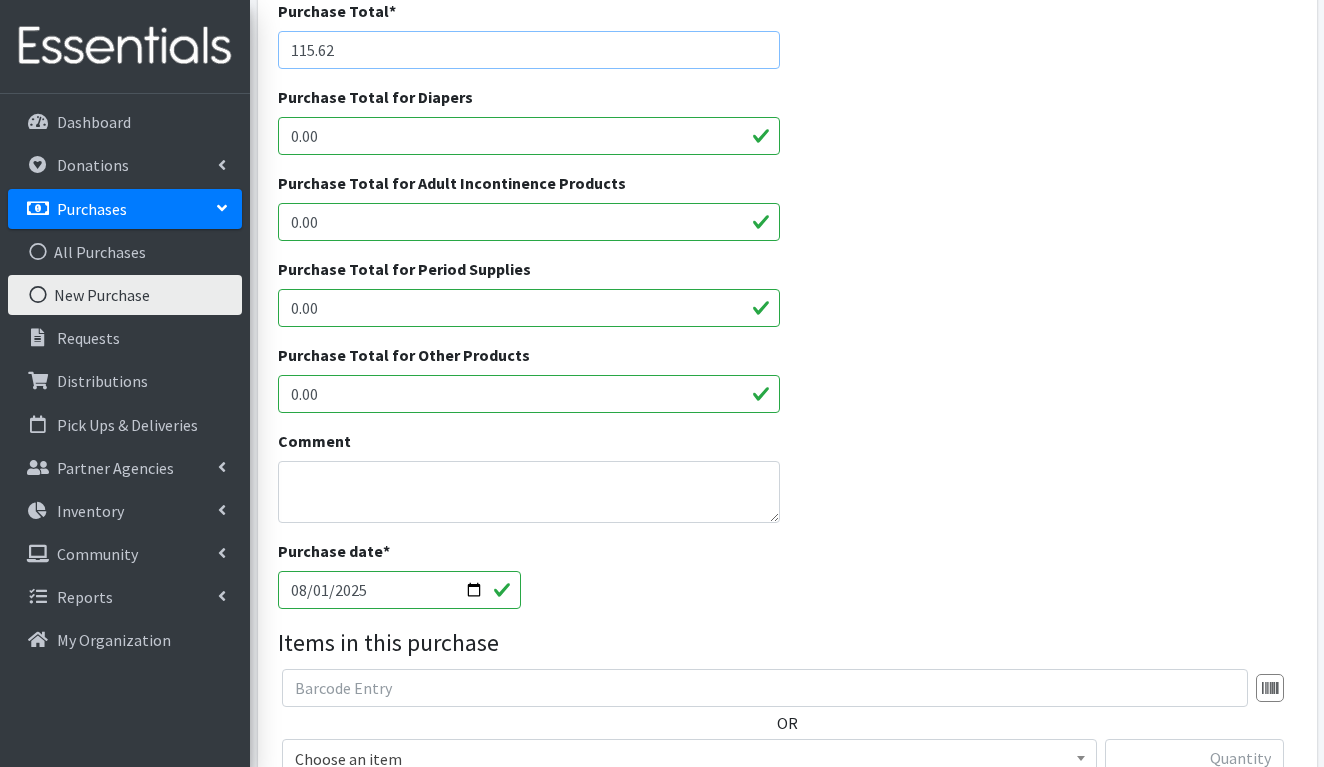 type on "115.62" 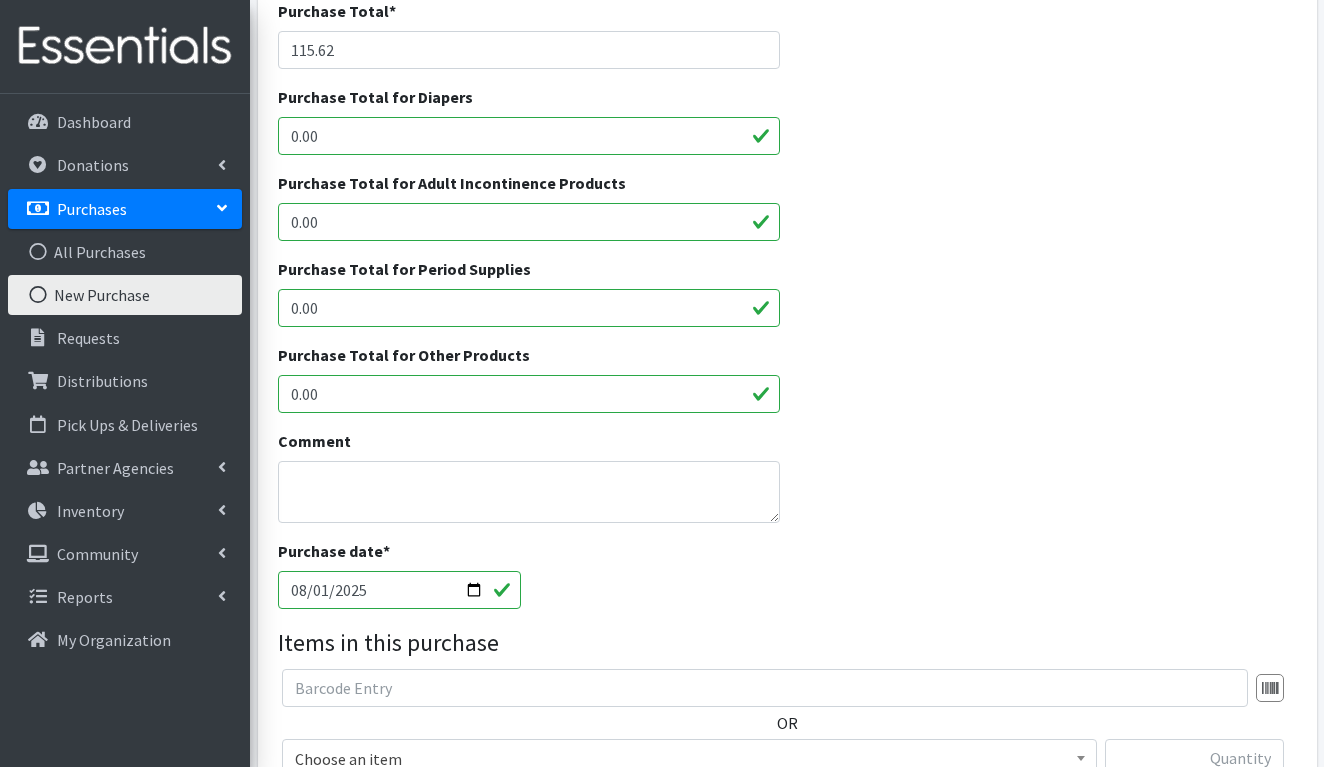 click on "0.00" at bounding box center (529, 394) 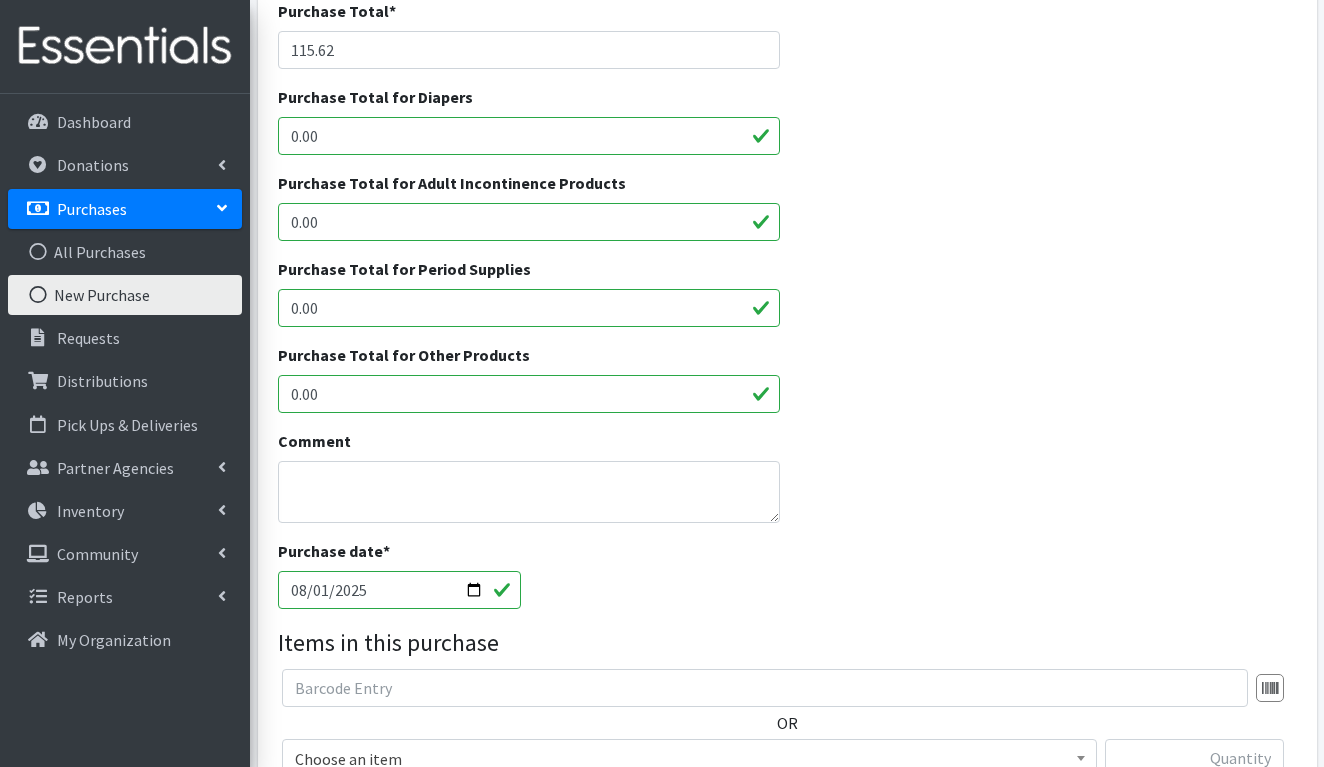 click on "0.00" at bounding box center (529, 394) 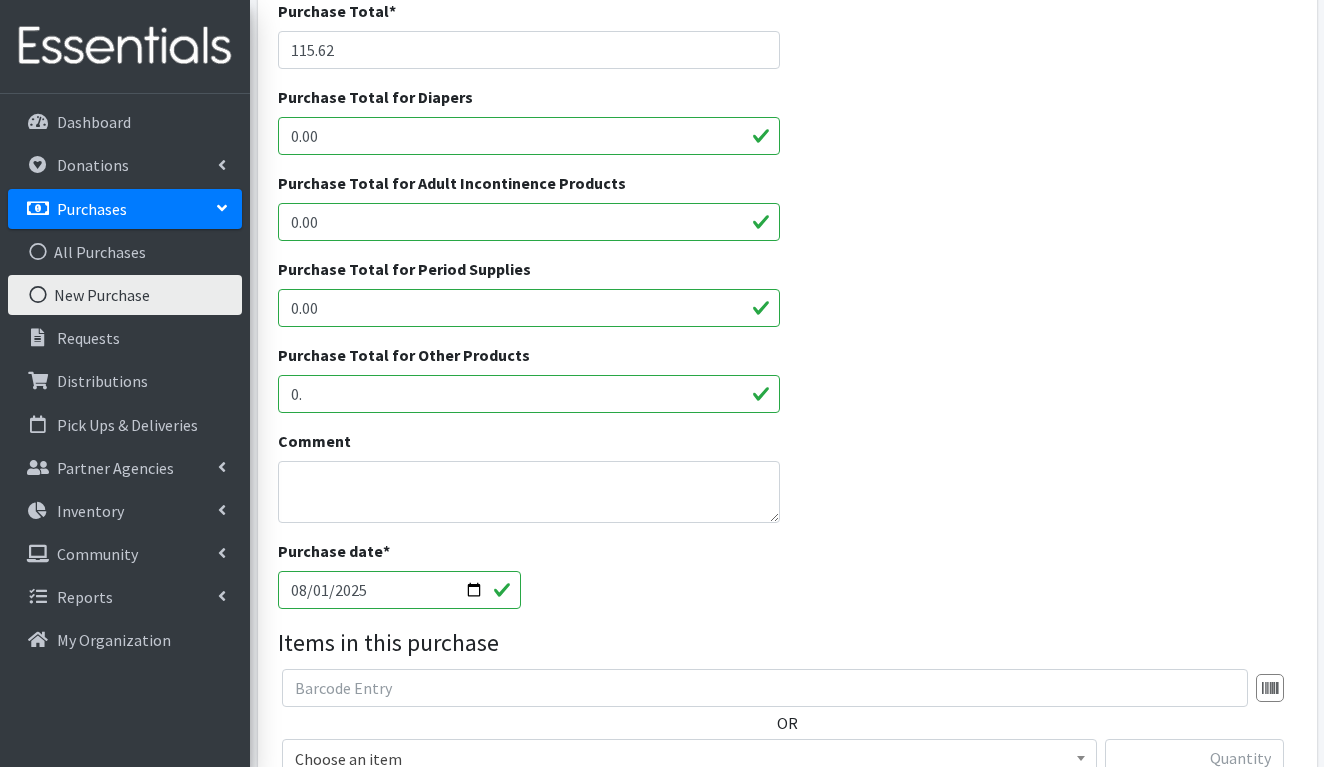 type on "0" 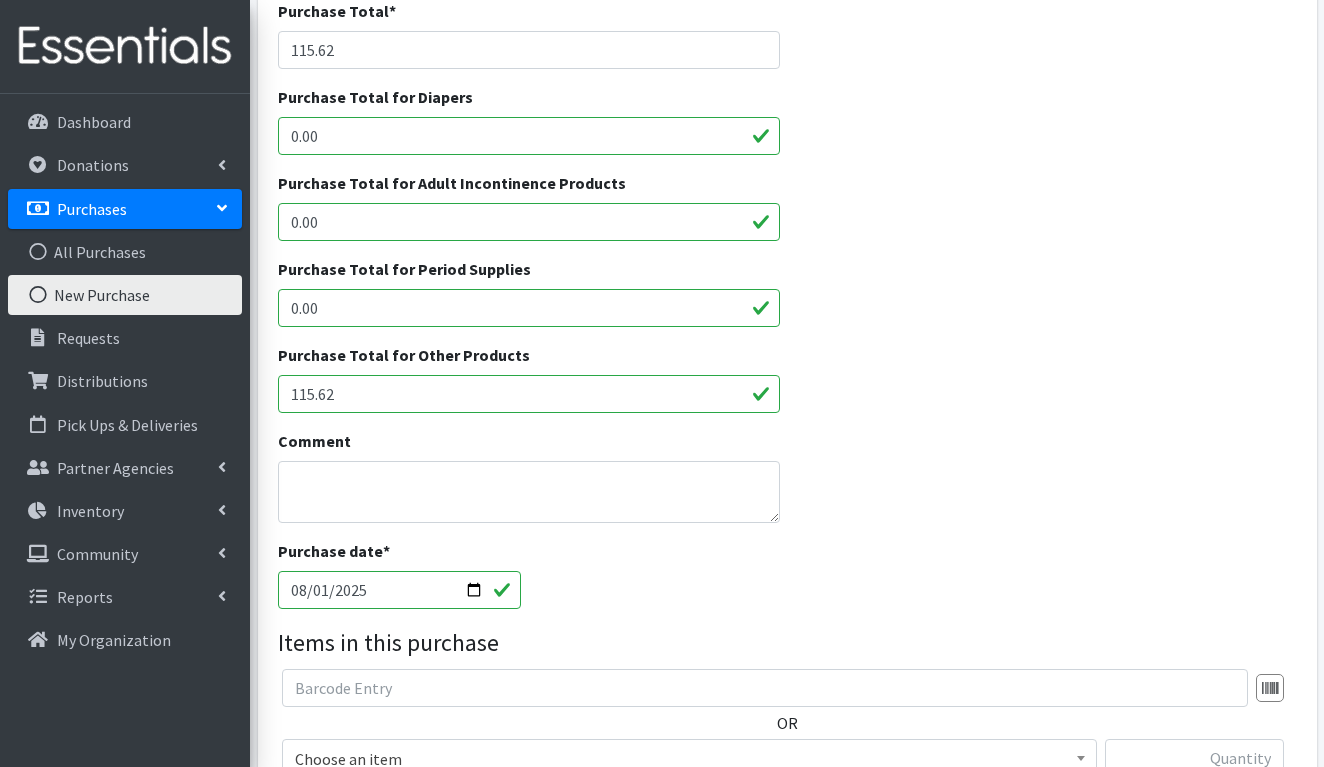 type on "115.62" 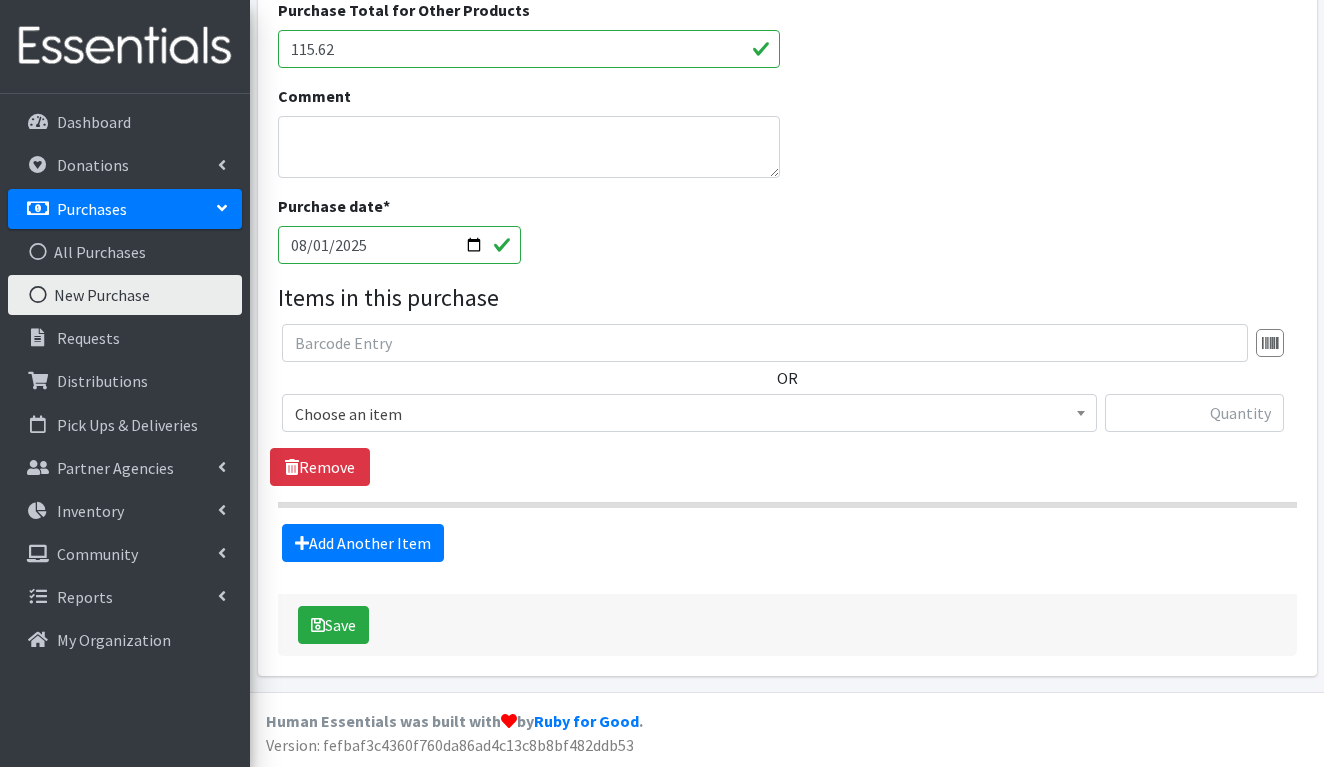 scroll, scrollTop: 701, scrollLeft: 0, axis: vertical 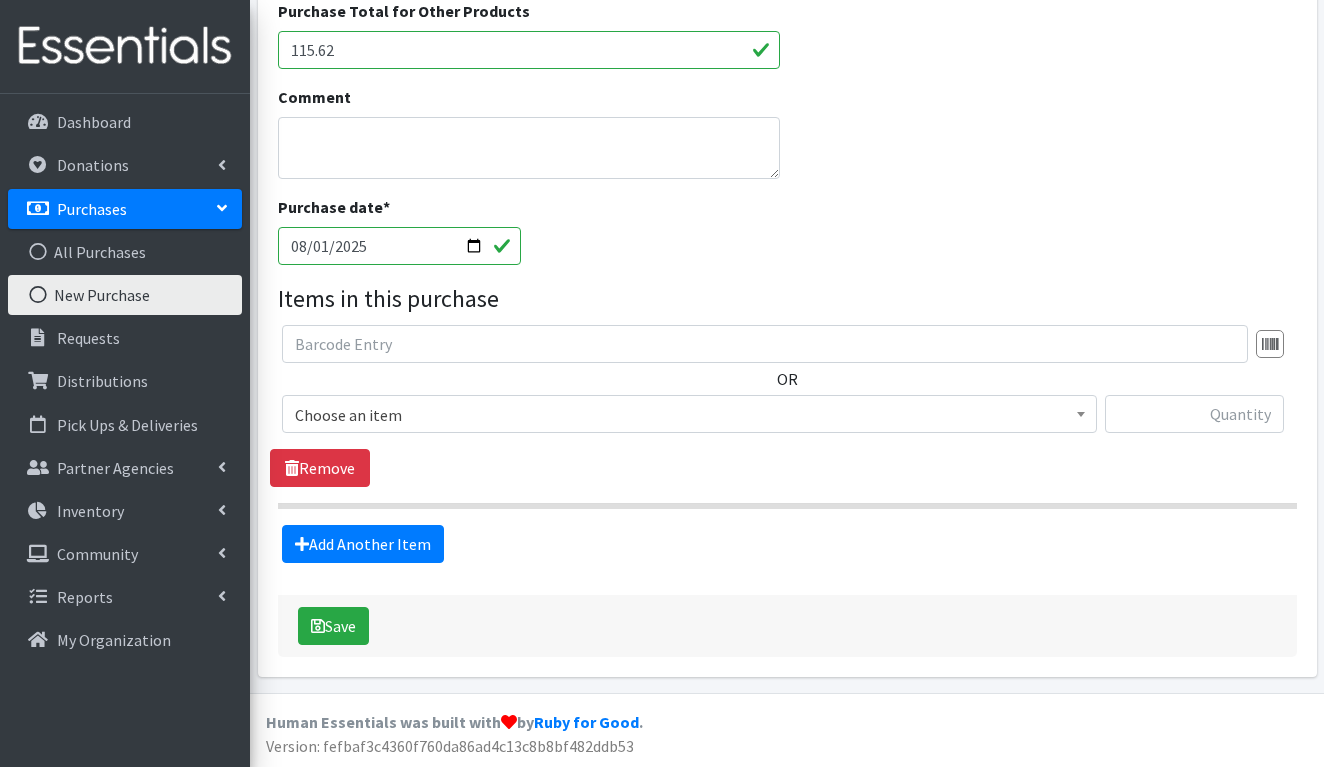 click on "Choose an item" at bounding box center [689, 415] 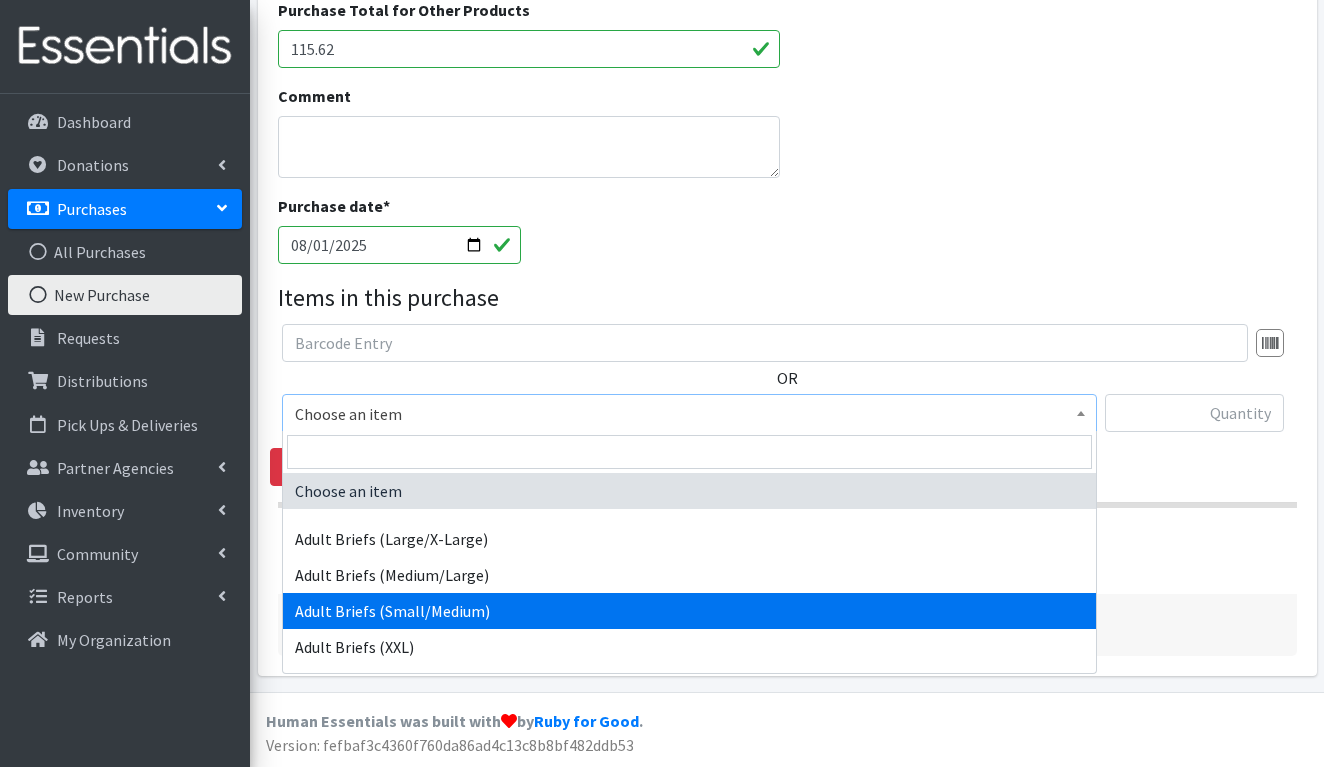 scroll, scrollTop: 701, scrollLeft: 0, axis: vertical 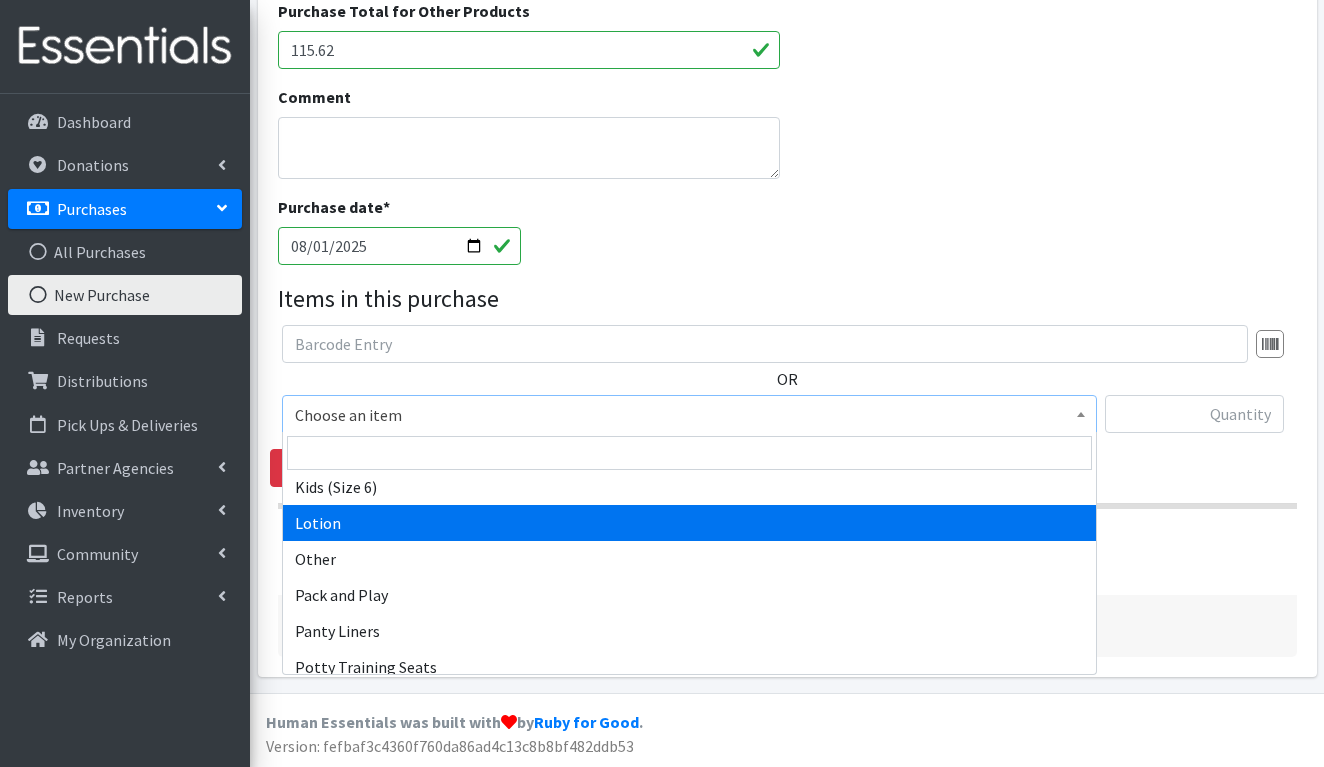 select on "15537" 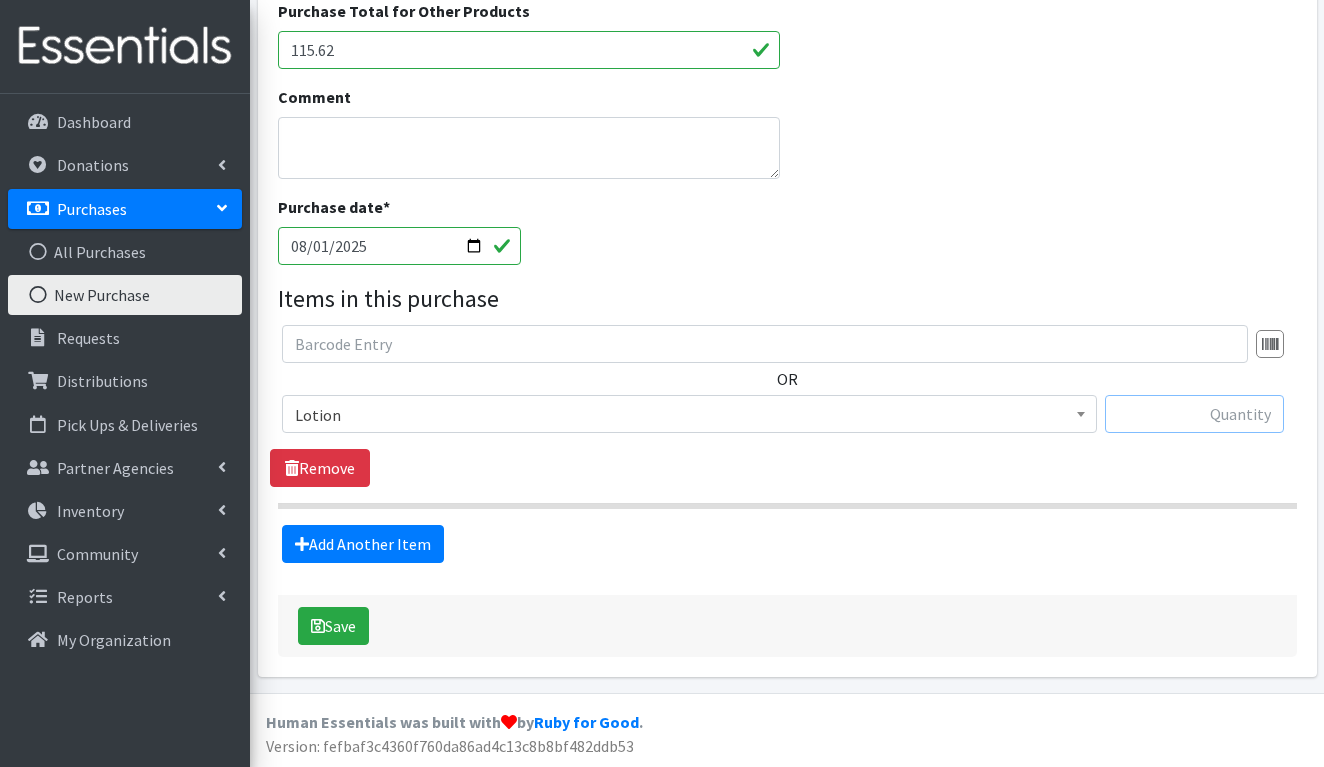 click at bounding box center [1194, 414] 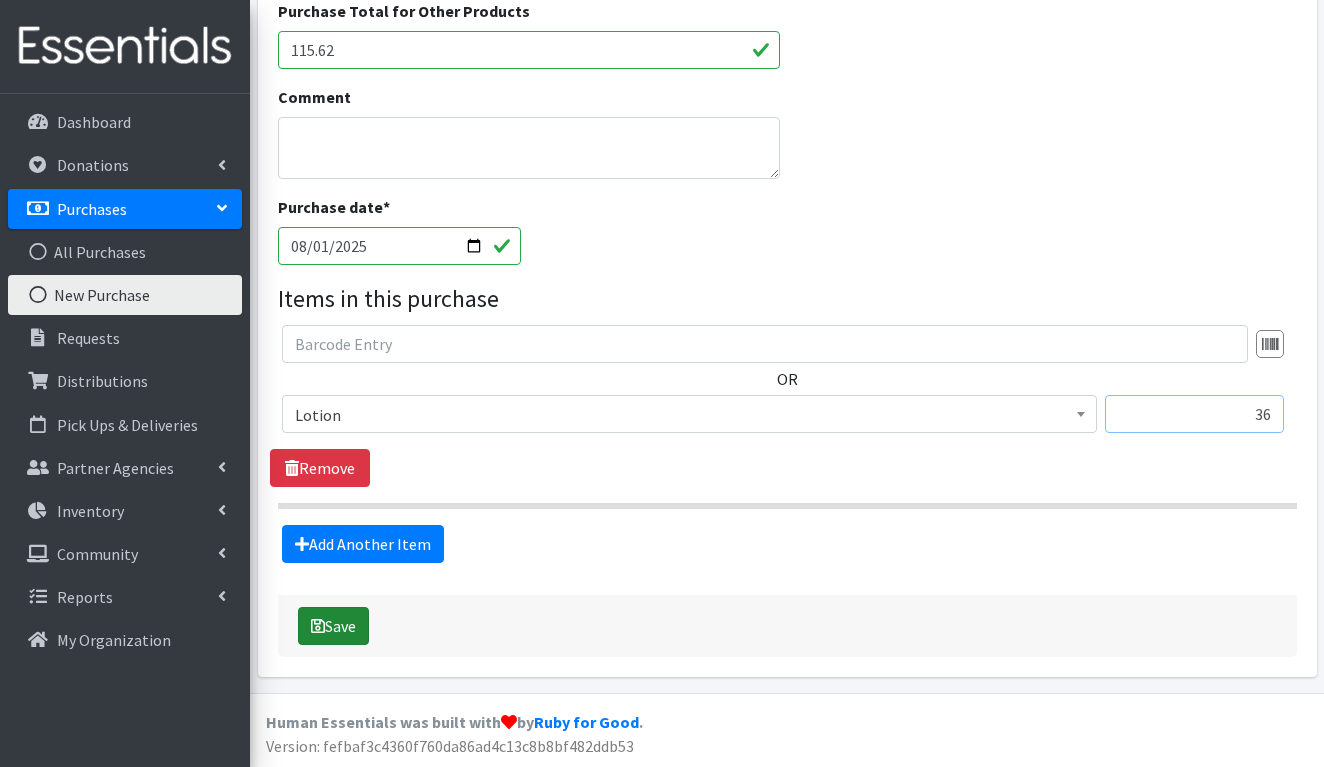 type on "36" 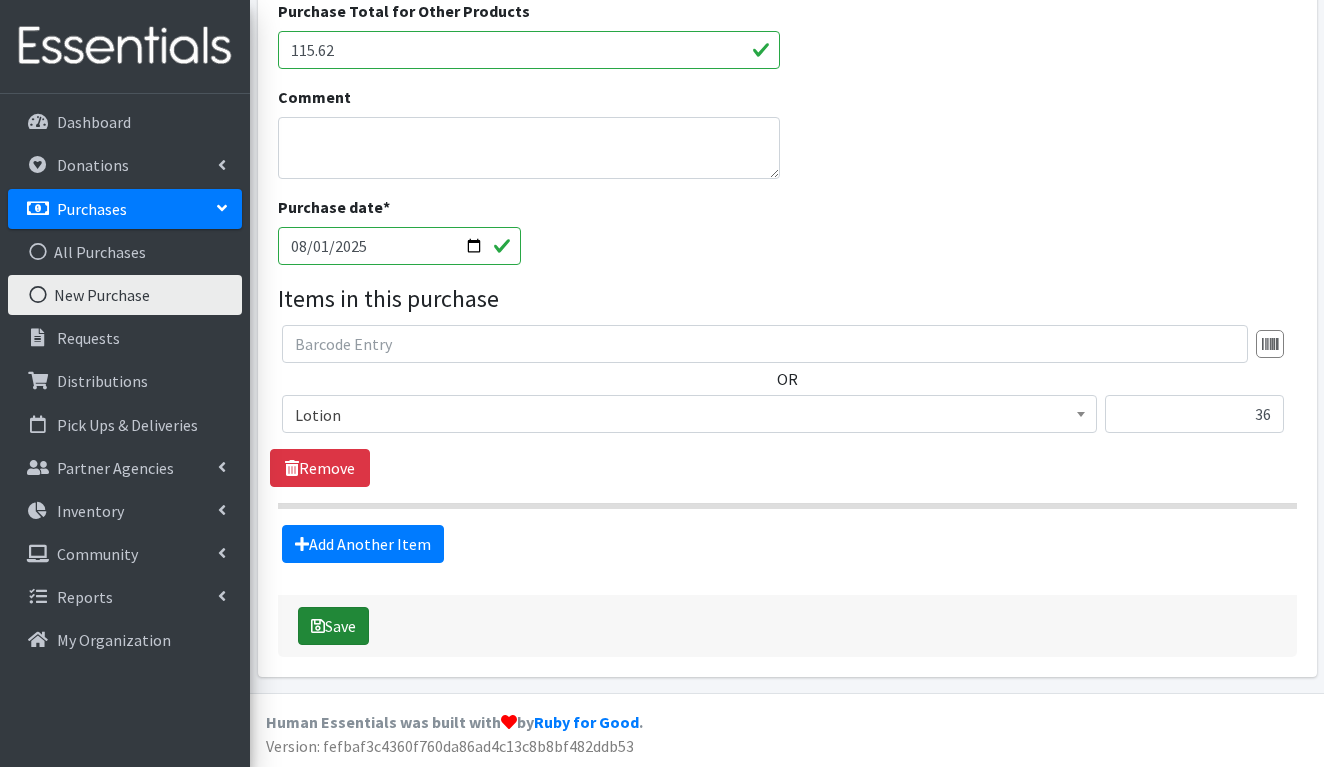 click on "Save" at bounding box center [333, 626] 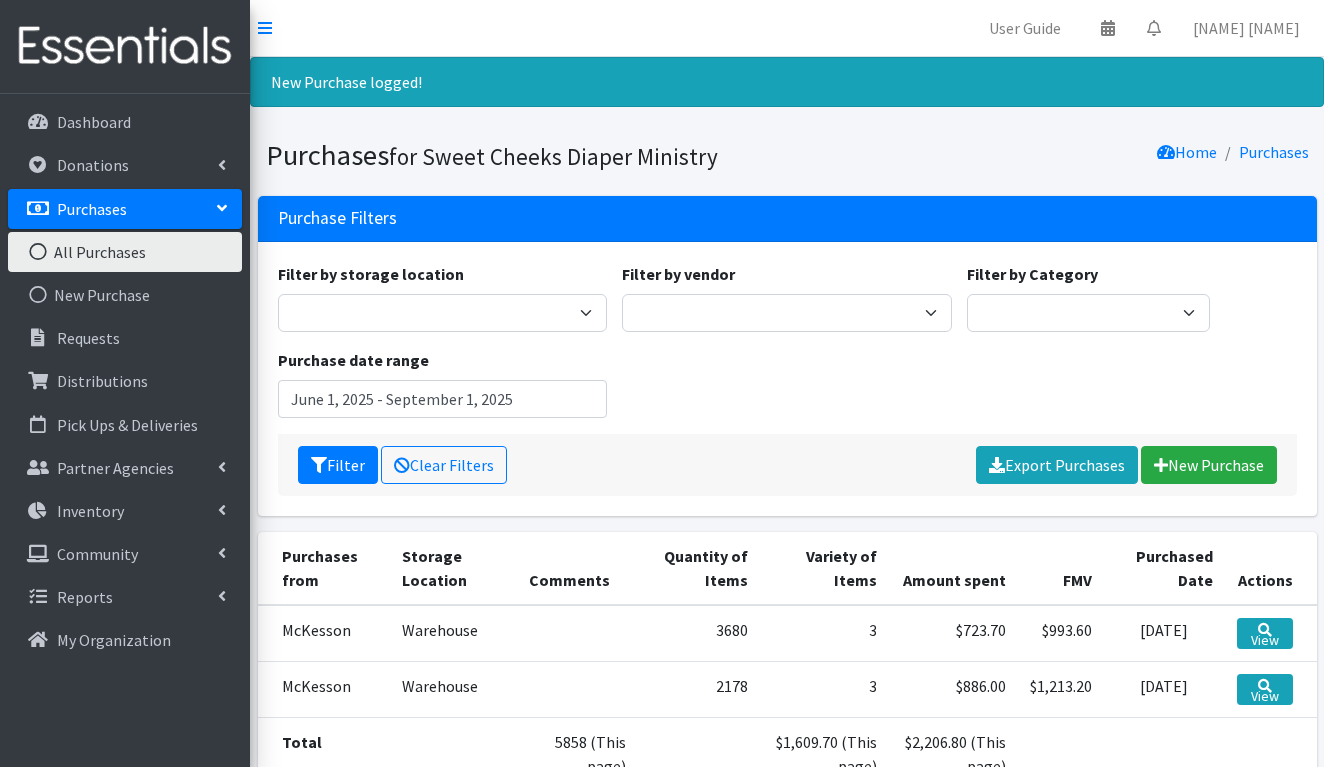 scroll, scrollTop: 0, scrollLeft: 0, axis: both 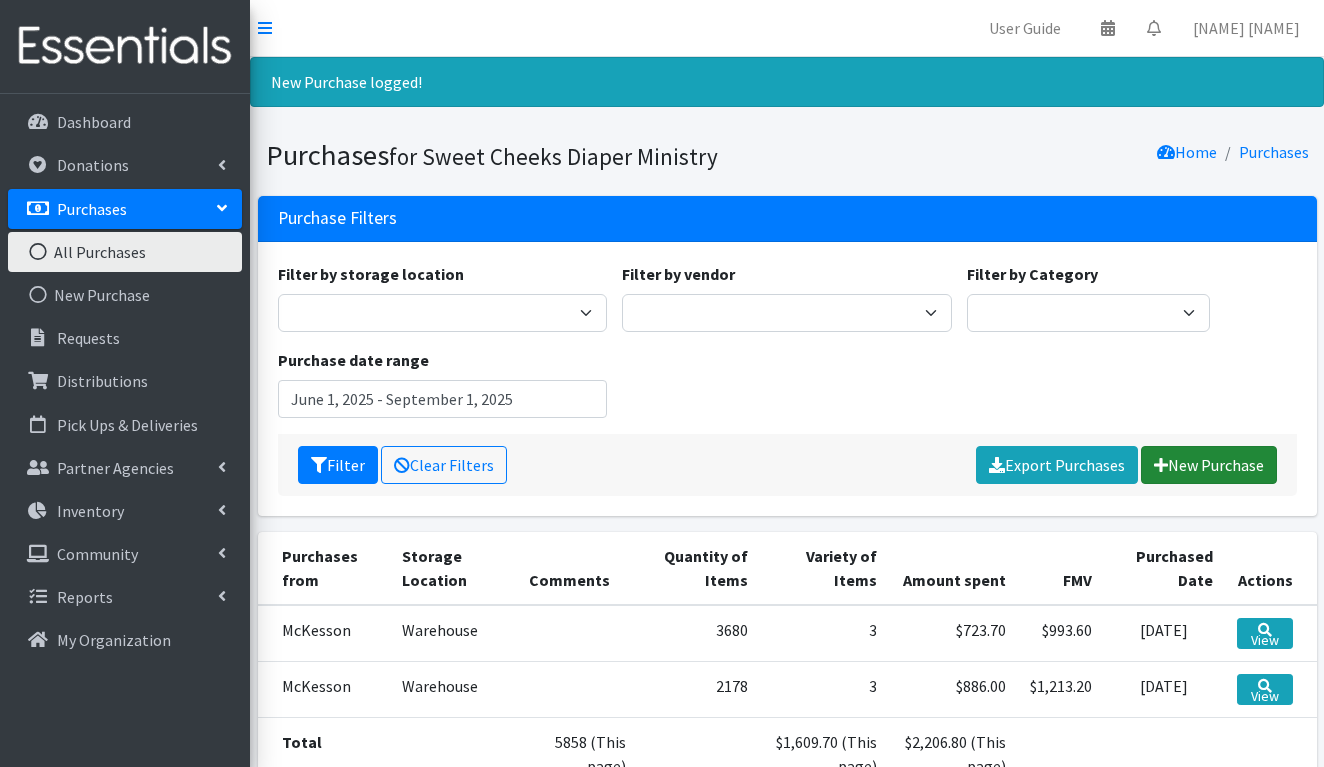 click on "New Purchase" at bounding box center [1209, 465] 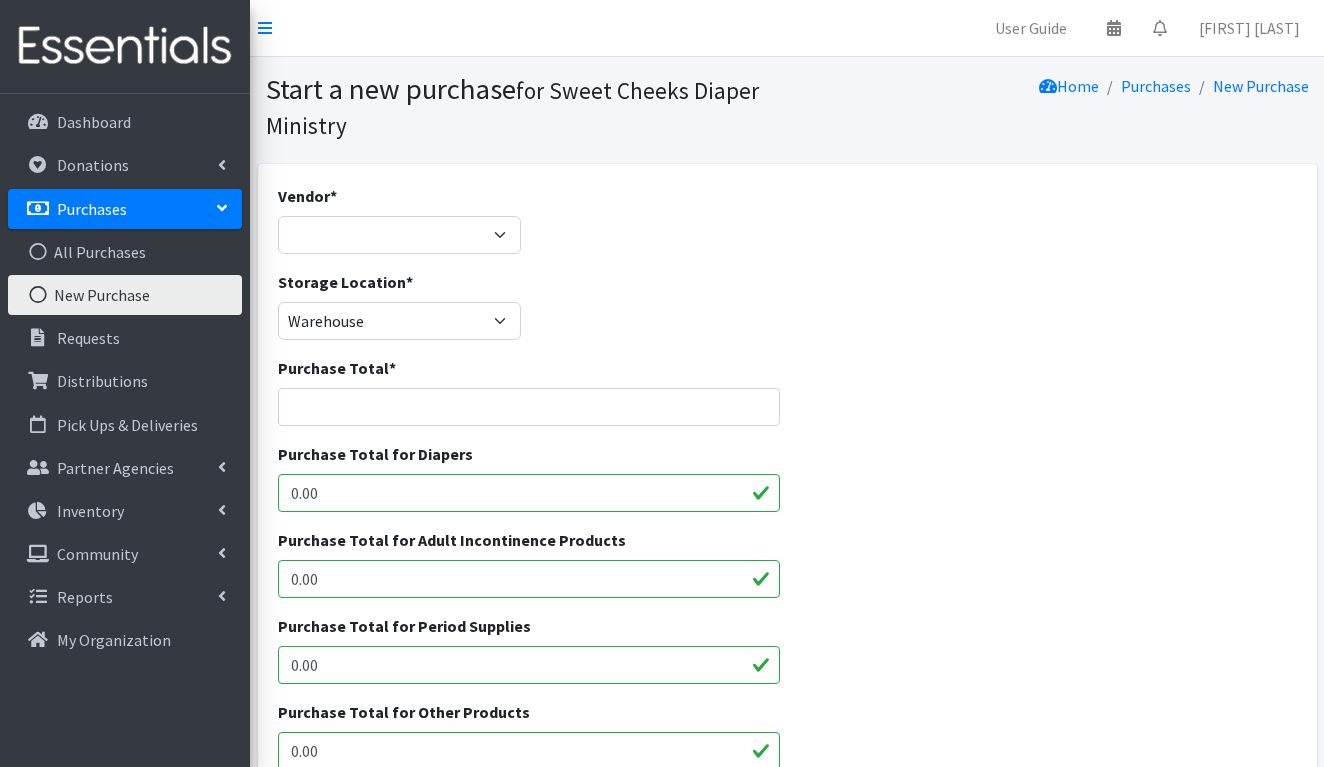 scroll, scrollTop: 0, scrollLeft: 0, axis: both 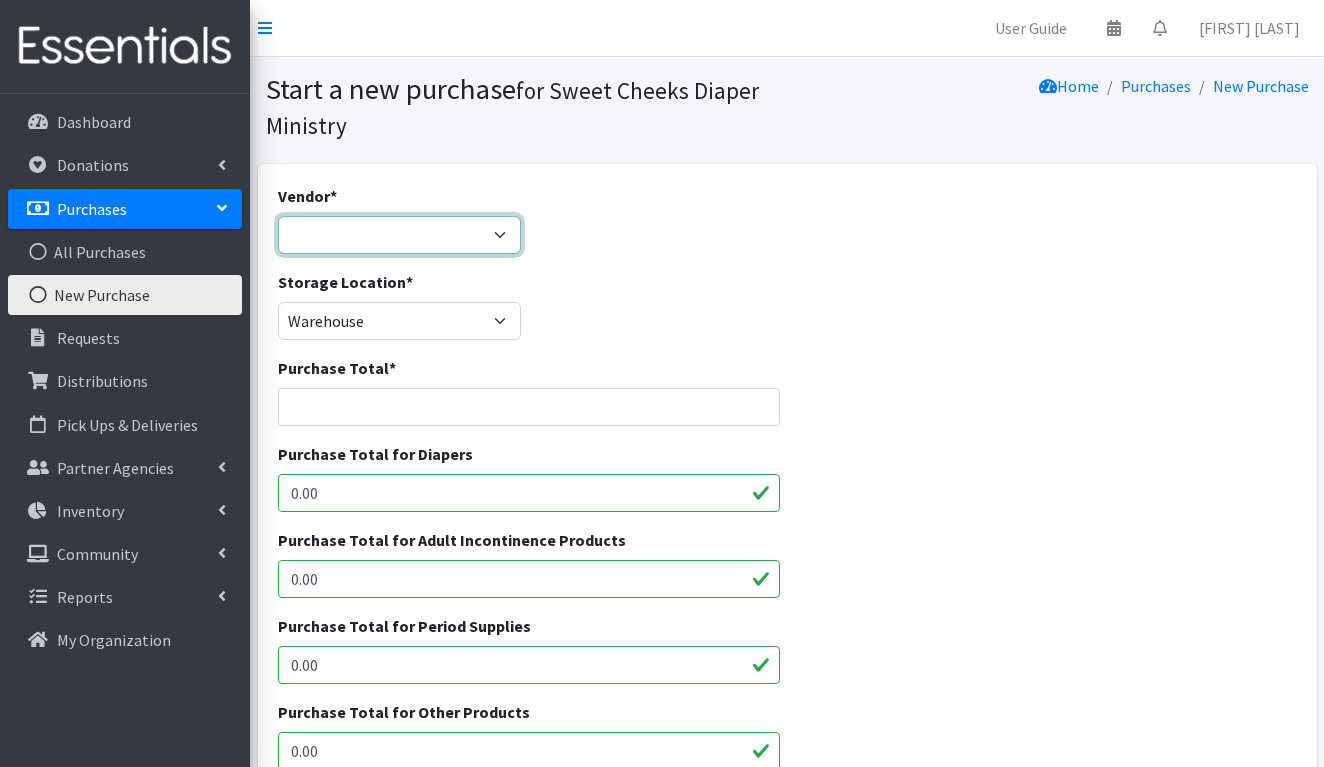 select on "105" 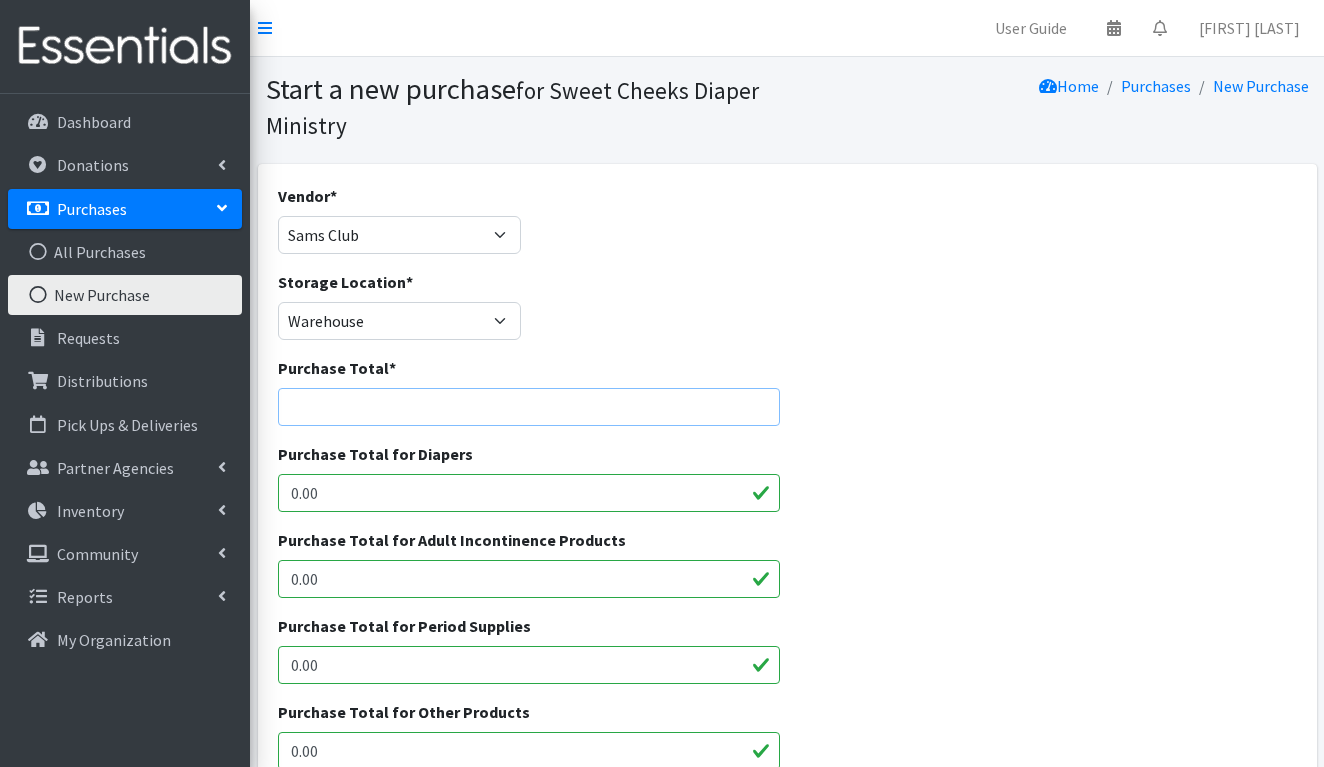 click on "Purchase Total  *" at bounding box center [529, 407] 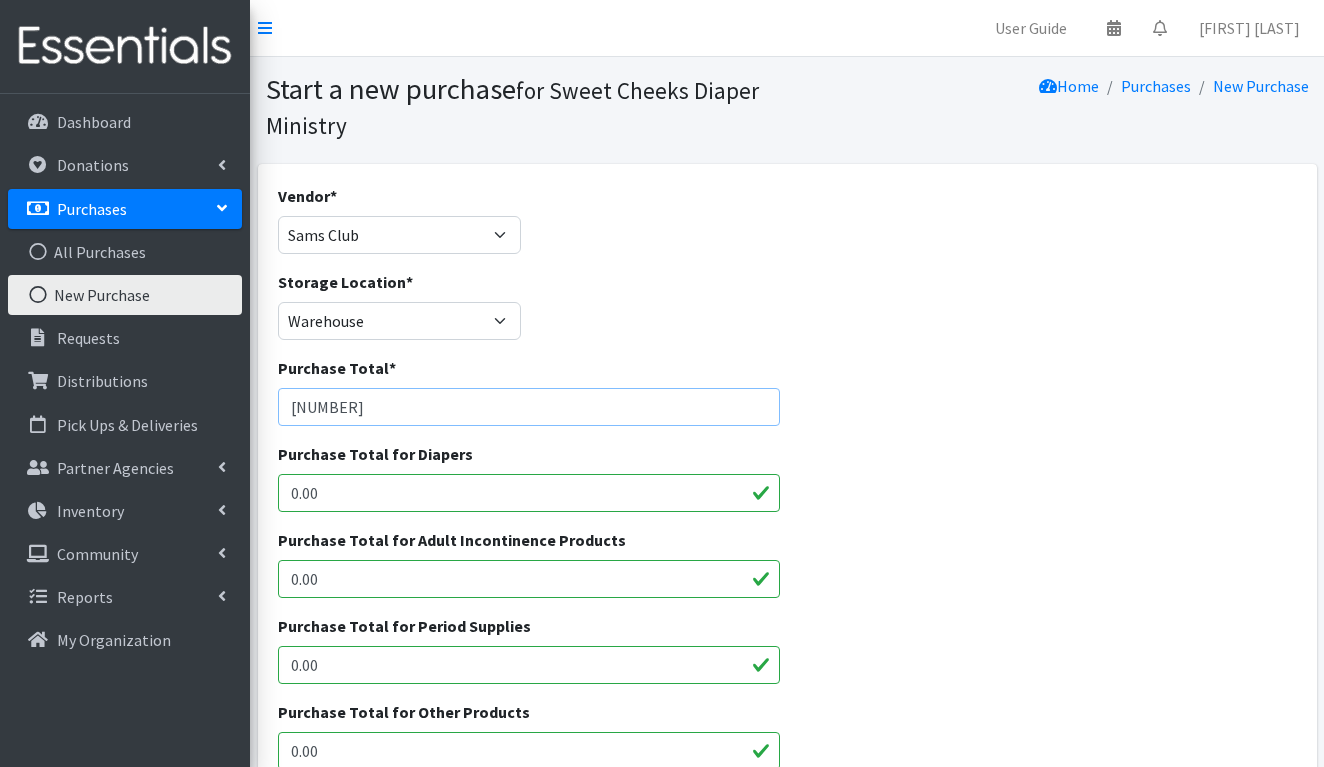 type on "173.92" 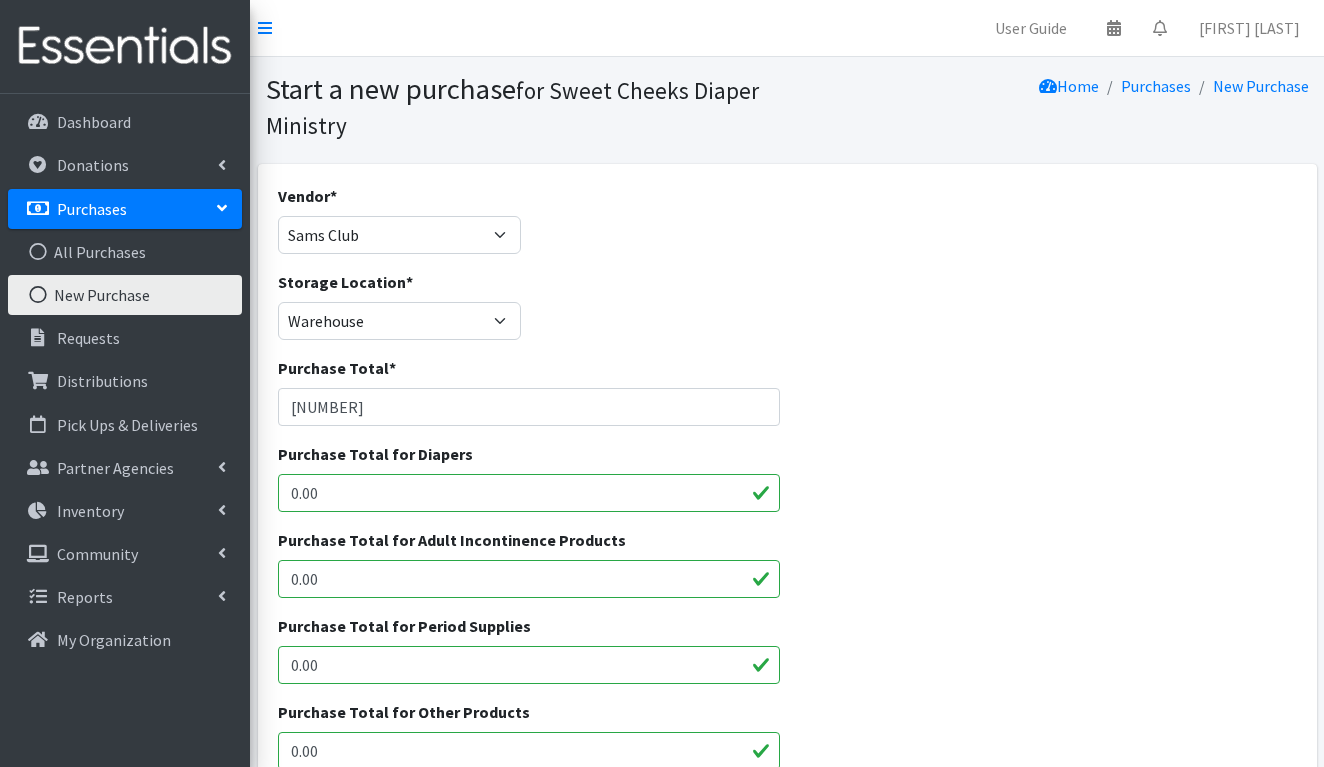 click on "0.00" at bounding box center (529, 493) 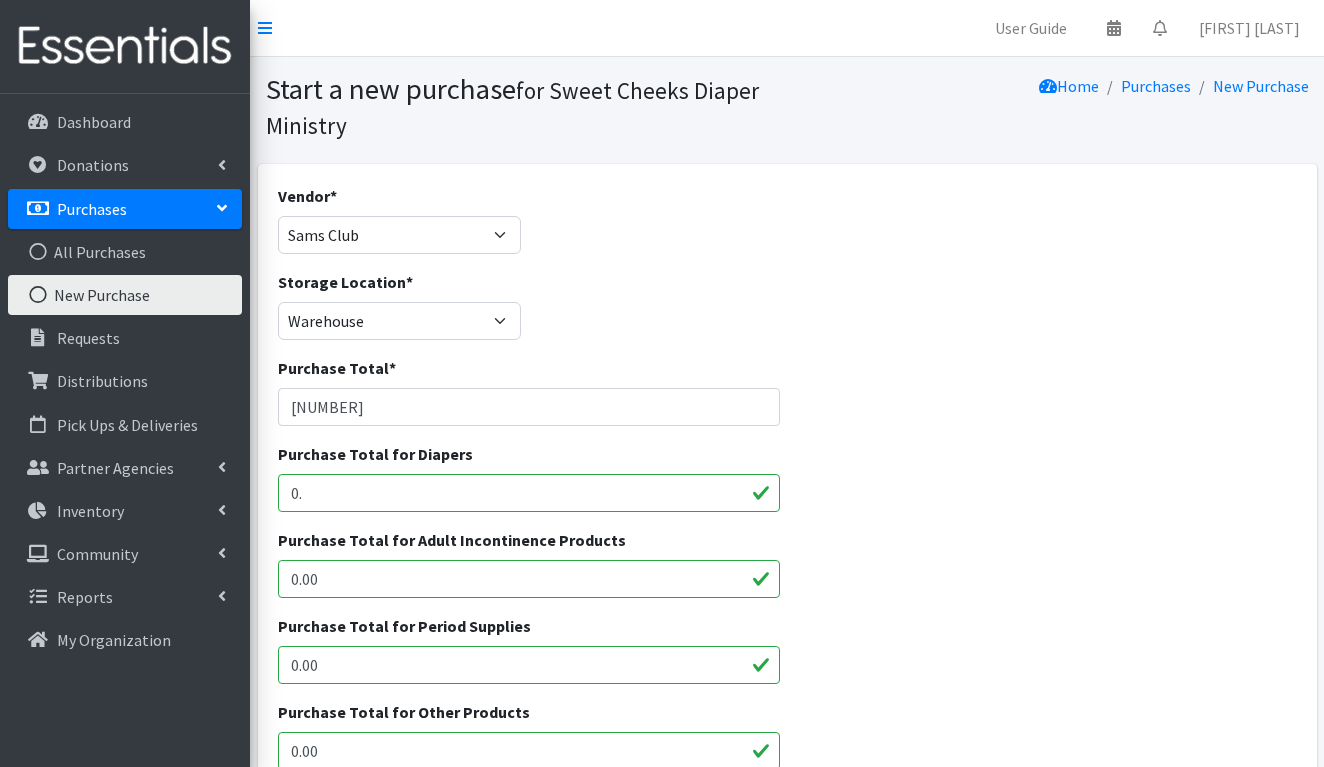 type on "0" 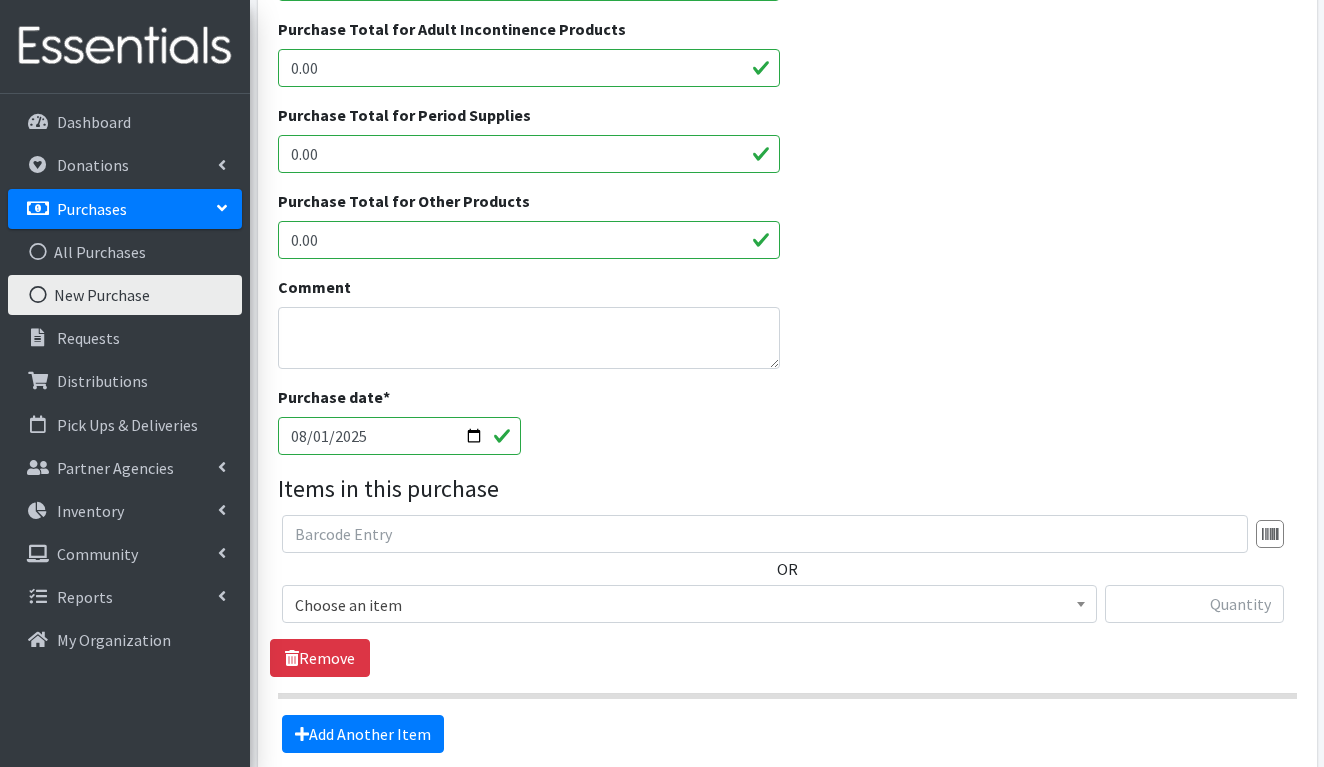 scroll, scrollTop: 512, scrollLeft: 0, axis: vertical 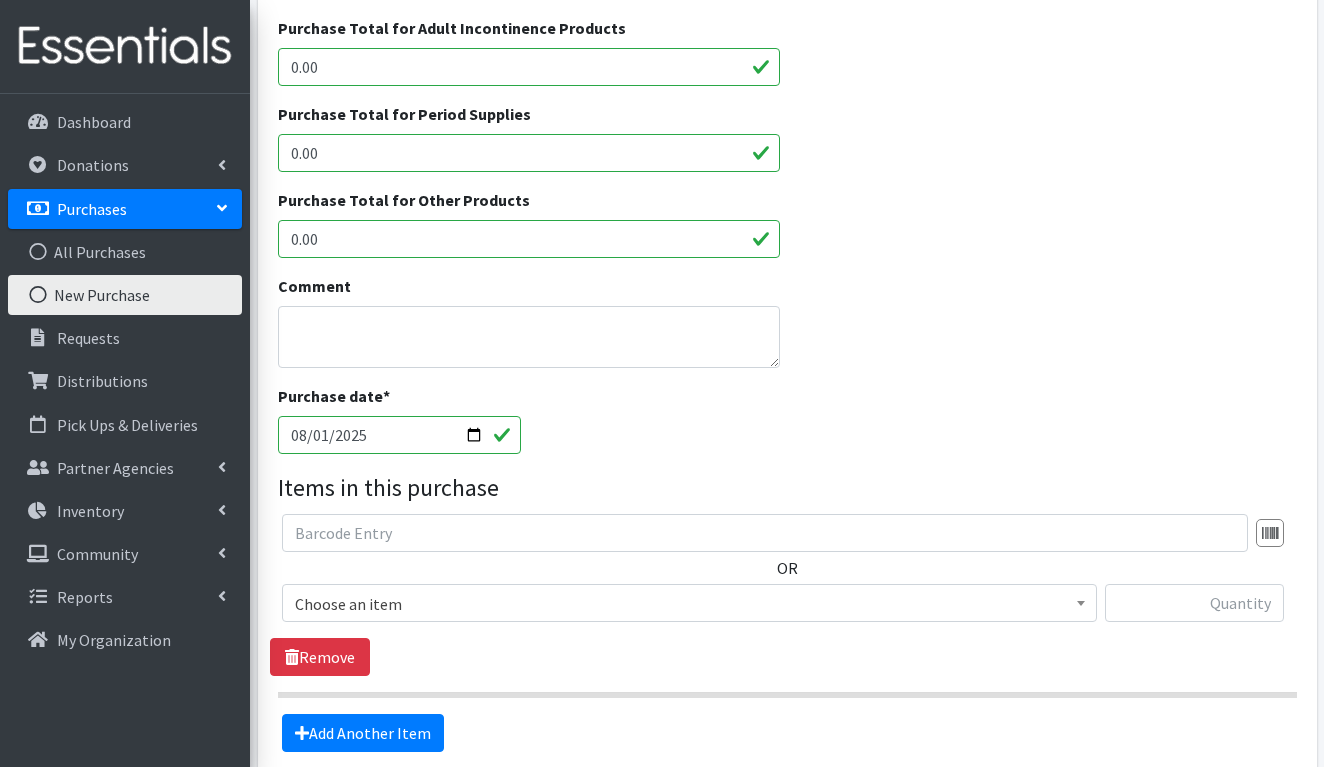 type on "173.92" 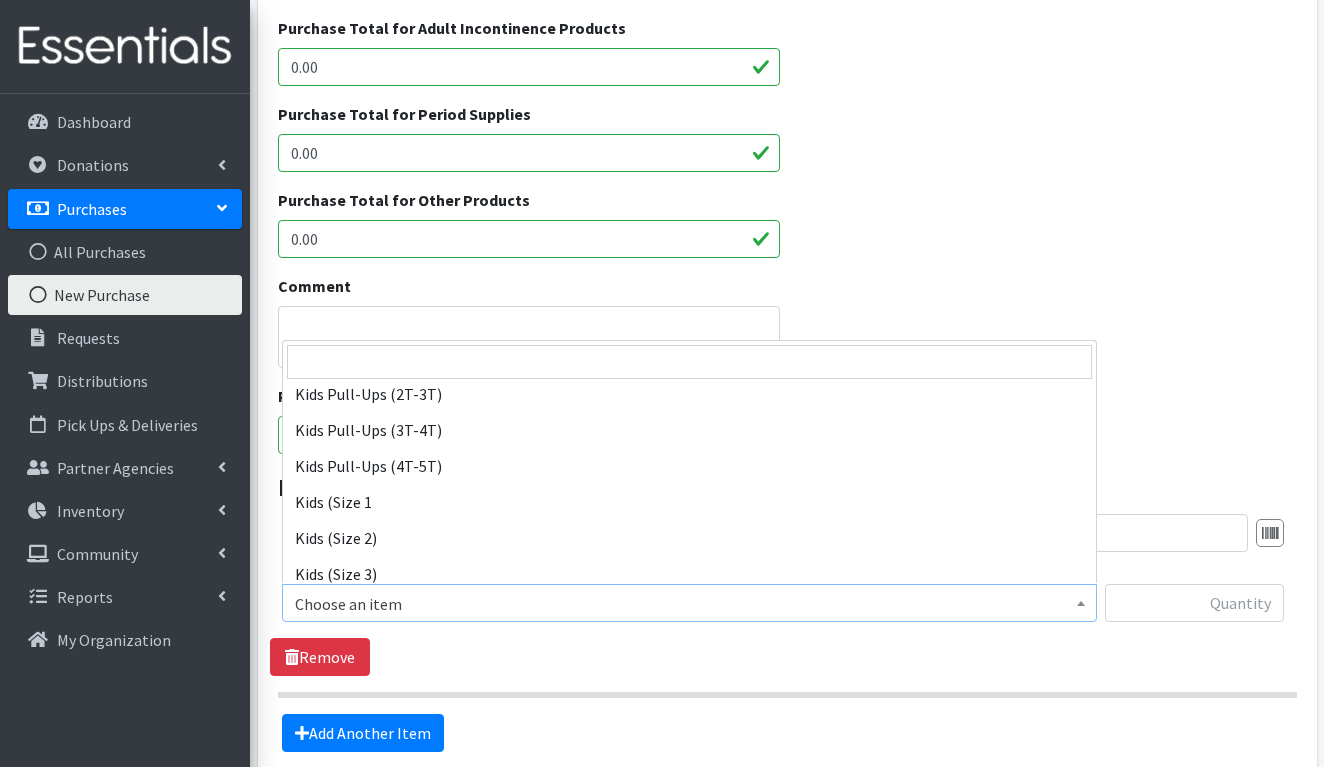 scroll, scrollTop: 599, scrollLeft: 0, axis: vertical 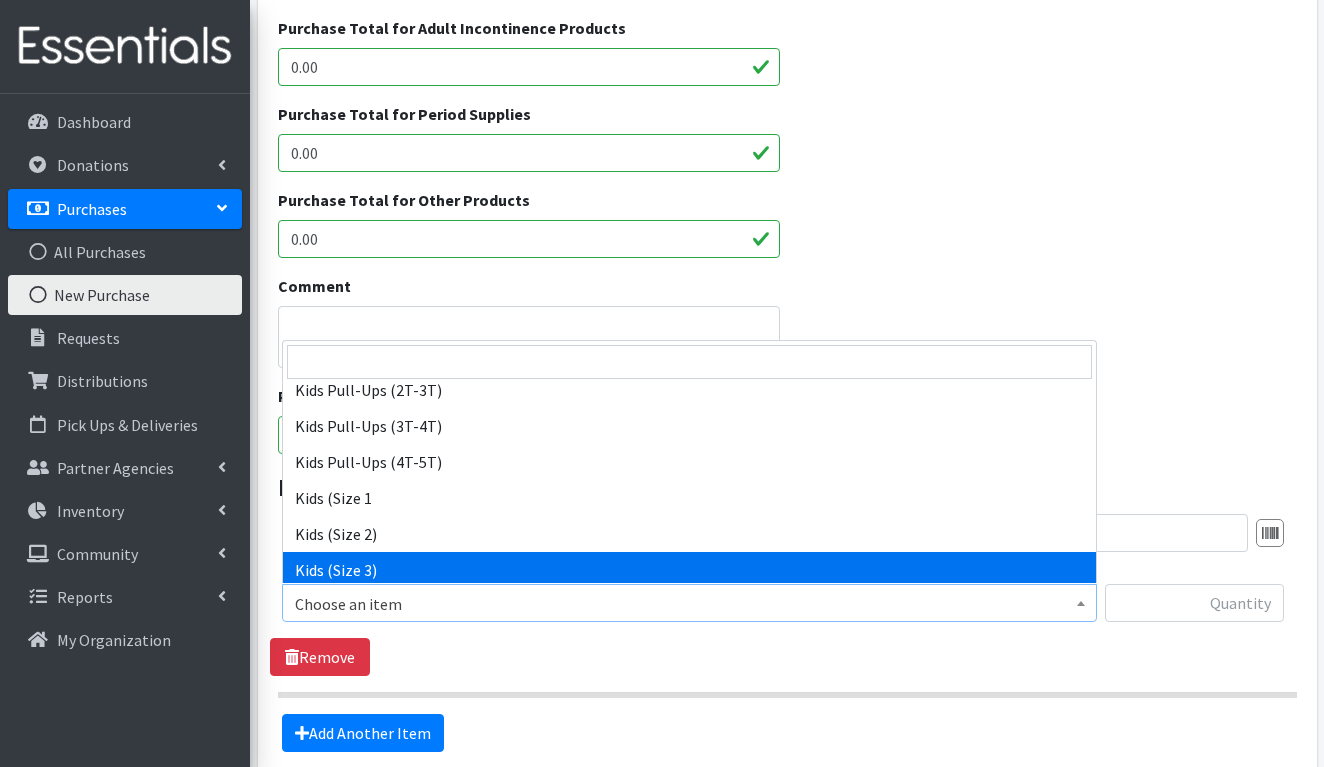 select on "1291" 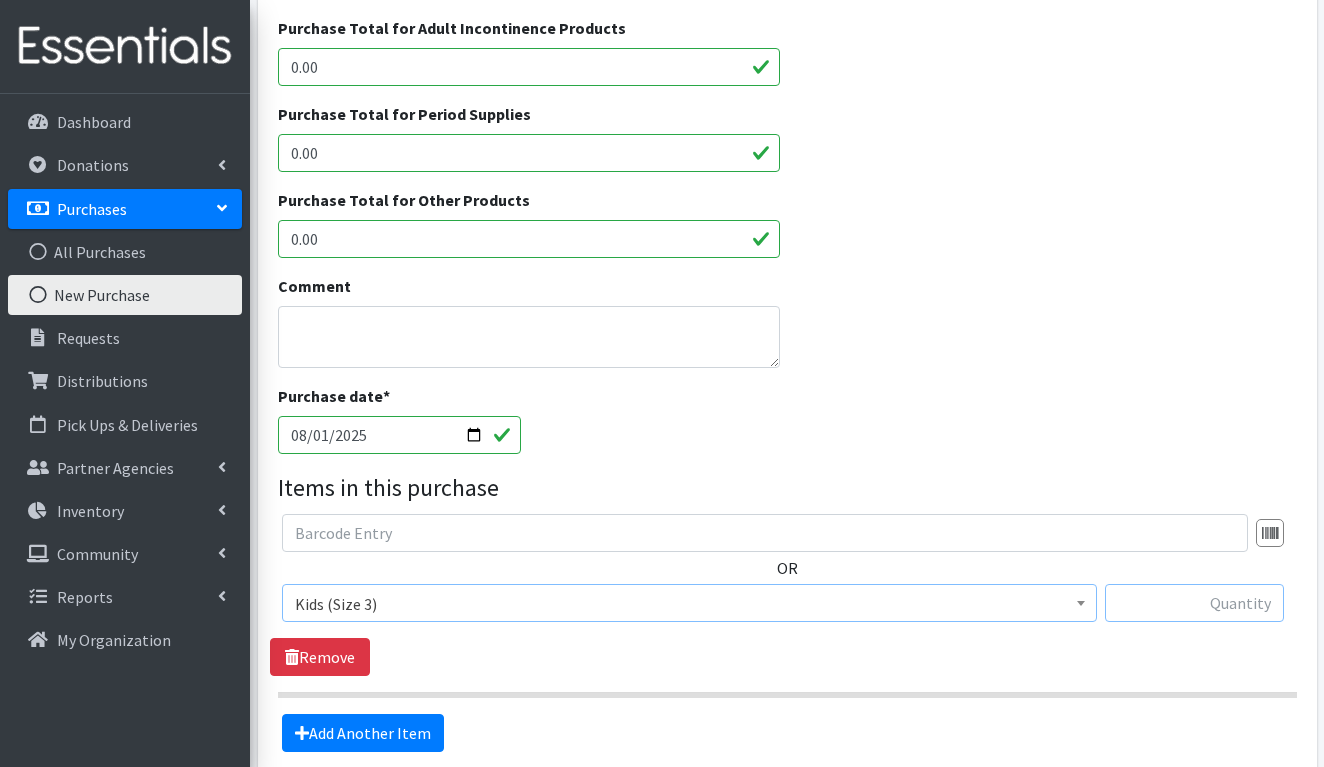 click at bounding box center (1194, 603) 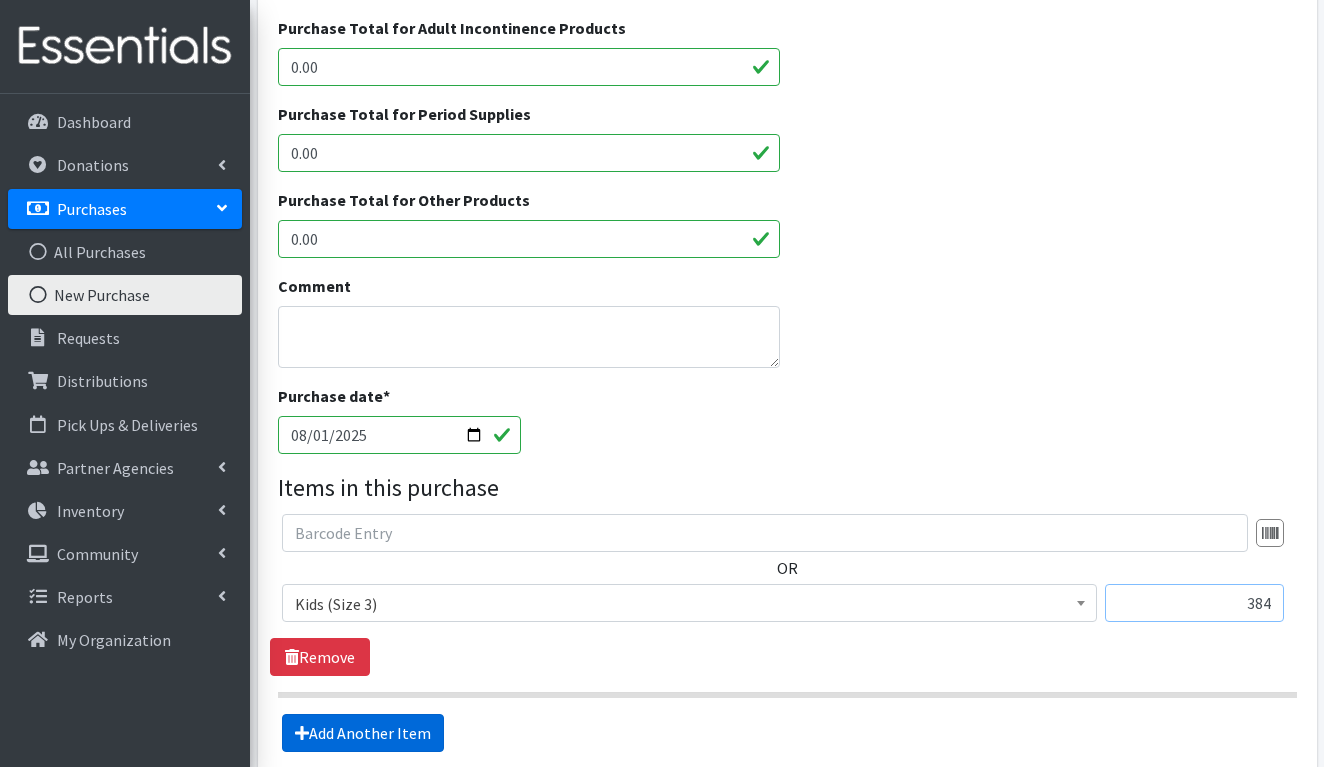 type on "384" 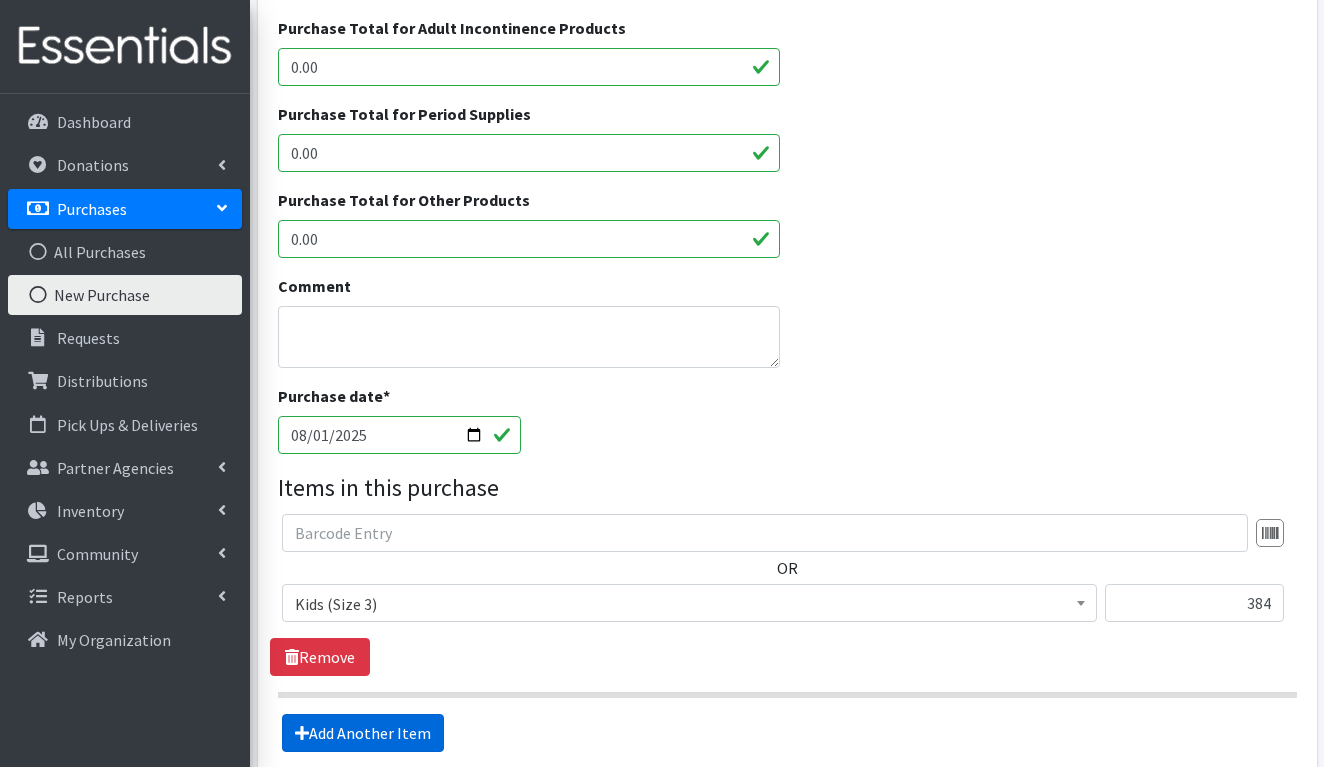 click on "Add Another Item" at bounding box center [363, 733] 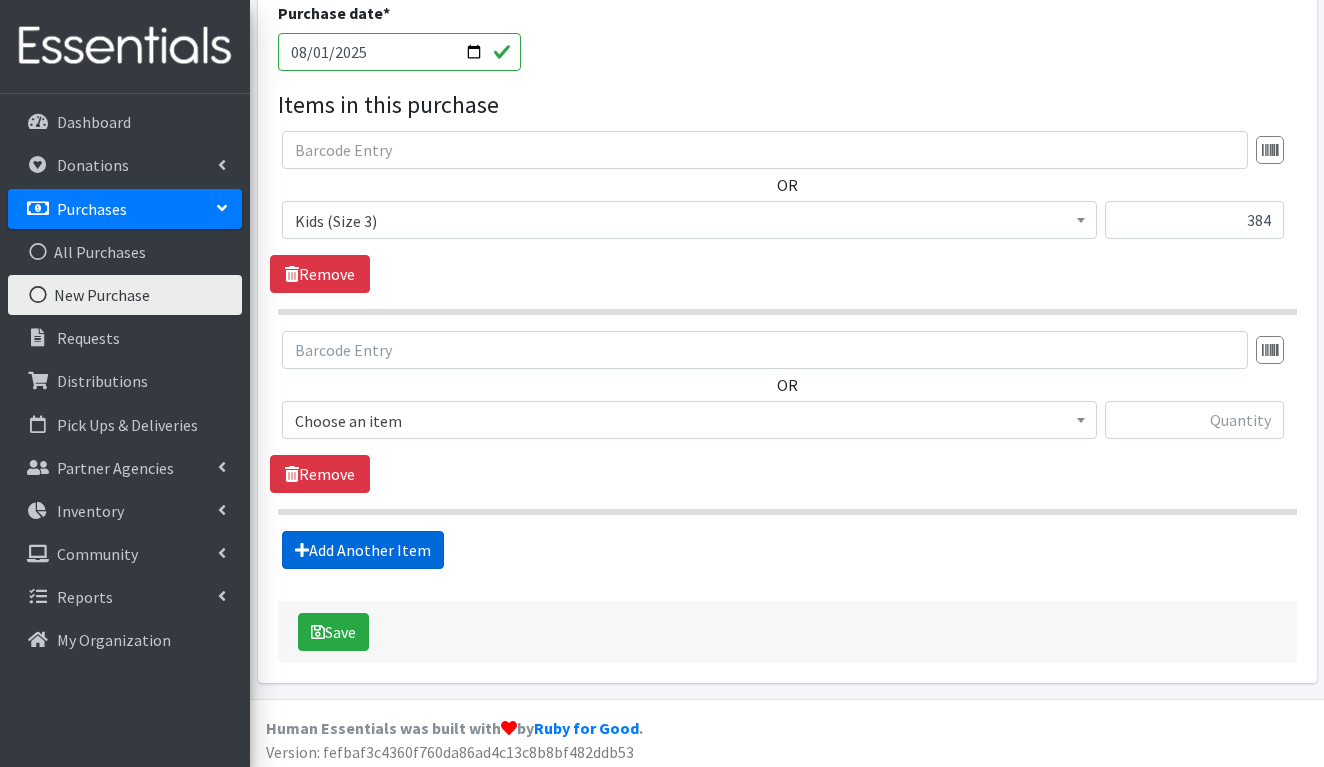 scroll, scrollTop: 901, scrollLeft: 0, axis: vertical 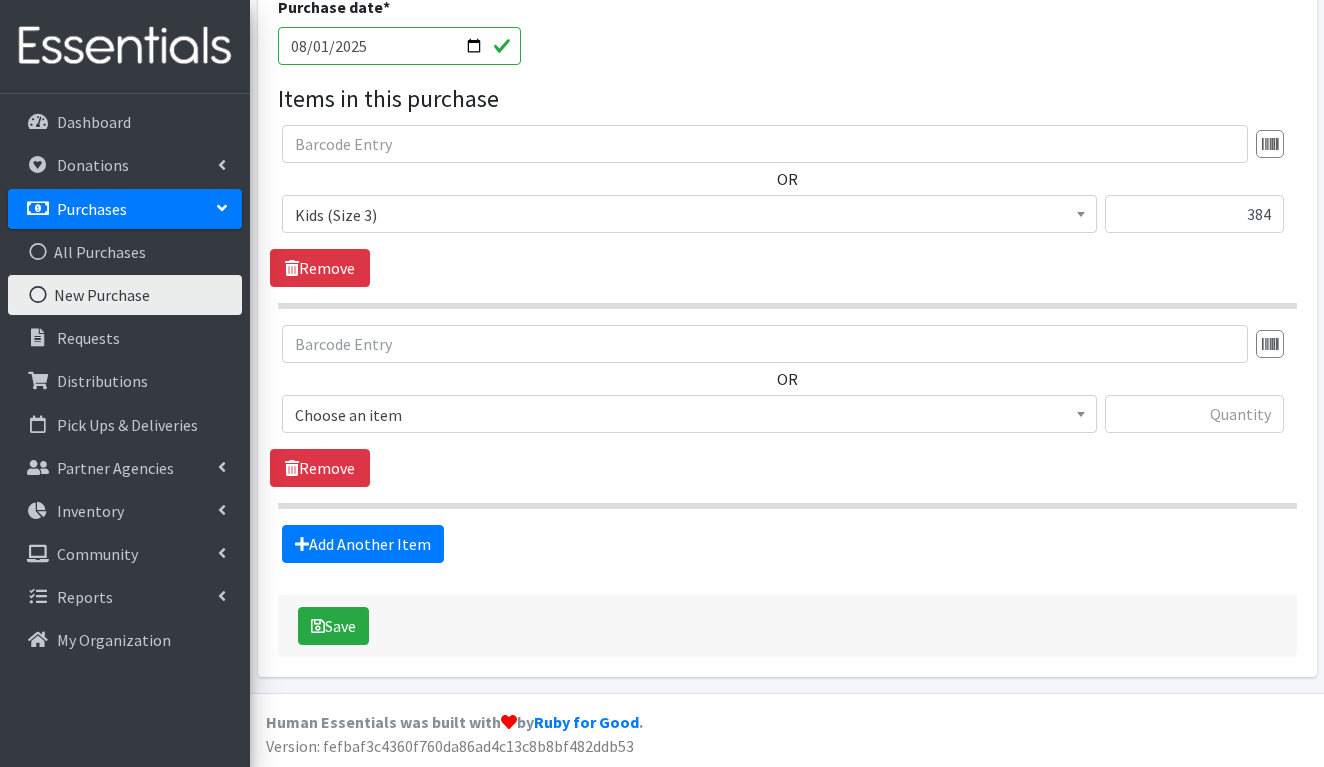 click on "Choose an item" at bounding box center (689, 415) 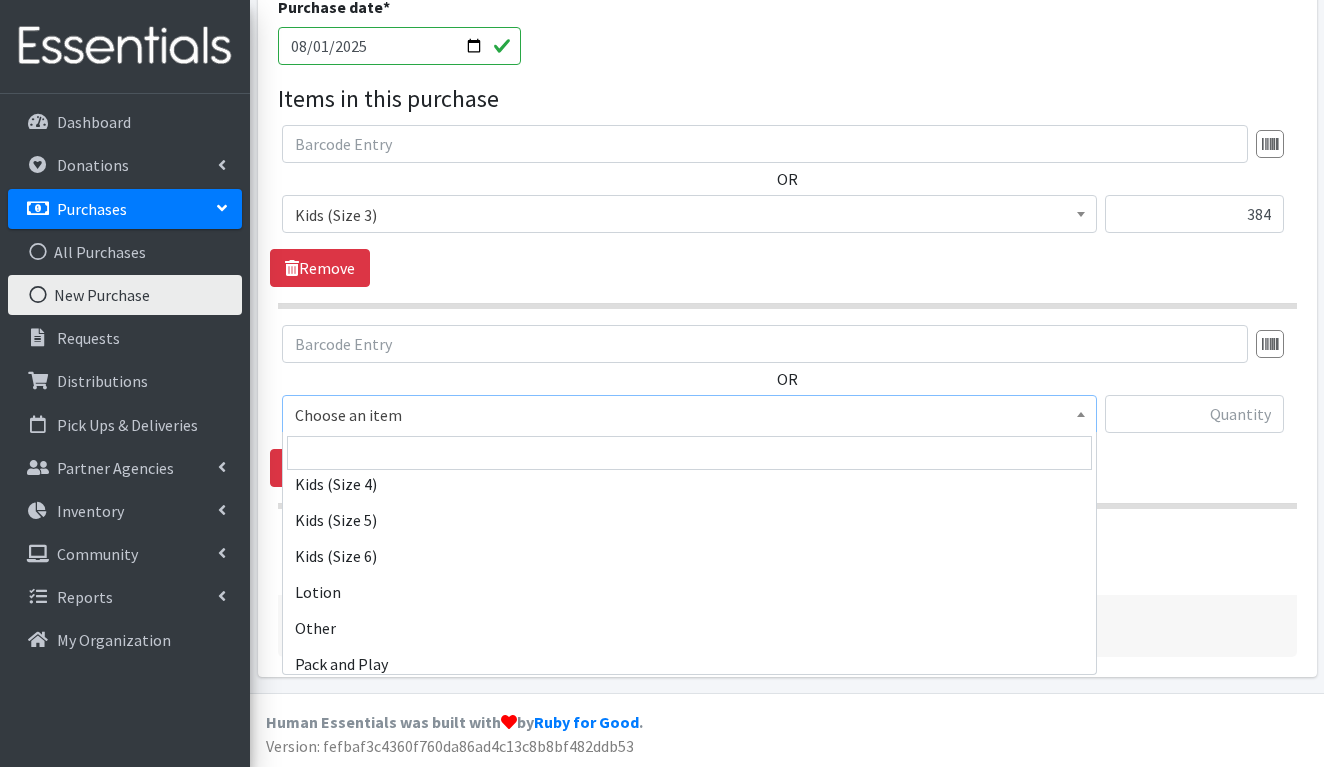 scroll, scrollTop: 821, scrollLeft: 0, axis: vertical 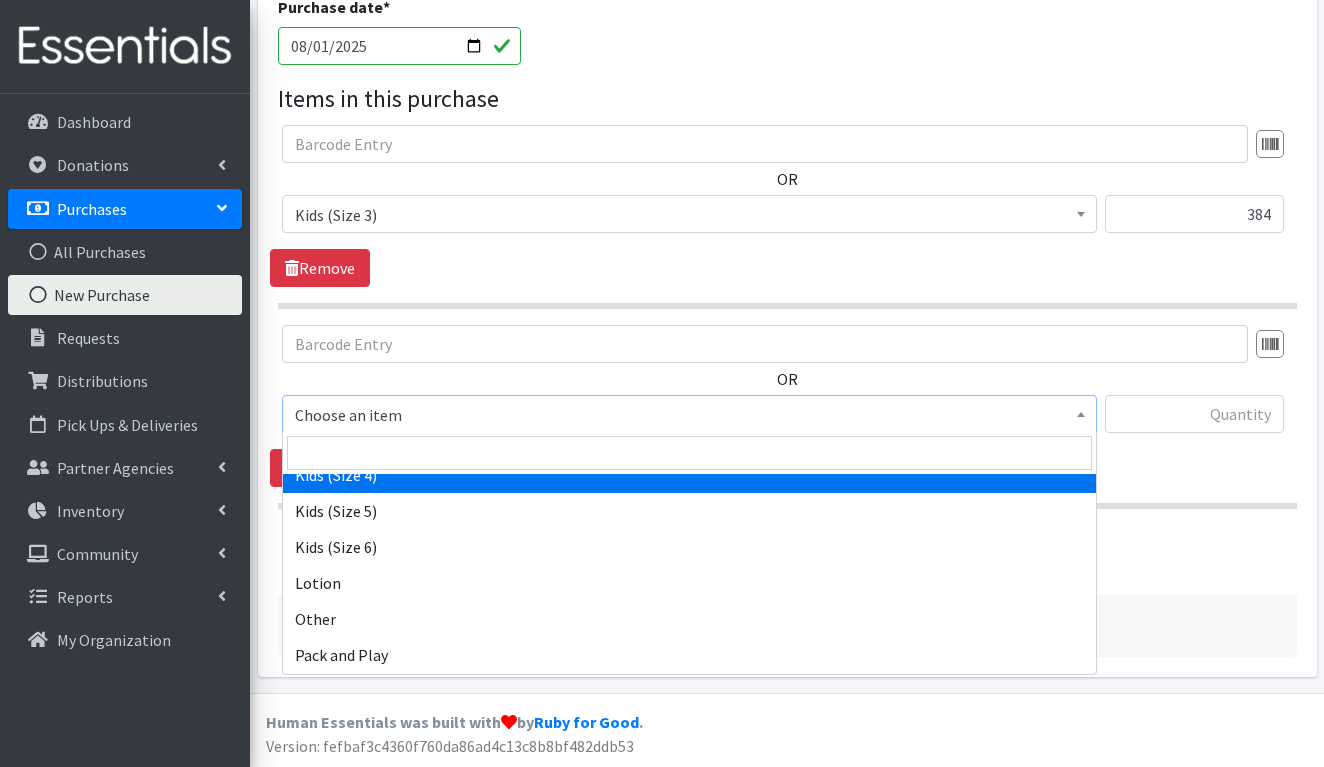 select on "1292" 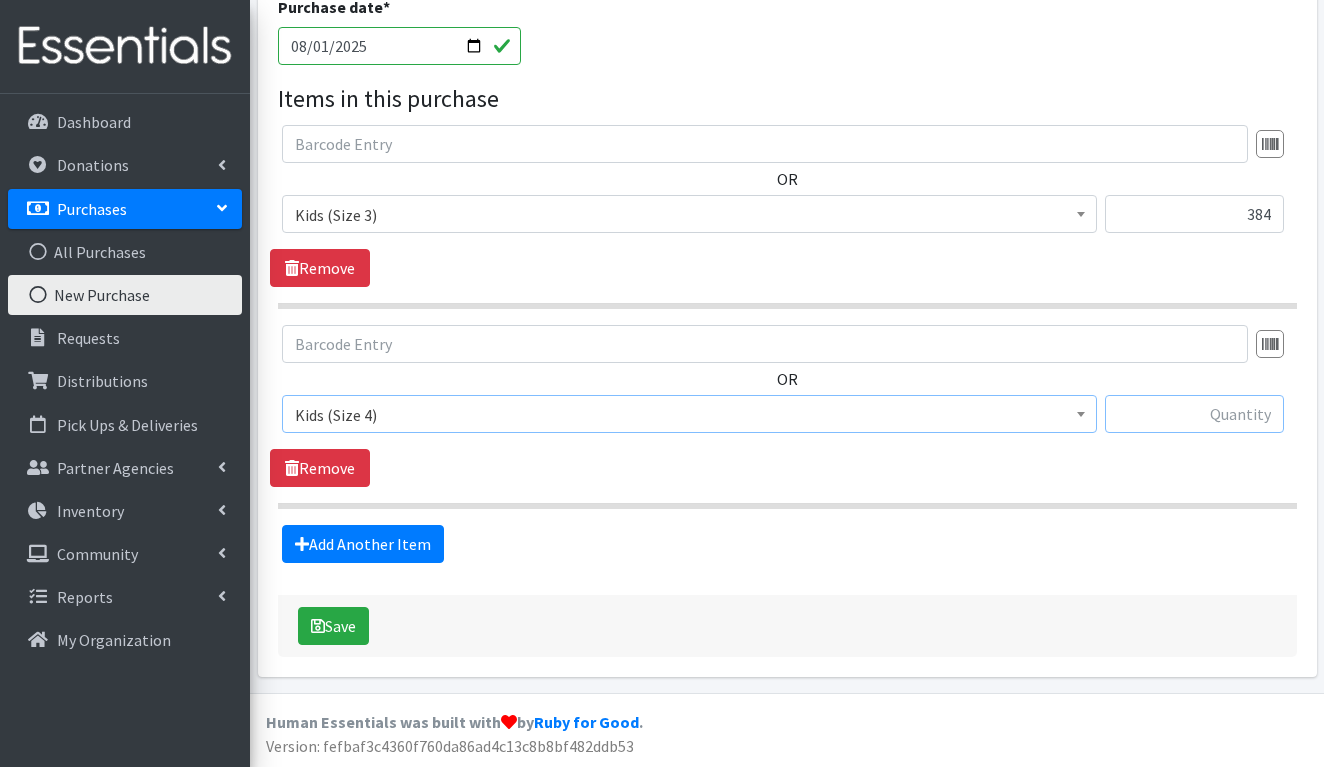 click at bounding box center [1194, 414] 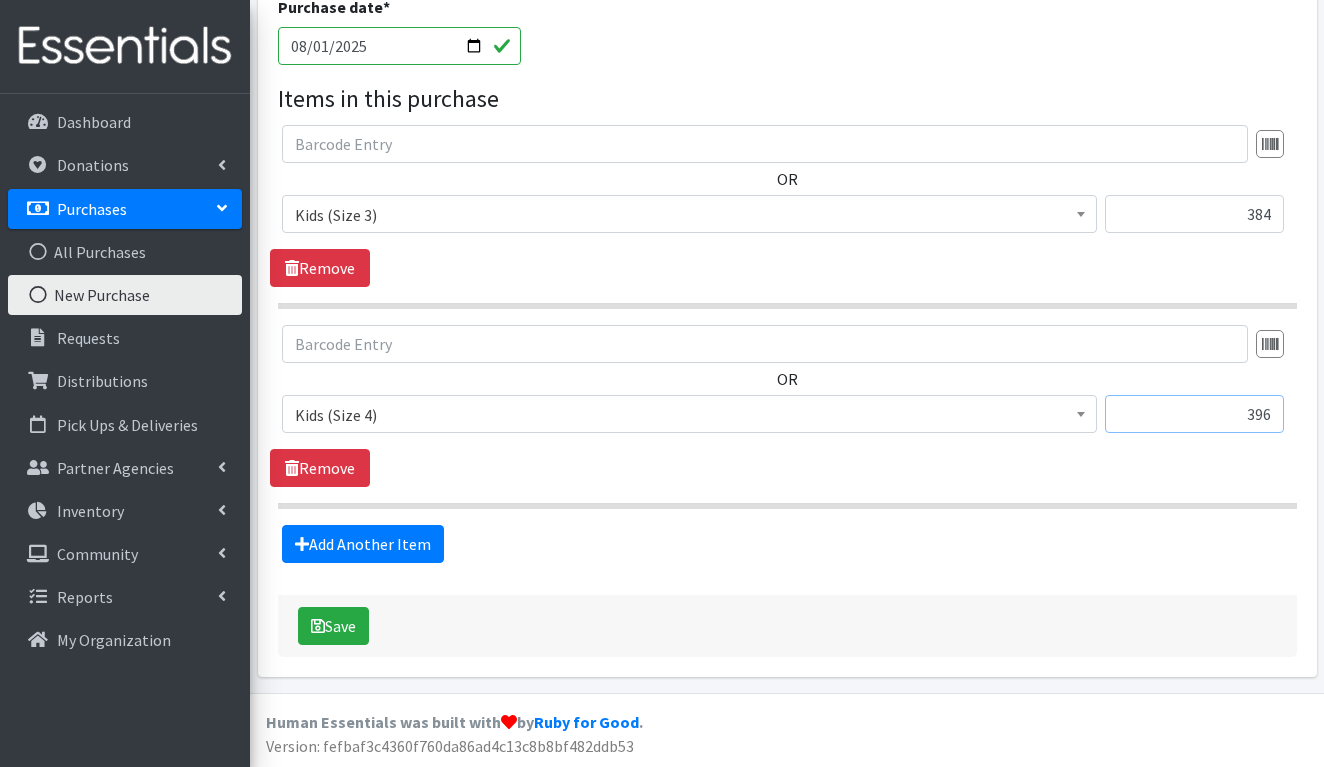type on "396" 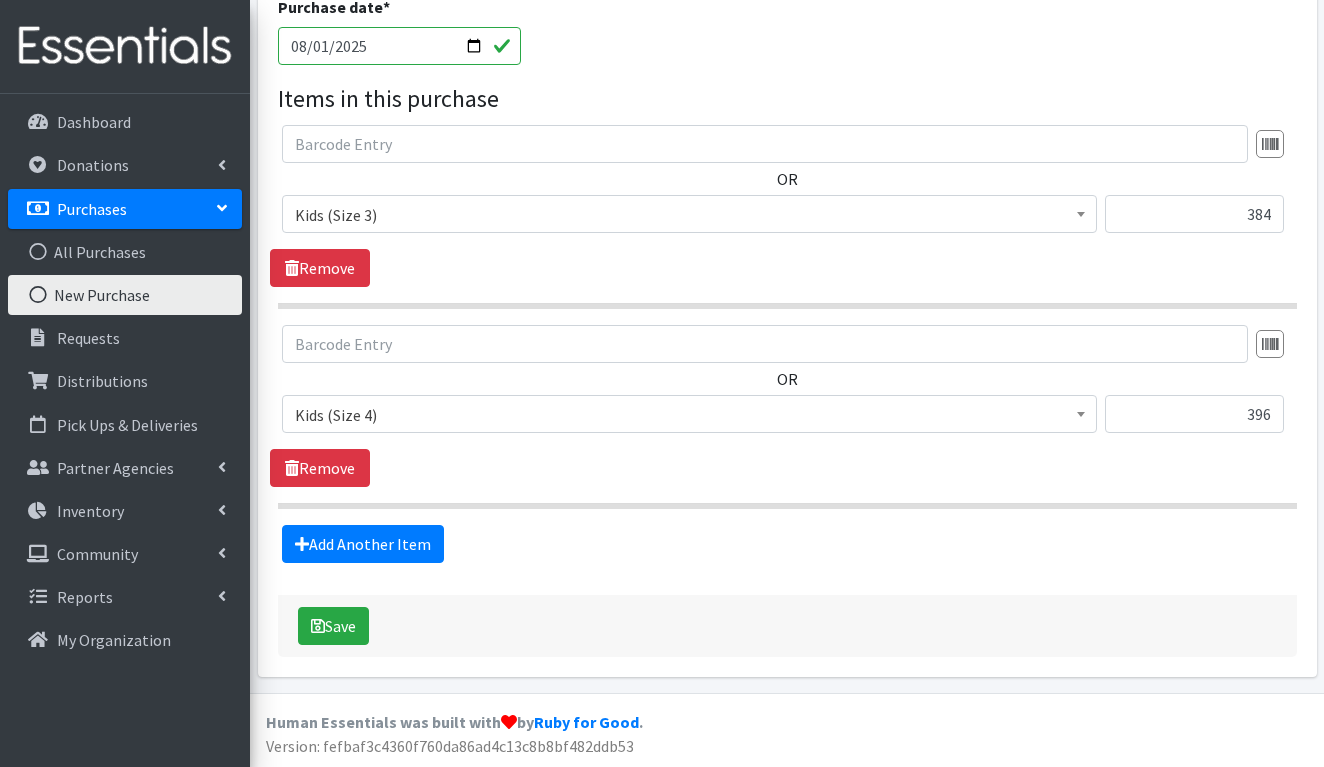click on "2025-08-01" at bounding box center [400, 46] 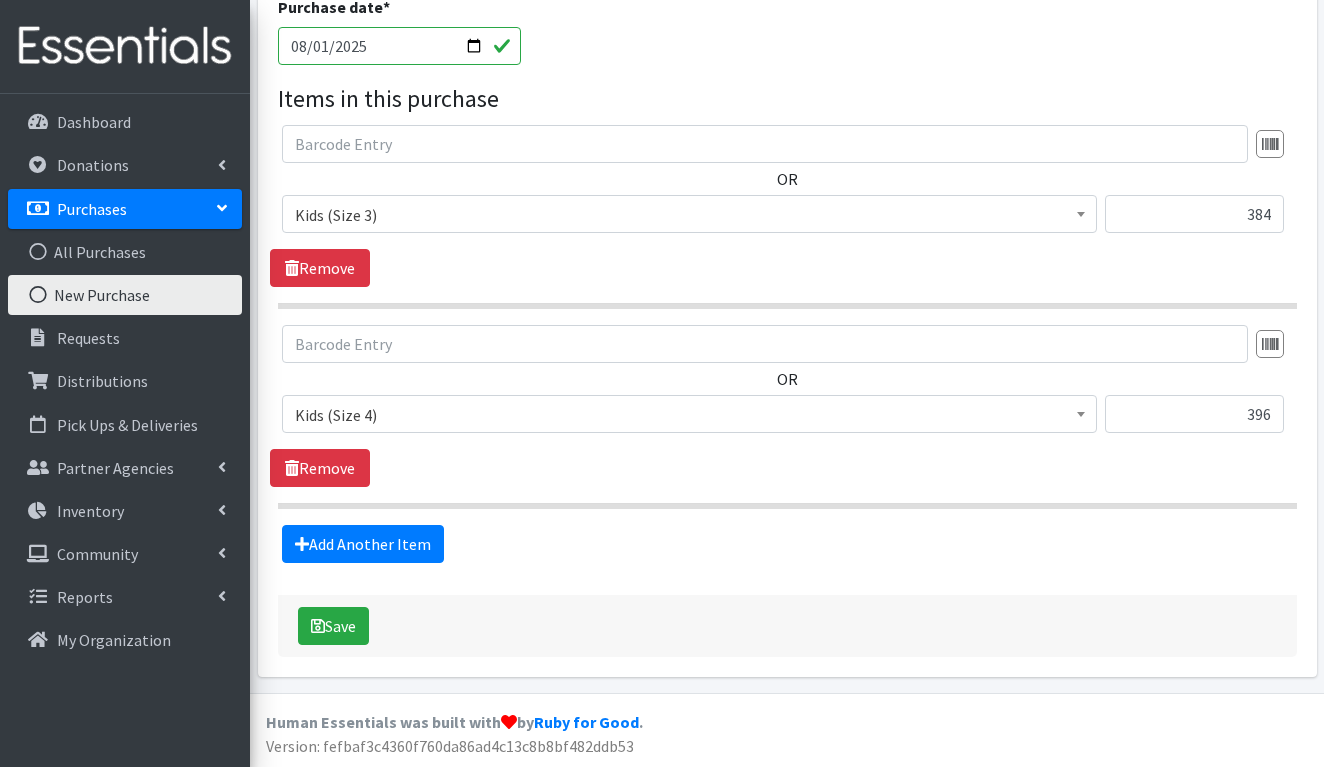click on "2025-08-01" at bounding box center (400, 46) 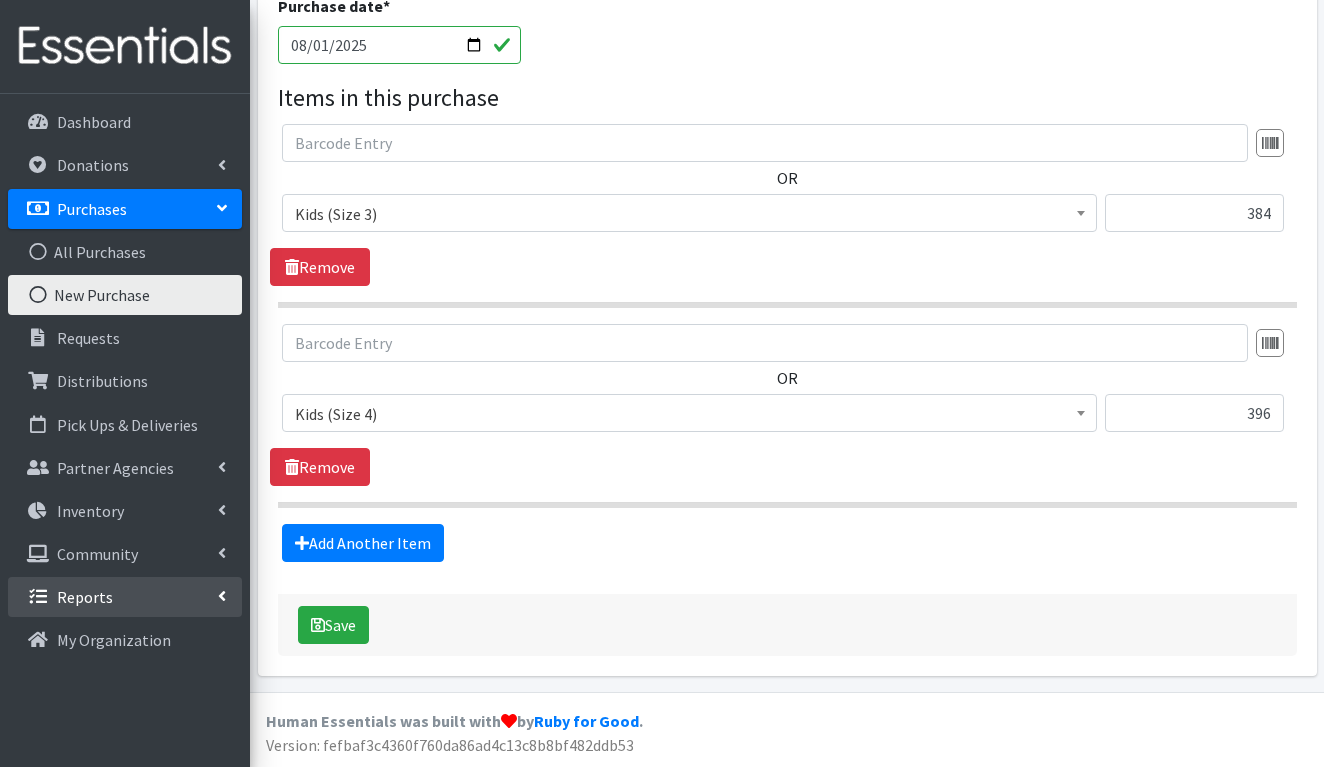 scroll, scrollTop: 901, scrollLeft: 0, axis: vertical 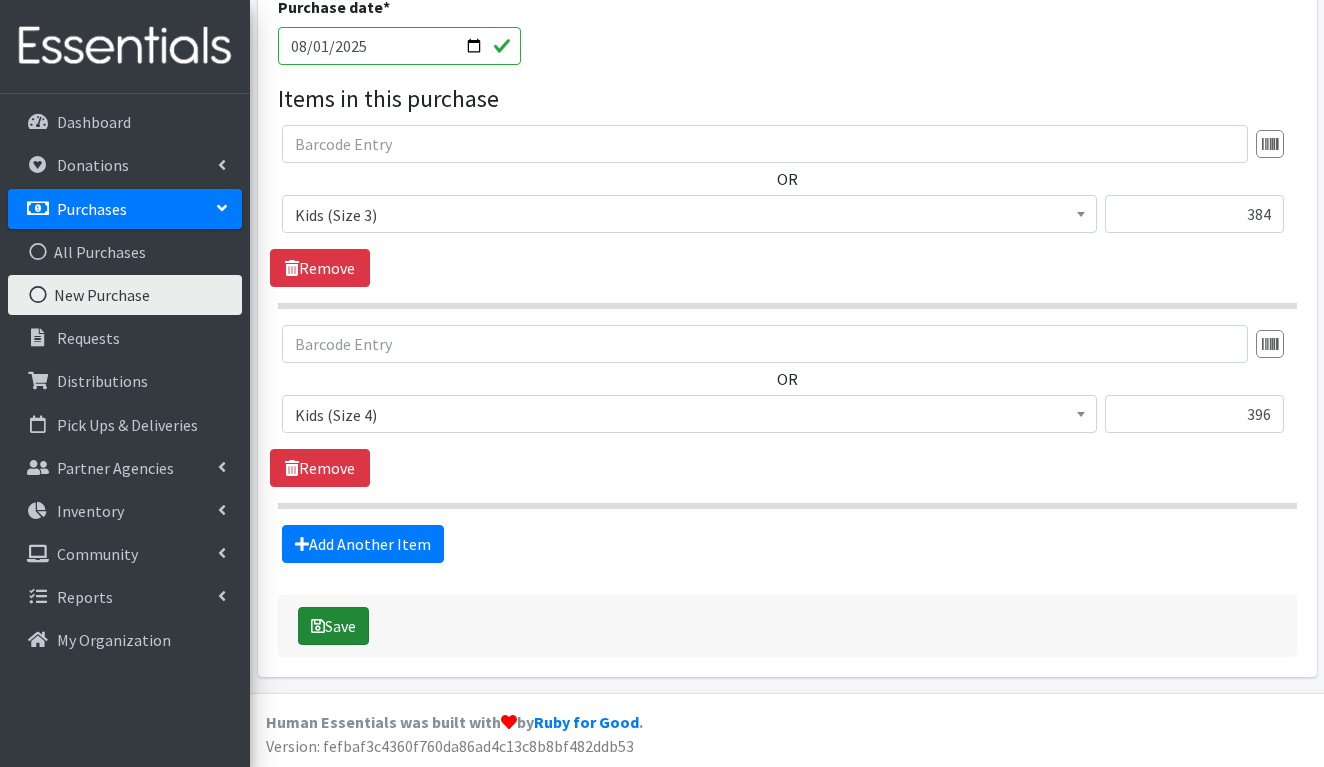 click on "Save" at bounding box center [333, 626] 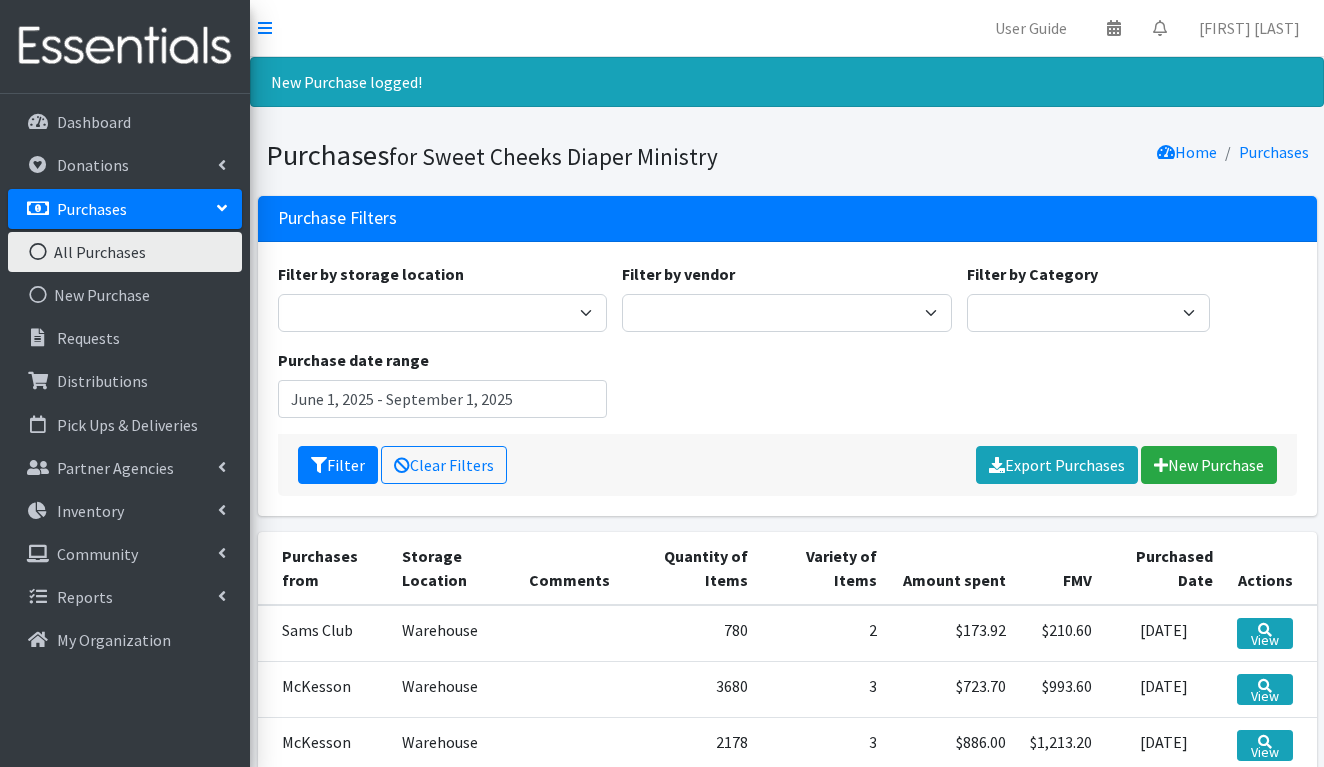 scroll, scrollTop: 0, scrollLeft: 0, axis: both 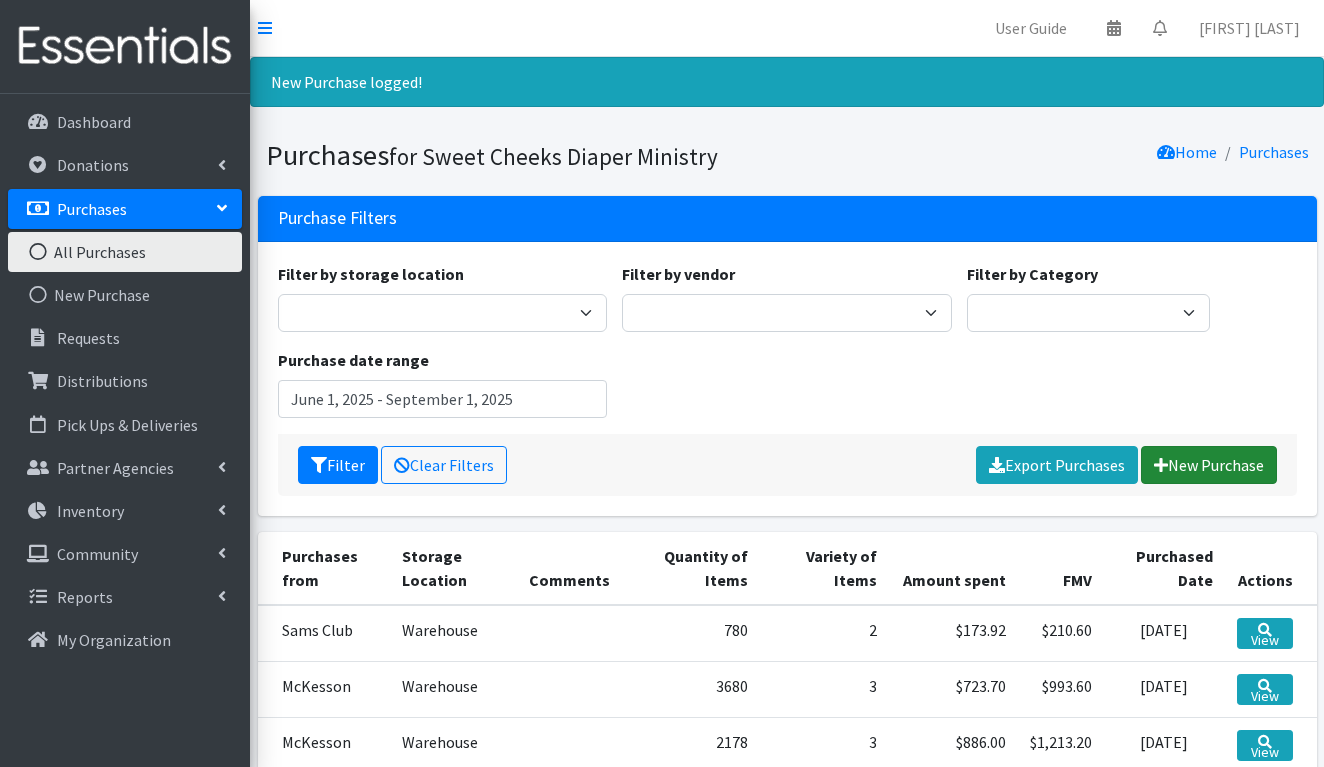 click on "New Purchase" at bounding box center [1209, 465] 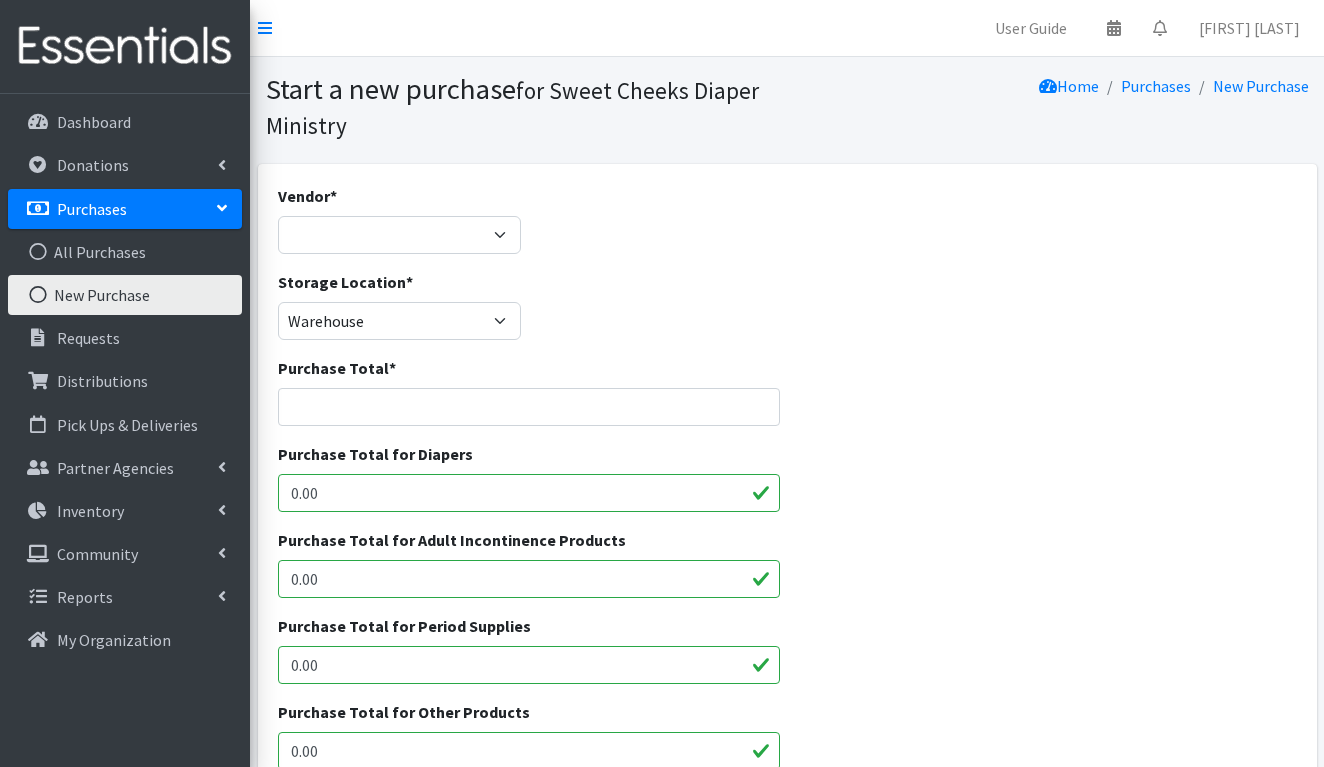 scroll, scrollTop: 0, scrollLeft: 0, axis: both 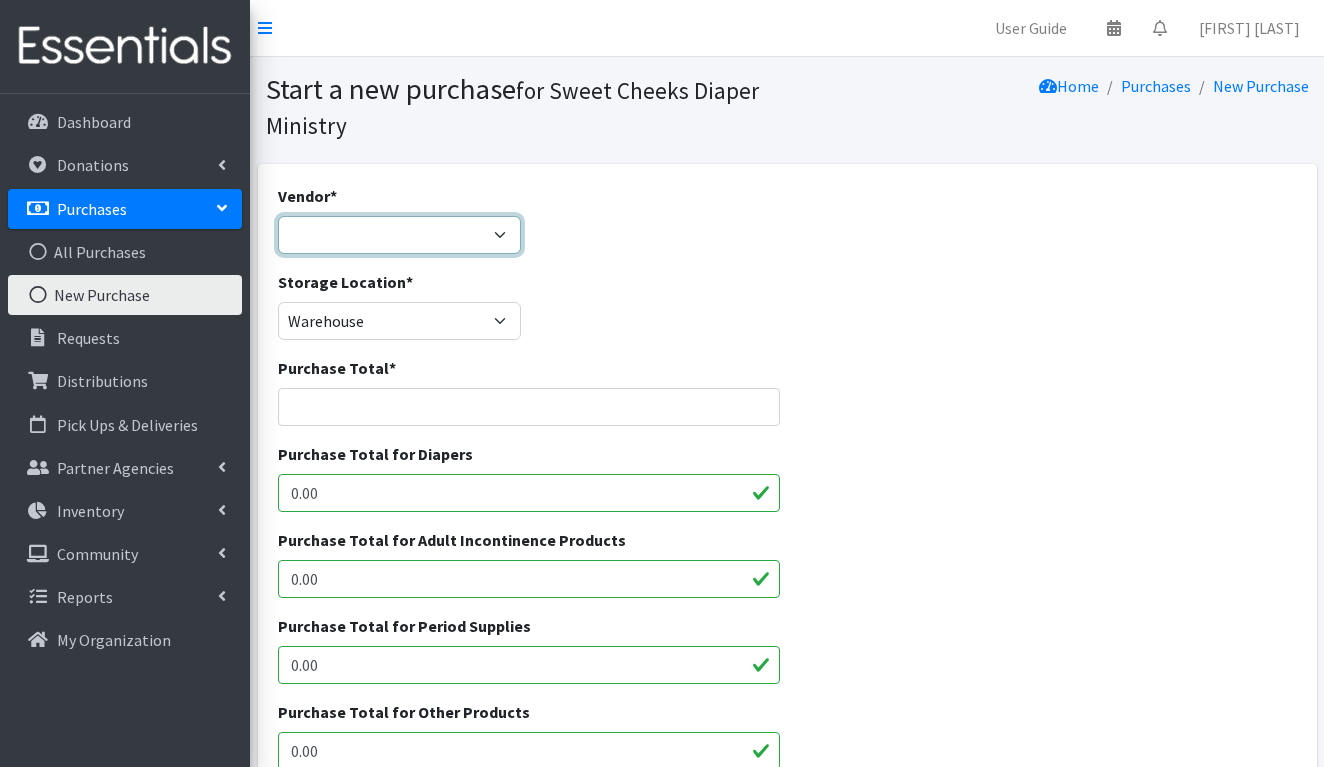 select on "105" 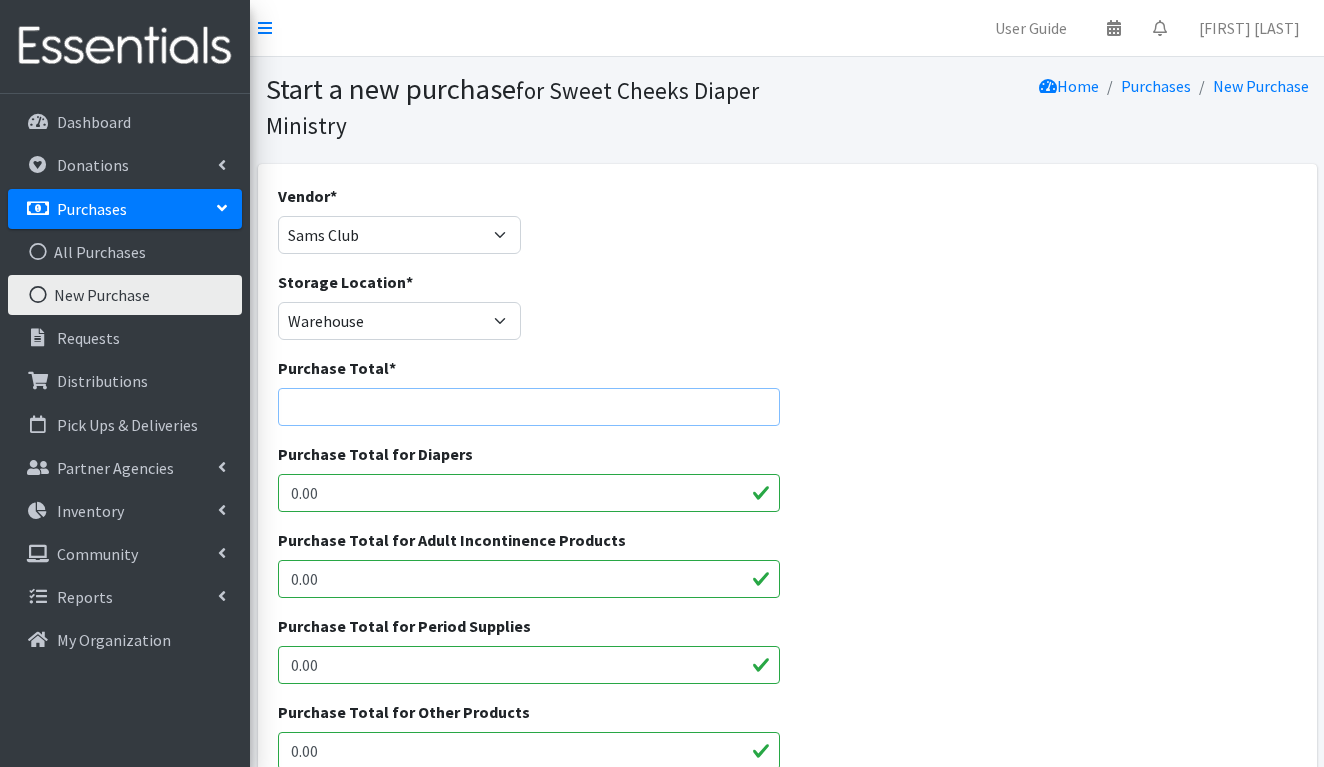 click on "Purchase Total  *" at bounding box center [529, 407] 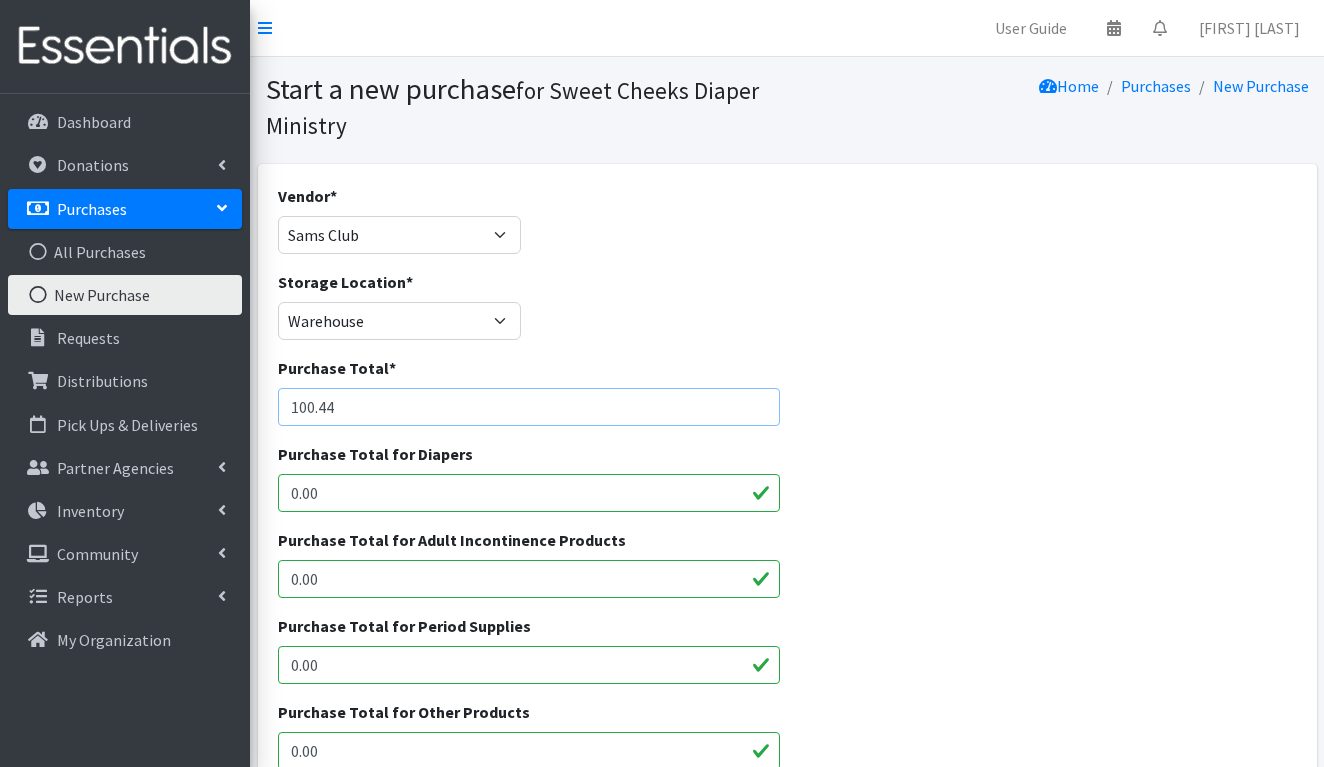 type on "100.44" 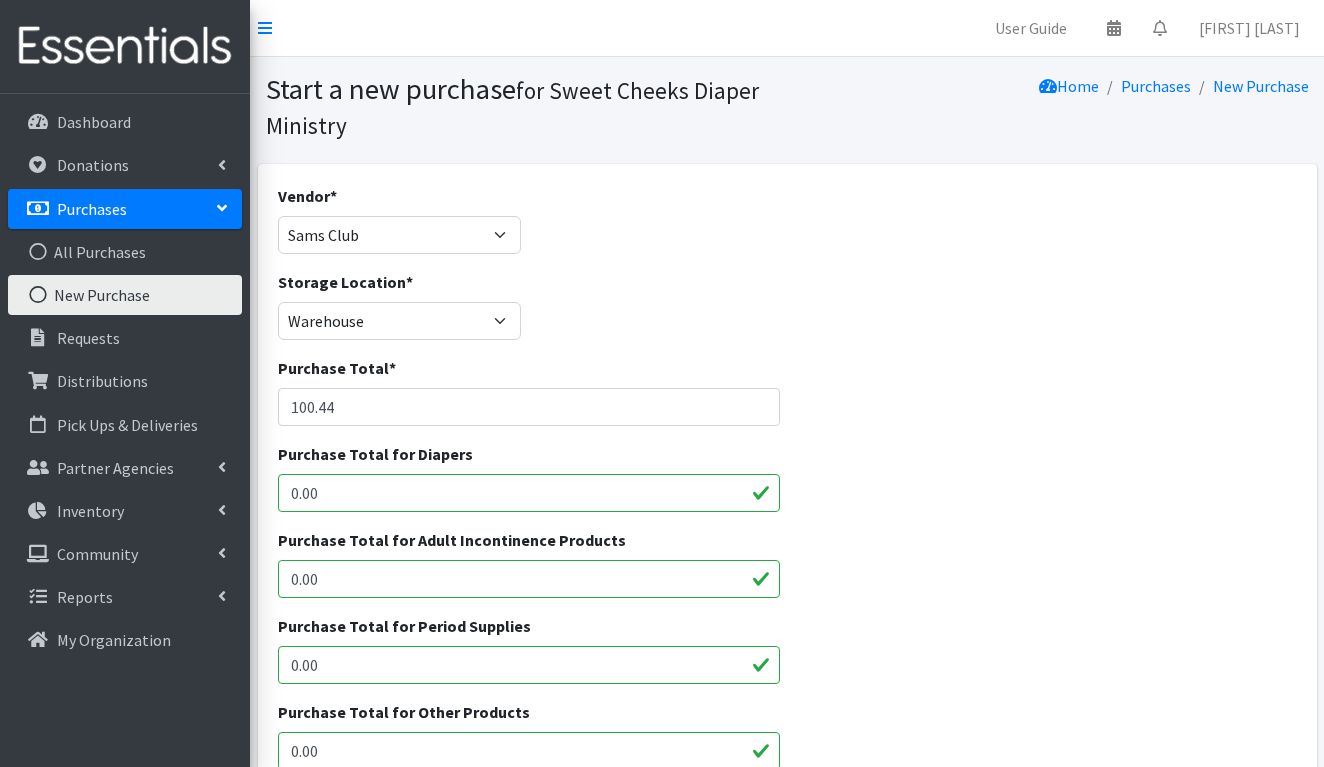 click on "0.00" at bounding box center (529, 493) 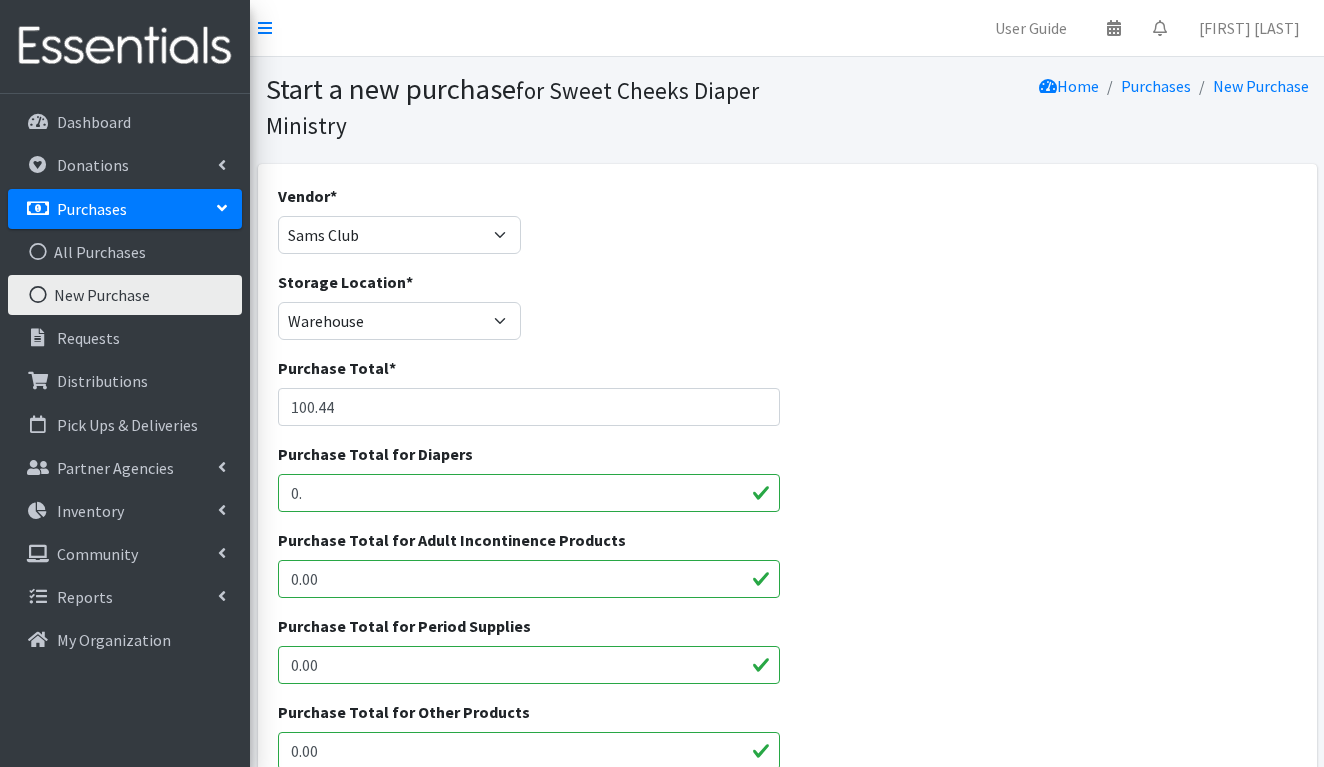 type on "0" 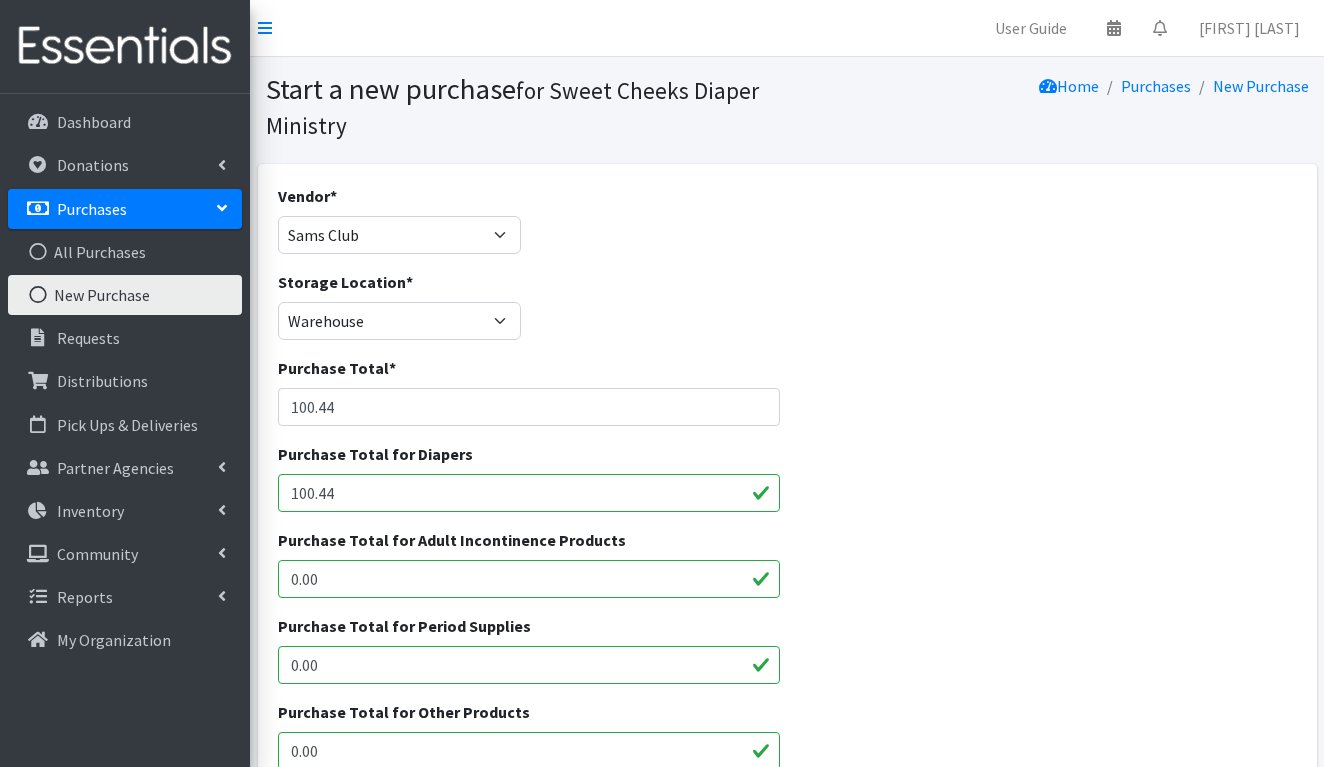 type on "100.44" 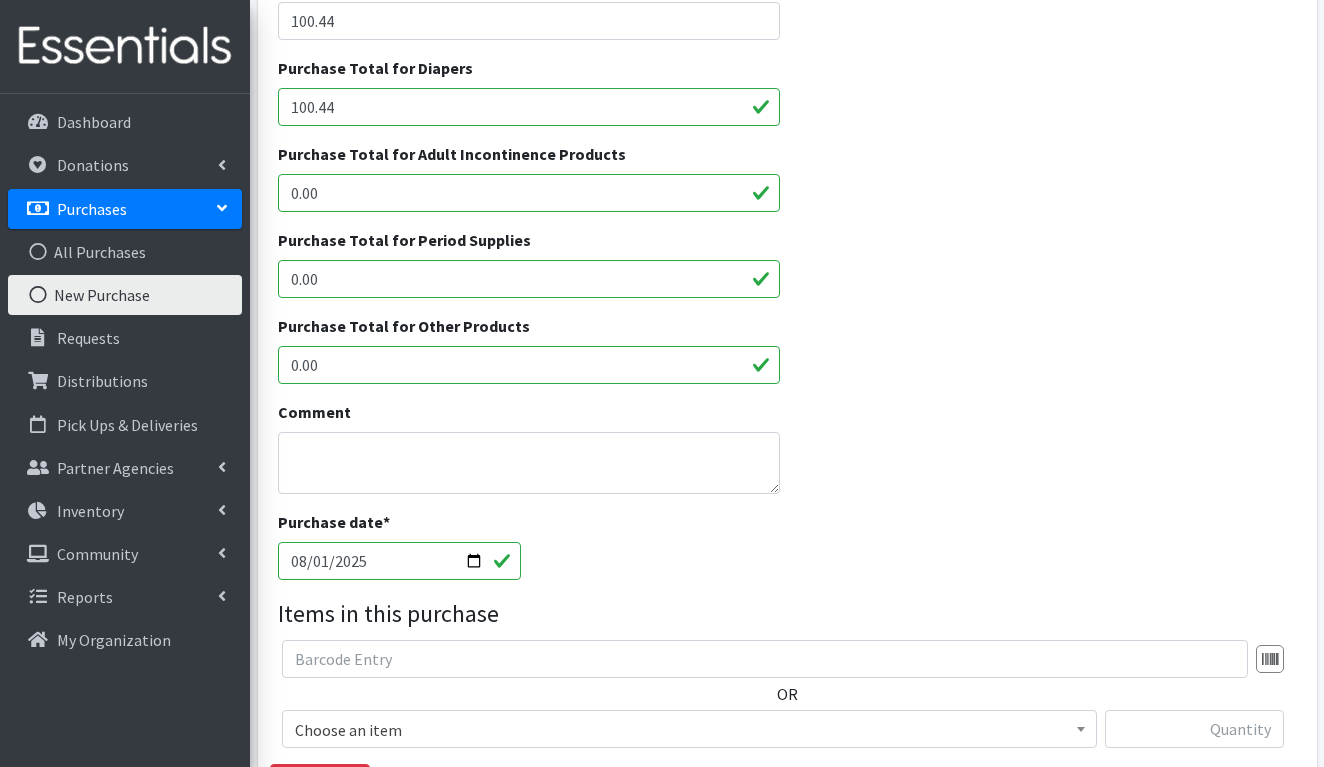 scroll, scrollTop: 390, scrollLeft: 0, axis: vertical 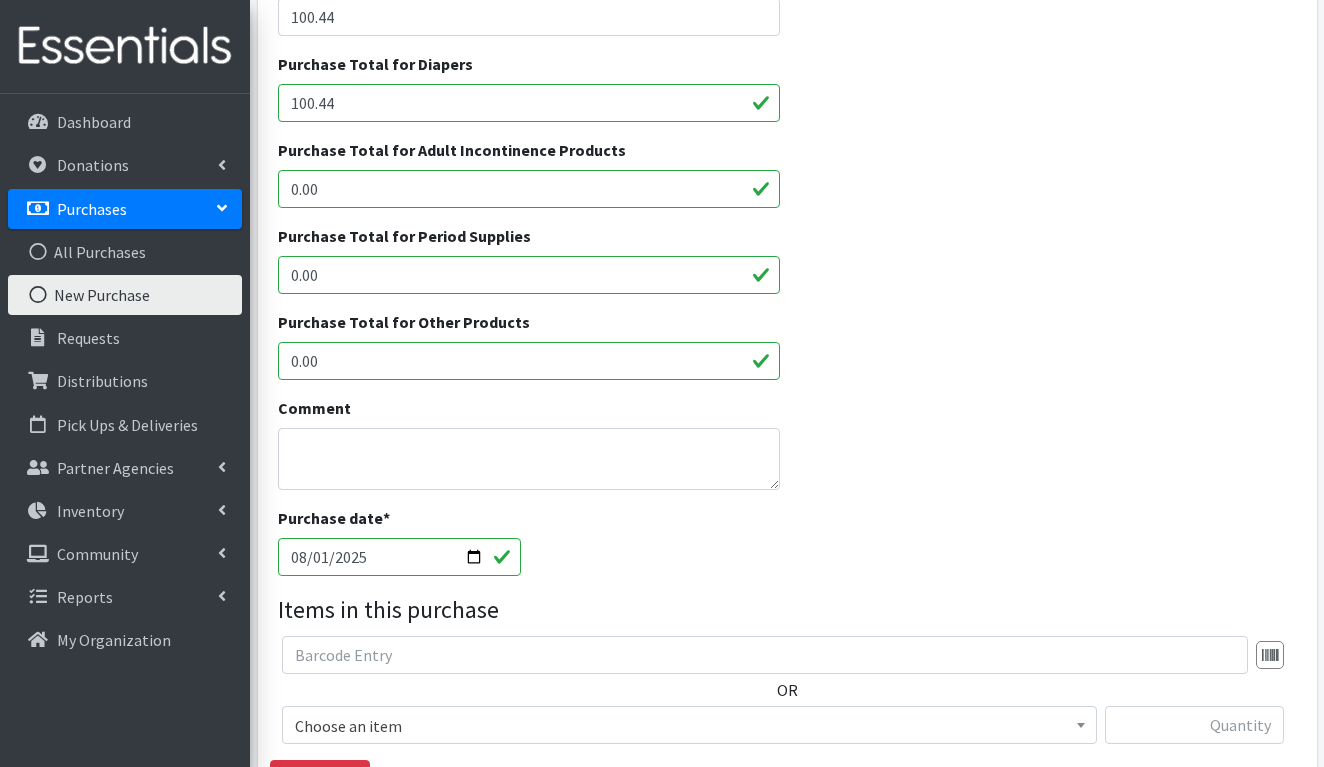 click on "2025-08-01" at bounding box center (400, 557) 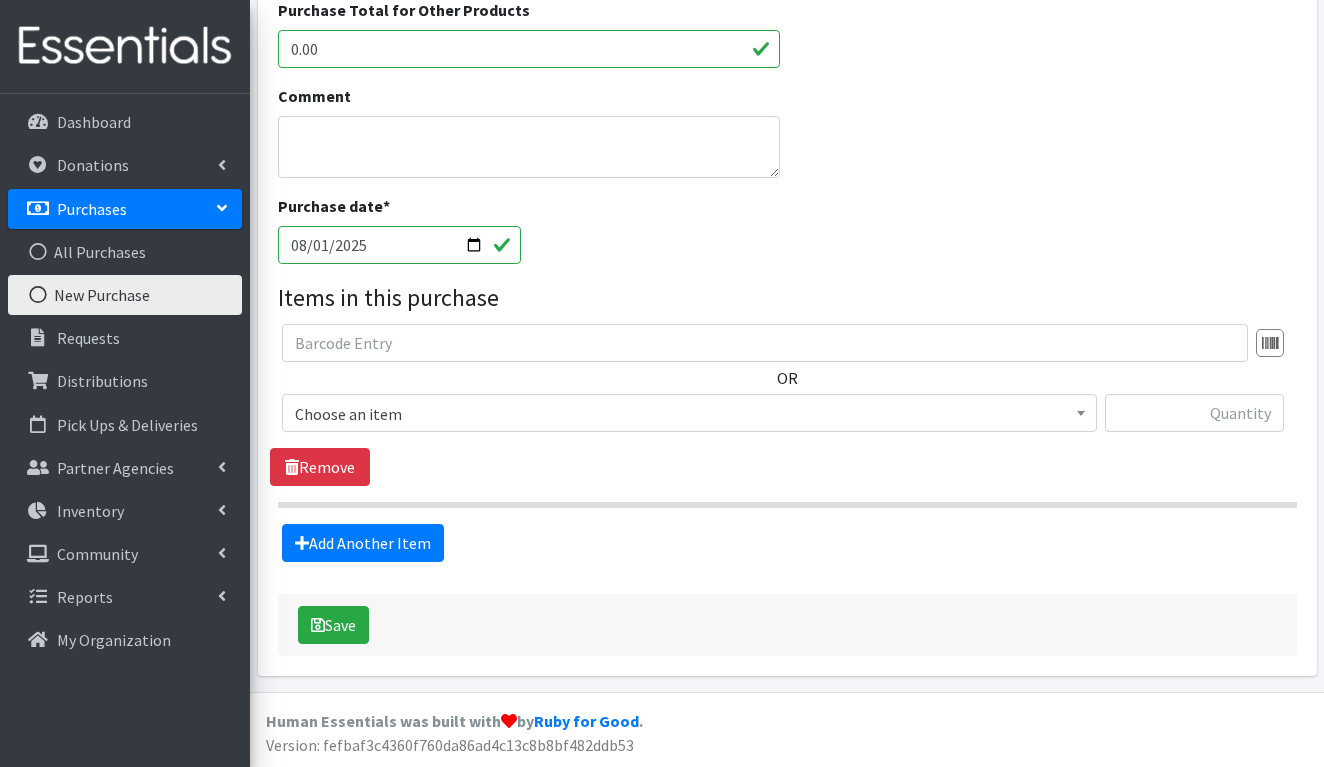 scroll, scrollTop: 701, scrollLeft: 0, axis: vertical 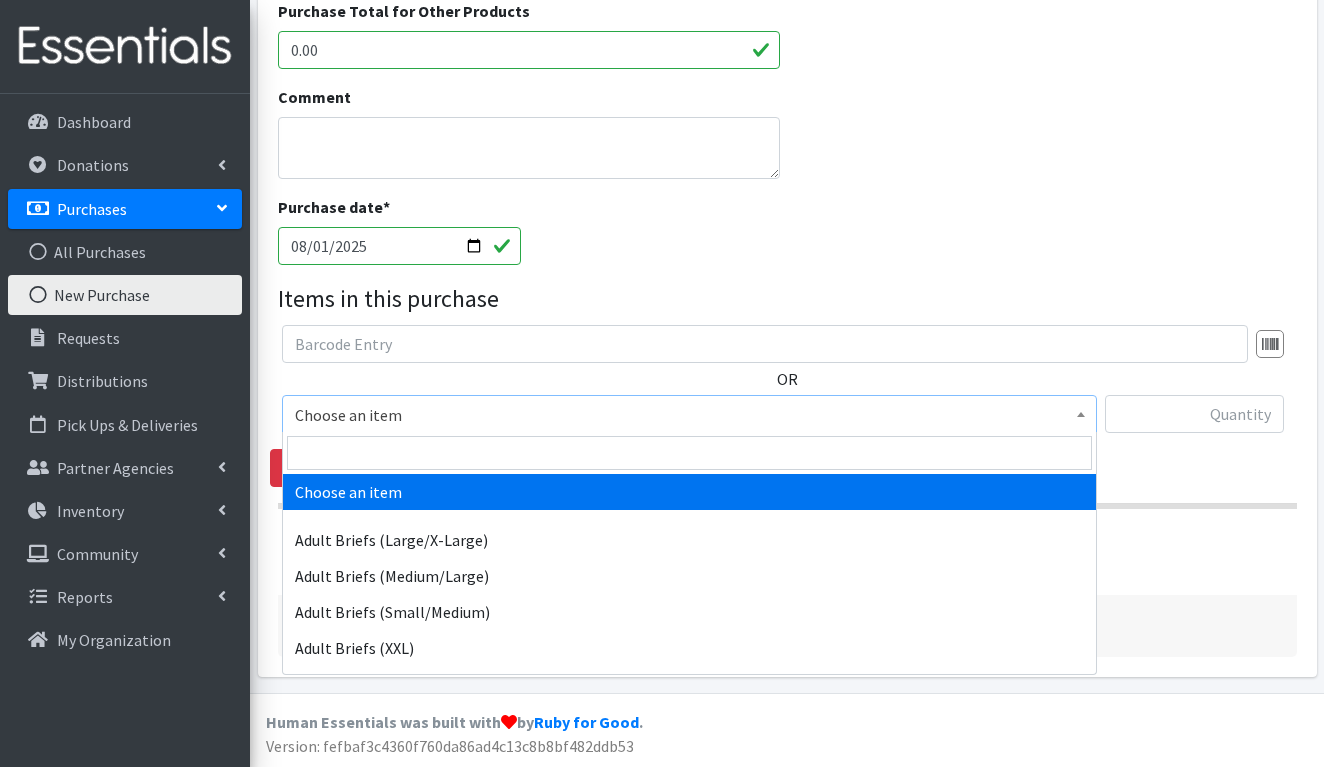 click on "Choose an item" at bounding box center (689, 415) 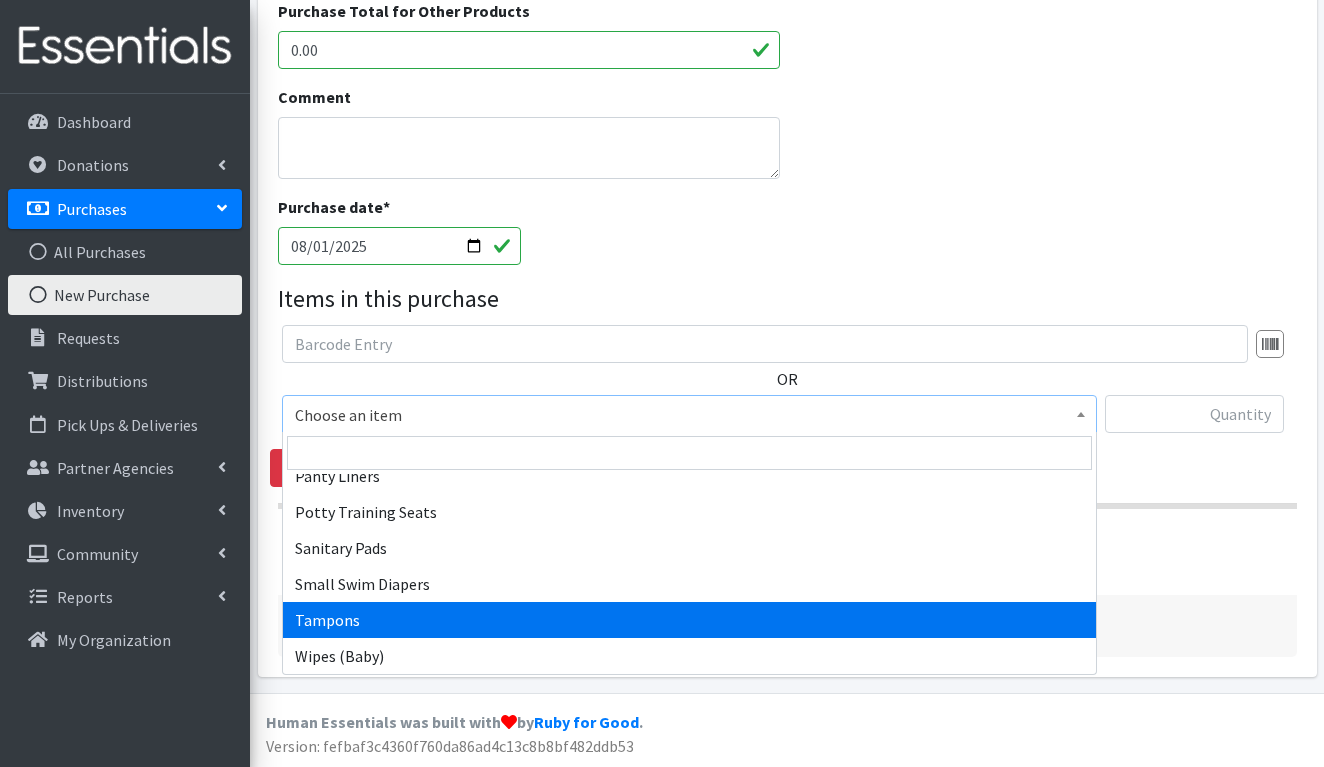 scroll, scrollTop: 1036, scrollLeft: 0, axis: vertical 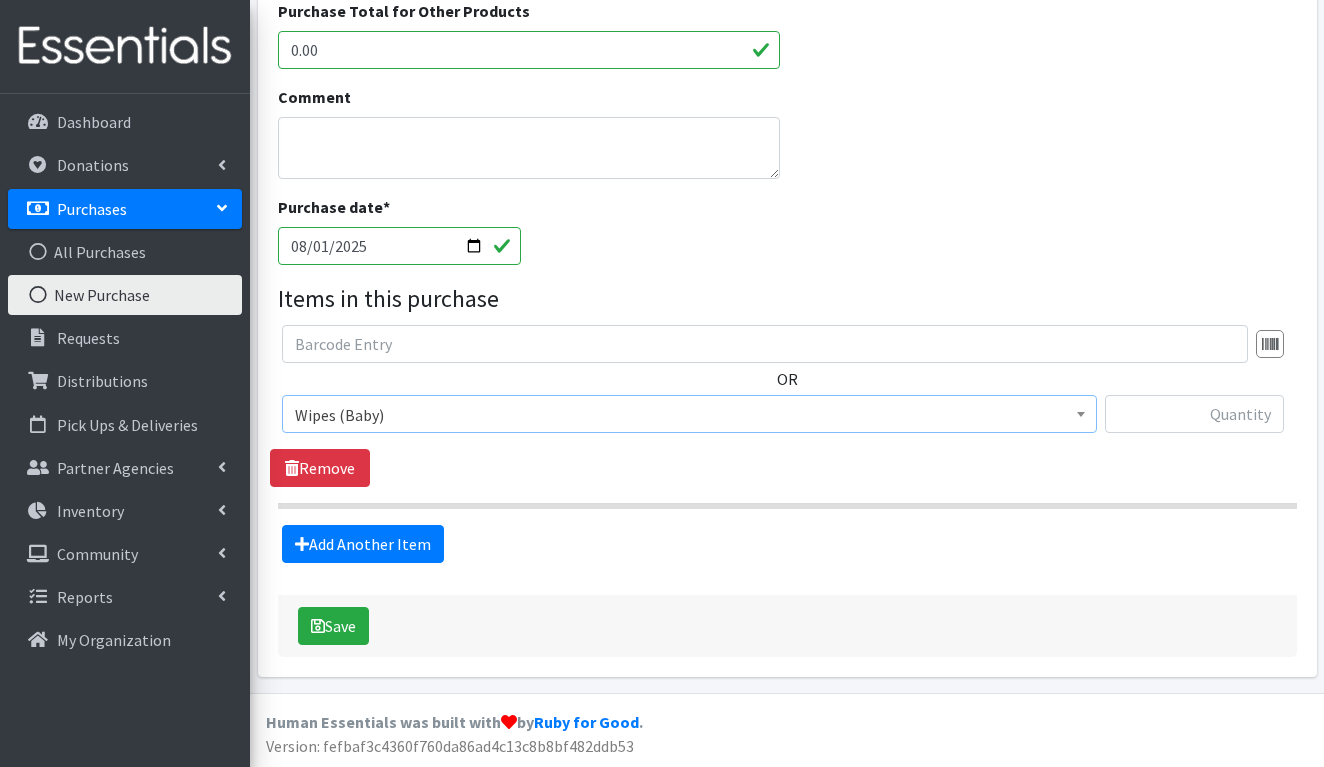 select on "1281" 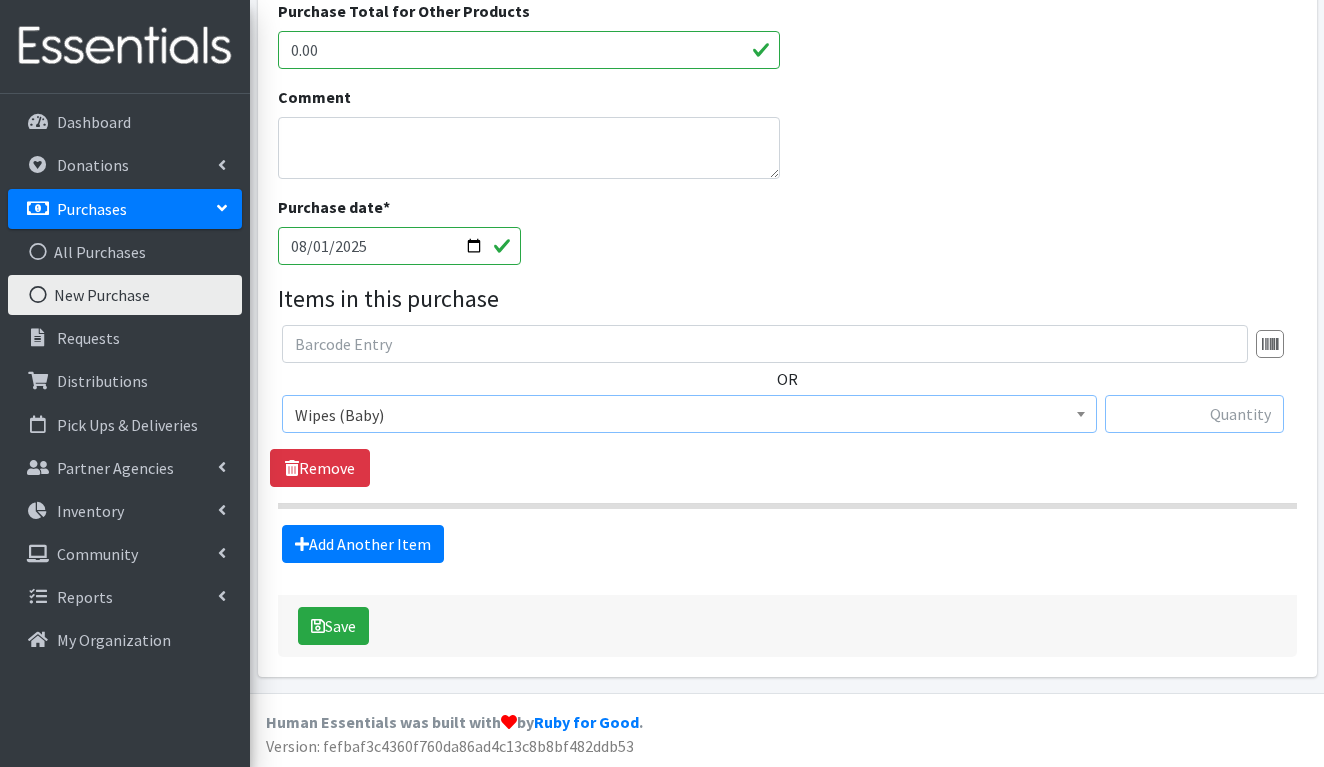 click at bounding box center [1194, 414] 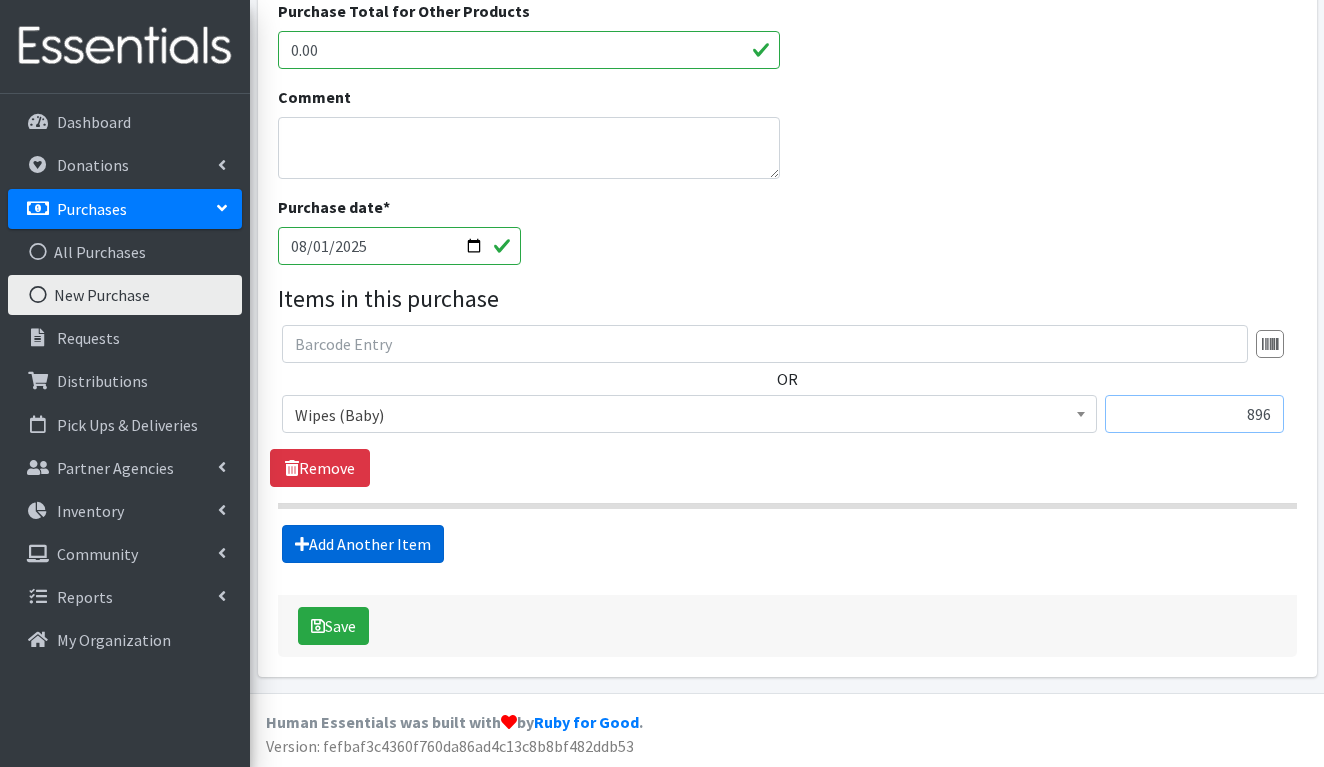 type on "896" 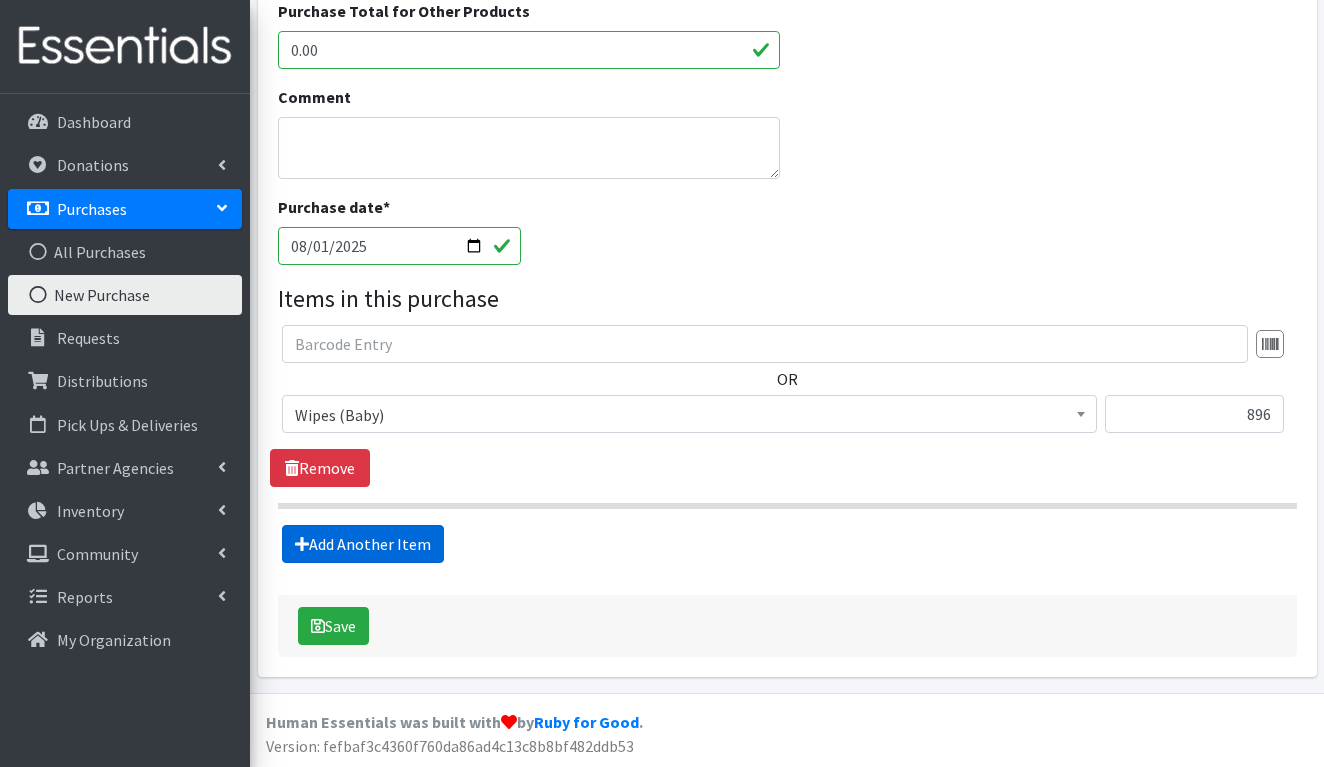 click on "Add Another Item" at bounding box center [363, 544] 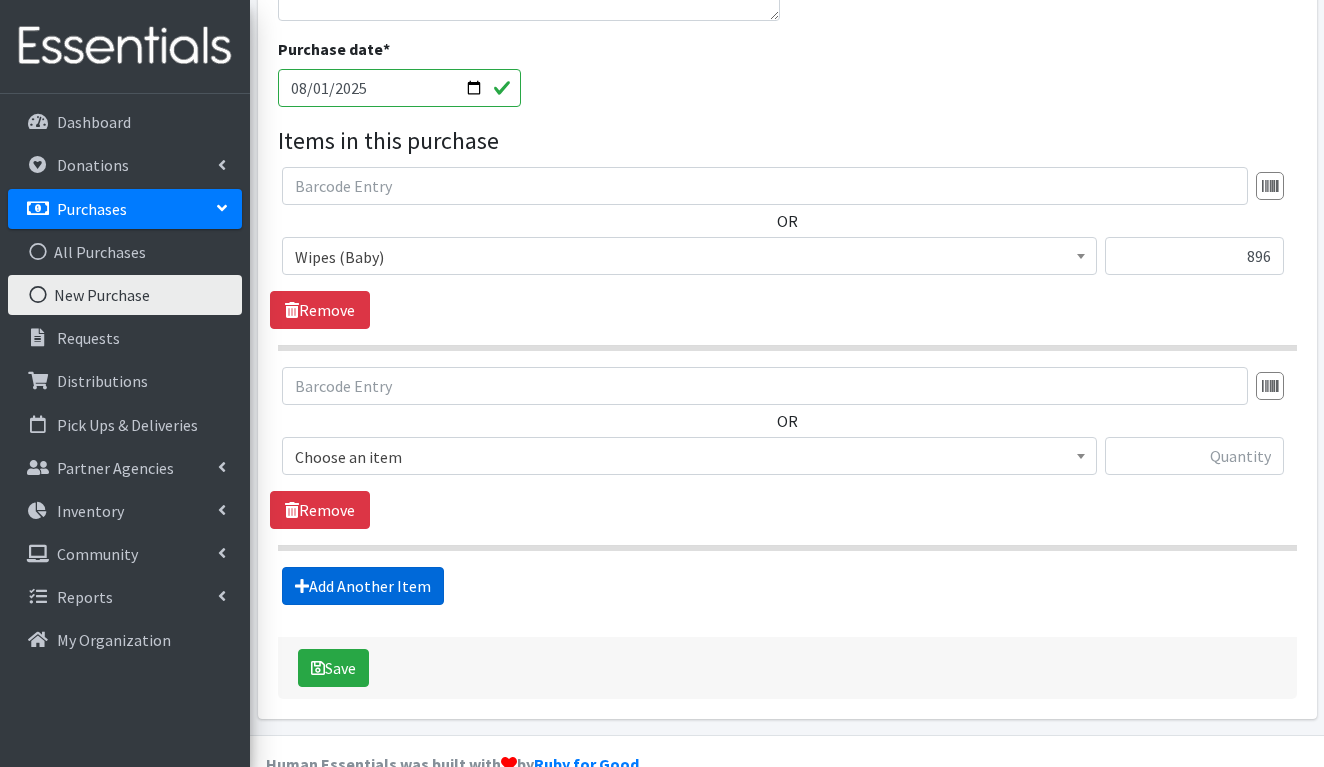 scroll, scrollTop: 901, scrollLeft: 0, axis: vertical 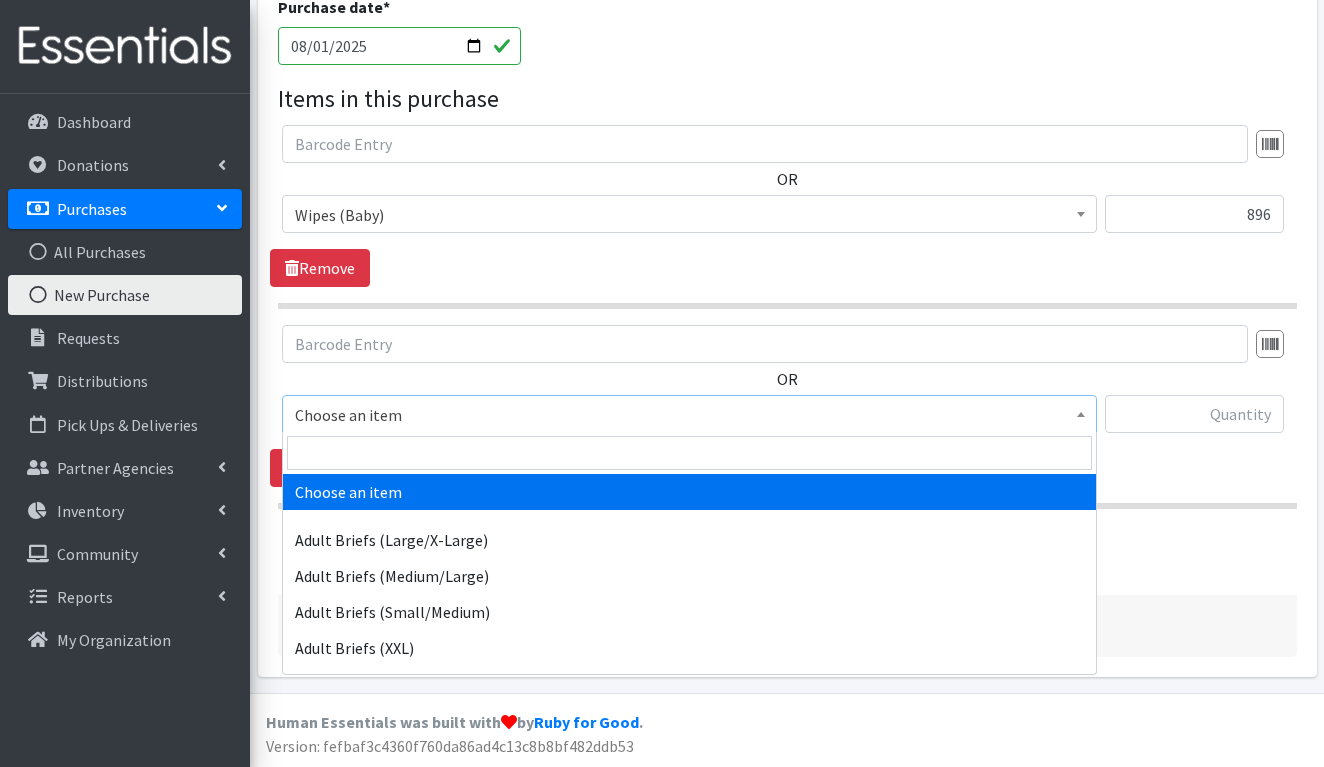 click on "Choose an item" at bounding box center [689, 415] 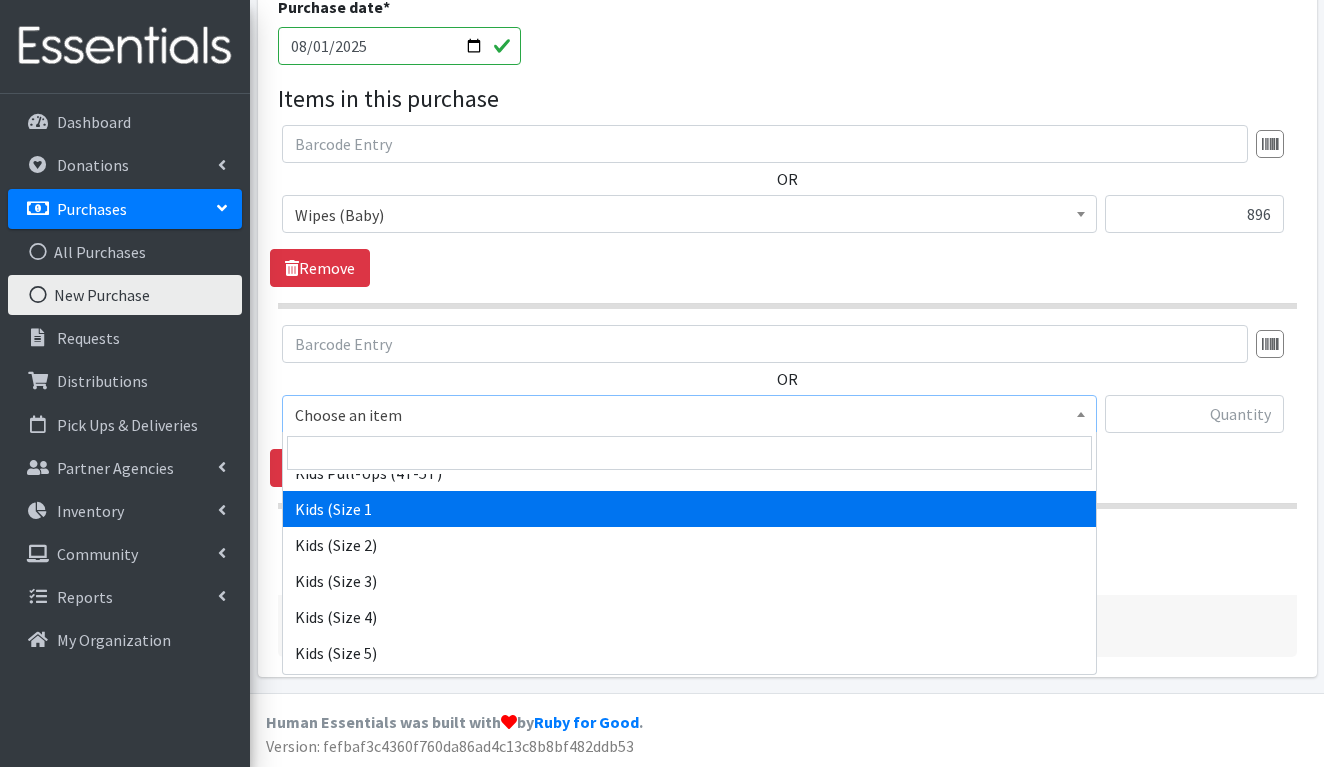 scroll, scrollTop: 680, scrollLeft: 0, axis: vertical 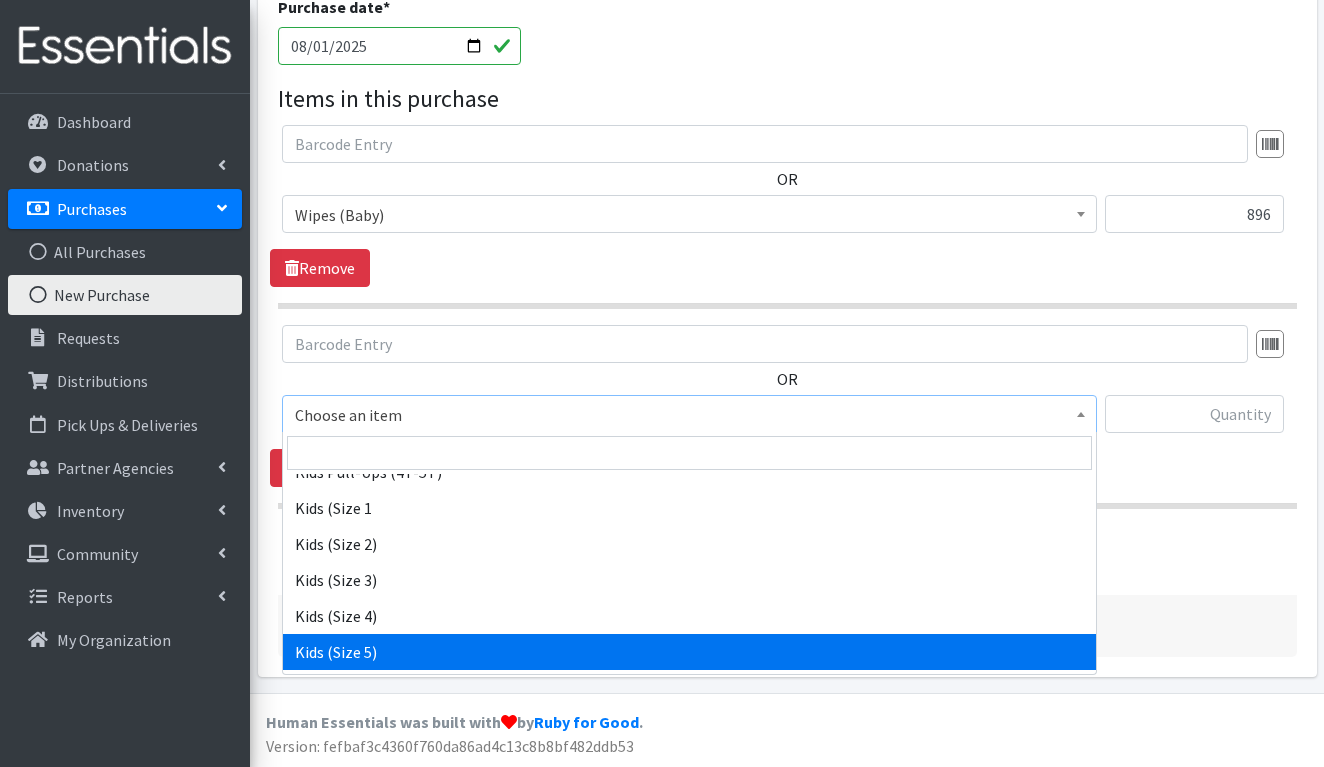 select on "1285" 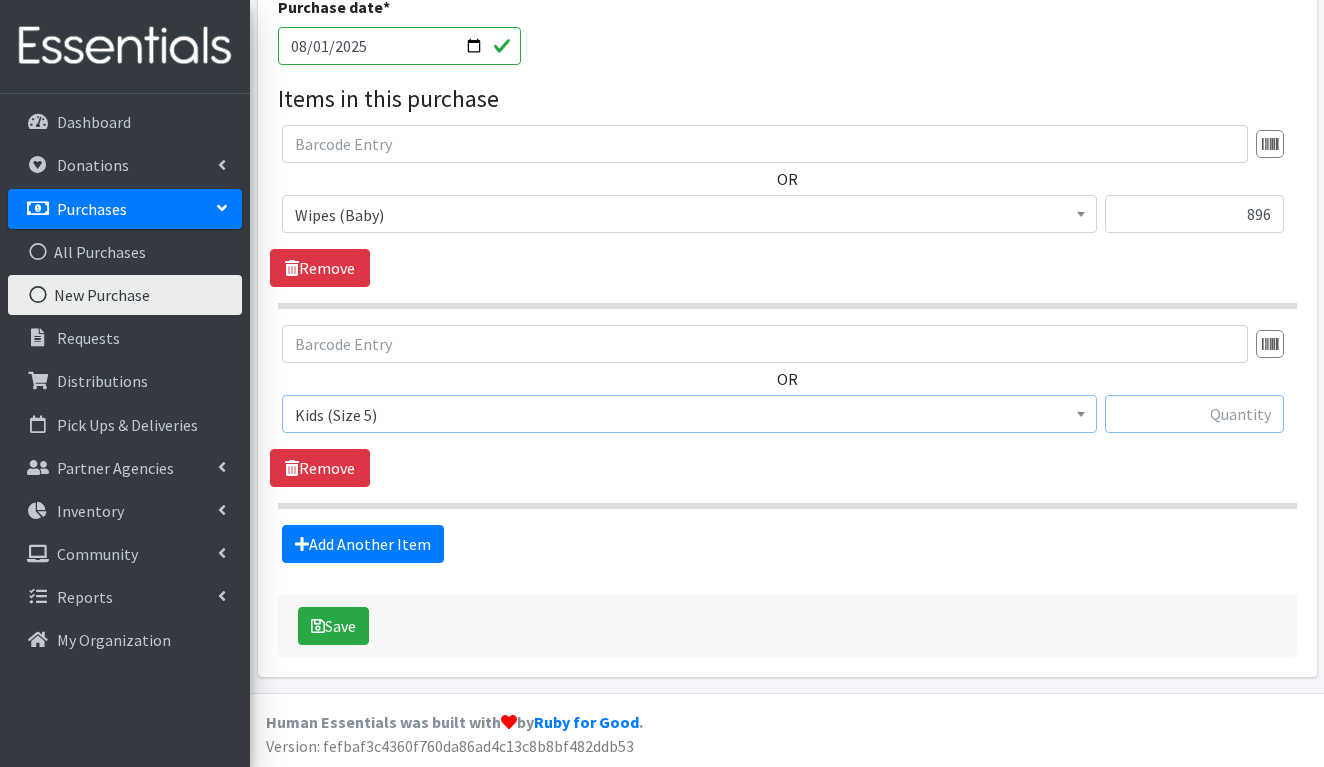 click at bounding box center (1194, 414) 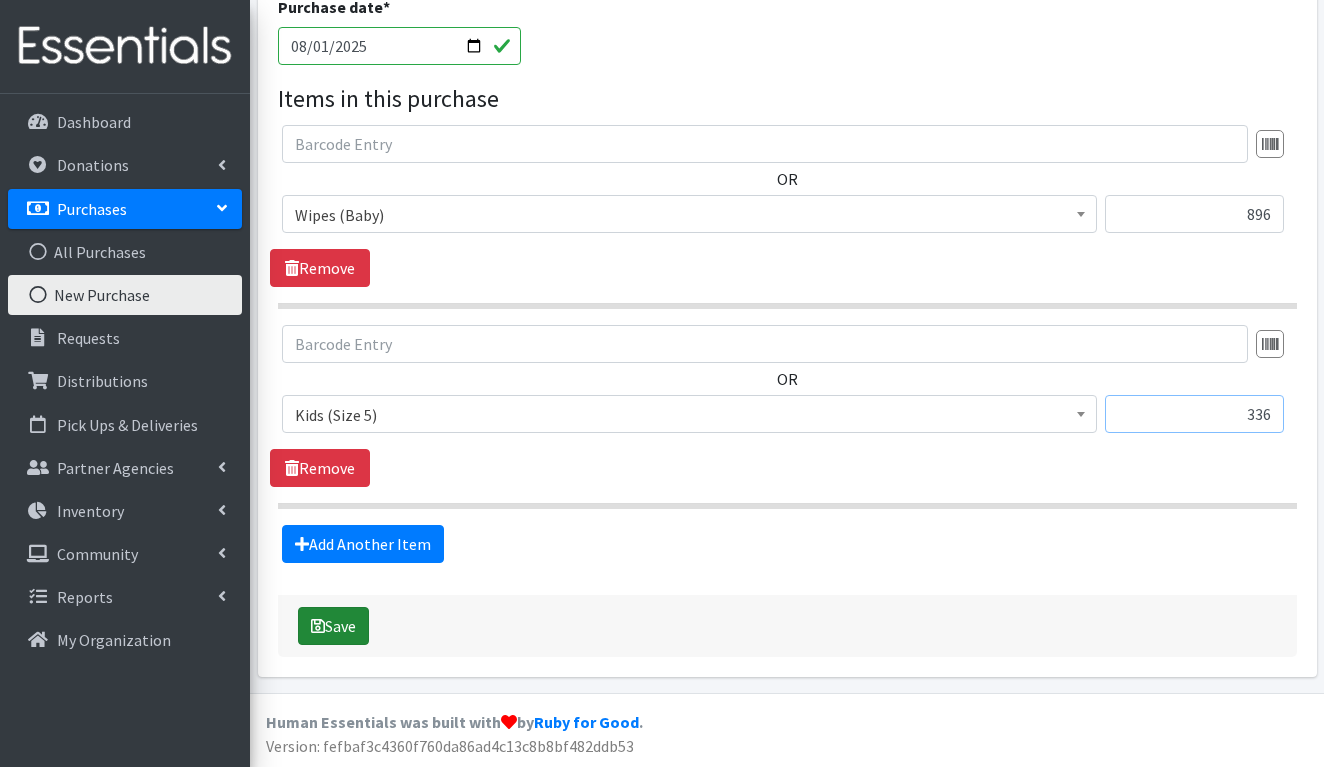 type on "336" 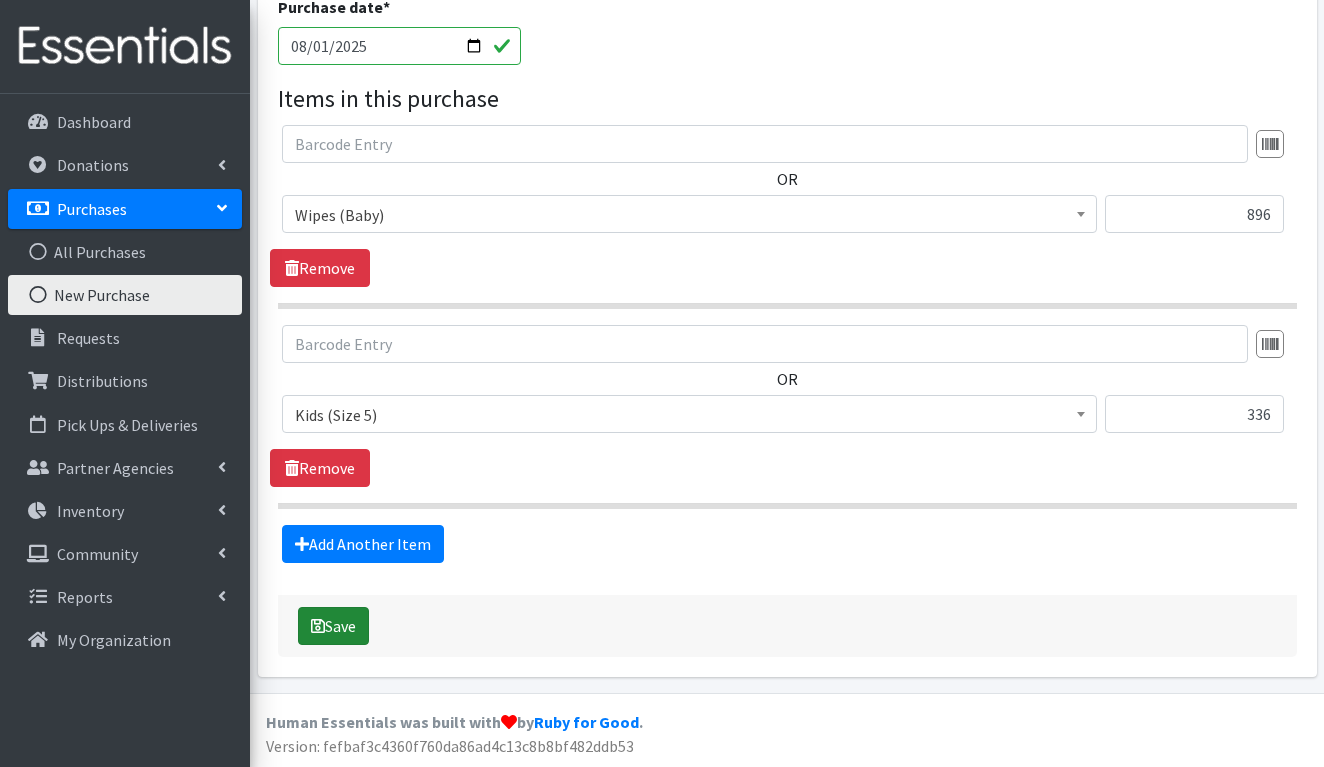 click on "Save" at bounding box center [333, 626] 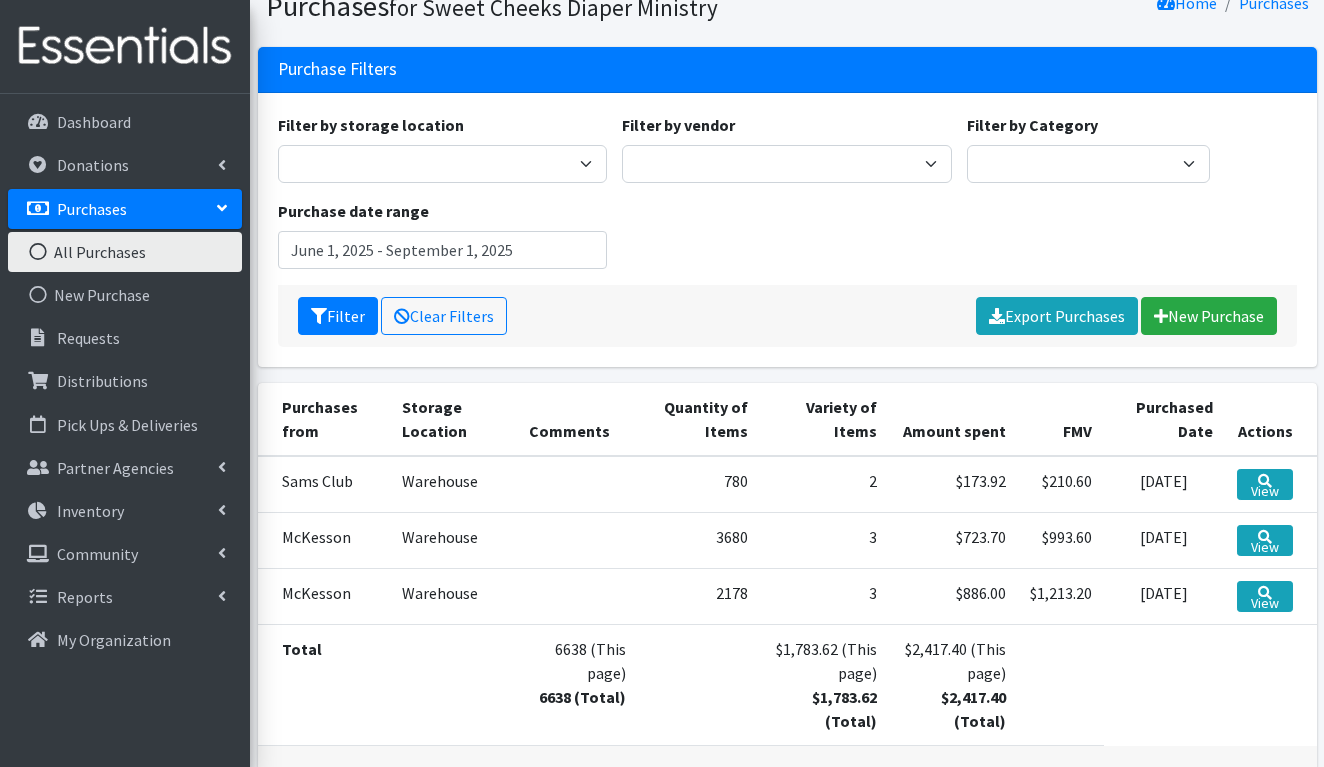 scroll, scrollTop: 151, scrollLeft: 0, axis: vertical 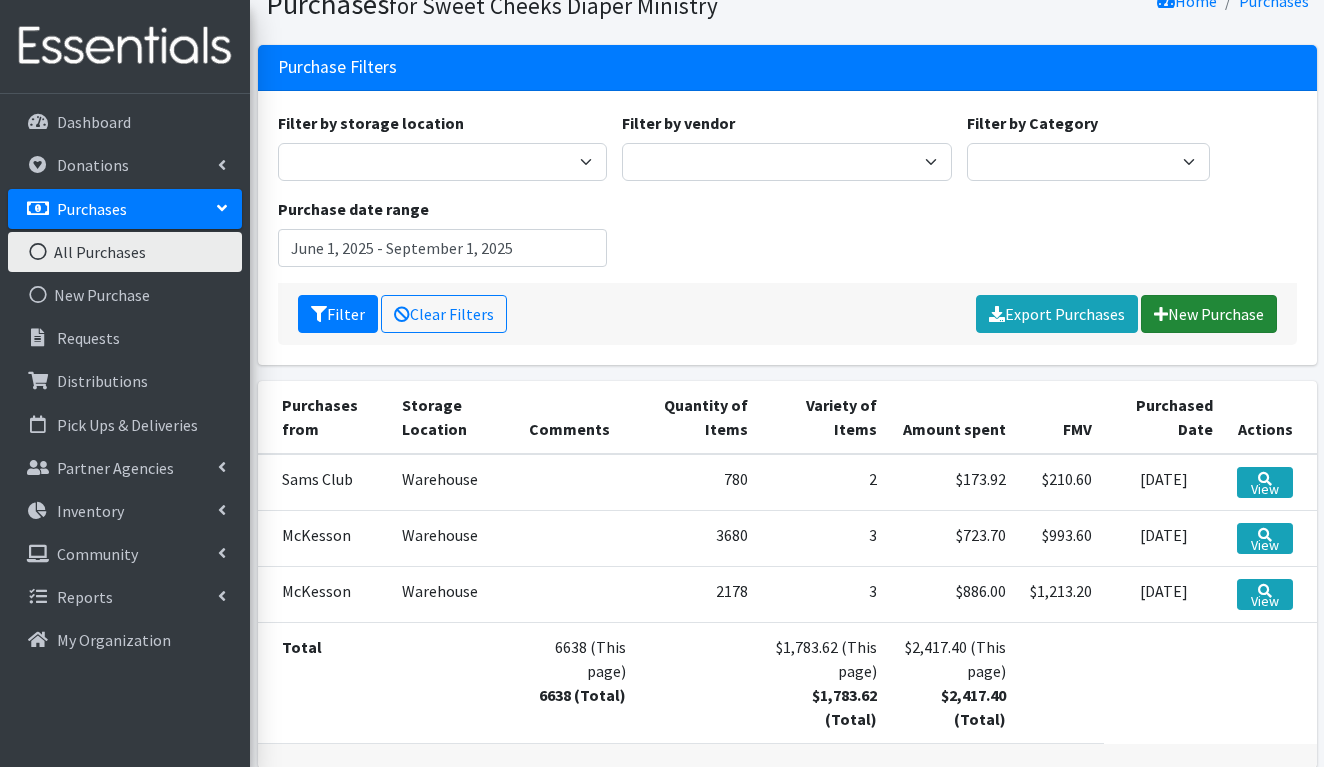 click on "New Purchase" at bounding box center (1209, 314) 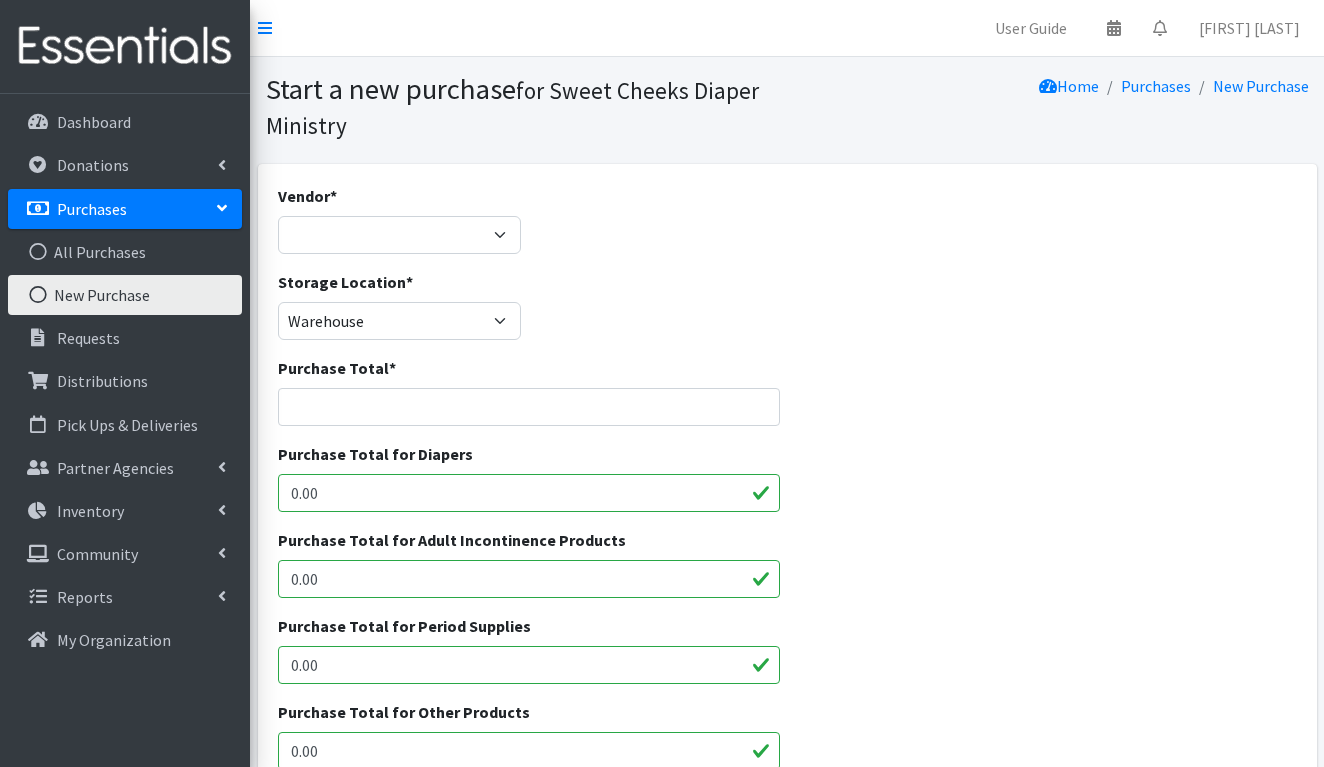 scroll, scrollTop: 0, scrollLeft: 0, axis: both 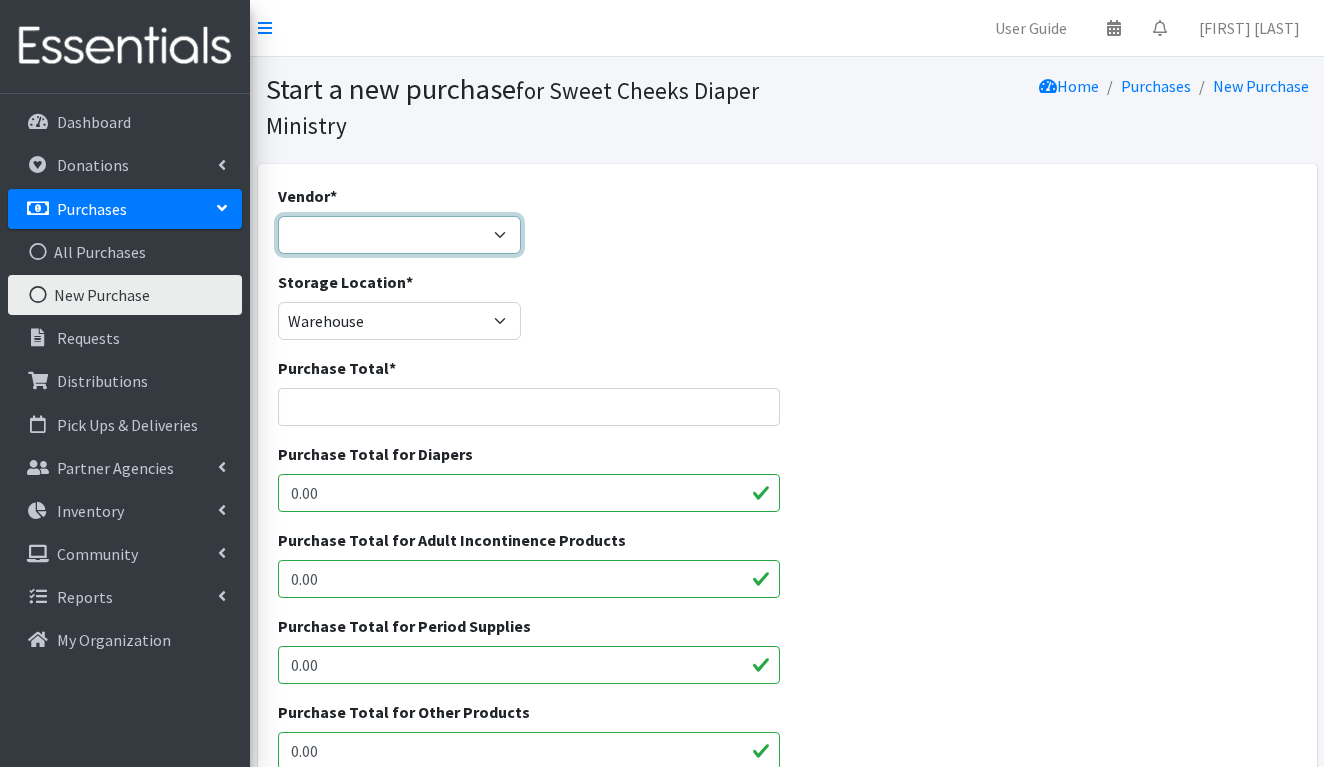 select on "105" 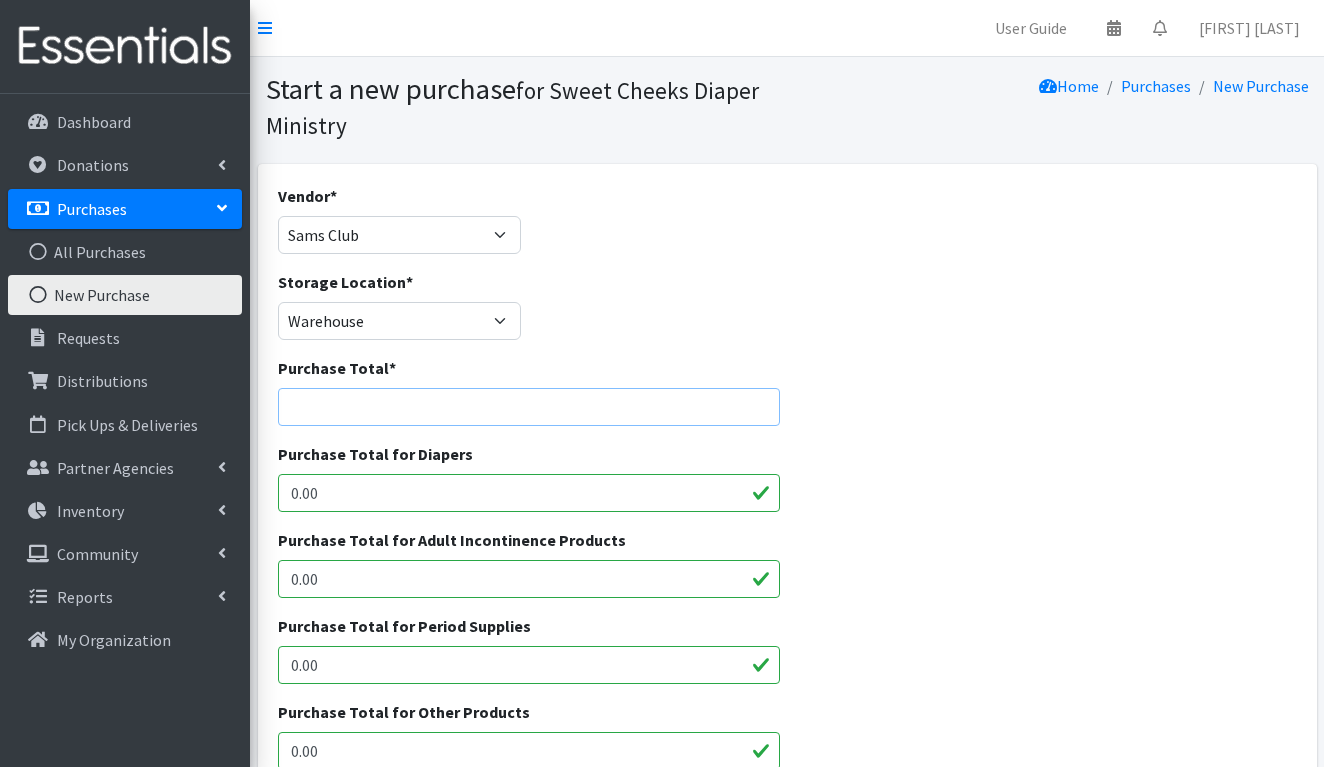 click on "Purchase Total  *" at bounding box center (529, 407) 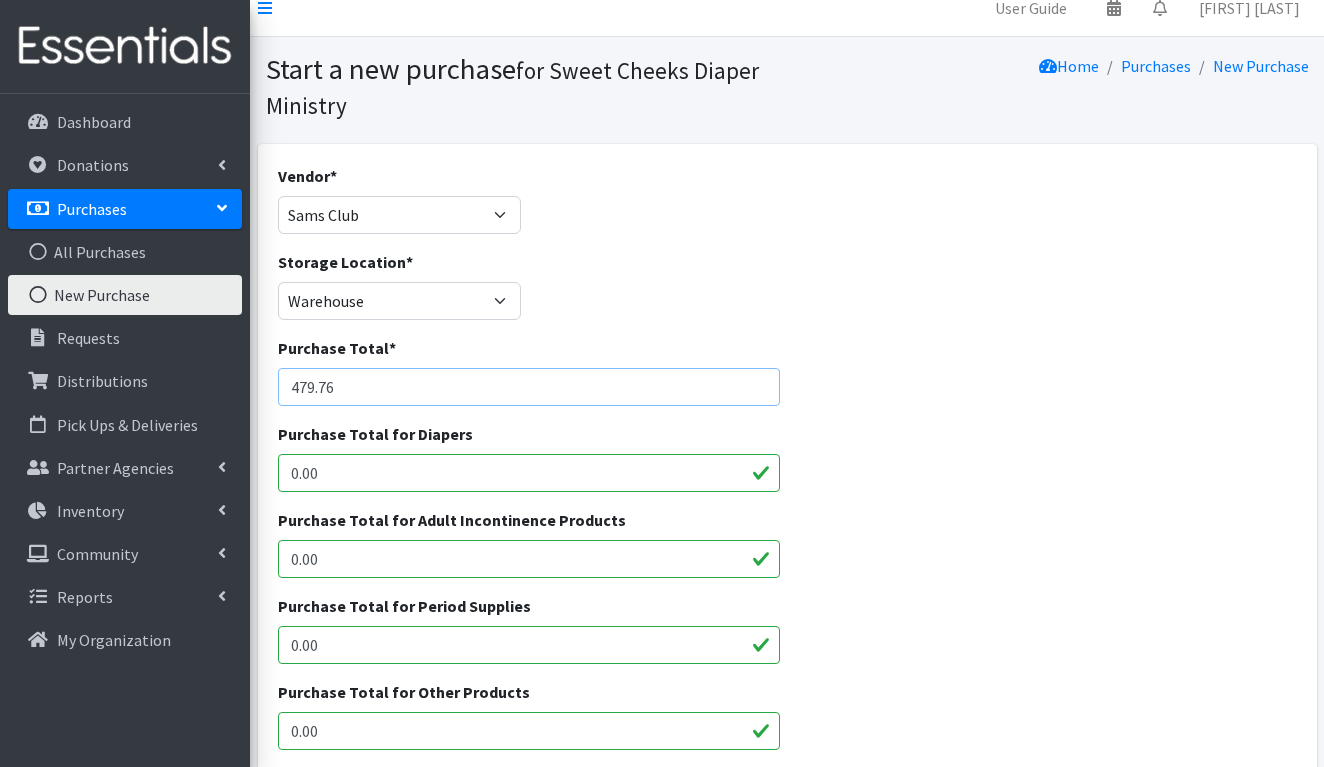 scroll, scrollTop: 22, scrollLeft: 0, axis: vertical 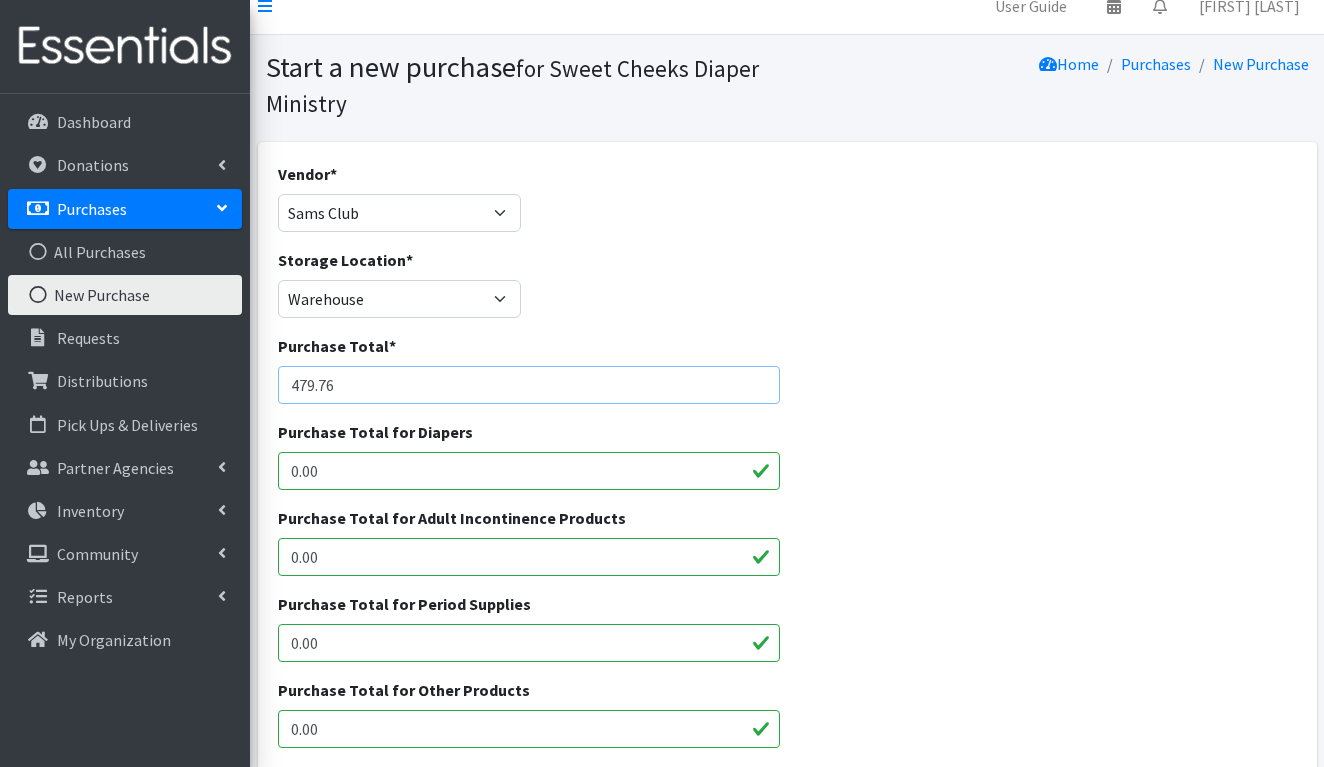 type on "479.76" 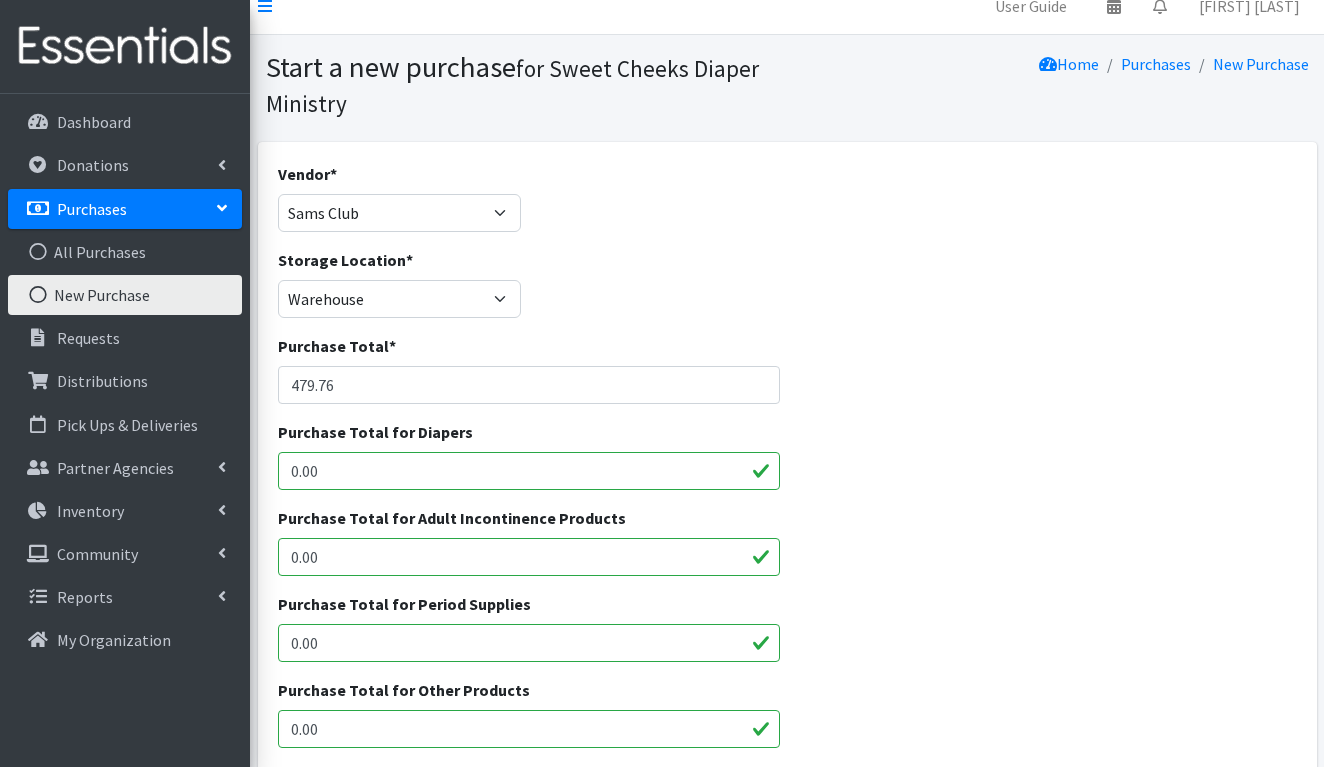 click on "0.00" at bounding box center (529, 471) 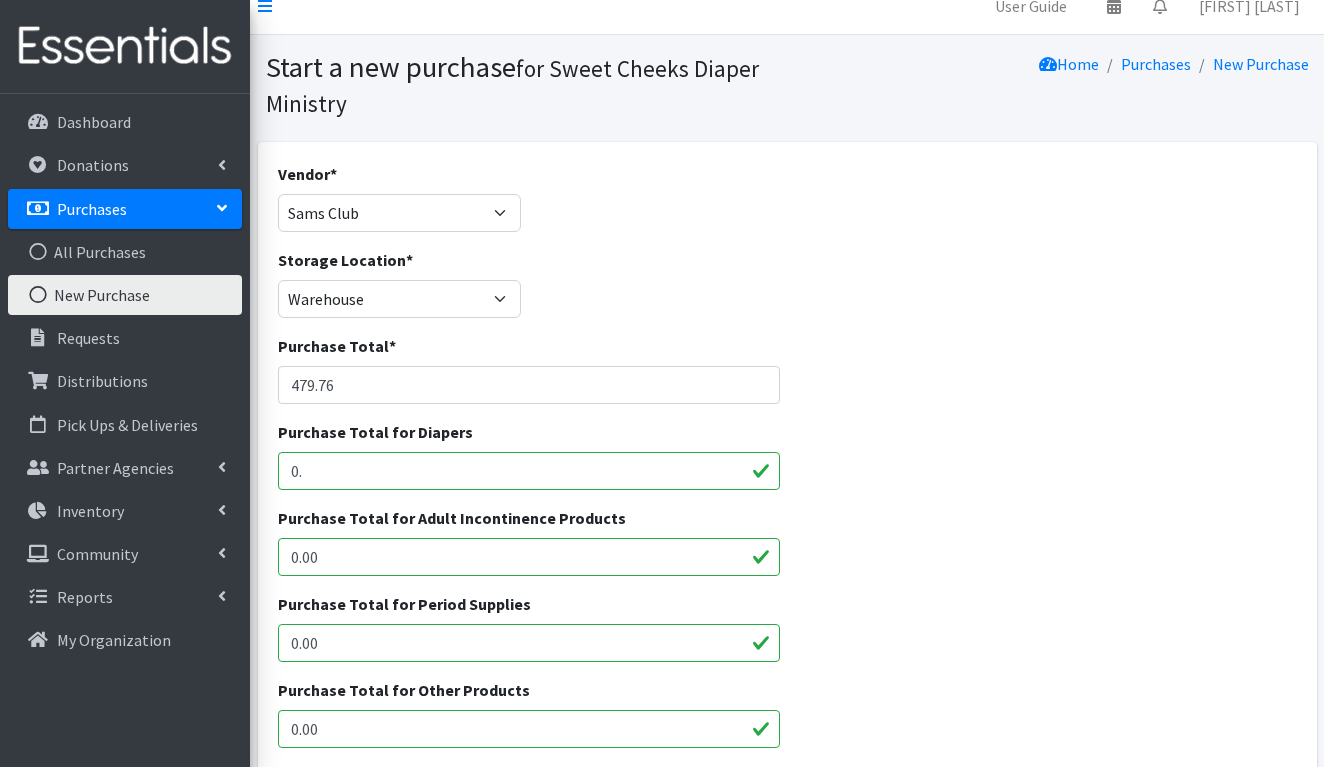 type on "0" 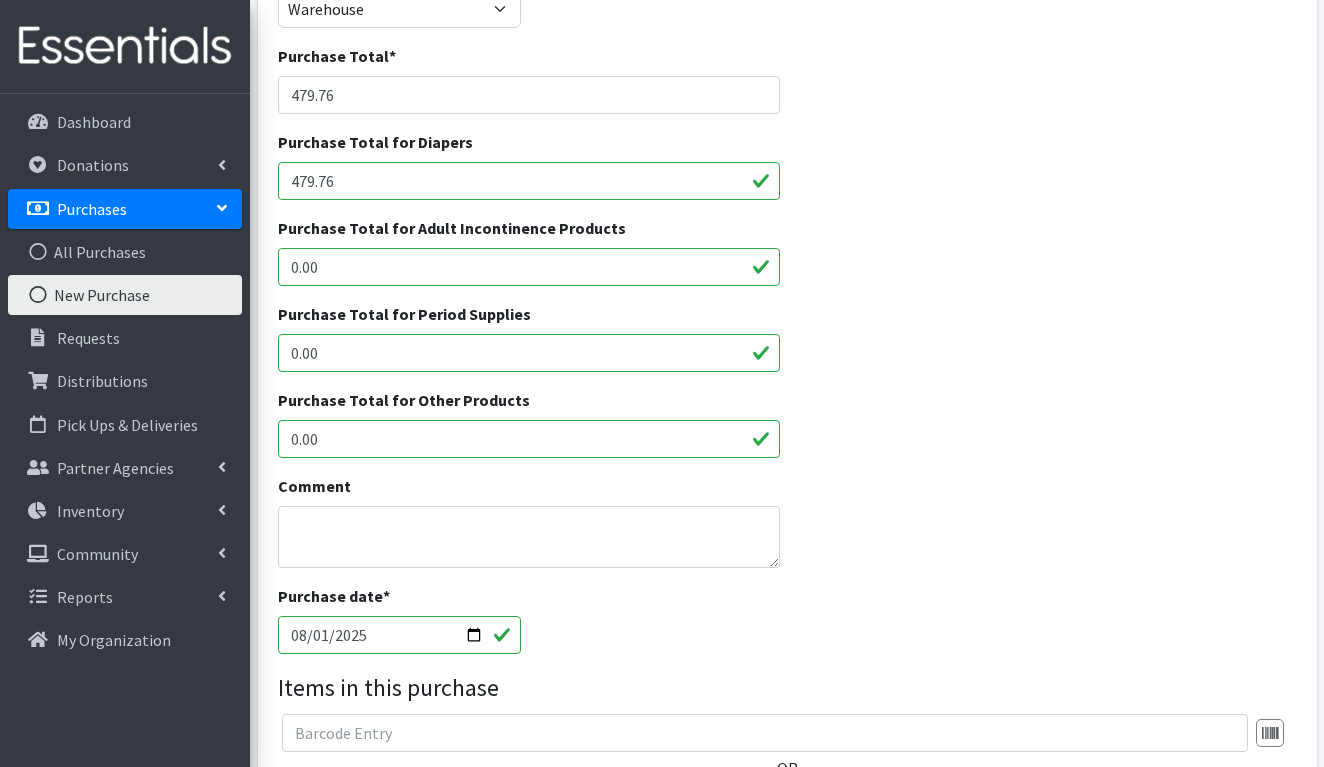 scroll, scrollTop: 344, scrollLeft: 0, axis: vertical 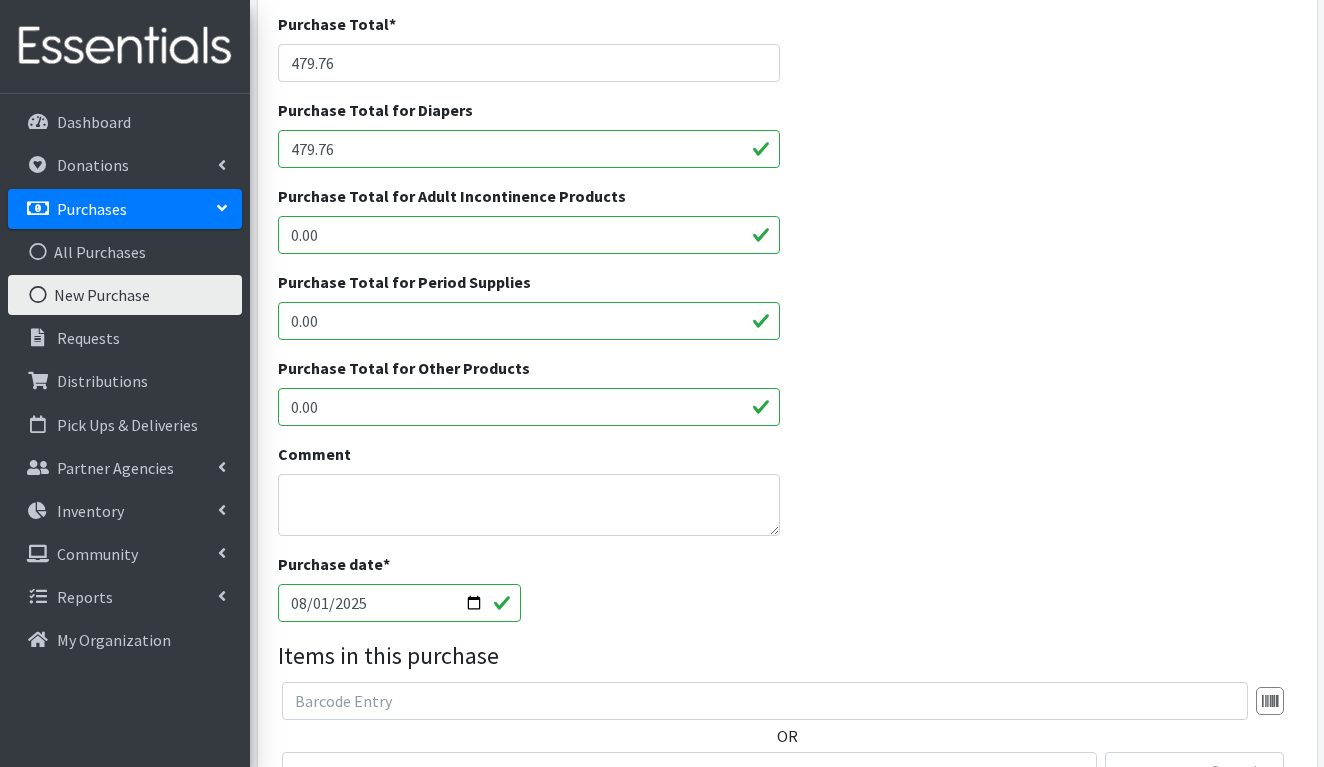 type on "479.76" 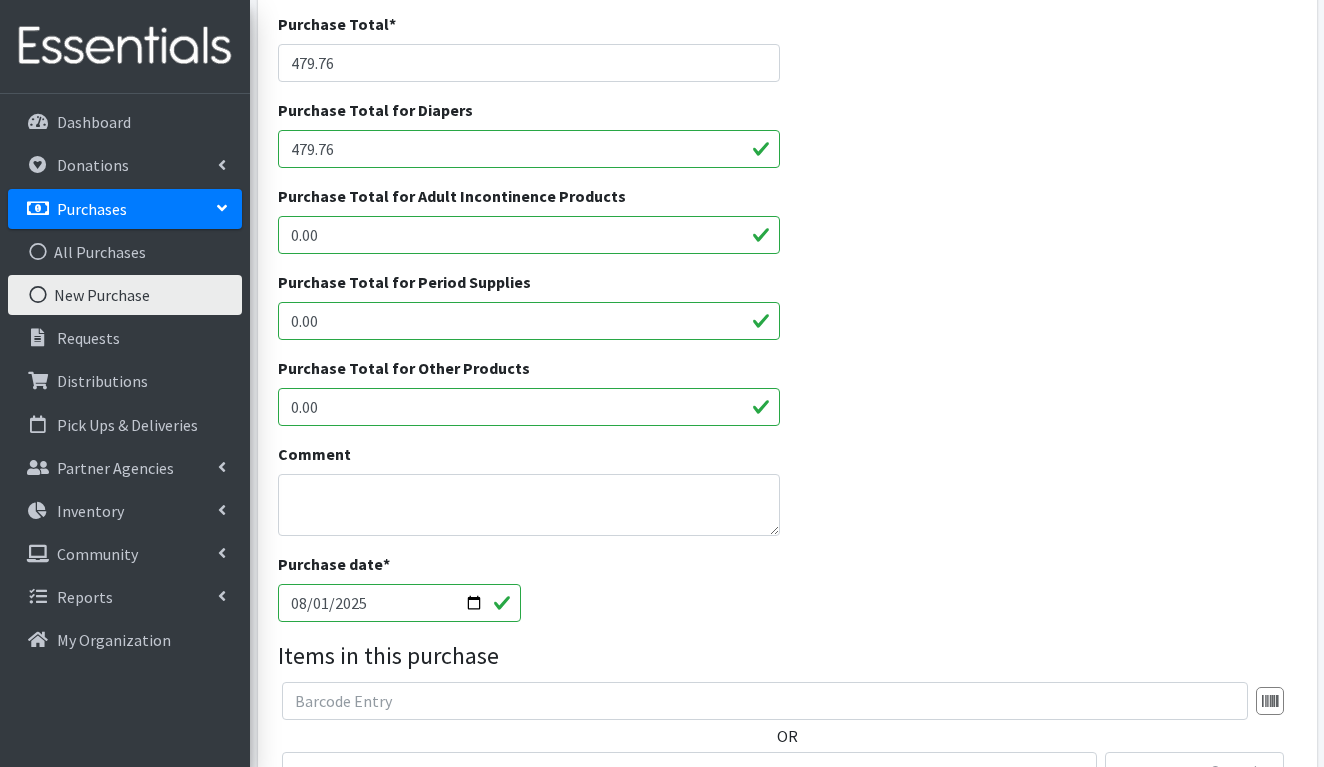 type on "2024-12-04" 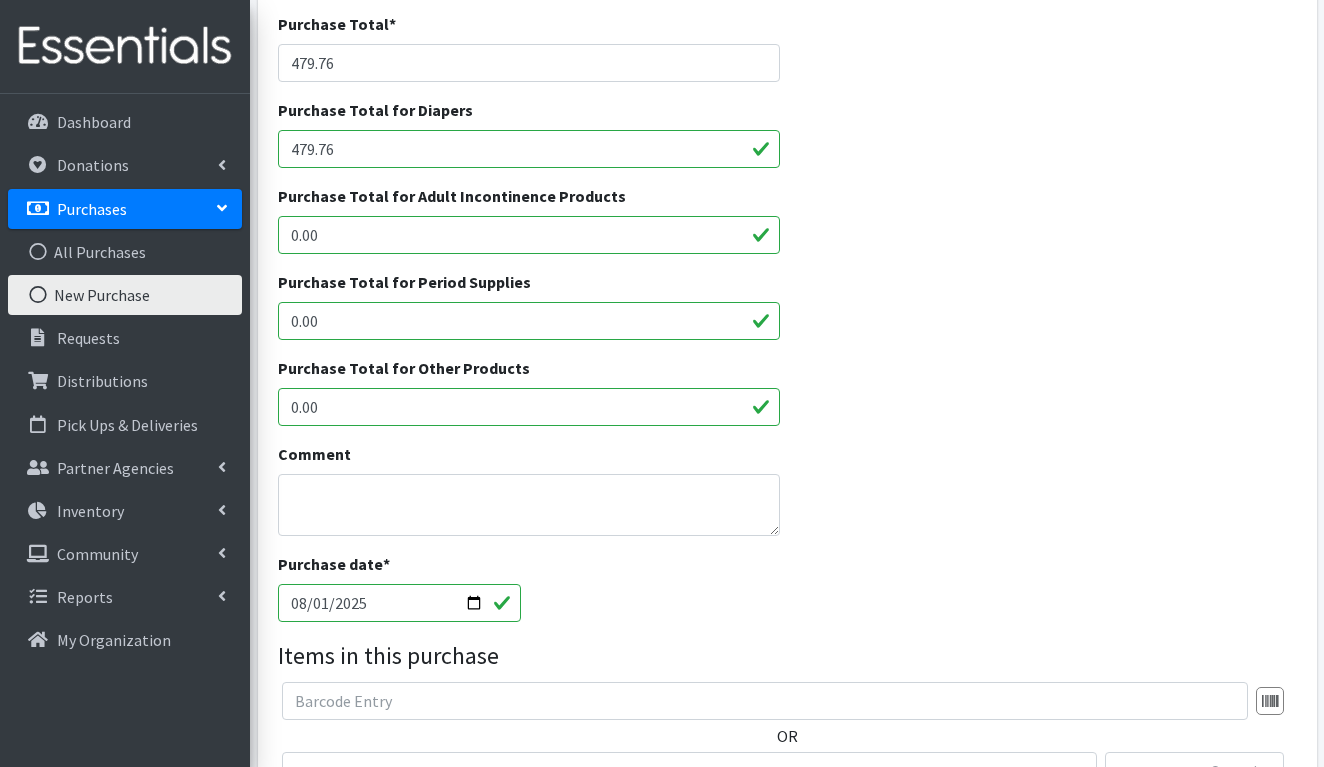 click on "Purchase date  * 2024-12-04" at bounding box center [787, 595] 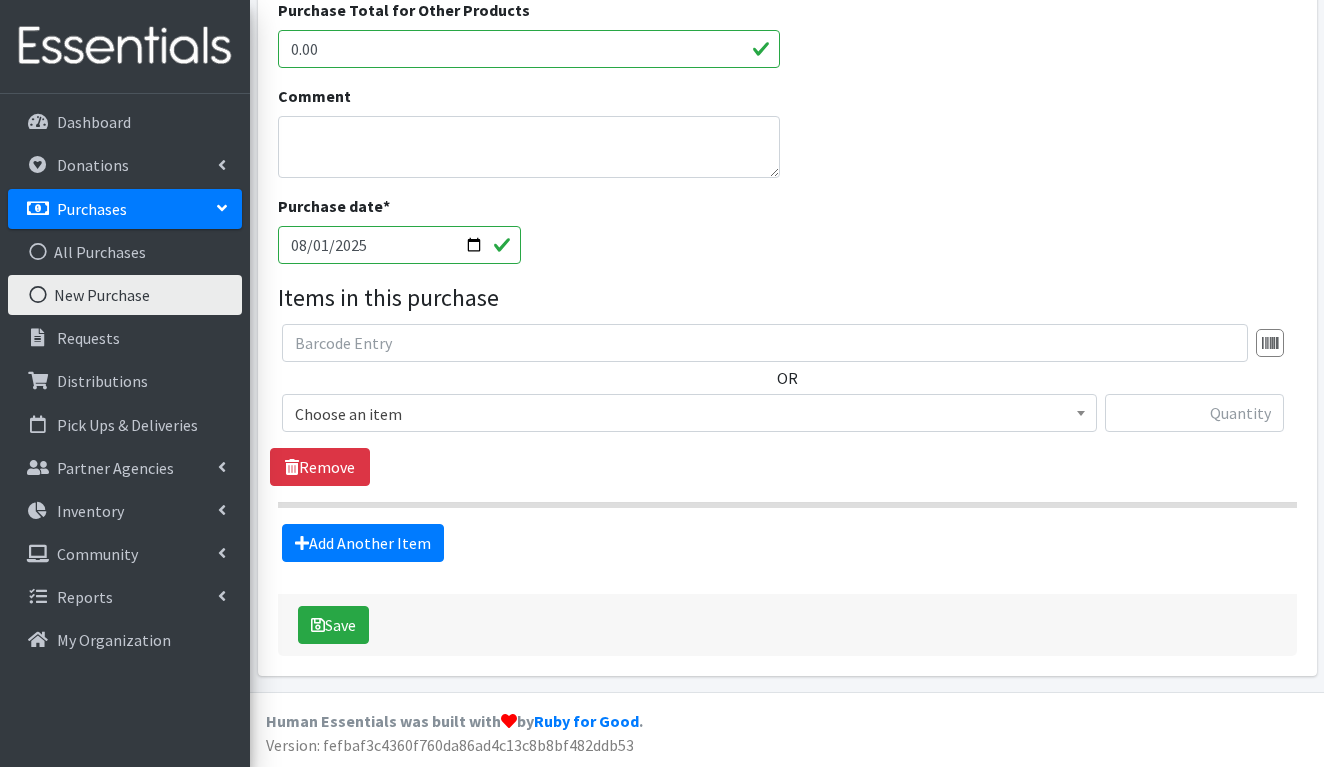 scroll, scrollTop: 701, scrollLeft: 0, axis: vertical 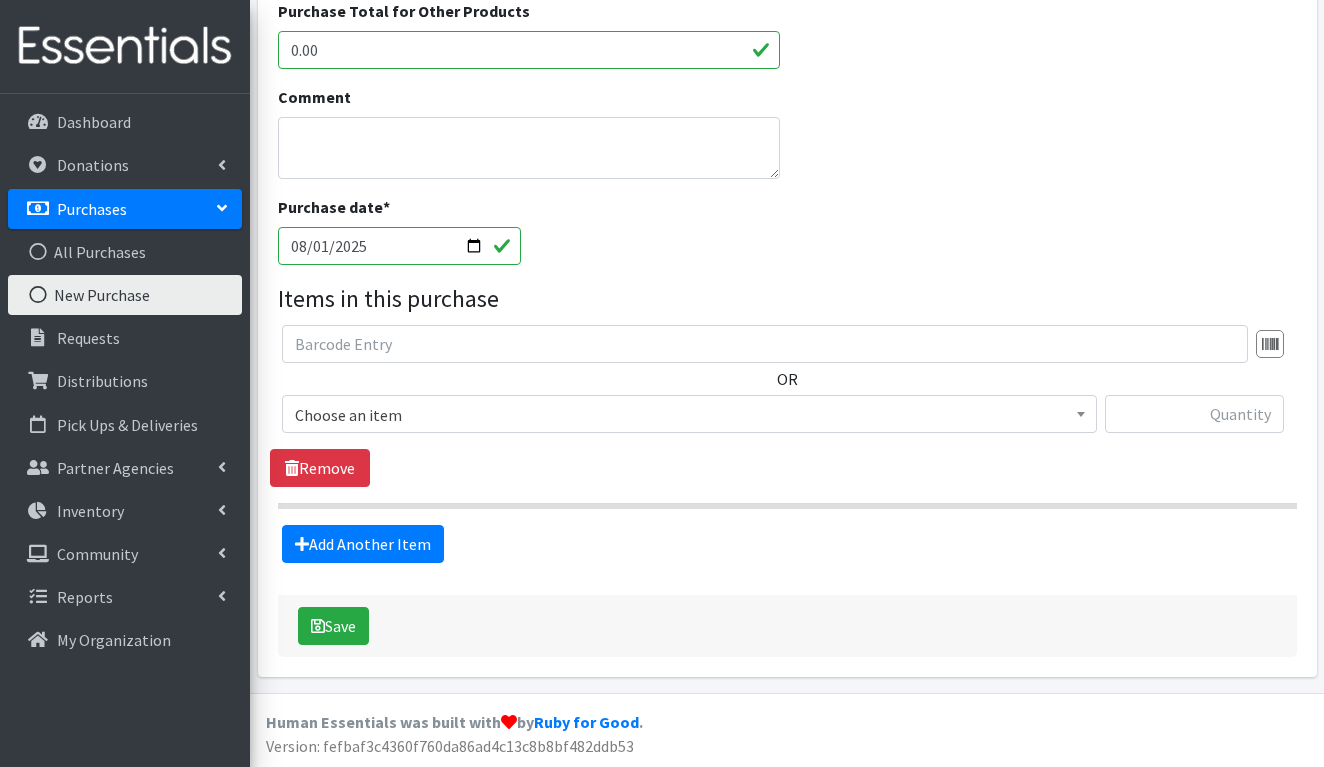 click on "Choose an item" at bounding box center (689, 415) 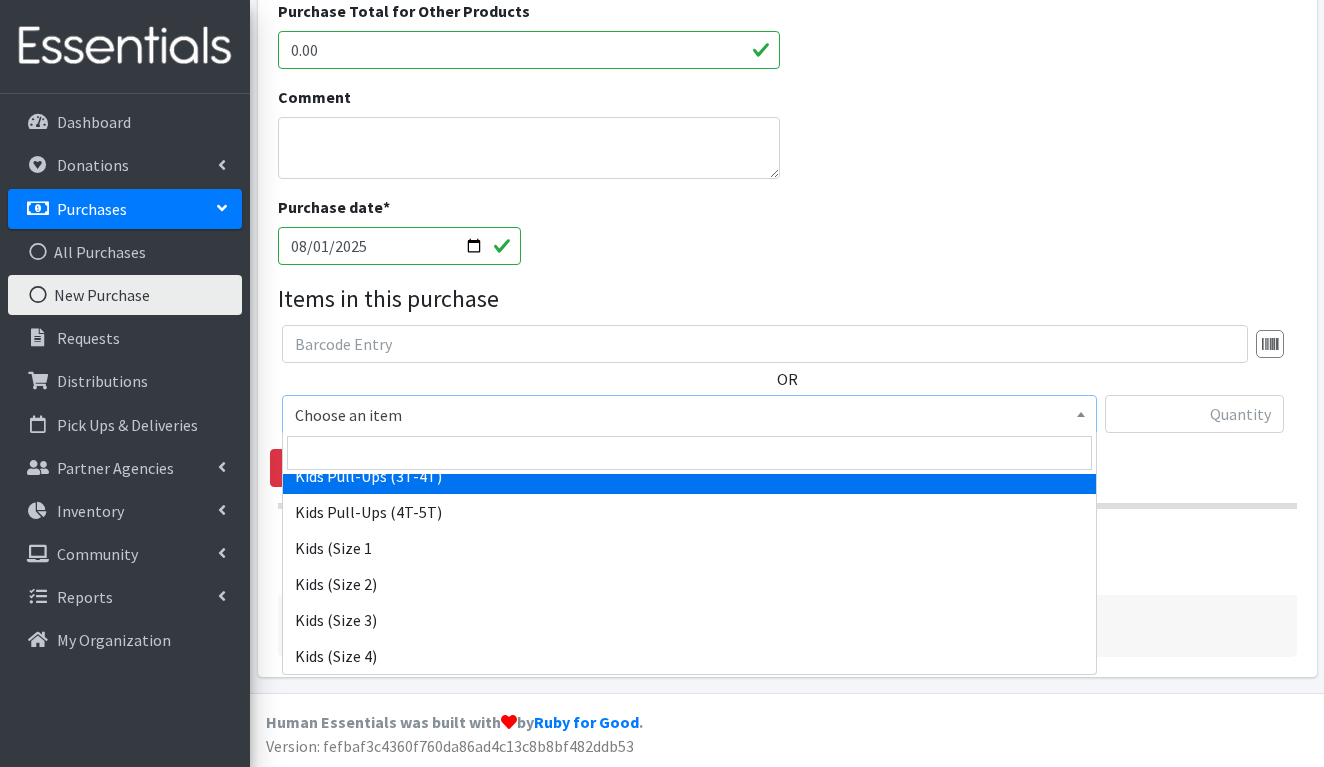 scroll, scrollTop: 713, scrollLeft: 0, axis: vertical 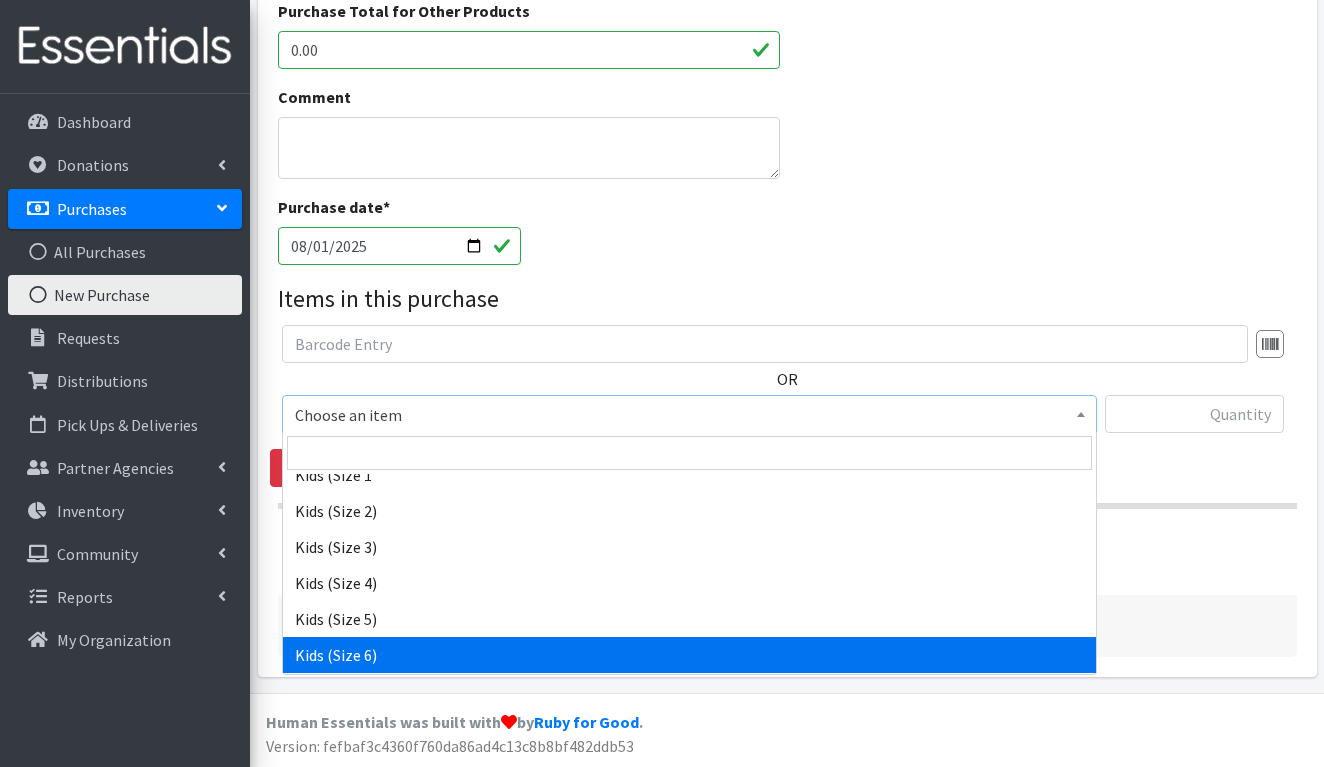 select on "1286" 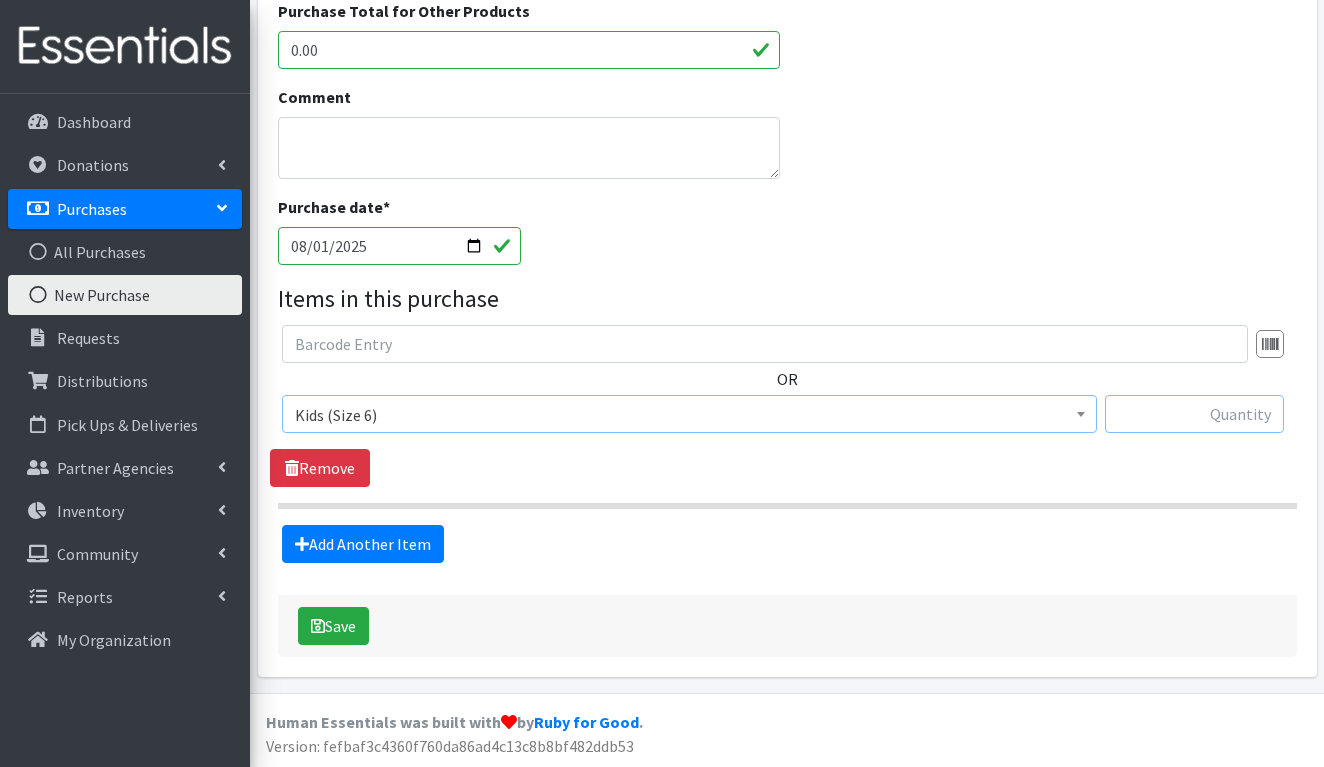 click at bounding box center [1194, 414] 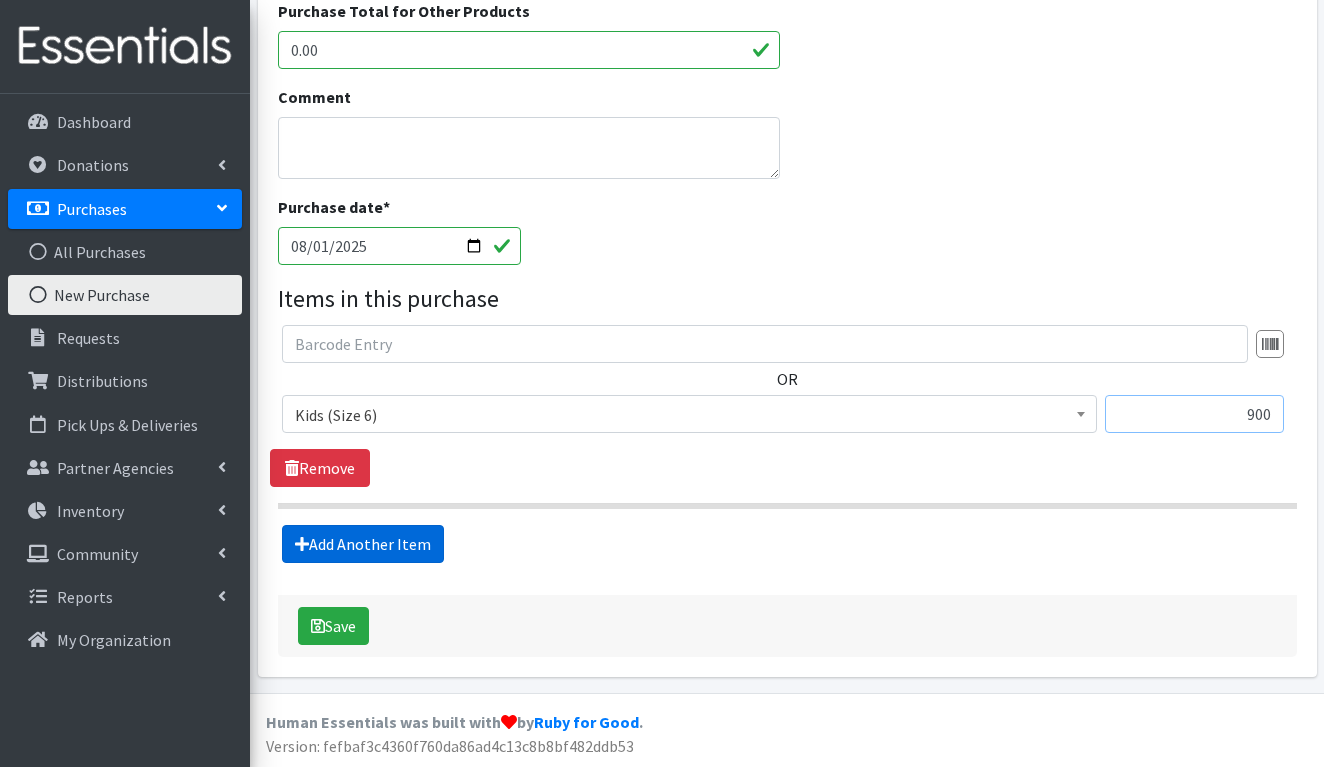 type on "900" 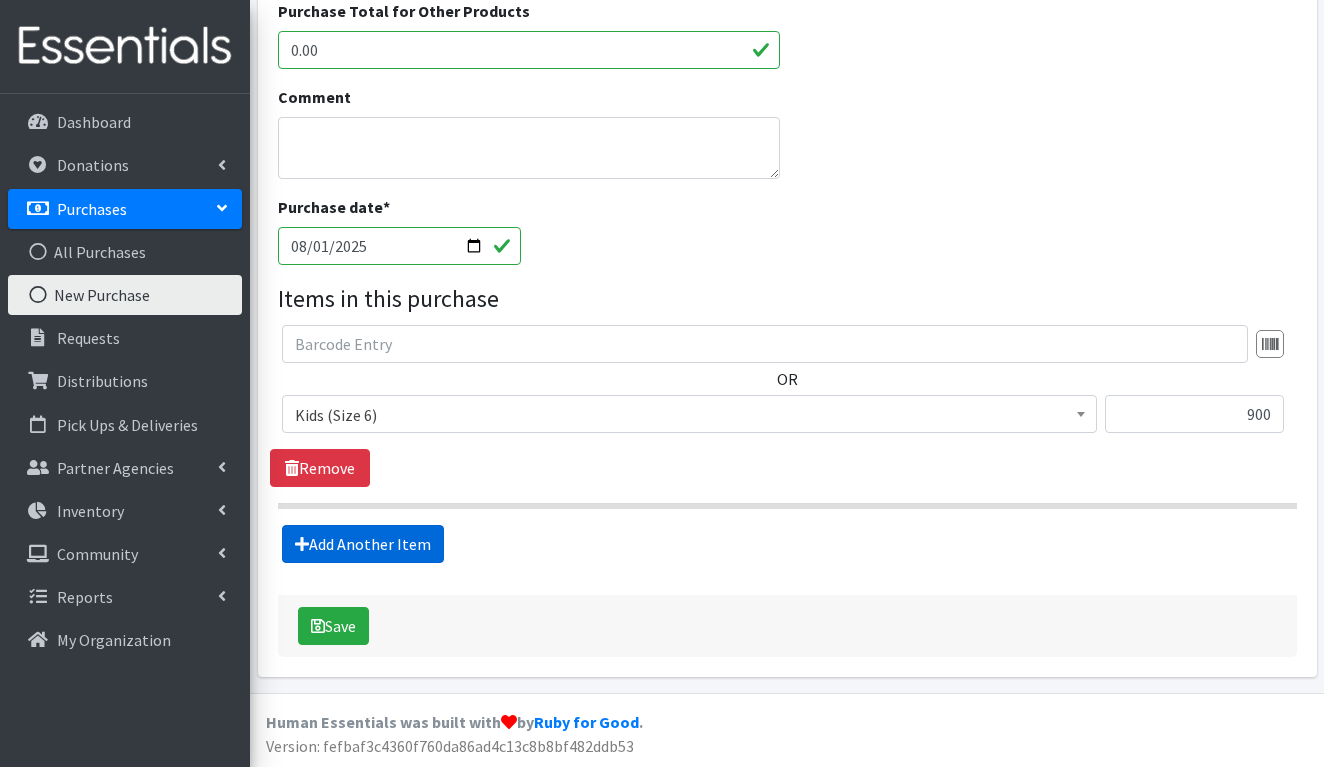 click on "Add Another Item" at bounding box center [363, 544] 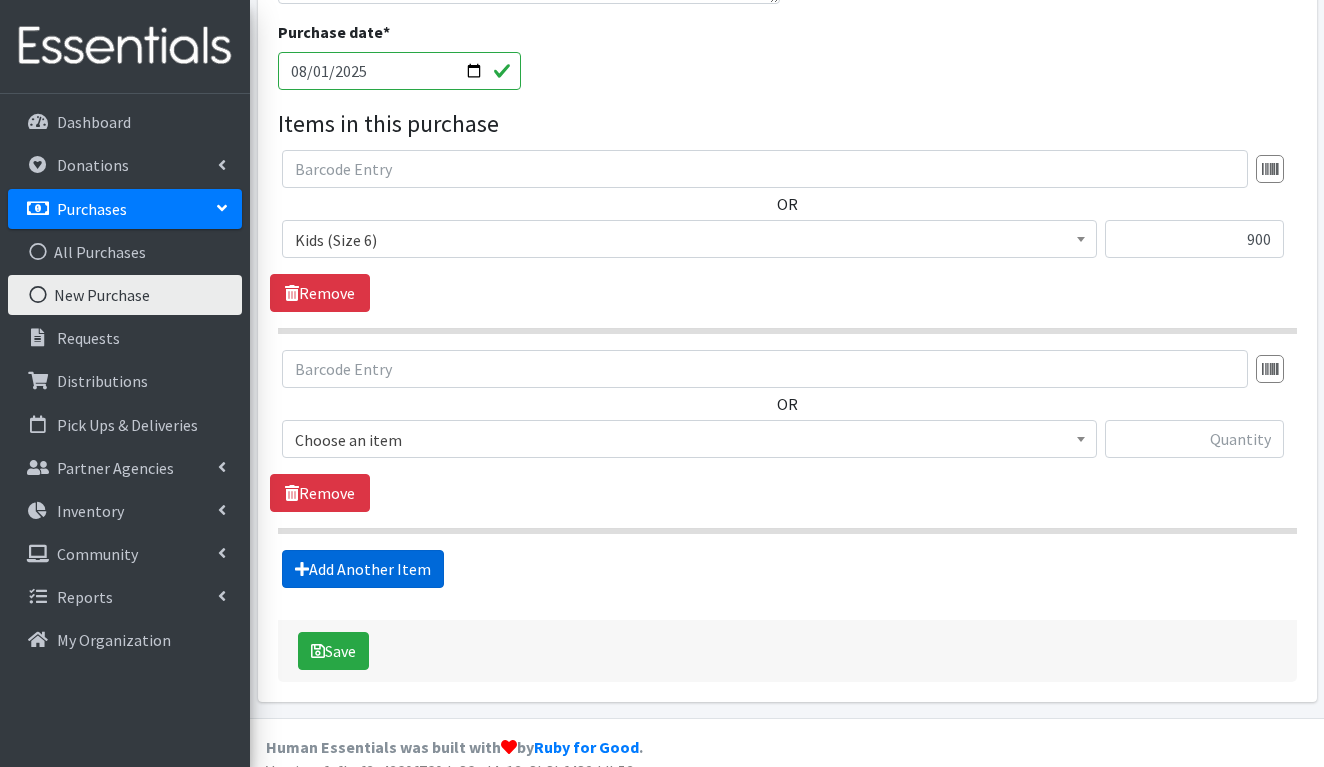 scroll, scrollTop: 901, scrollLeft: 0, axis: vertical 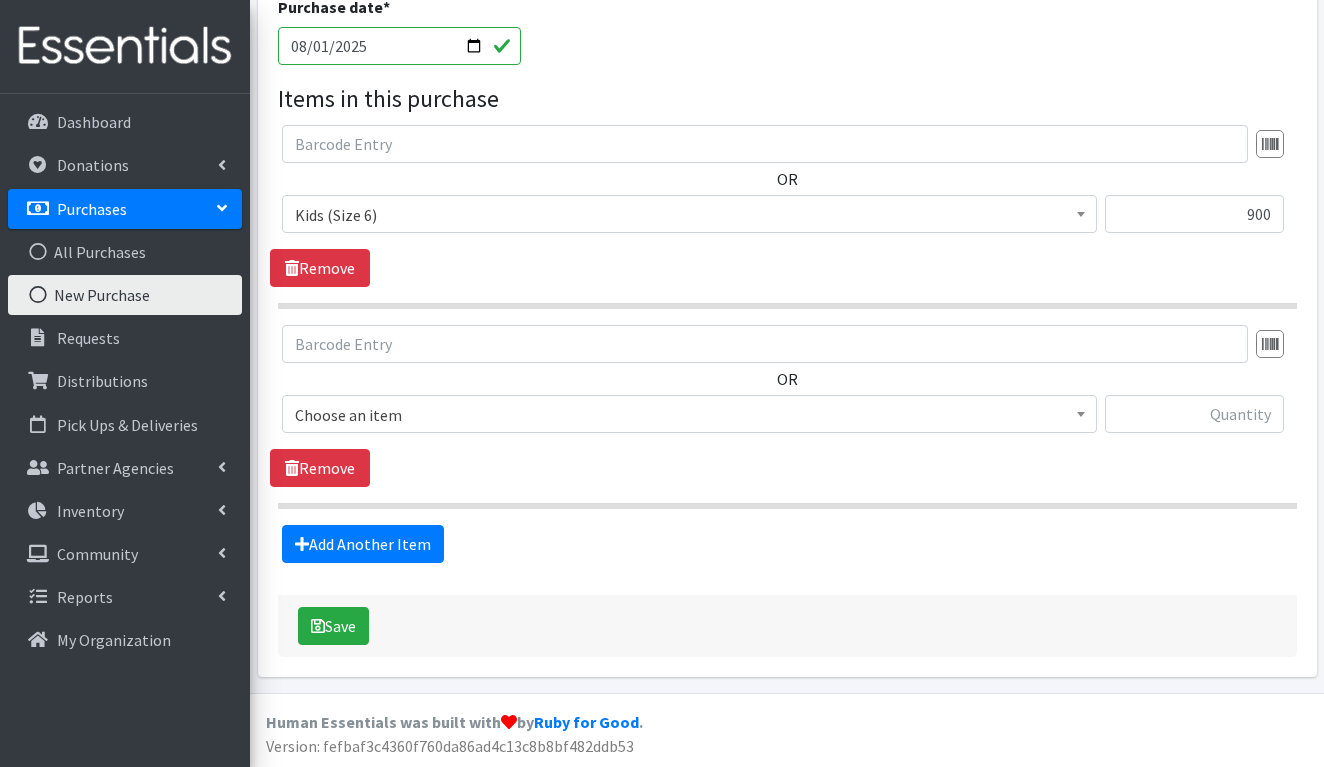 click on "Choose an item" at bounding box center (689, 415) 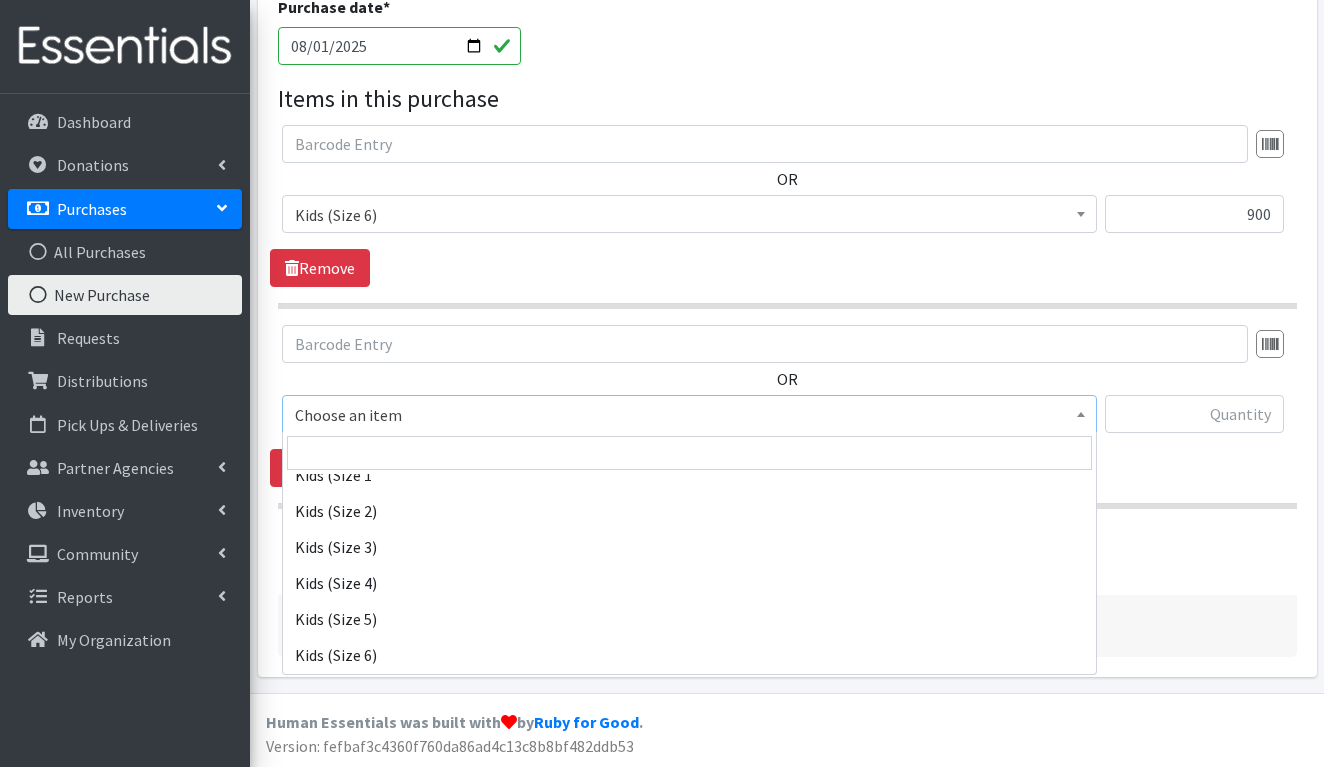 scroll, scrollTop: 739, scrollLeft: 0, axis: vertical 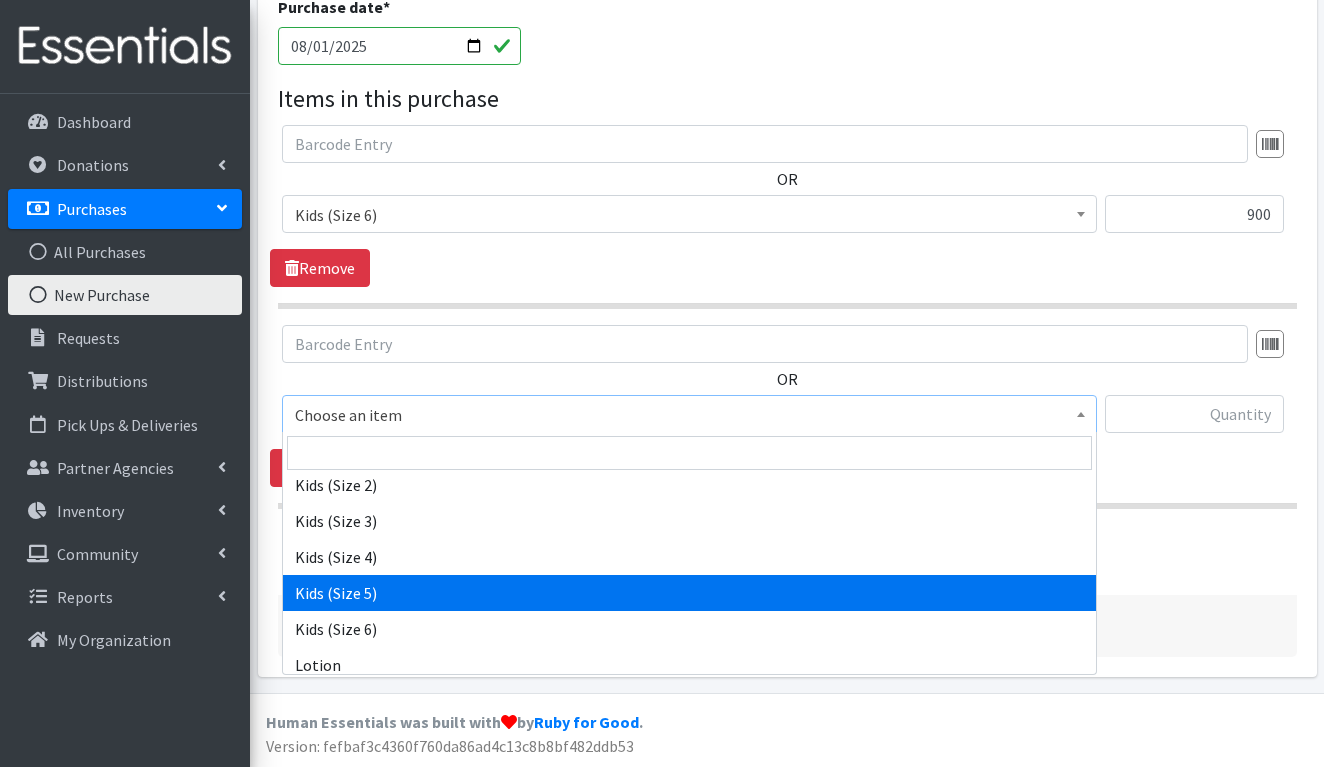 select on "1285" 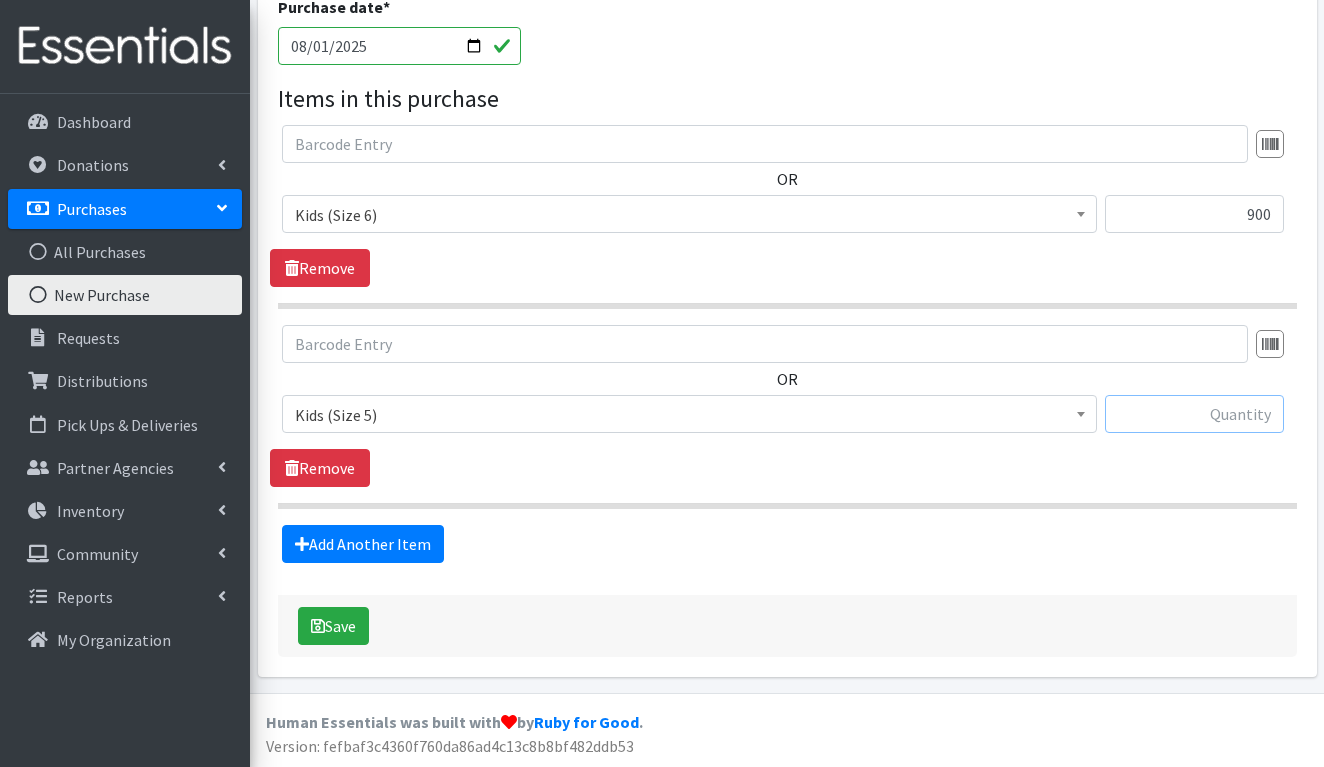 click at bounding box center (1194, 414) 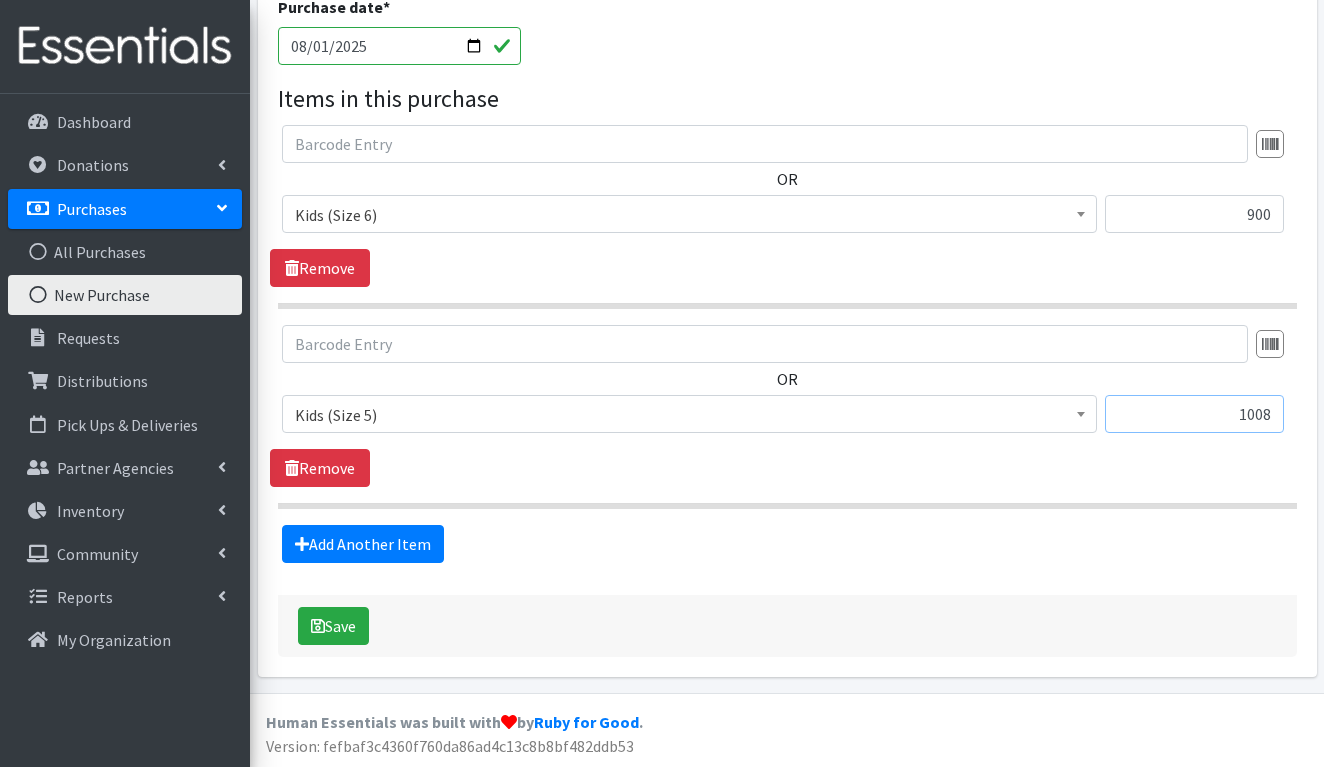 type on "1008" 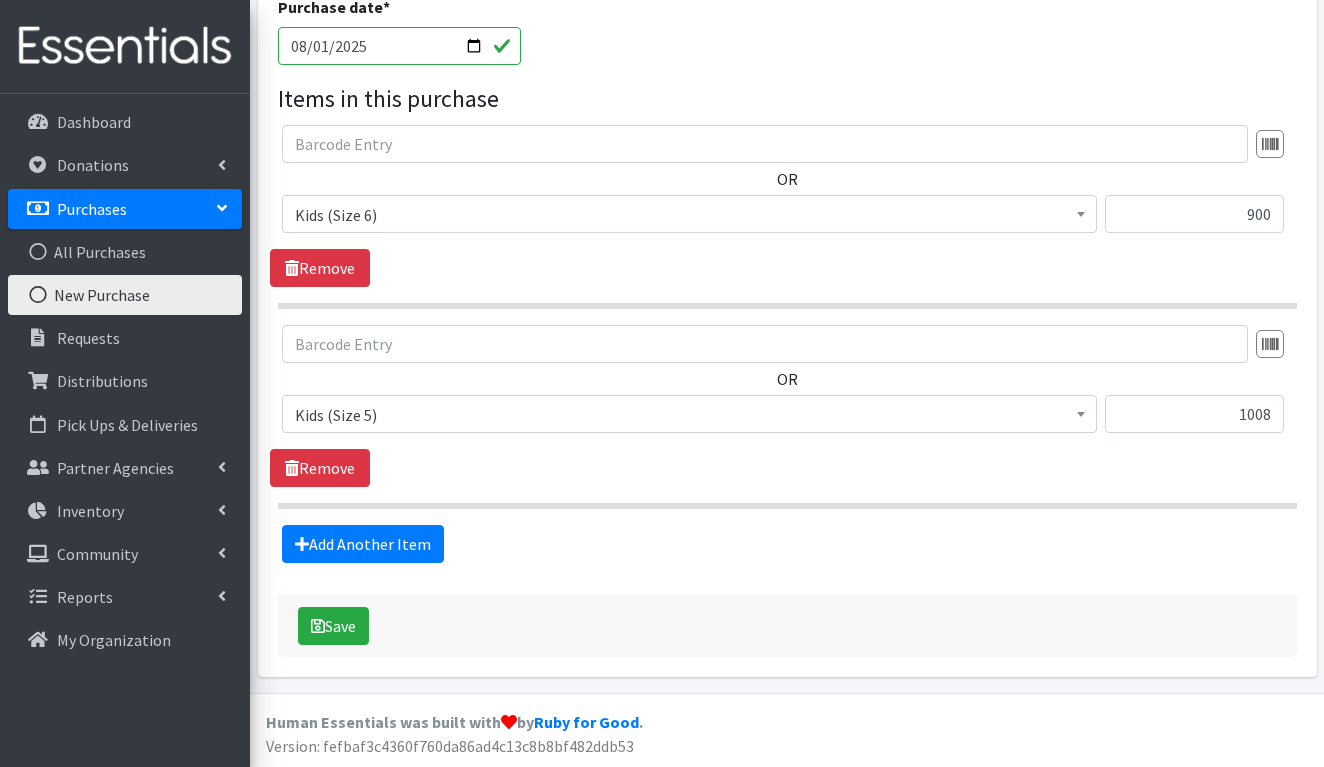 click on "OR
Choose an item
Adult Briefs (Large/X-Large)
Adult Briefs (Medium/Large)
Adult Briefs (Small/Medium)
Adult Briefs (XXL)
Bed Pads (Disposable)
Body Wash
Breast Pads
Car Seats
Diaper Rash Cream/Powder
Ensure
Feminine Wipes
Formula
High Chair
Kids (Newborn)
Kids (Preemie)
Kids Pull-Ups (2T-3T)
Kids Pull-Ups (3T-4T)
Kids Pull-Ups (4T-5T)
Kids (Size 1
Kids (Size 2)
Kids (Size 3)
Kids (Size 4)
Kids (Size 5)
Kids (Size 6)
Lotion
Other
Pack and Play
Panty Liners
Potty Training Seats
Sanitary Pads
Small Swim Diapers
Tampons
Wipes (Baby) Kids (Size 5)
1008
Remove" at bounding box center [787, 406] 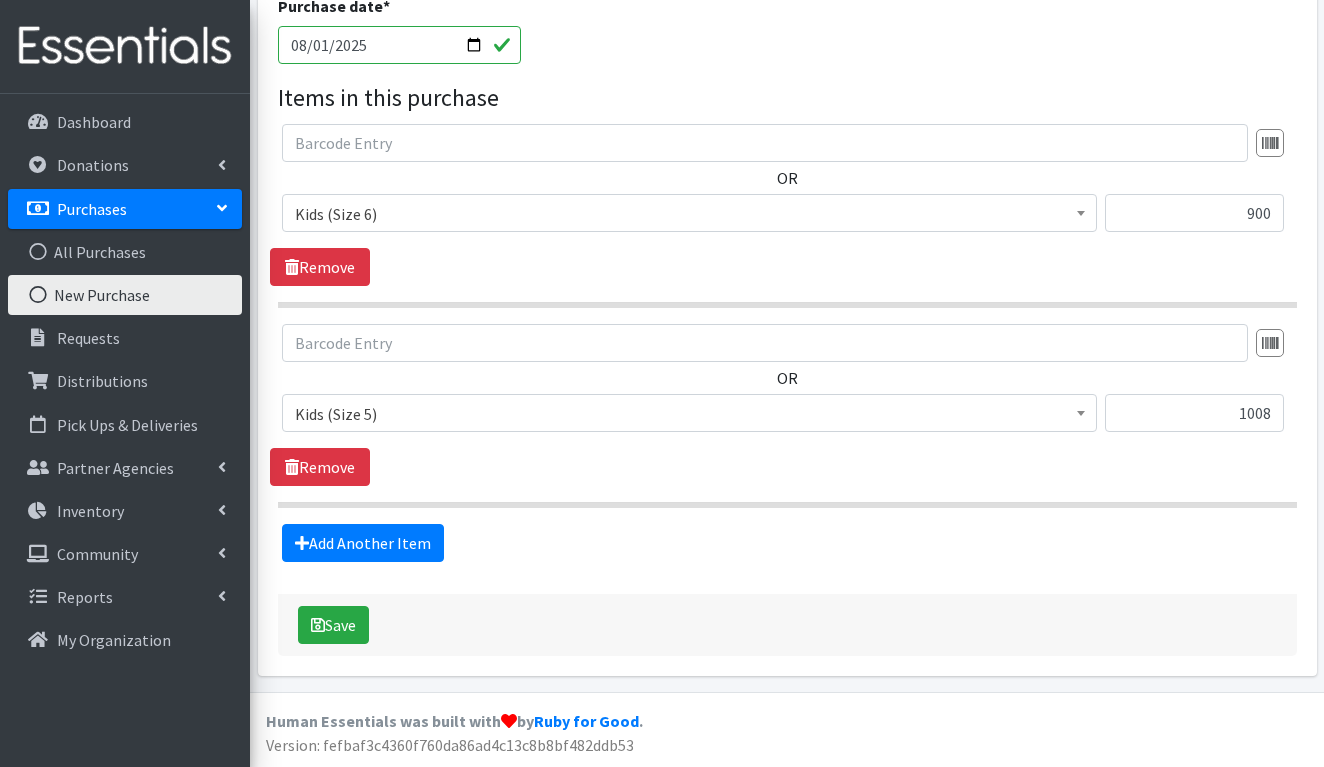 scroll, scrollTop: 901, scrollLeft: 0, axis: vertical 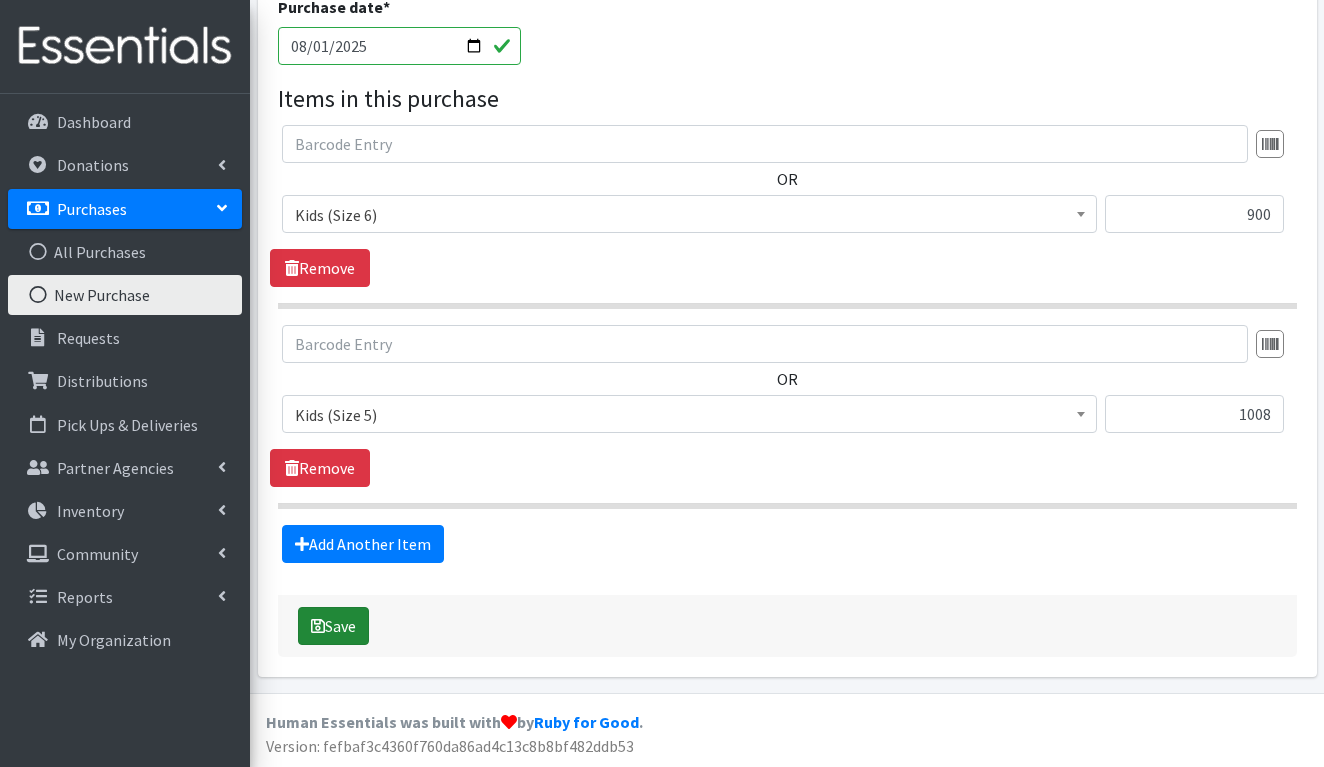 click on "Save" at bounding box center [333, 626] 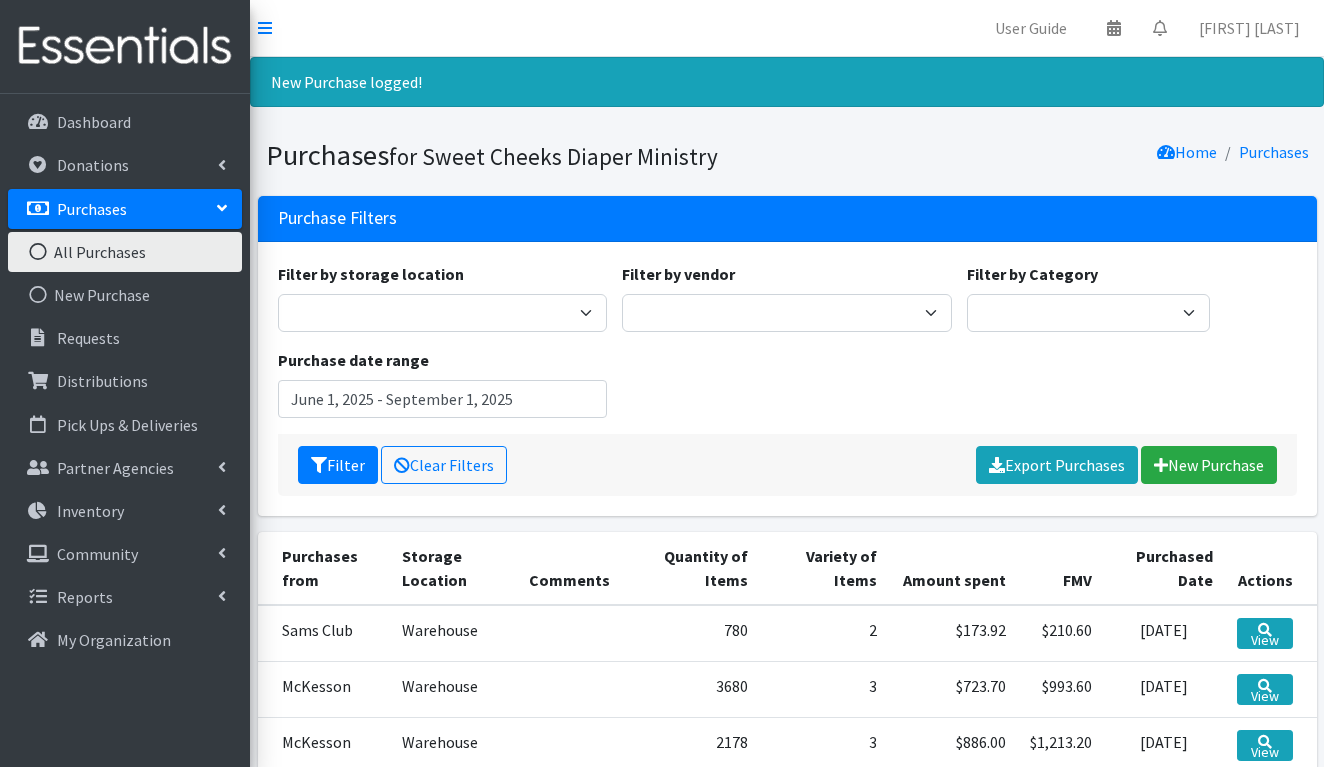 scroll, scrollTop: 0, scrollLeft: 0, axis: both 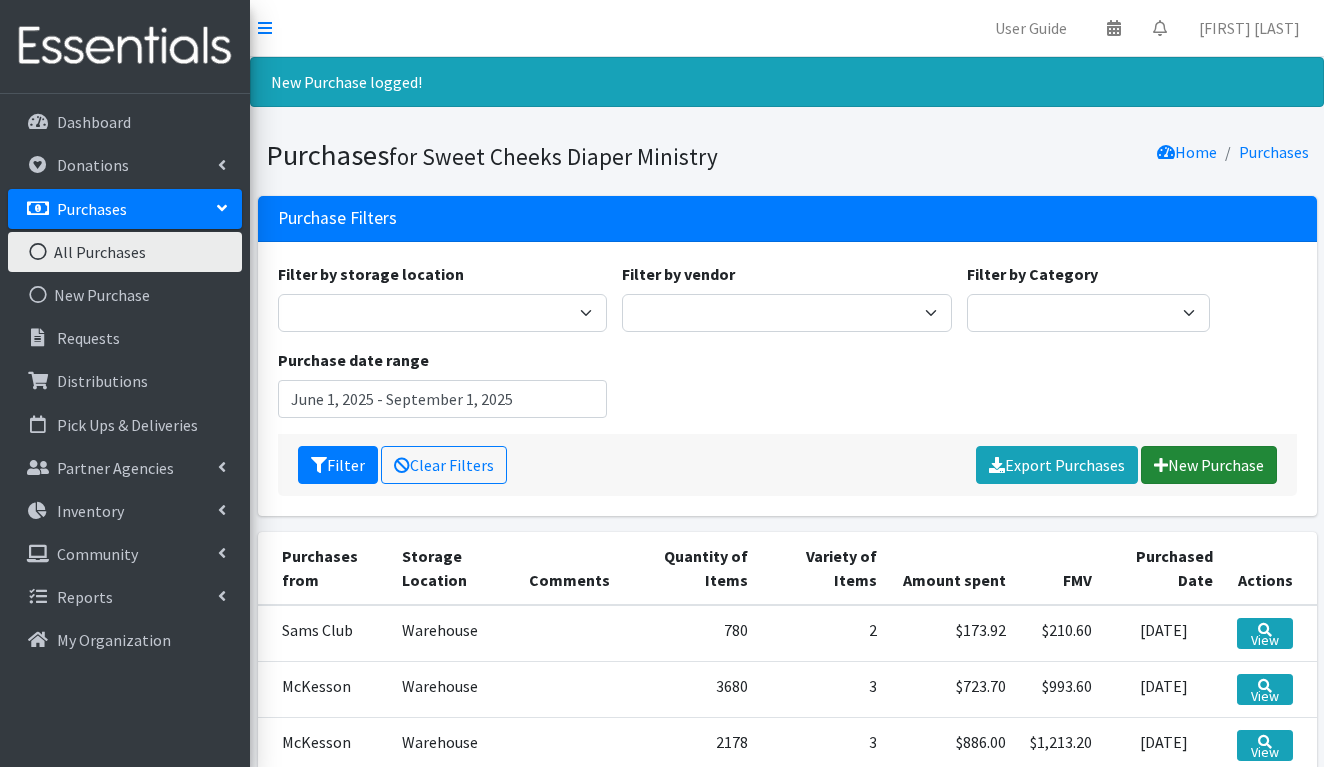click on "New Purchase" at bounding box center (1209, 465) 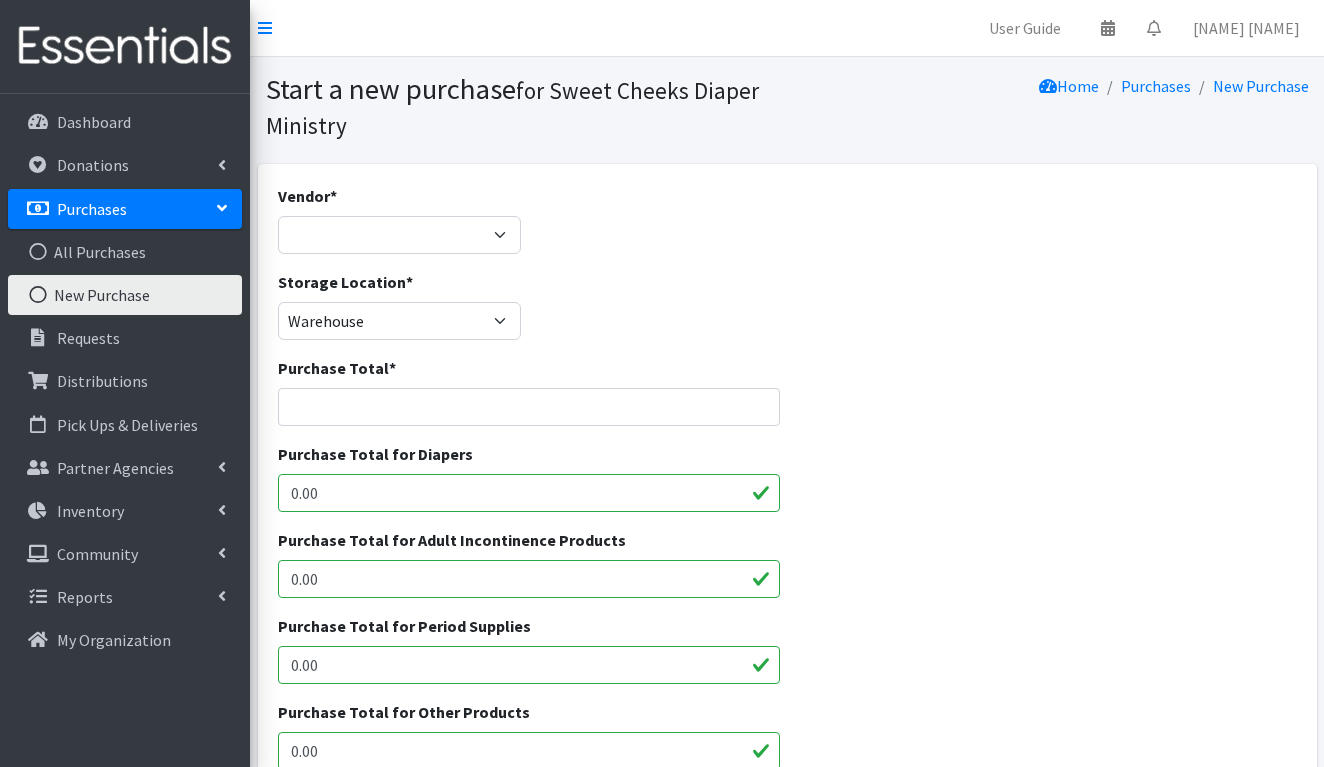 scroll, scrollTop: 0, scrollLeft: 0, axis: both 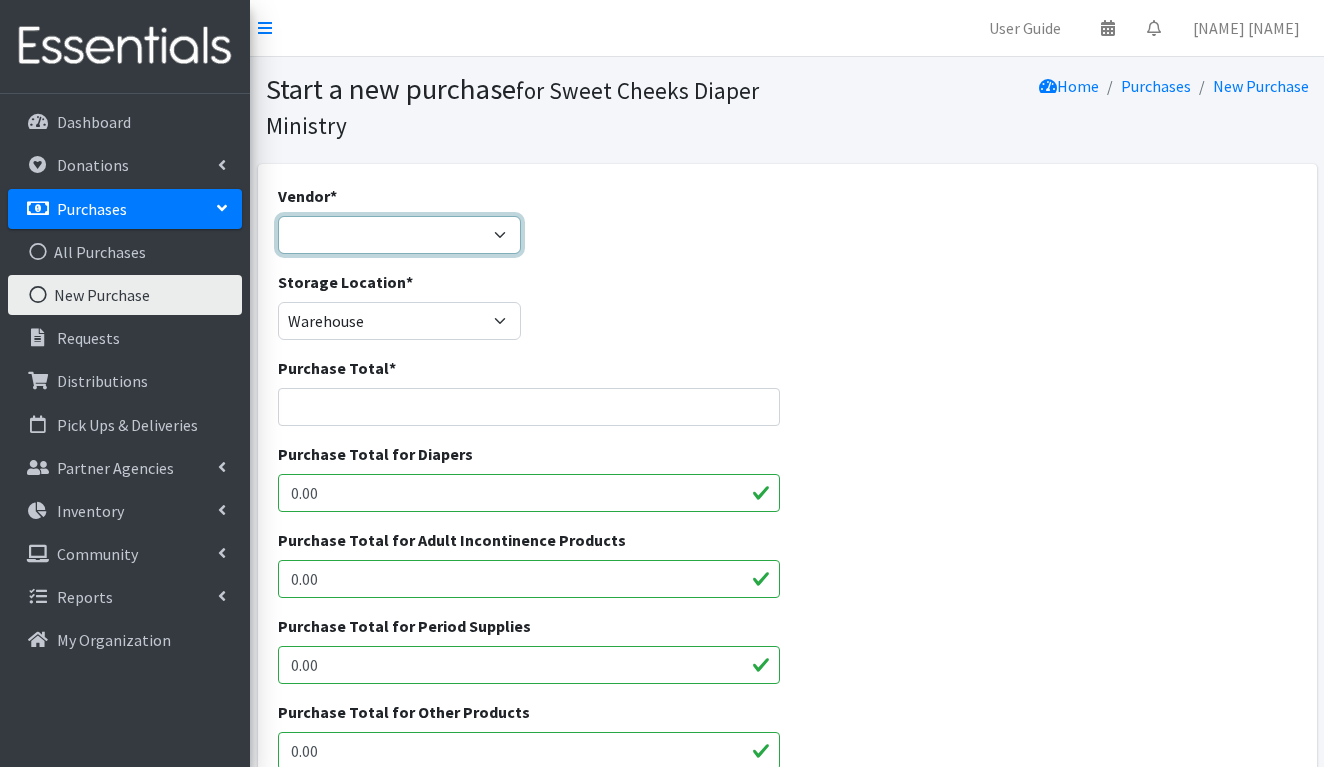 select on "123" 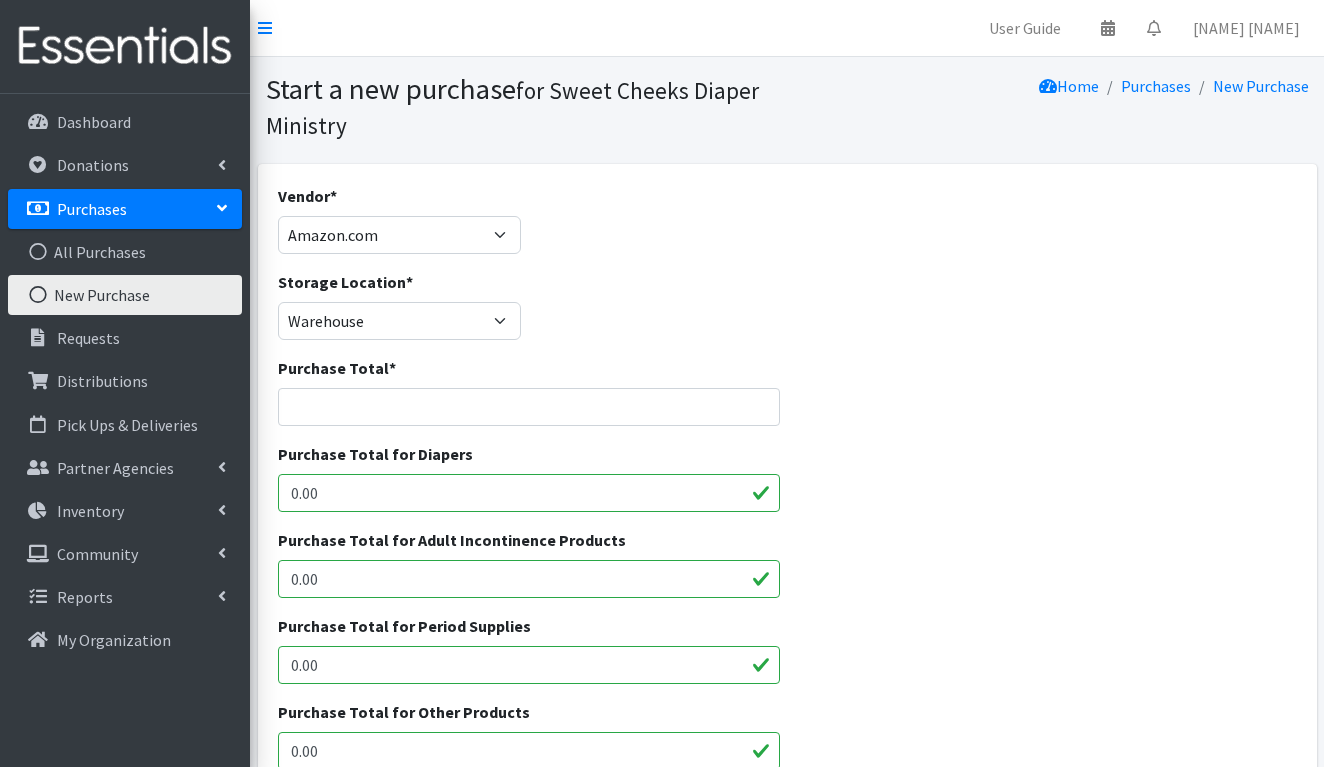 click on "Purchase Total  *" at bounding box center (529, 391) 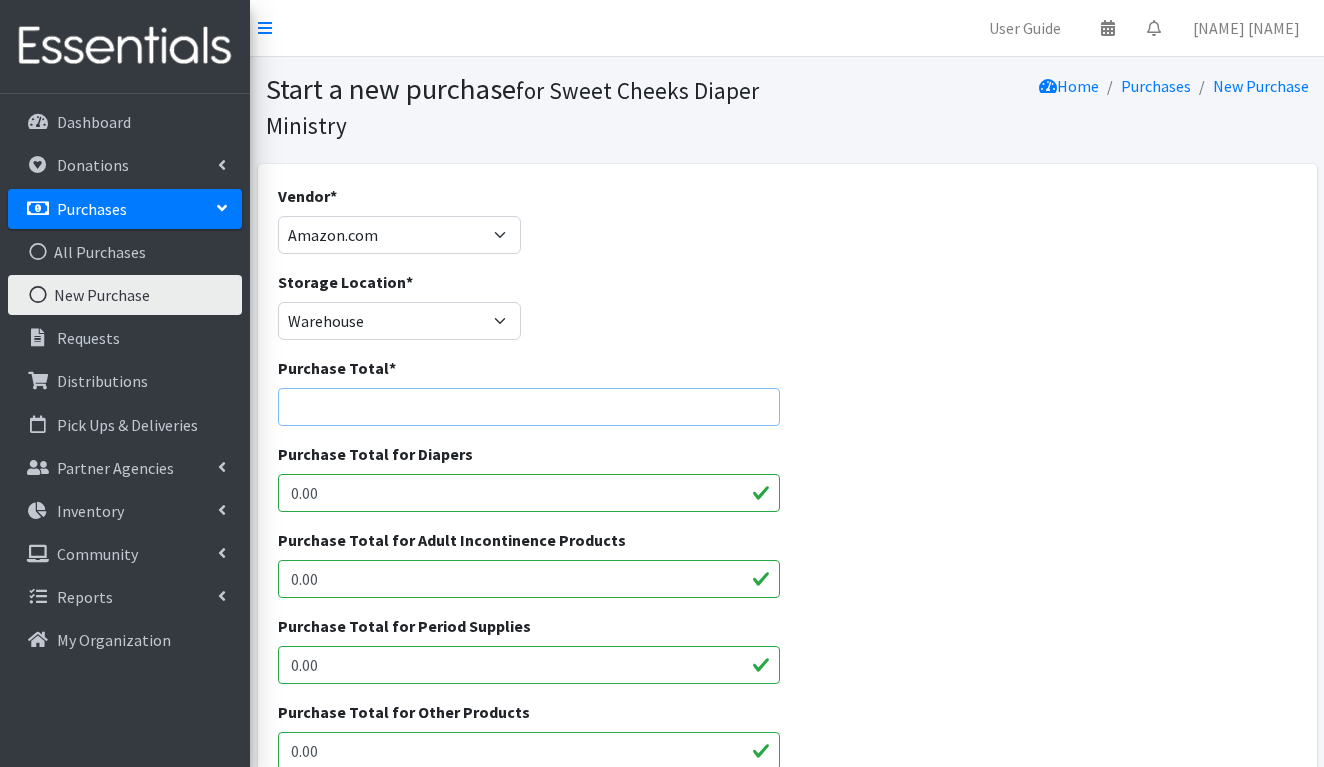 click on "Purchase Total  *" at bounding box center (529, 407) 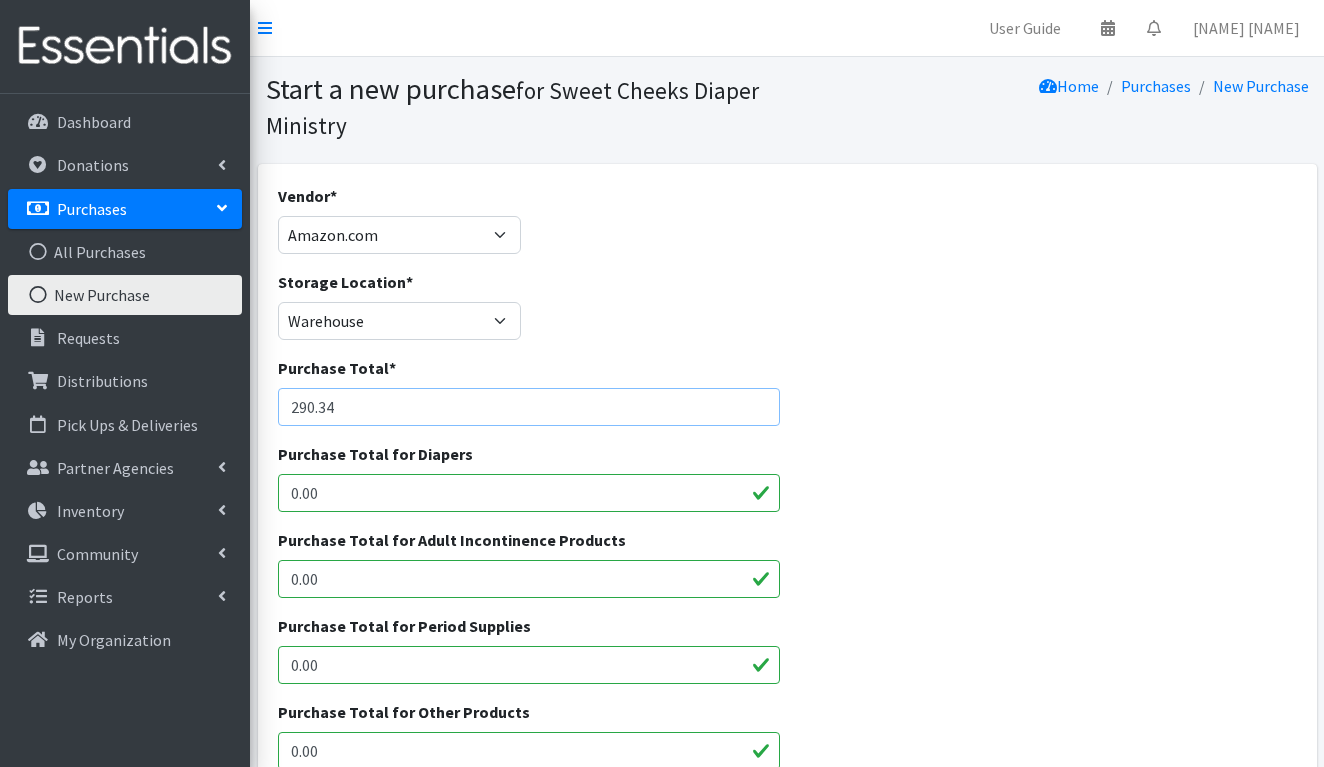scroll, scrollTop: 19, scrollLeft: 0, axis: vertical 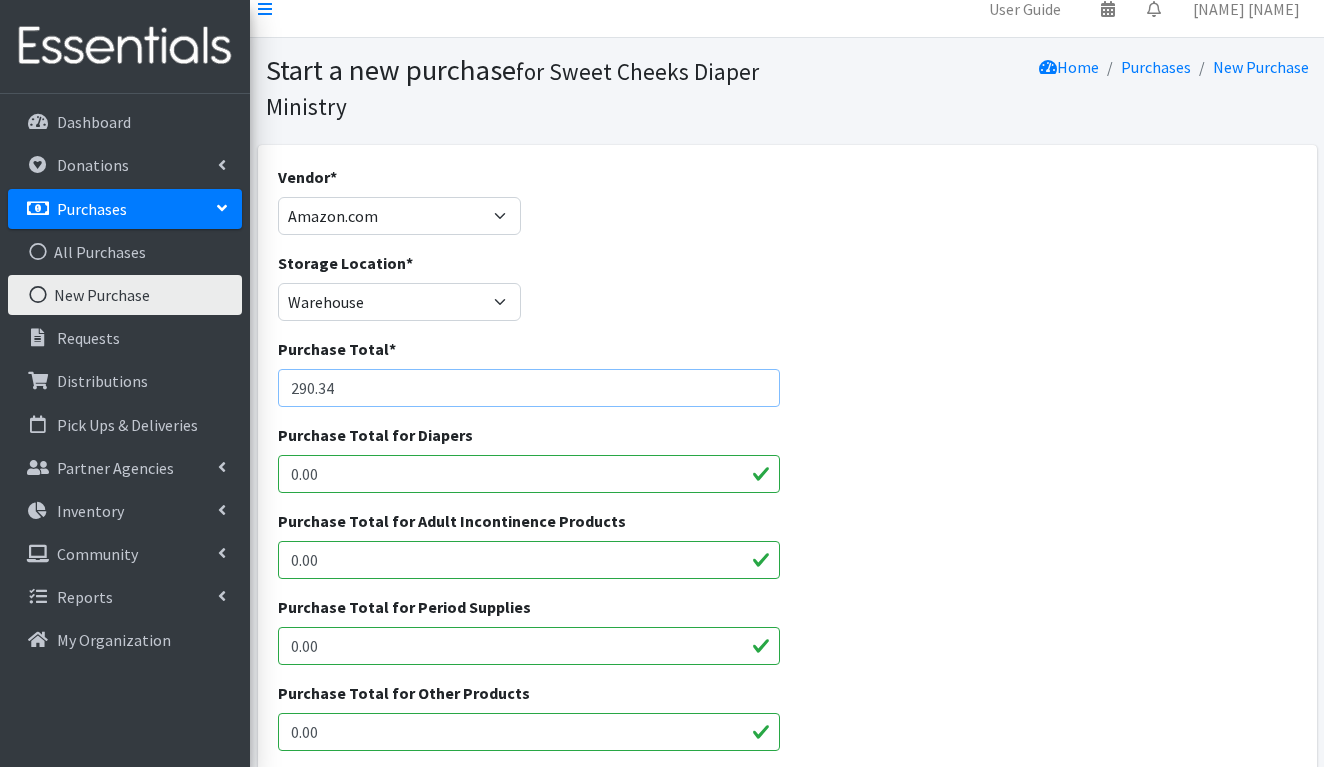 type on "290.34" 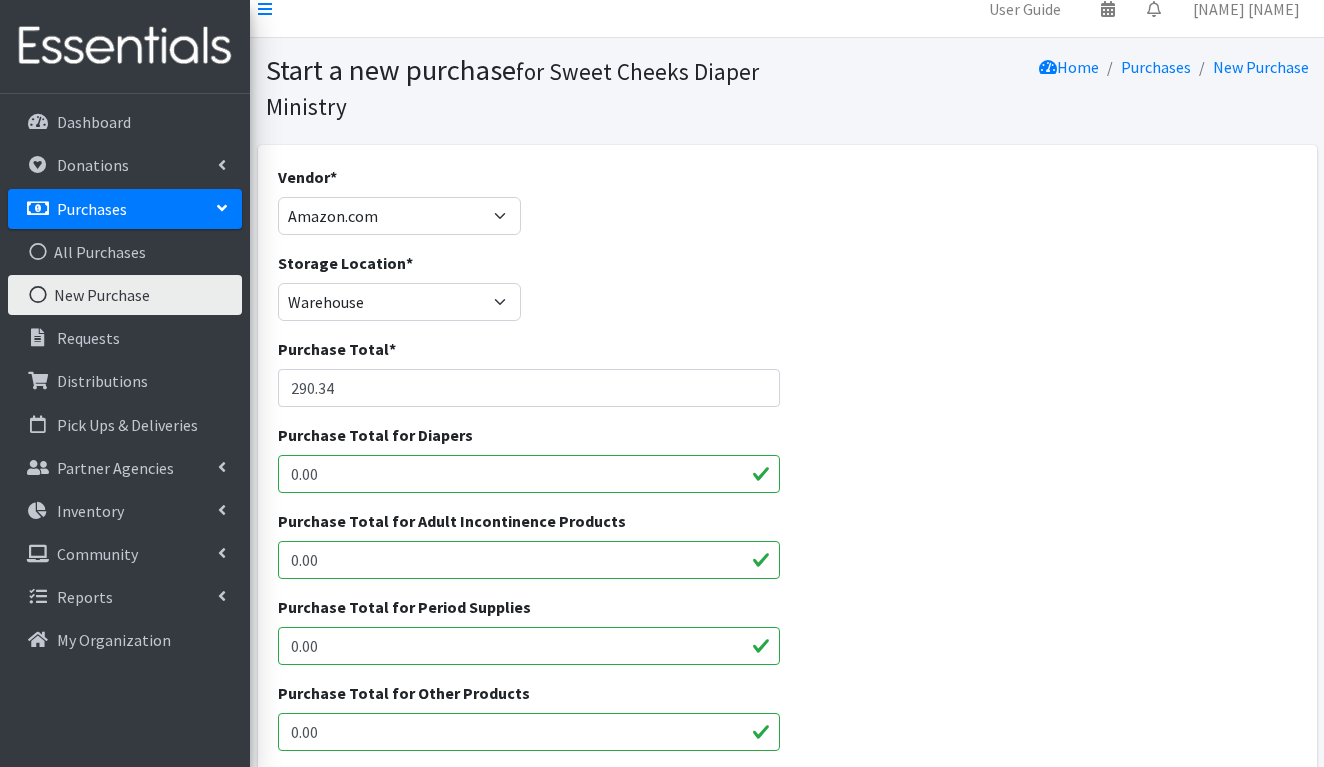 click on "0.00" at bounding box center (529, 474) 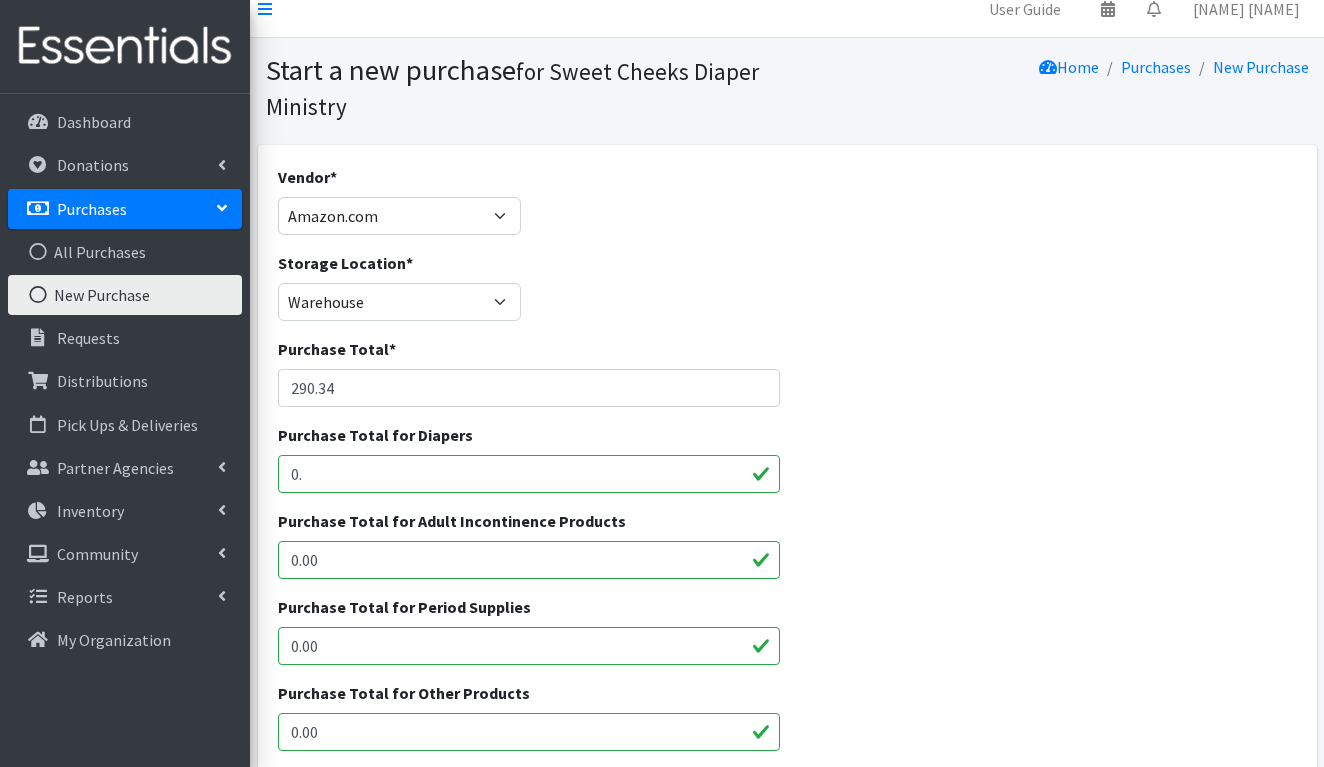 type on "0" 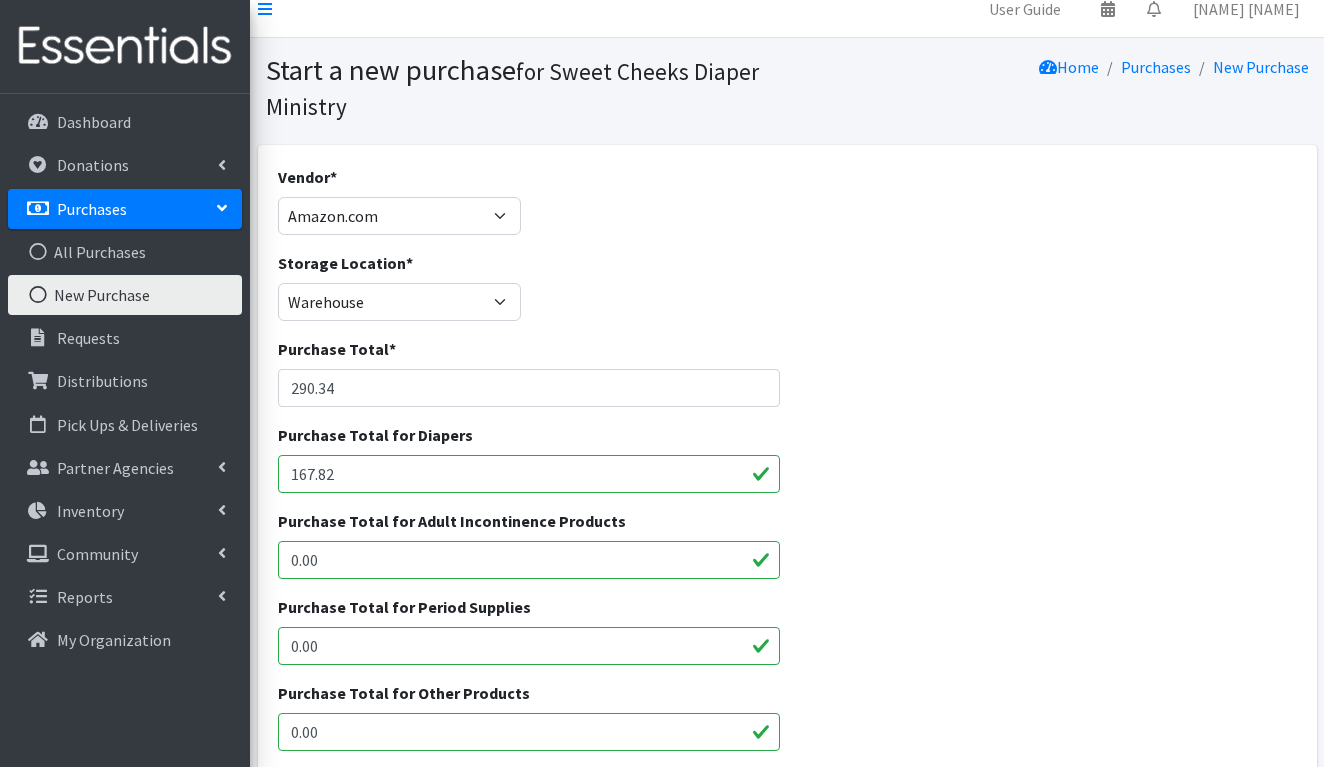 type on "167.82" 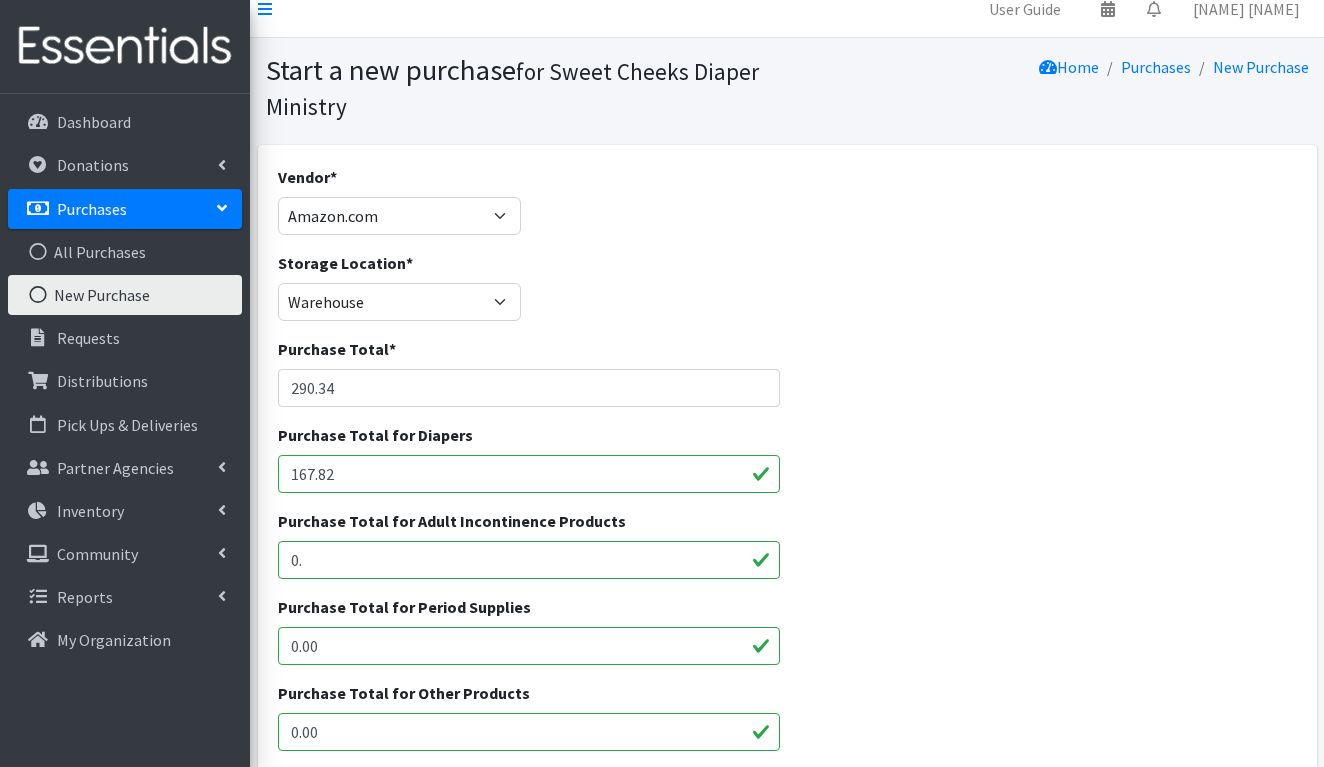 type on "0" 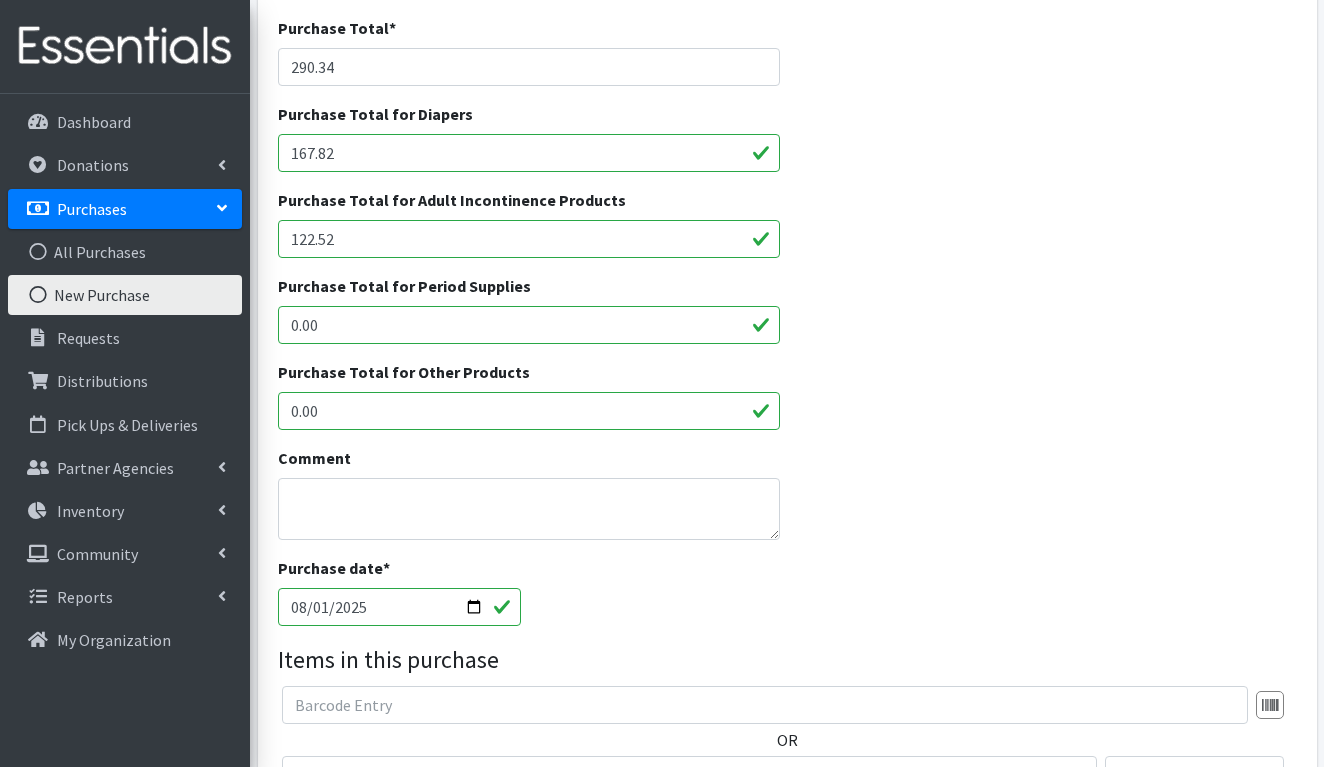 scroll, scrollTop: 395, scrollLeft: 0, axis: vertical 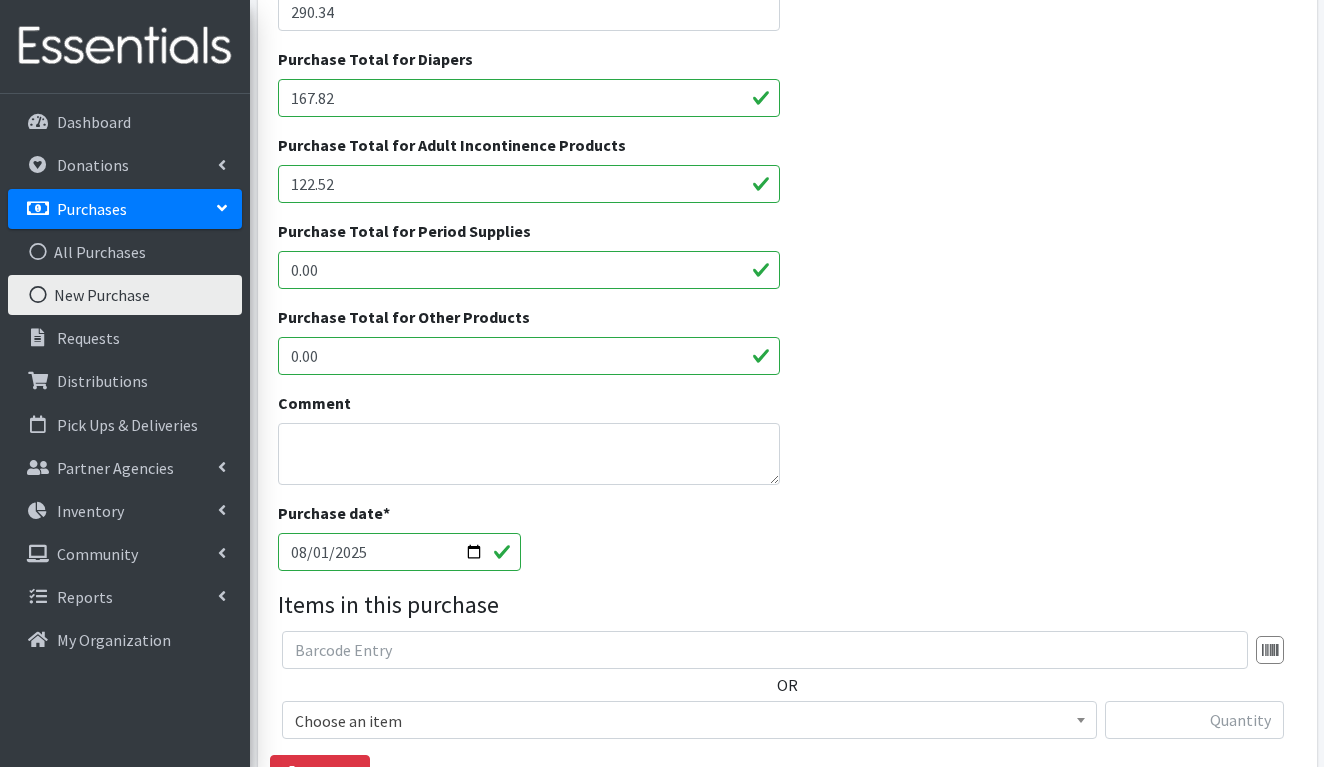 type on "122.52" 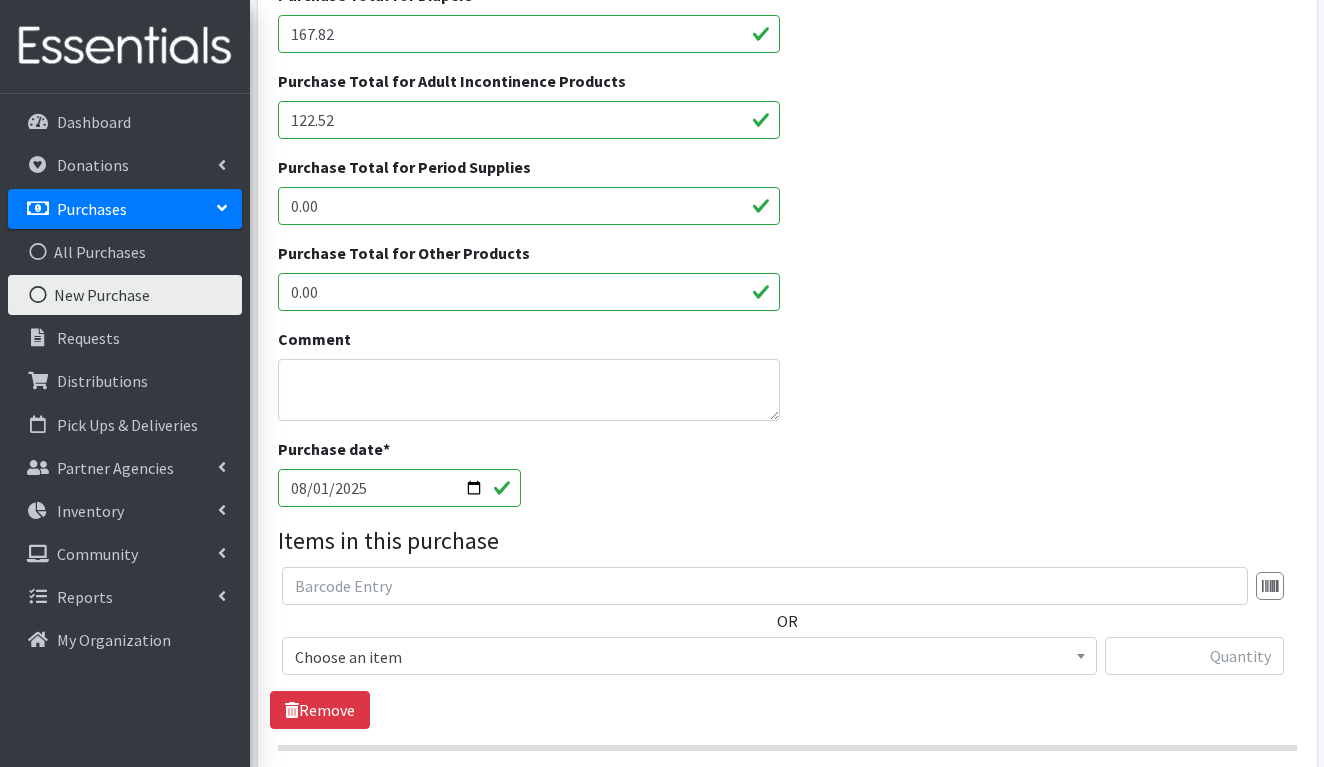 scroll, scrollTop: 470, scrollLeft: 0, axis: vertical 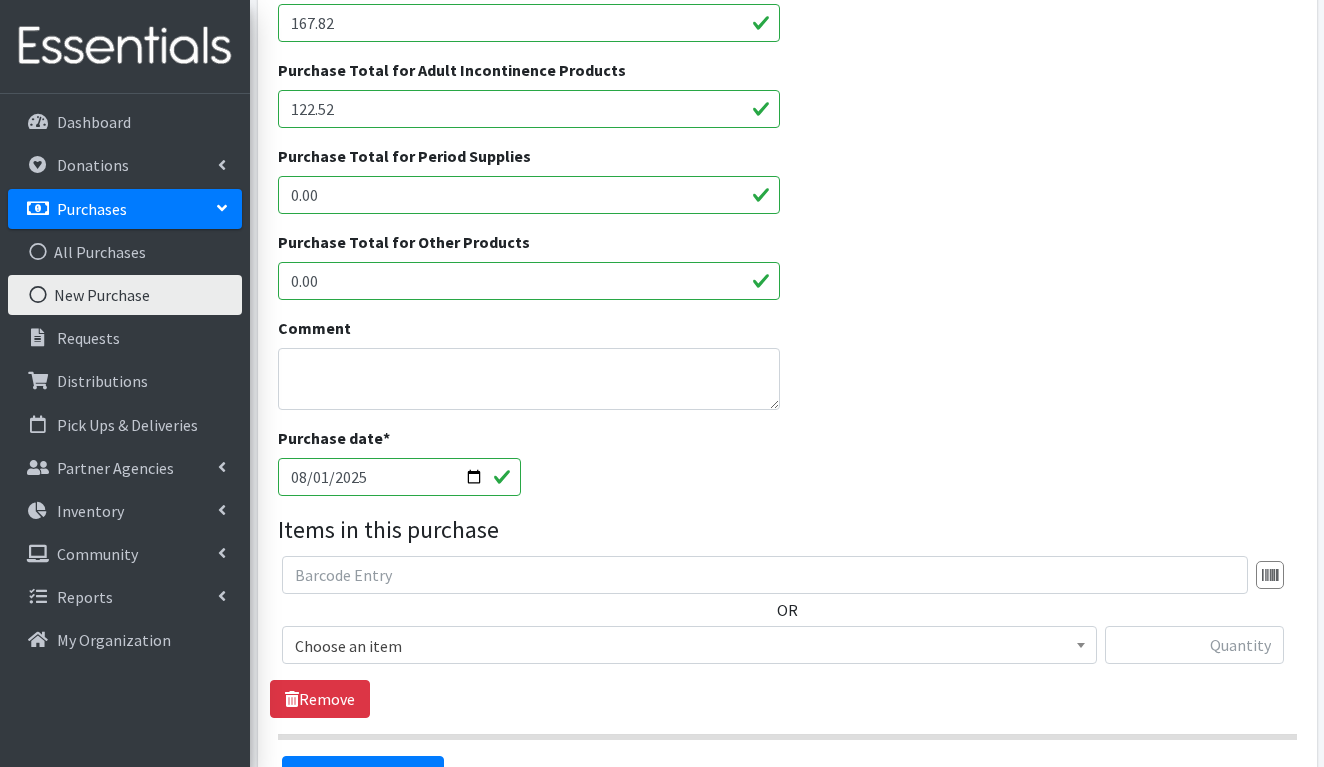 click on "Choose an item" at bounding box center [689, 646] 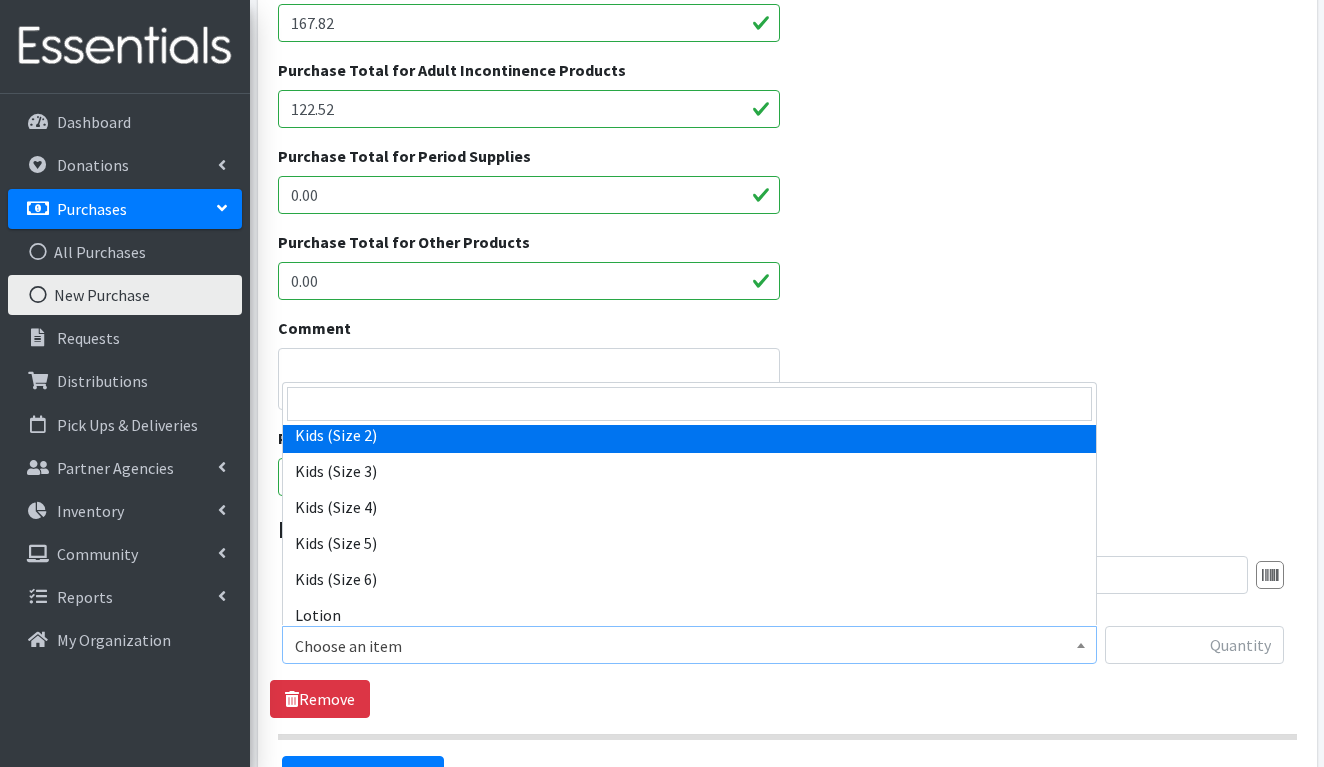 scroll, scrollTop: 789, scrollLeft: 0, axis: vertical 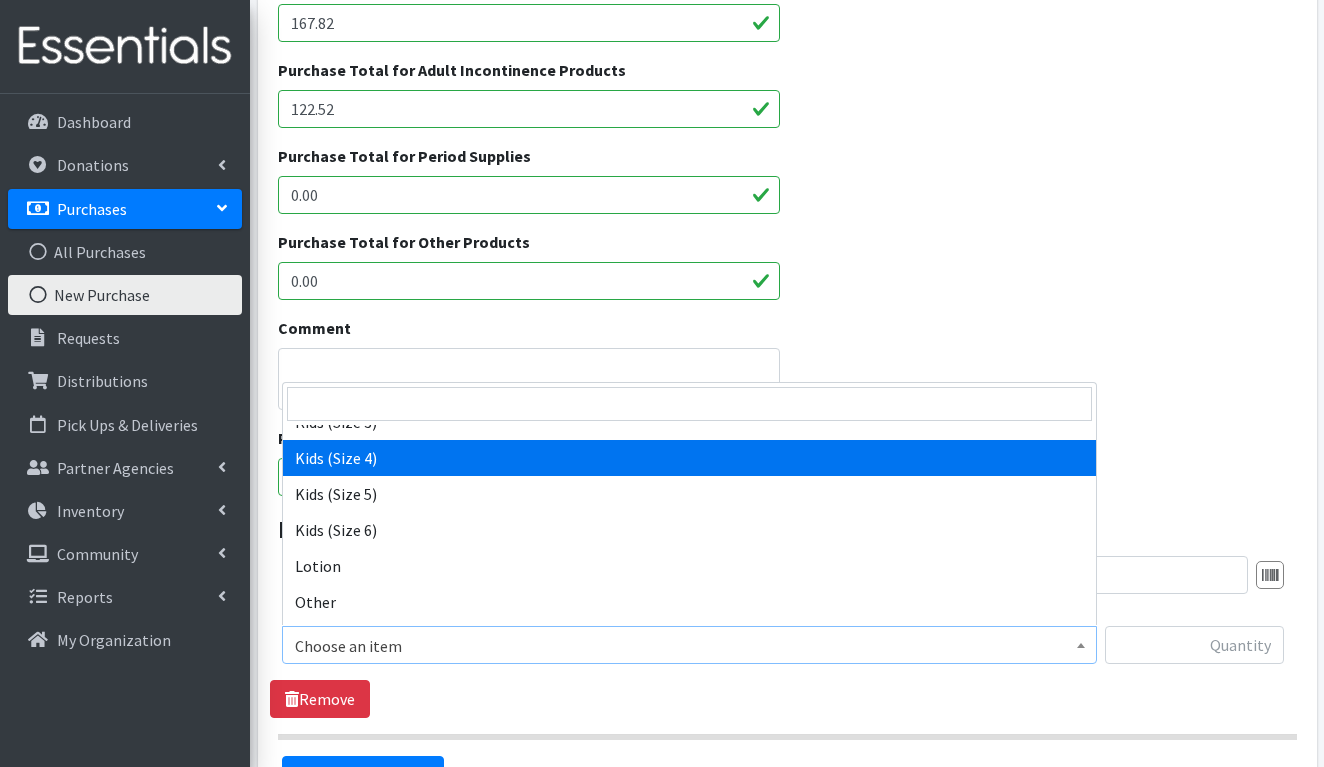 select on "1292" 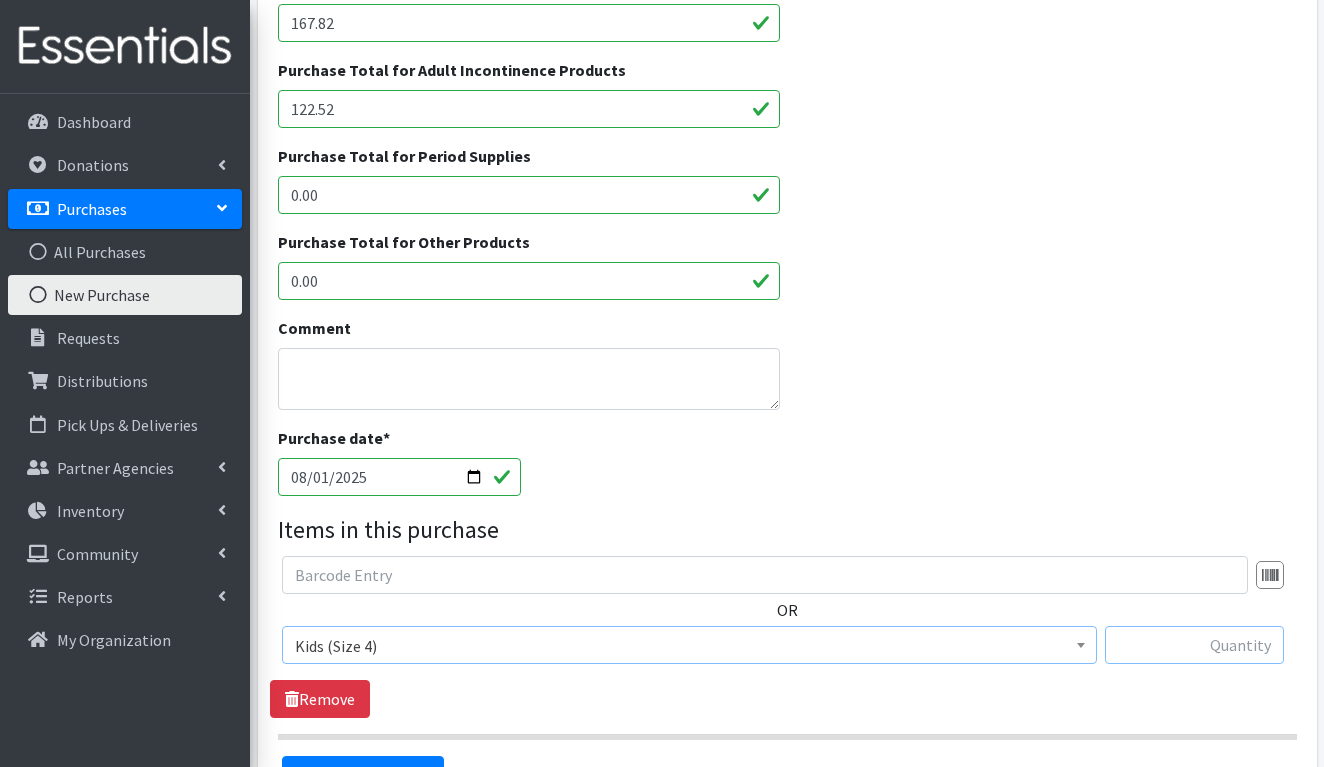 click at bounding box center [1194, 645] 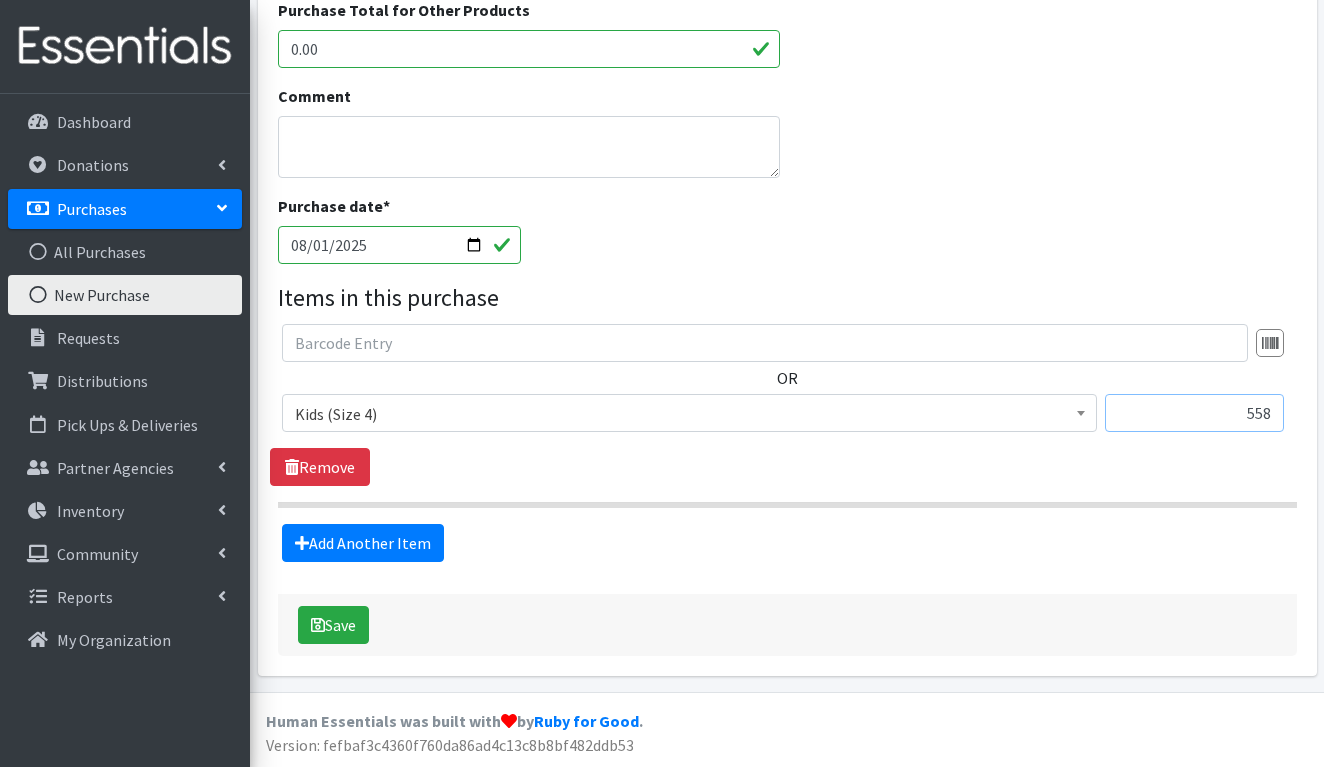 scroll, scrollTop: 701, scrollLeft: 0, axis: vertical 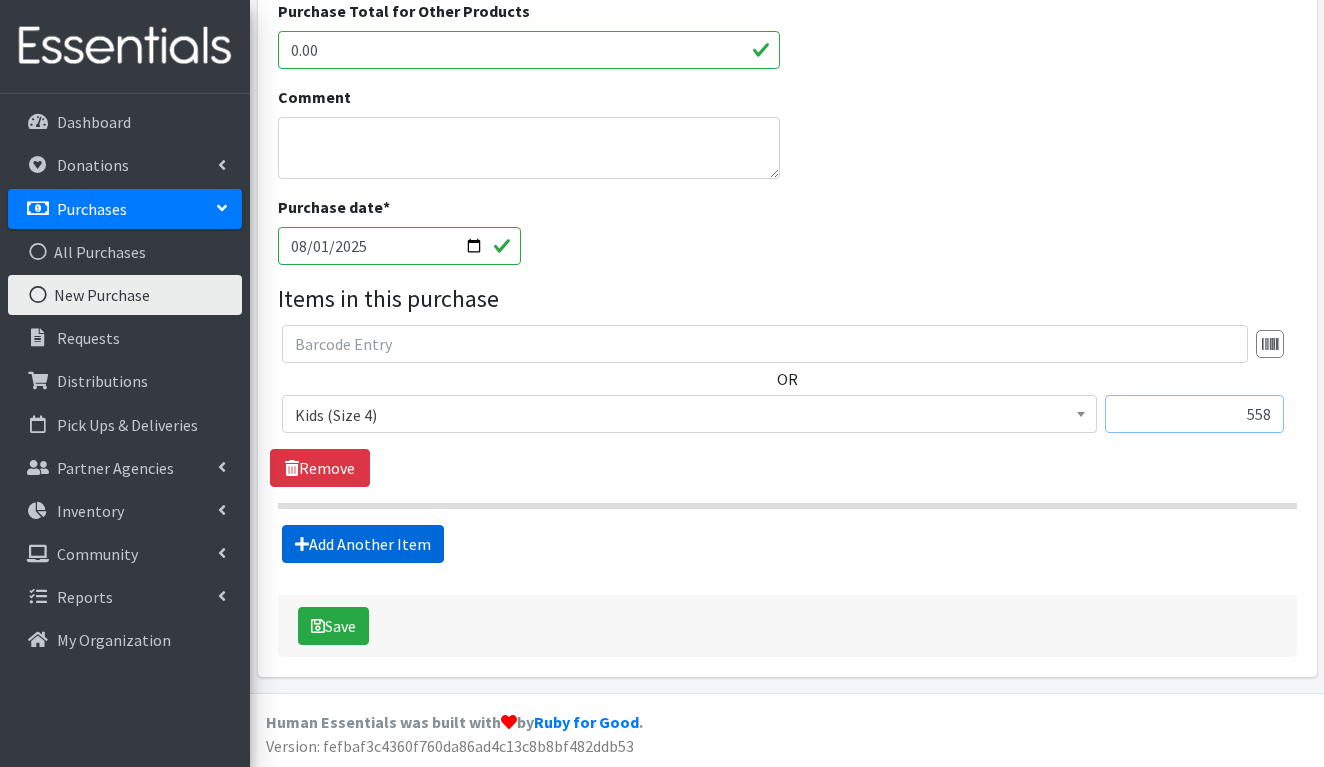 type on "558" 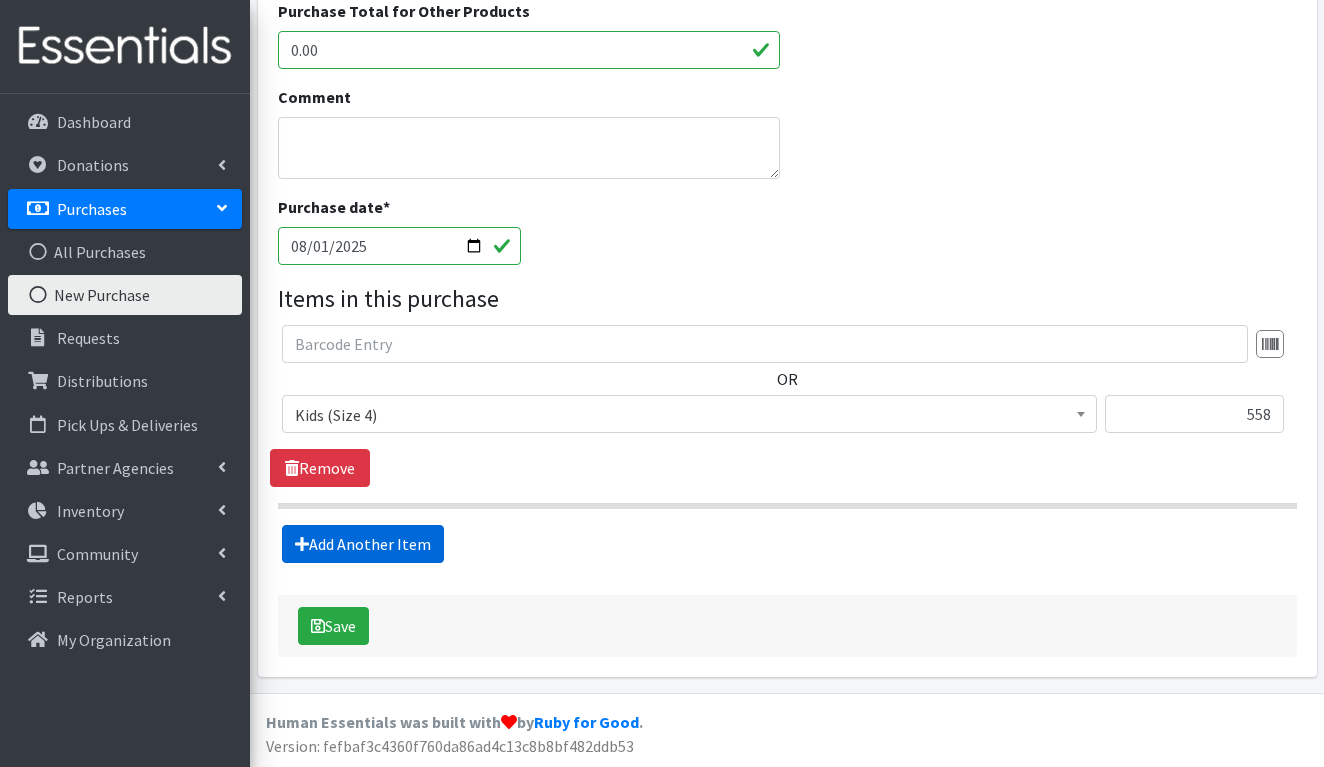click on "Add Another Item" at bounding box center (363, 544) 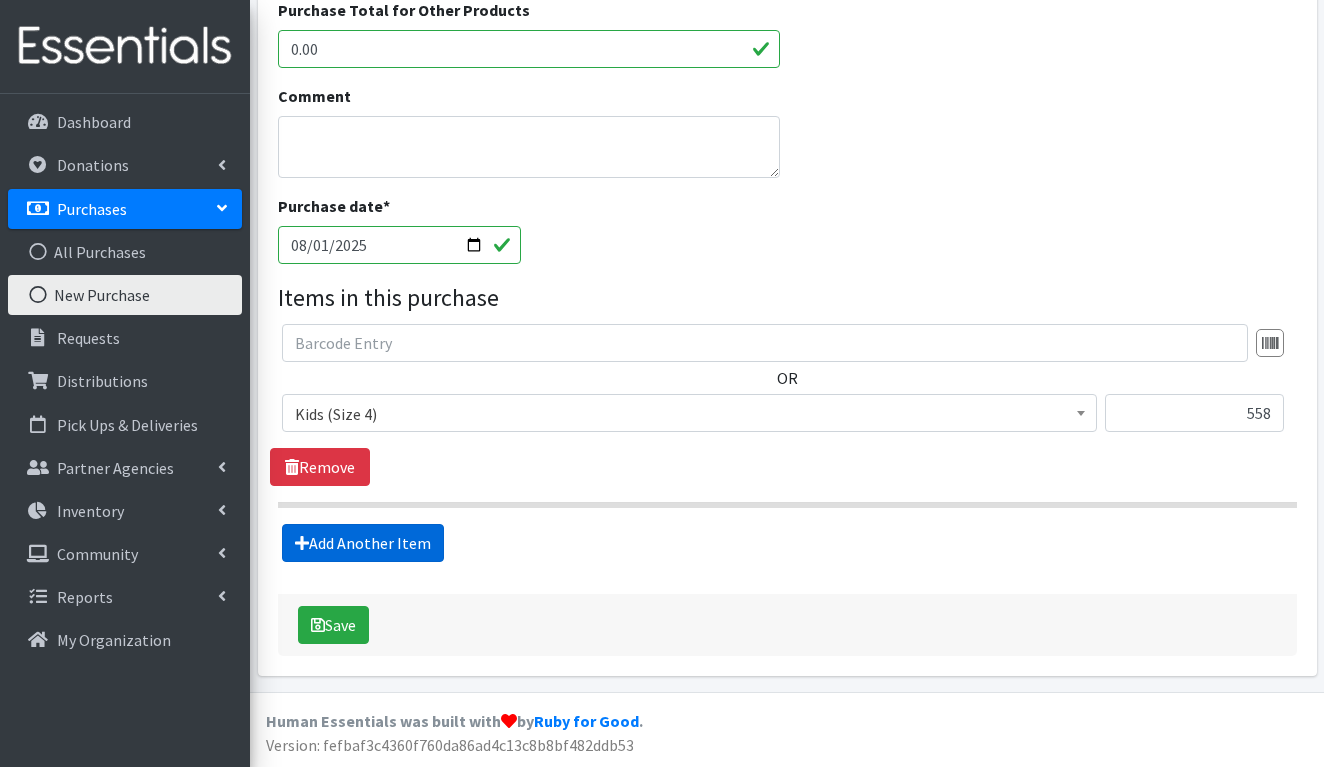 scroll, scrollTop: 901, scrollLeft: 0, axis: vertical 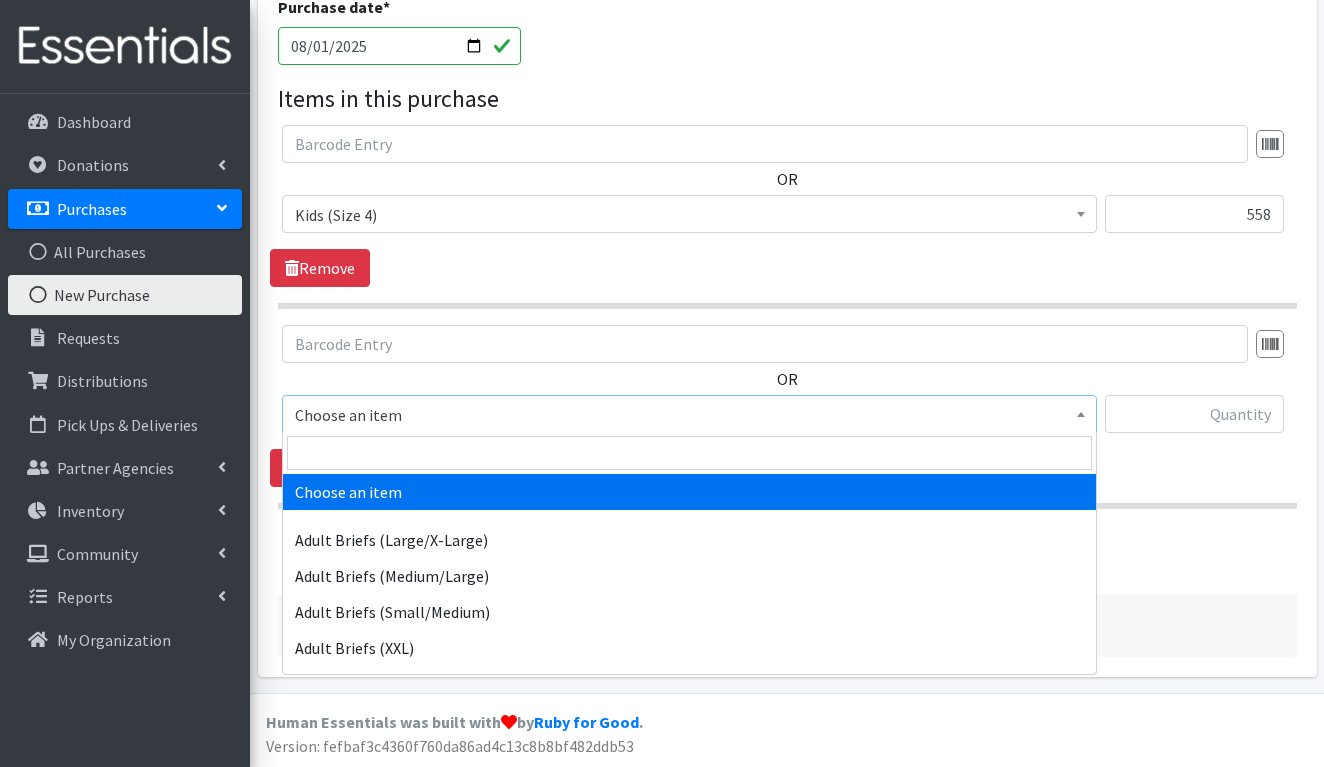 click on "Choose an item" at bounding box center (689, 415) 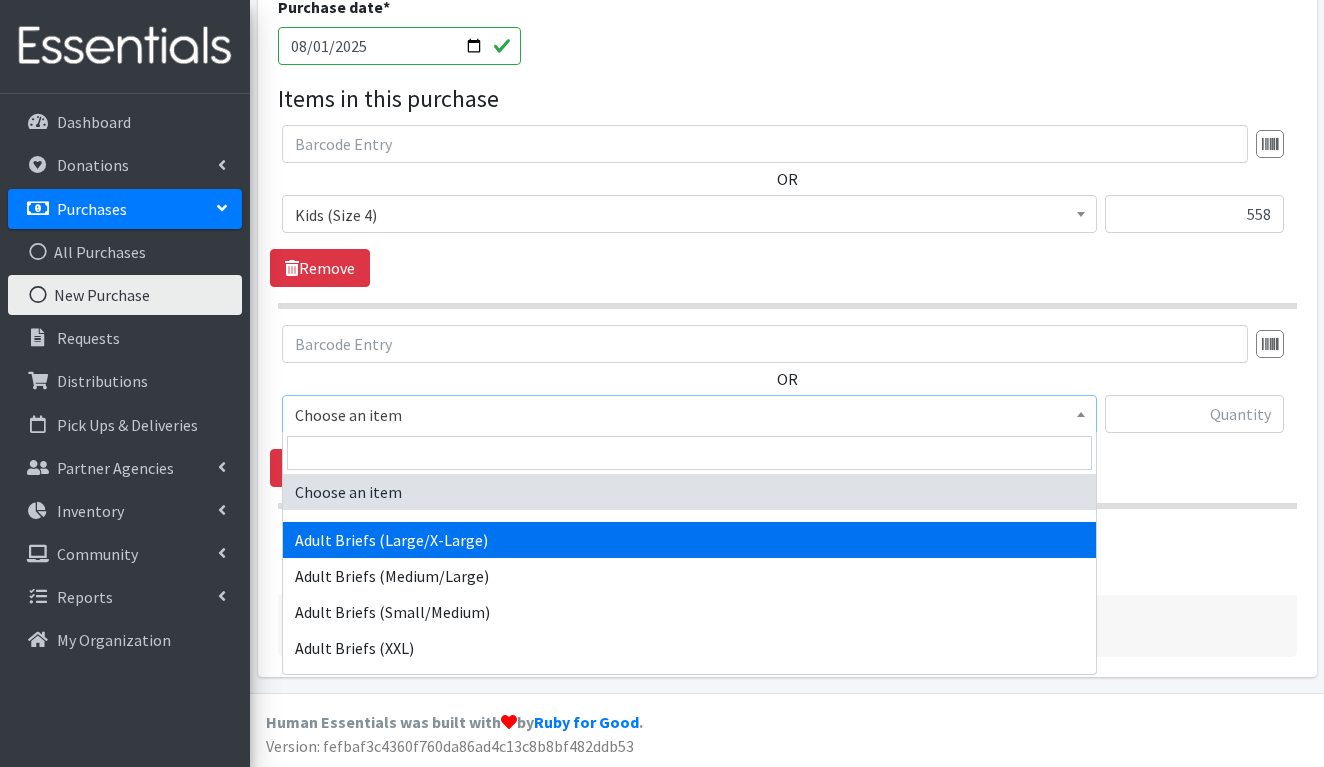 select on "1277" 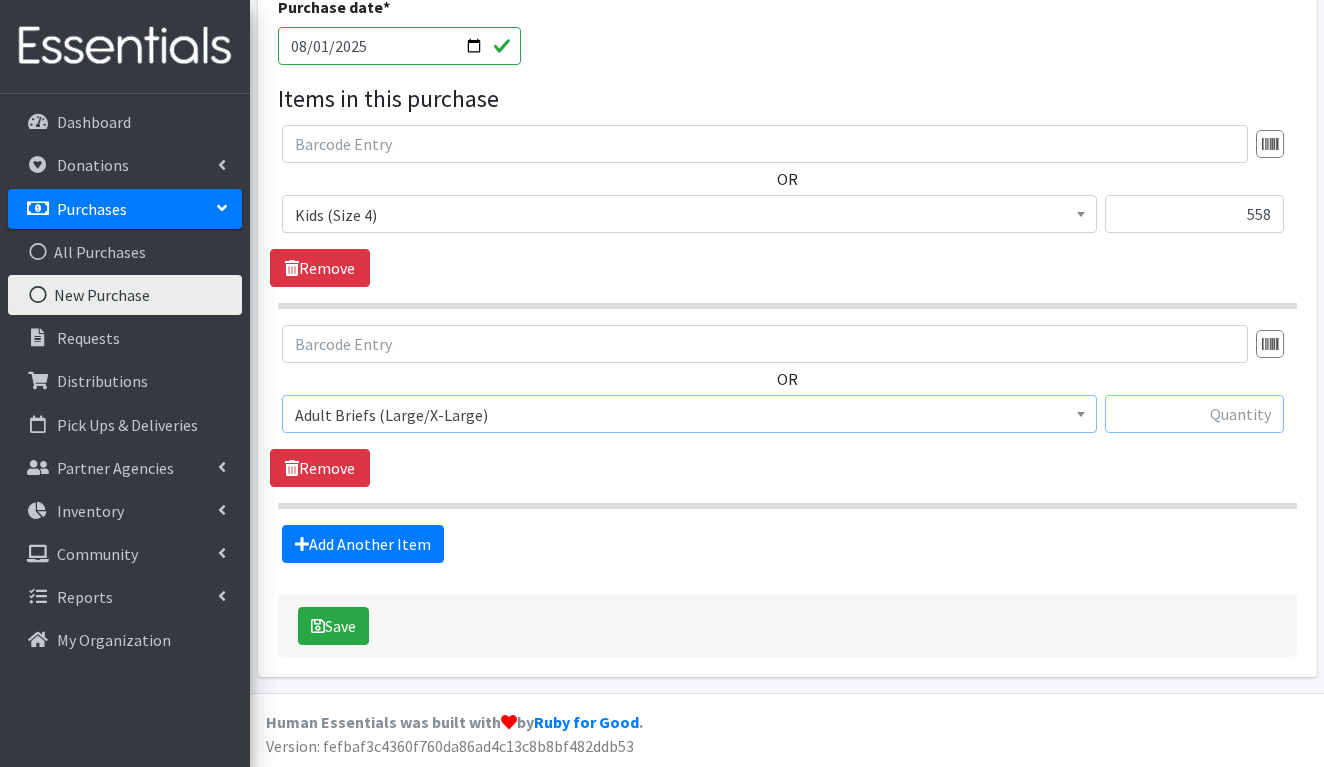 click at bounding box center (1194, 414) 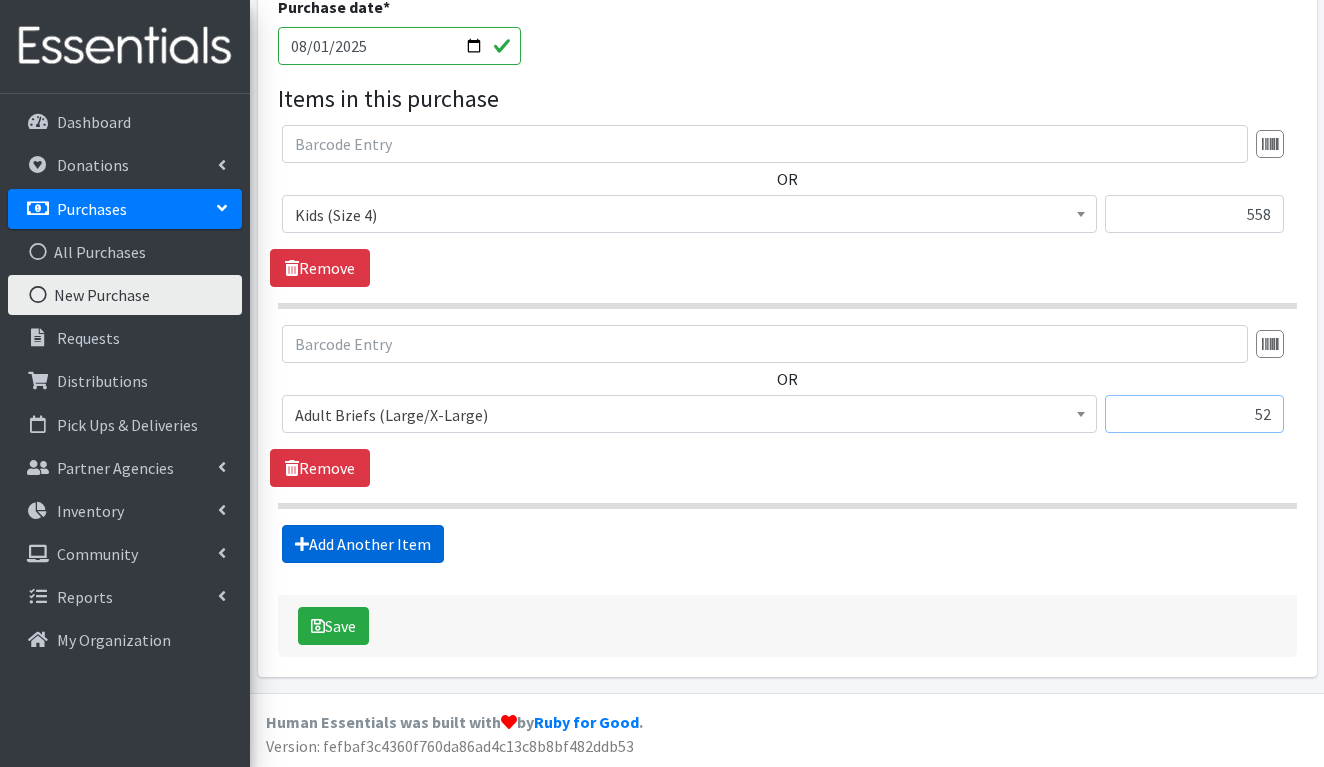 type on "52" 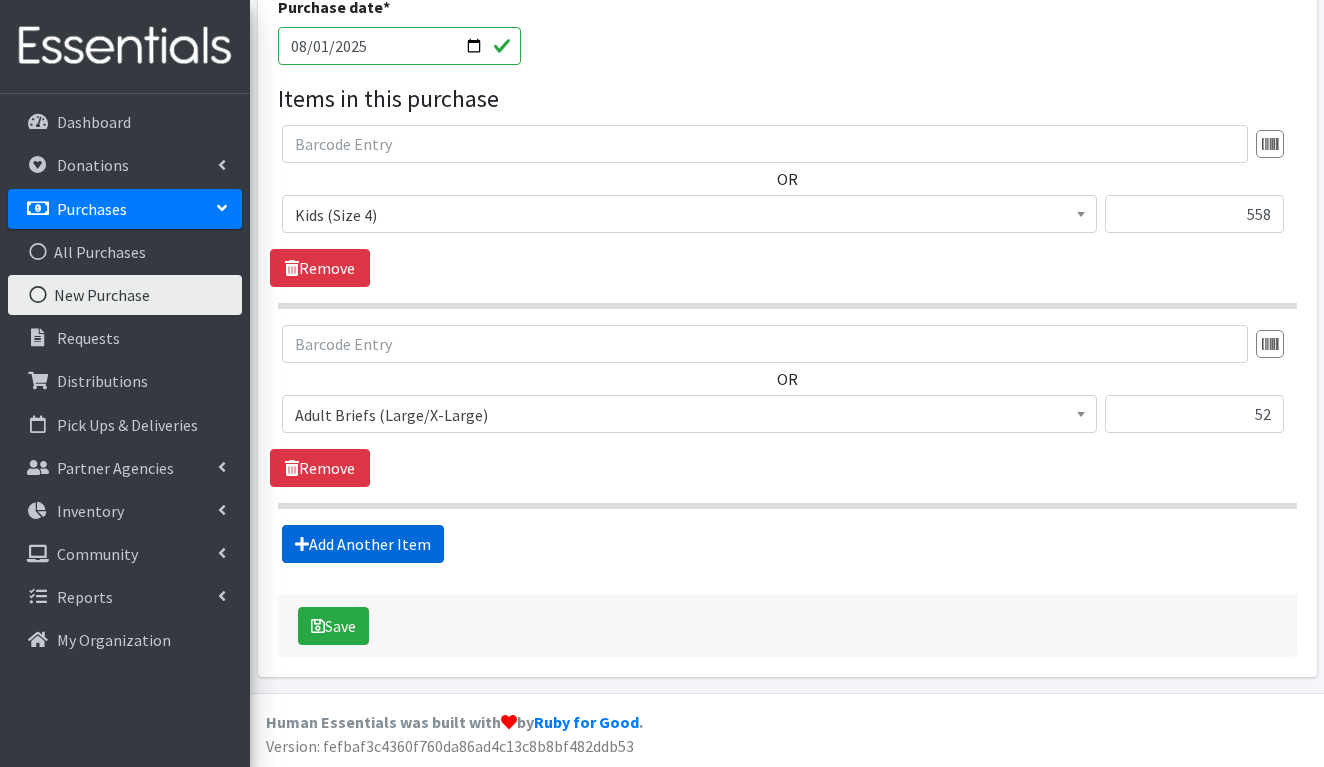 click on "Add Another Item" at bounding box center [363, 544] 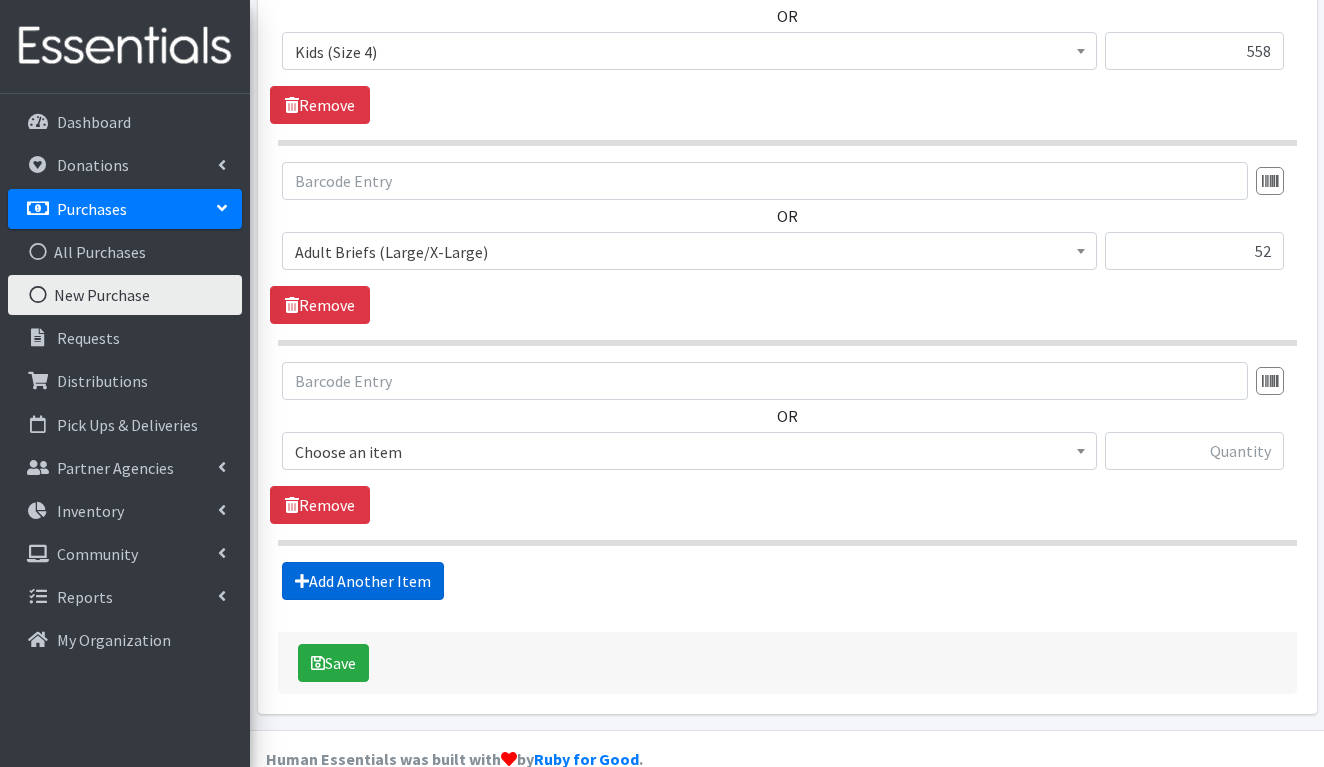scroll, scrollTop: 1101, scrollLeft: 0, axis: vertical 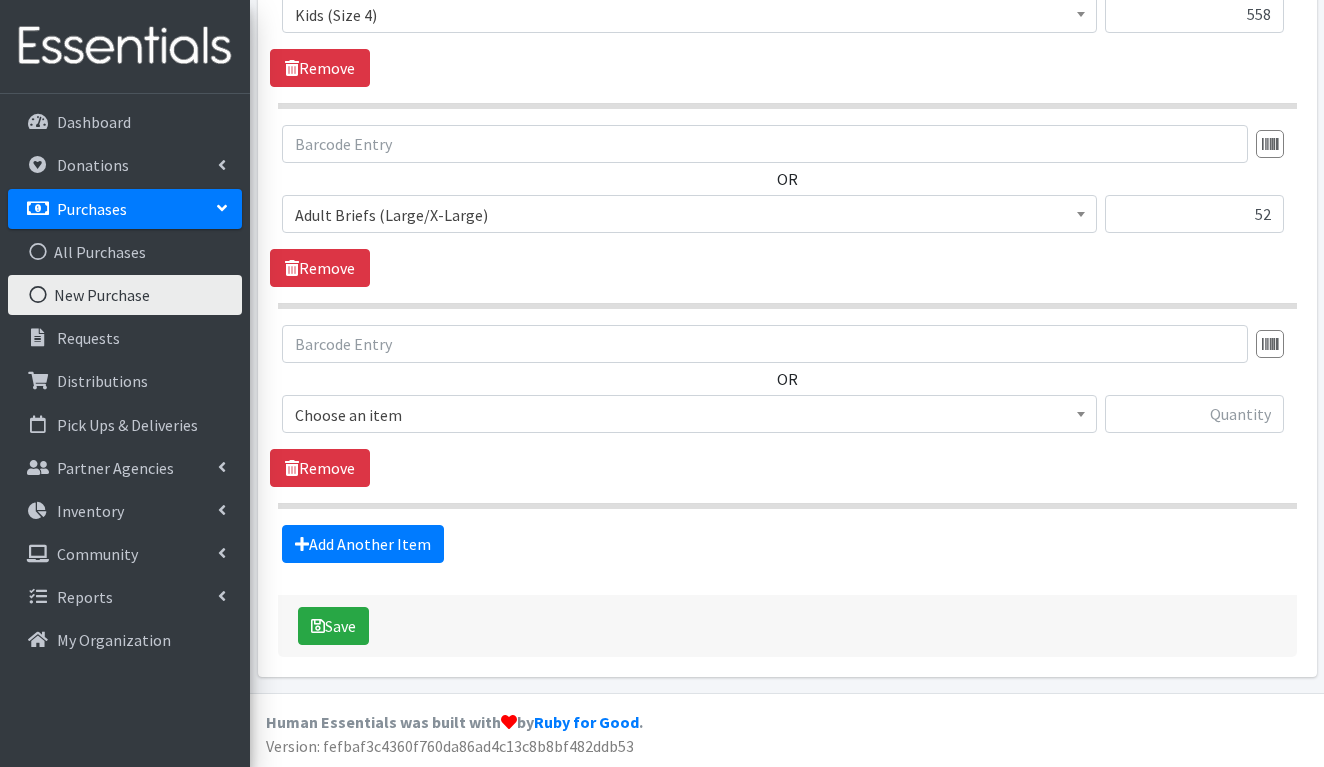 click on "Choose an item" at bounding box center (689, 415) 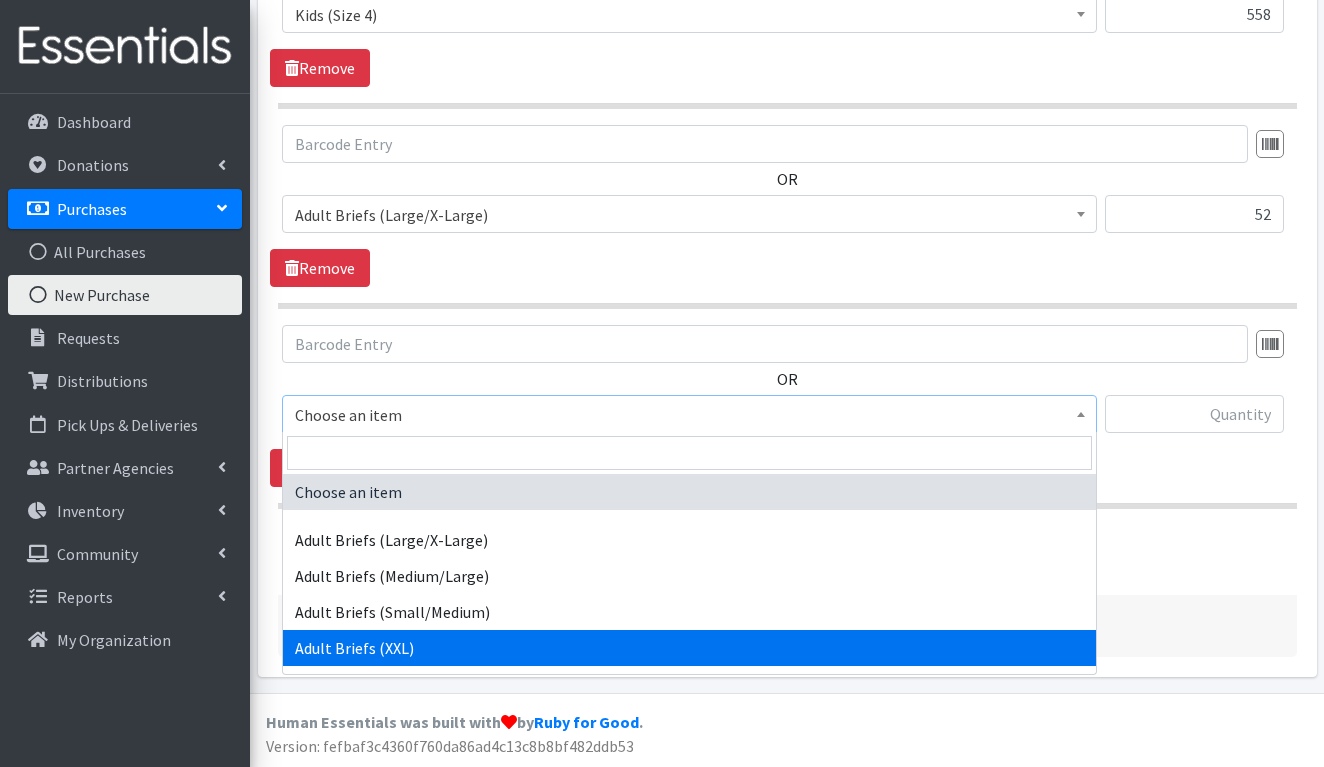 select on "1274" 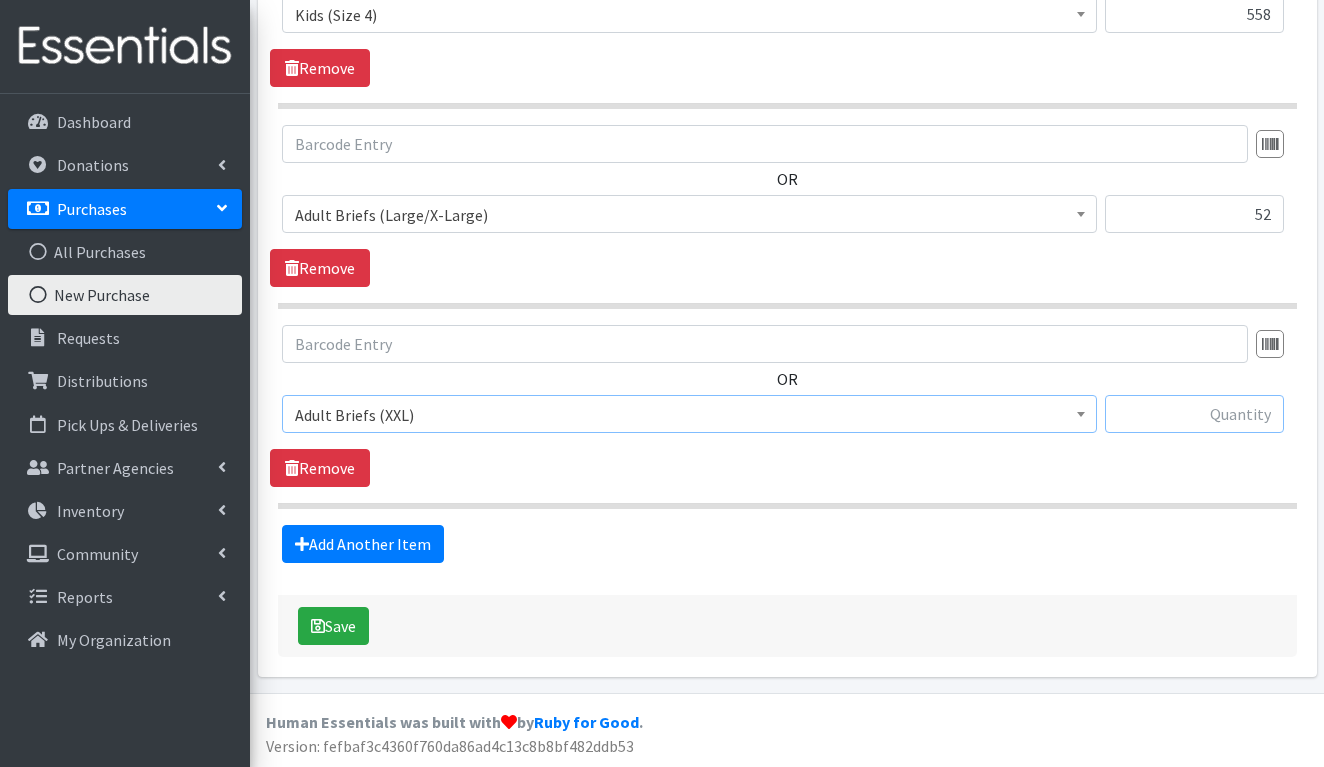 click at bounding box center [1194, 414] 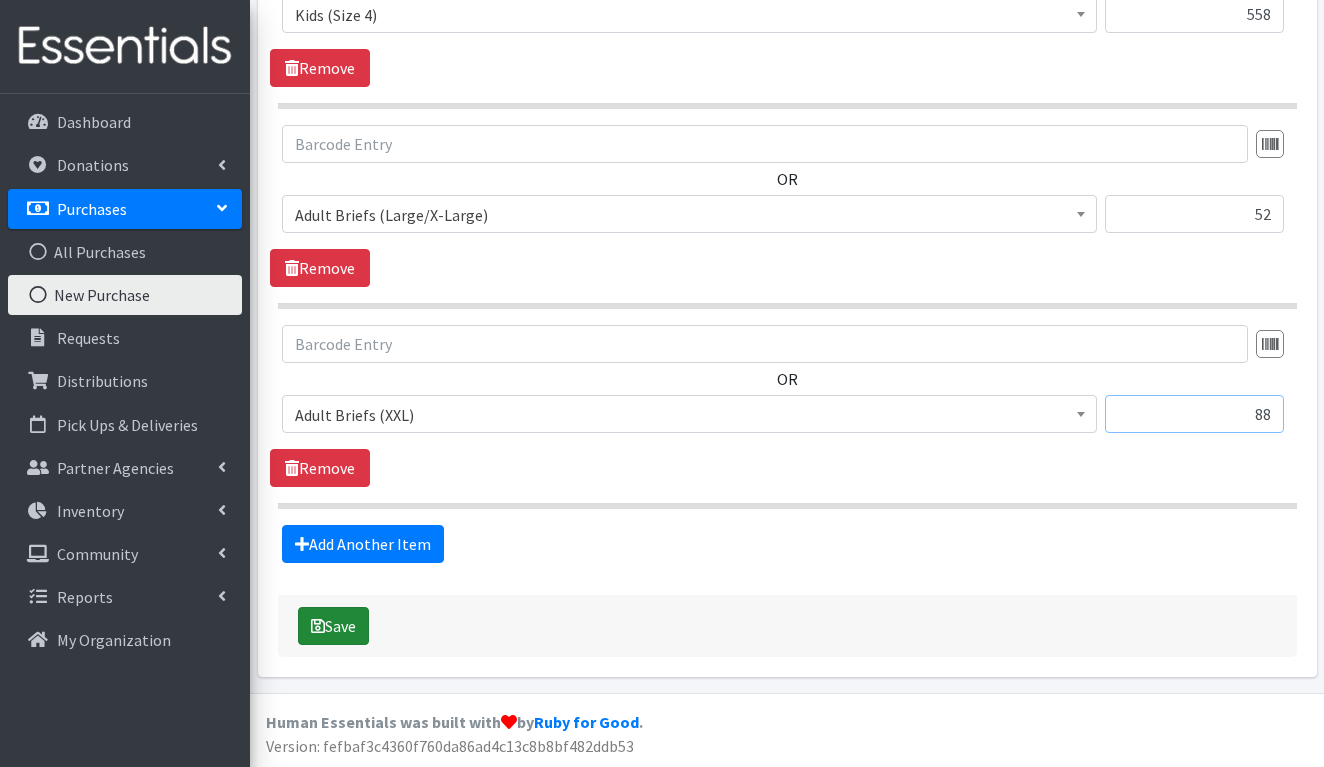 type on "88" 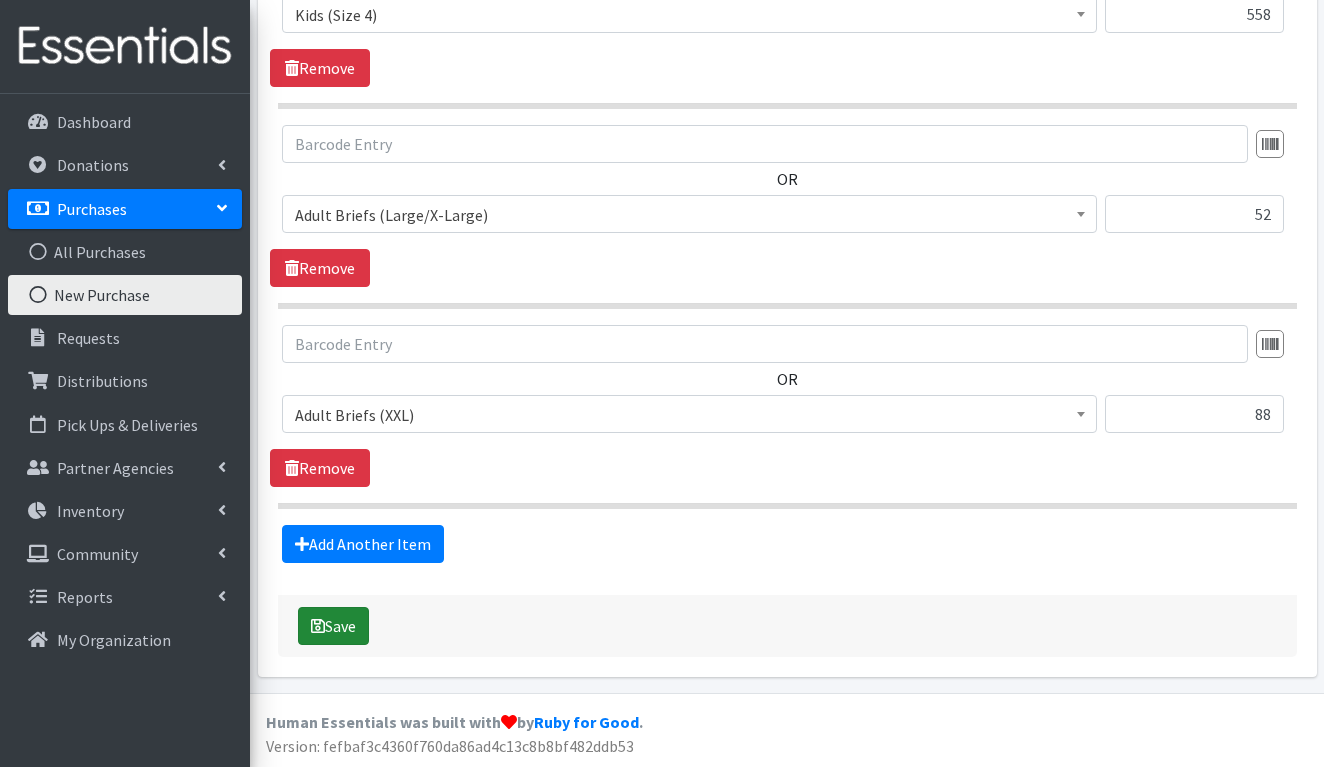 click on "Save" at bounding box center (333, 626) 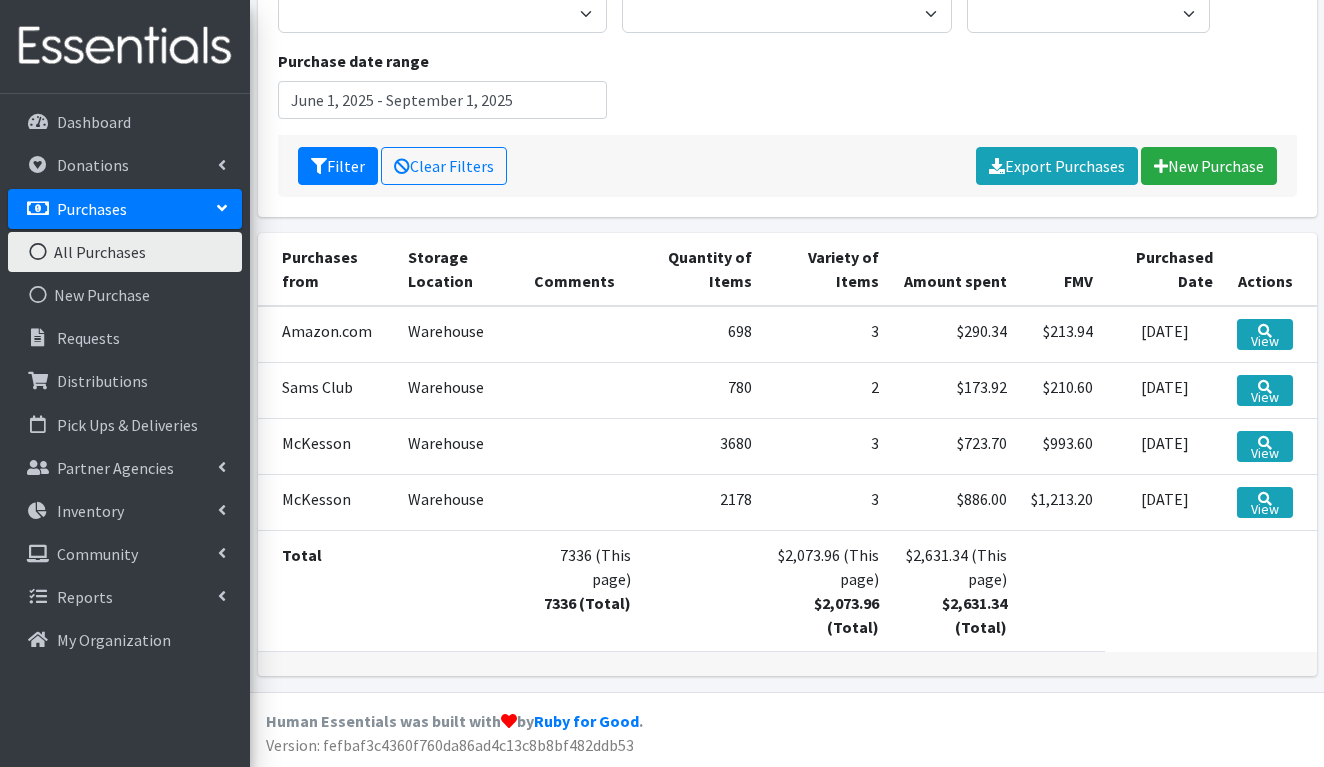 scroll, scrollTop: 298, scrollLeft: 0, axis: vertical 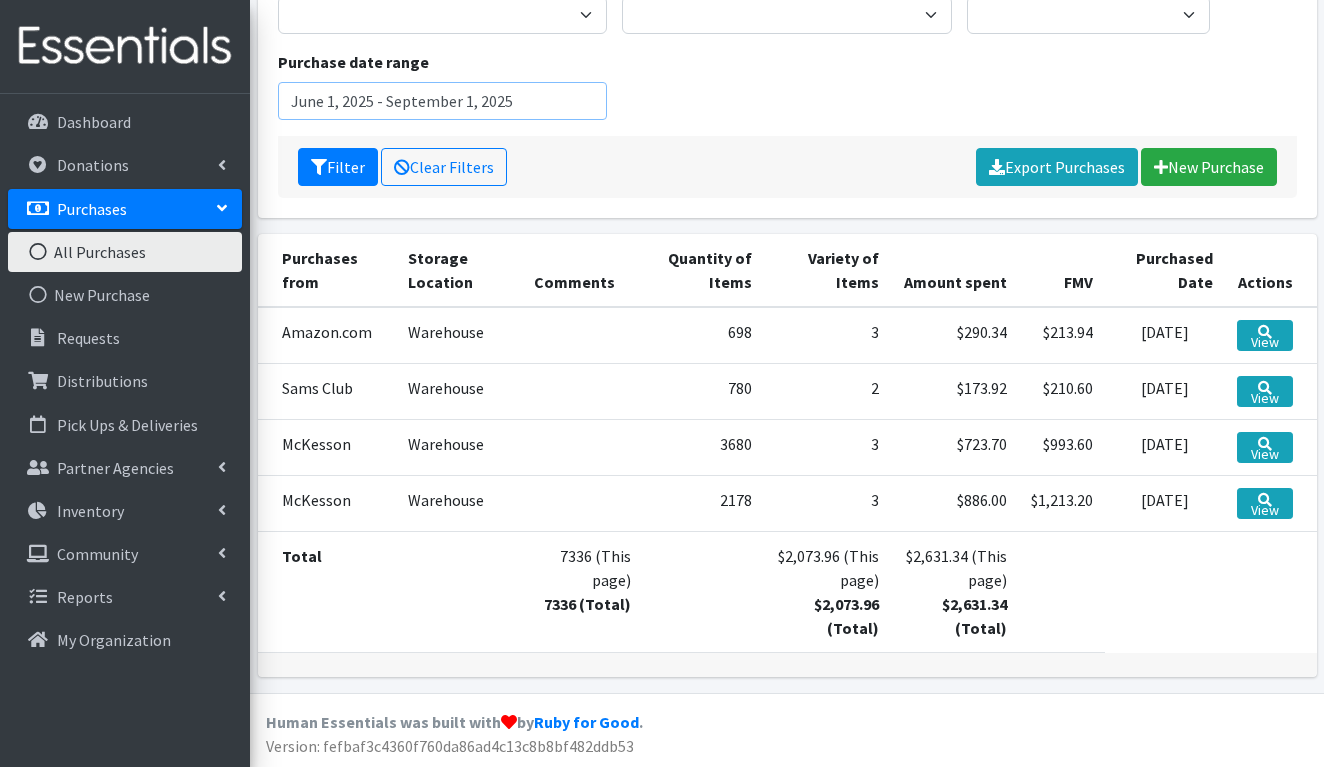 click on "June 1, 2025 - September 1, 2025" at bounding box center (443, 101) 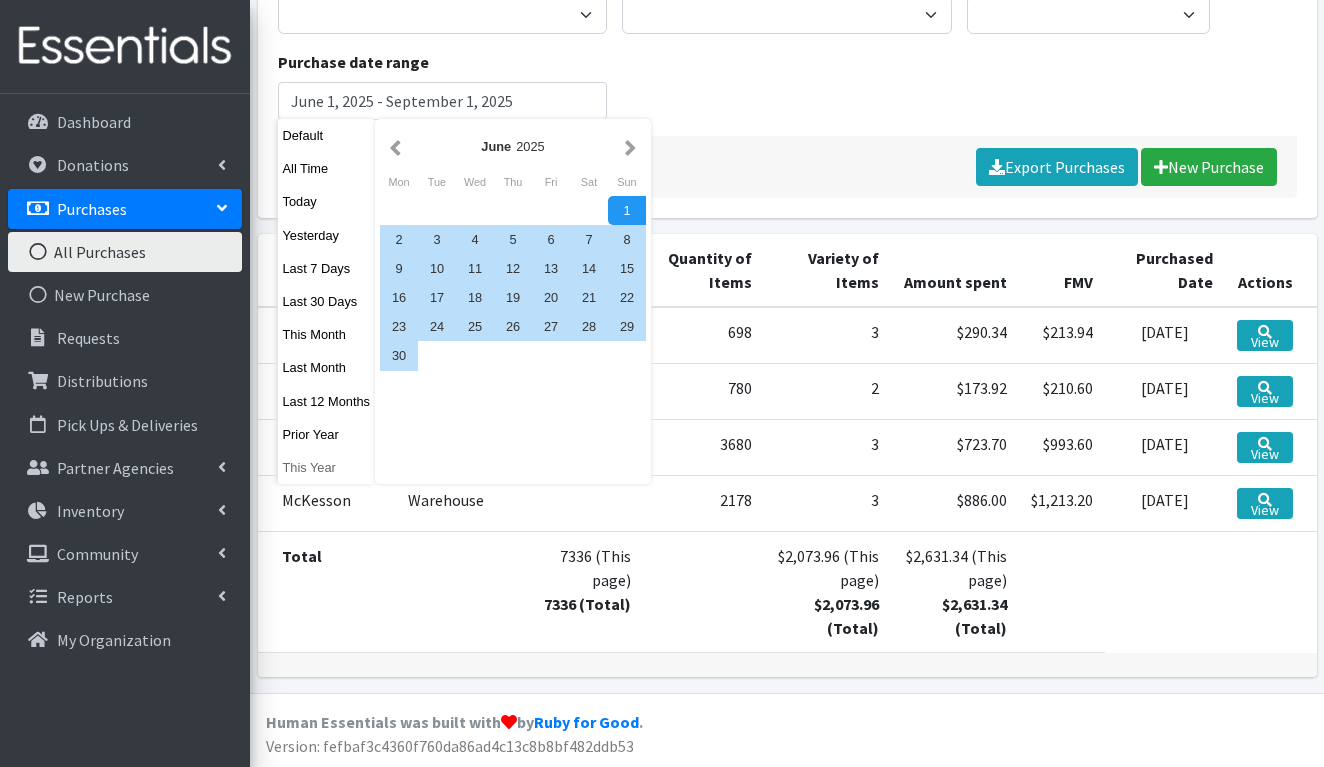 click on "This Year" at bounding box center [327, 467] 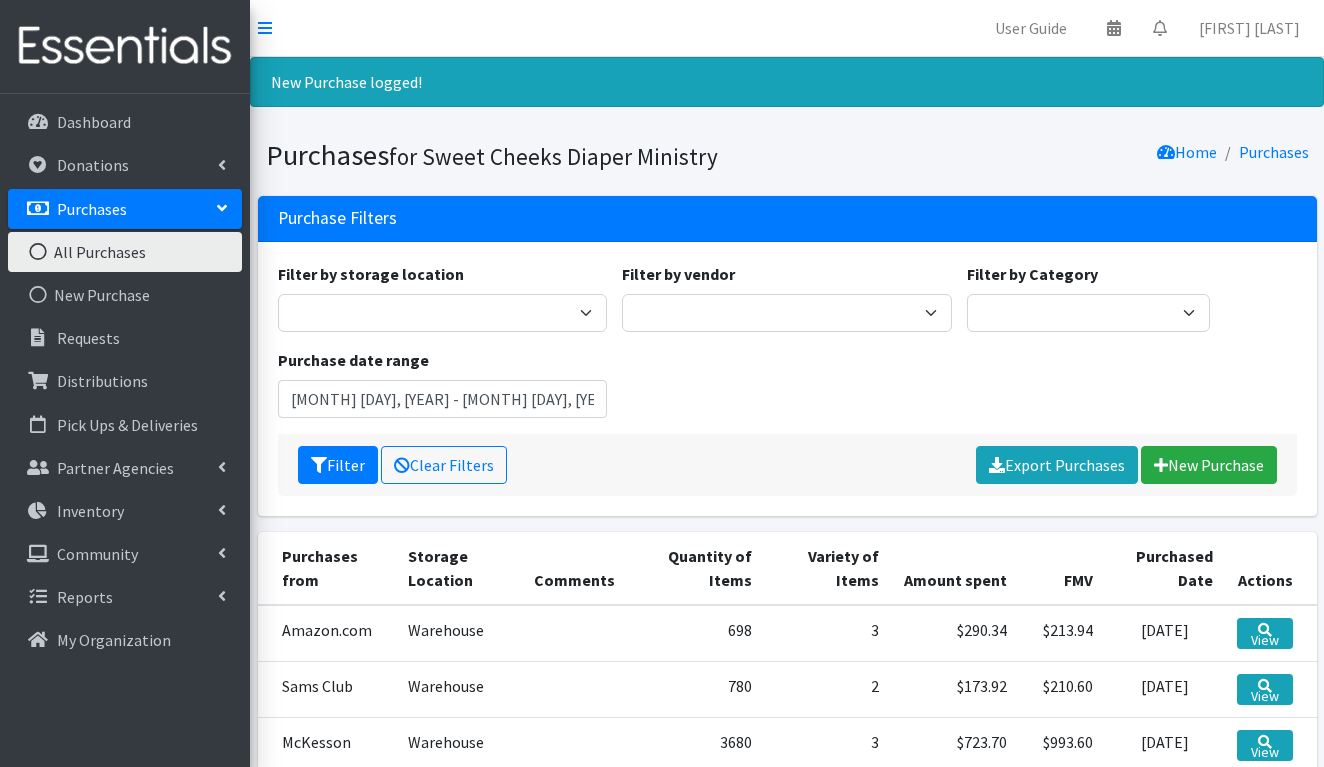 scroll, scrollTop: 0, scrollLeft: 0, axis: both 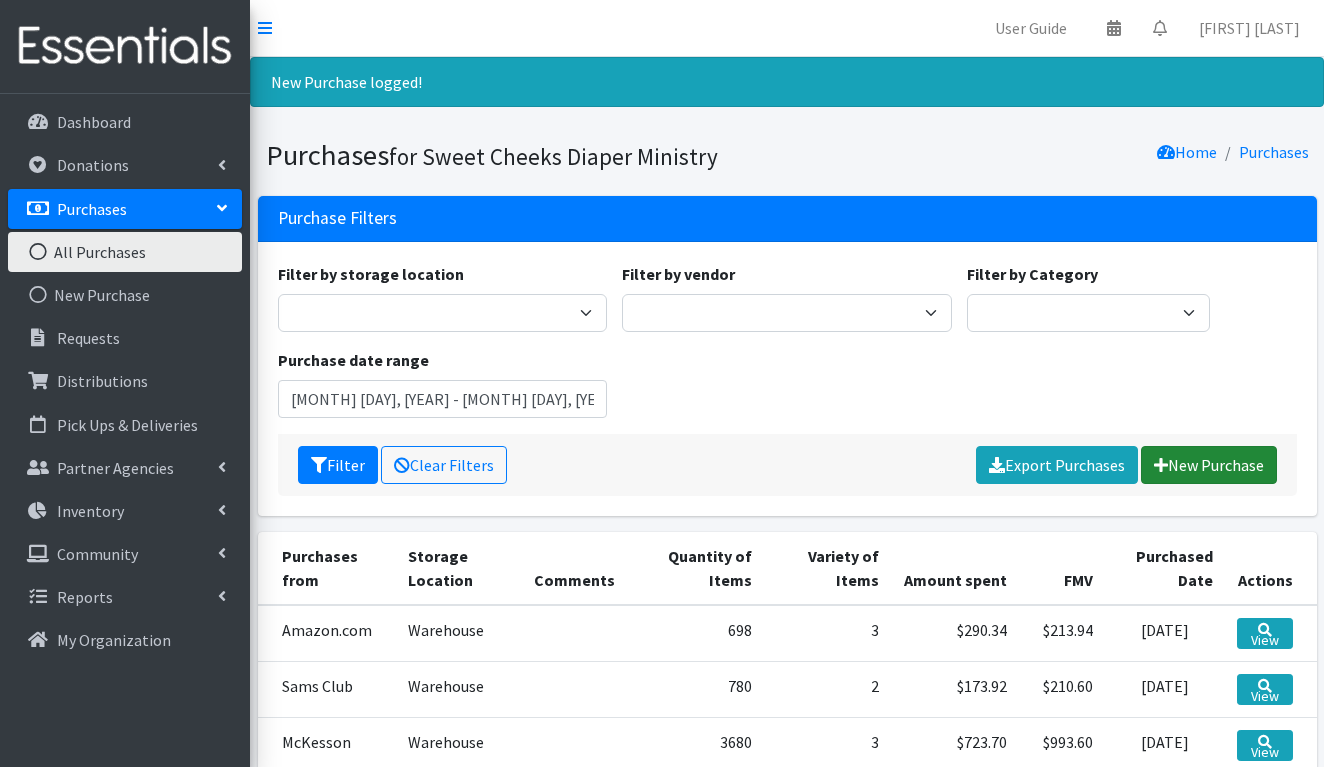 click on "New Purchase" at bounding box center [1209, 465] 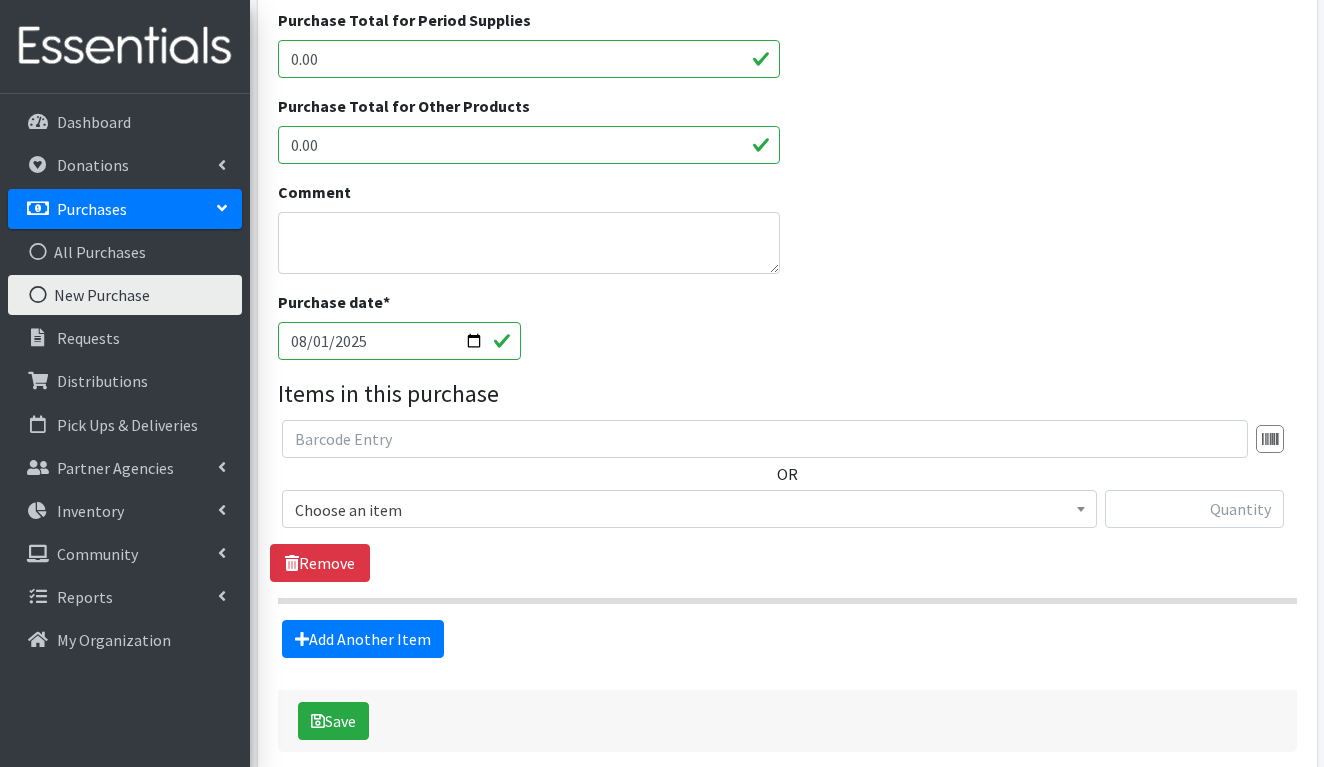 scroll, scrollTop: 614, scrollLeft: 0, axis: vertical 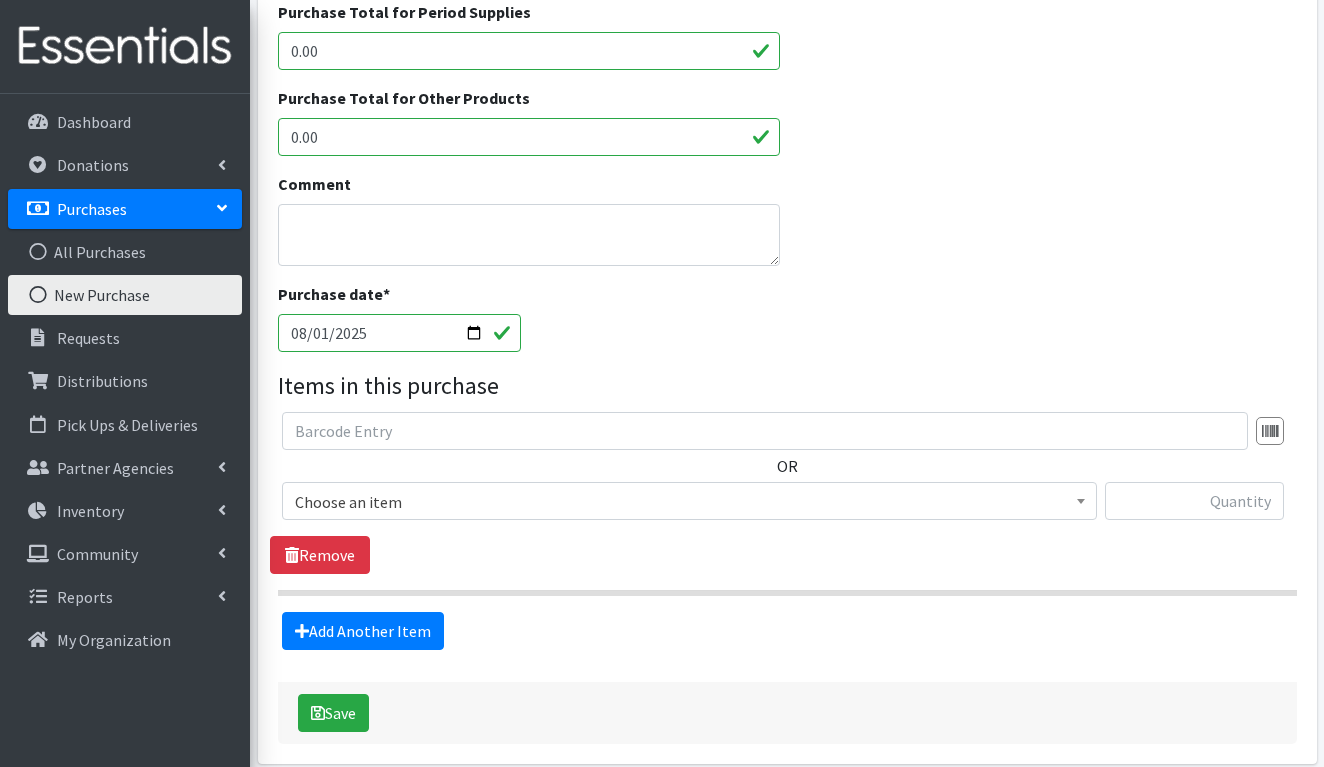 click on "2025-08-01" at bounding box center (400, 333) 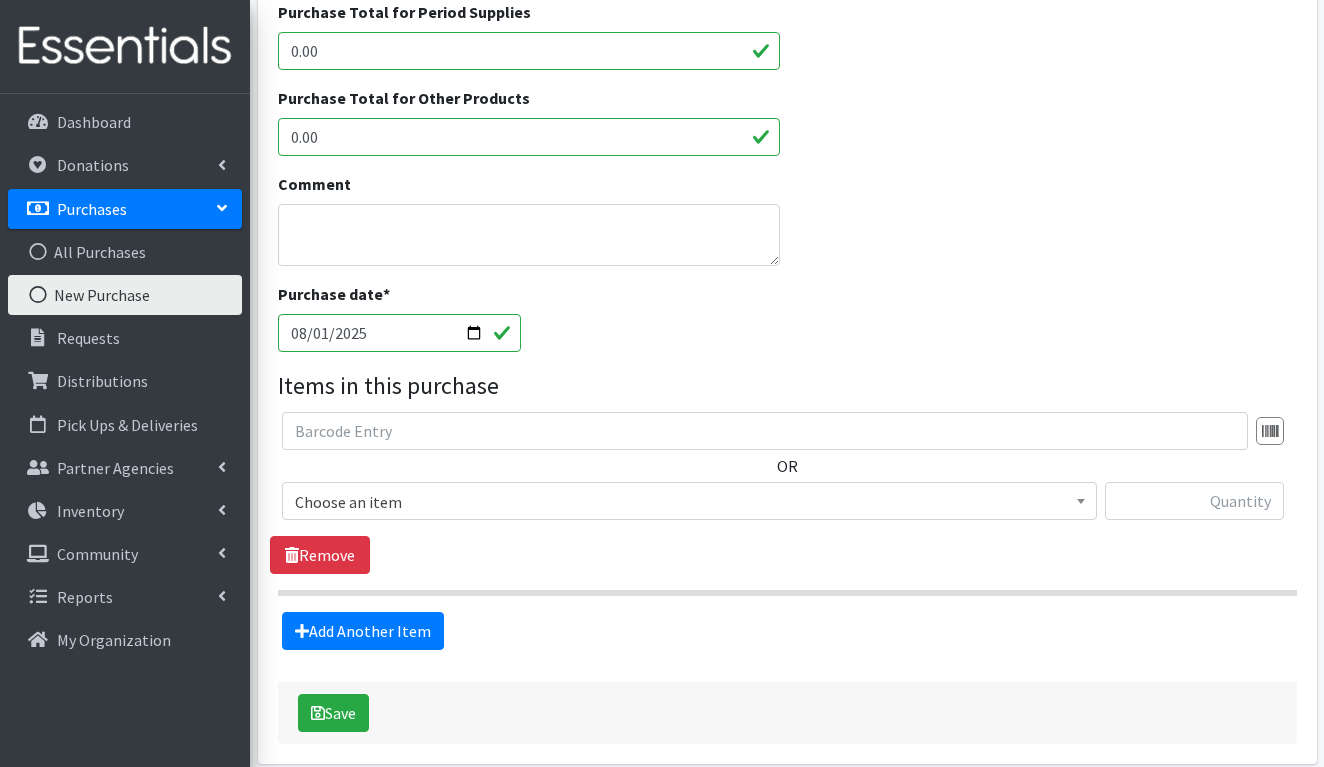 type on "[DATE]" 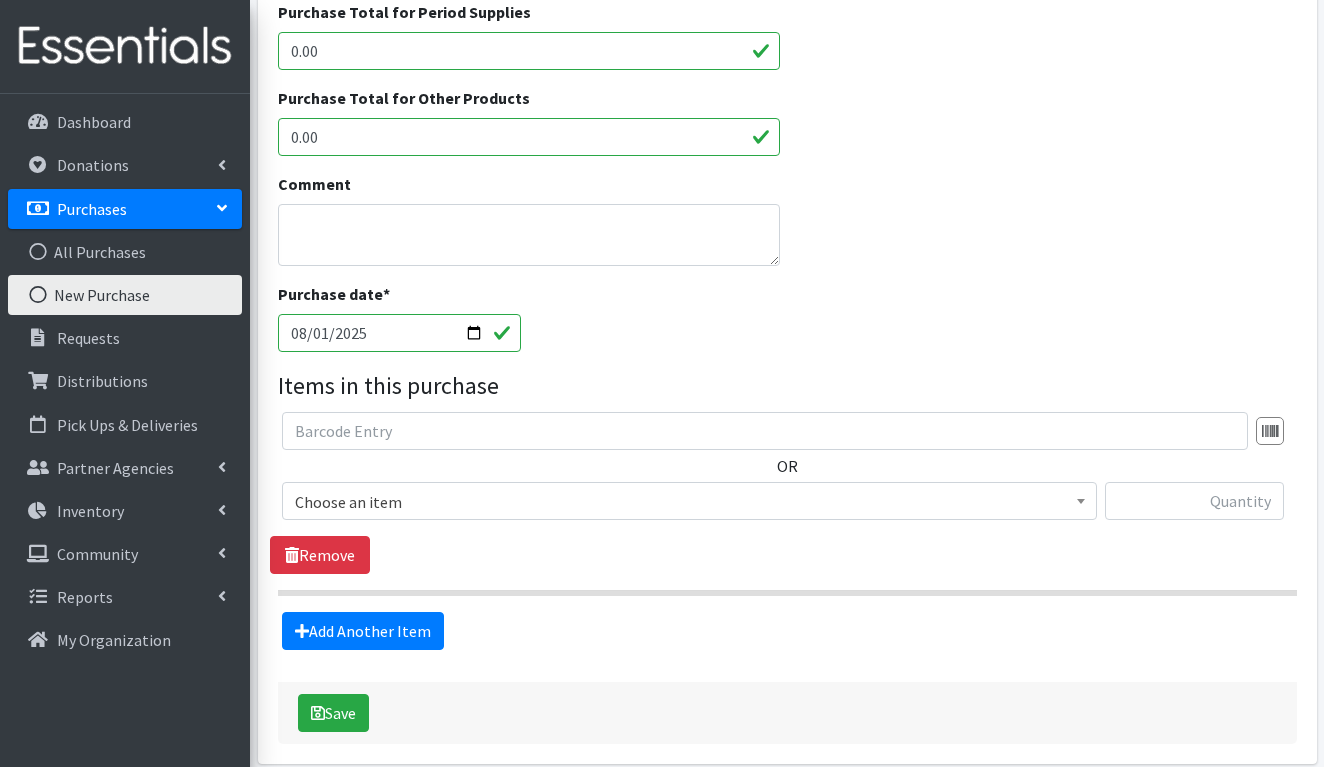 click on "Purchase date  * 2025-06-03" at bounding box center [787, 325] 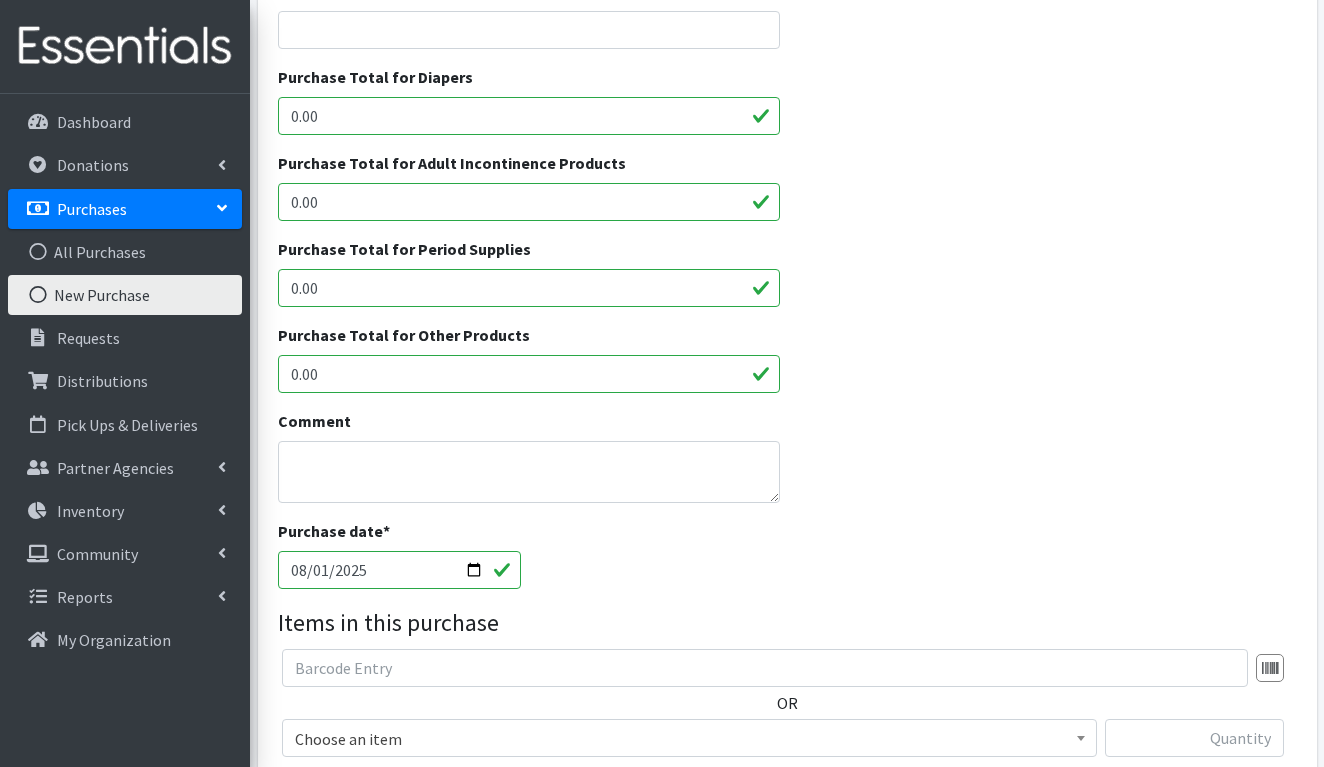 scroll, scrollTop: 185, scrollLeft: 0, axis: vertical 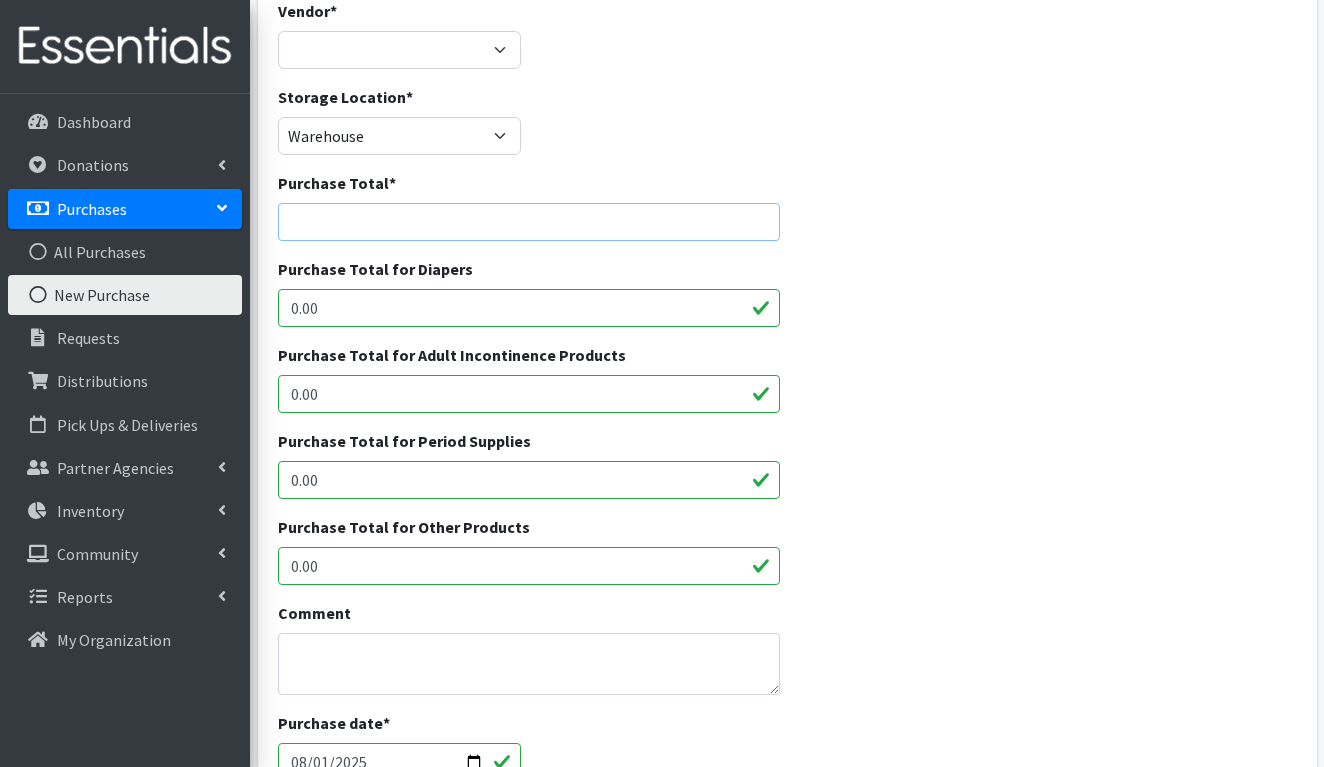 click on "Purchase Total  *" at bounding box center (529, 222) 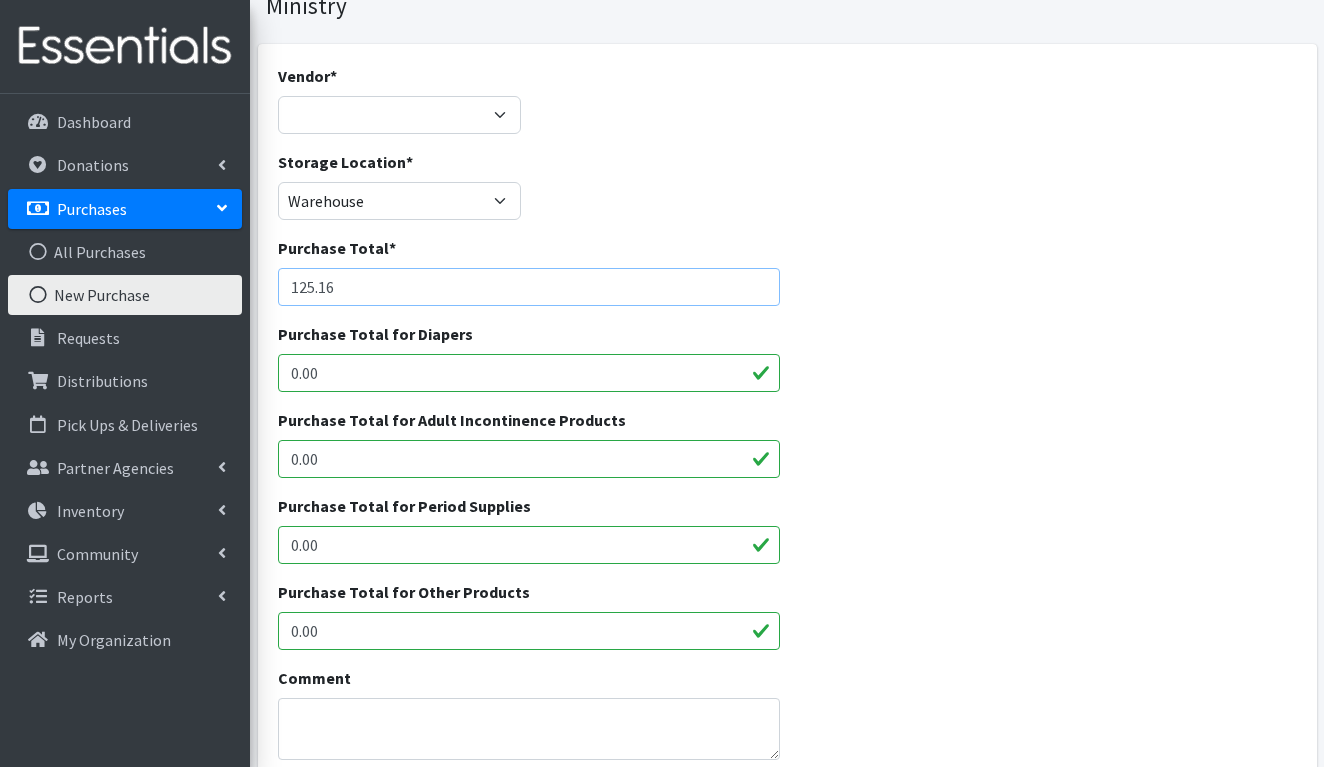 scroll, scrollTop: 108, scrollLeft: 0, axis: vertical 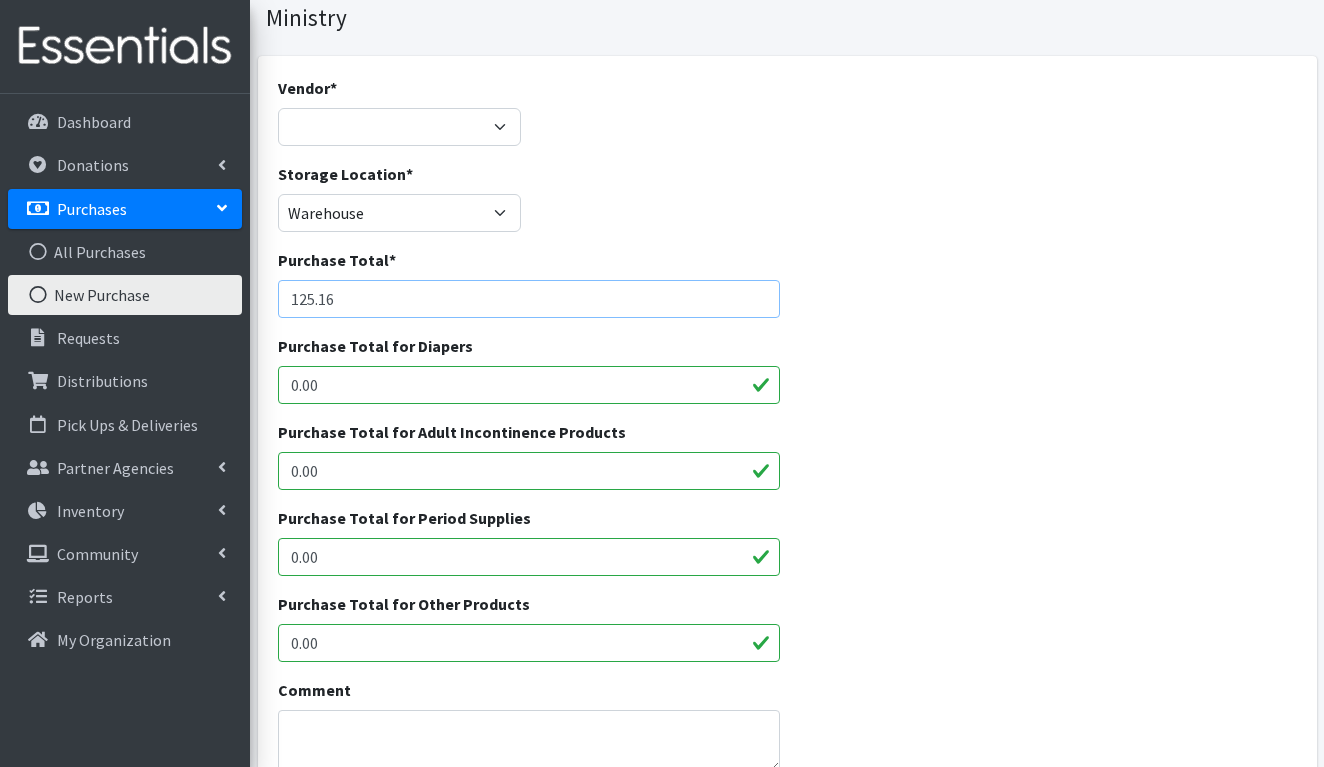 type on "125.16" 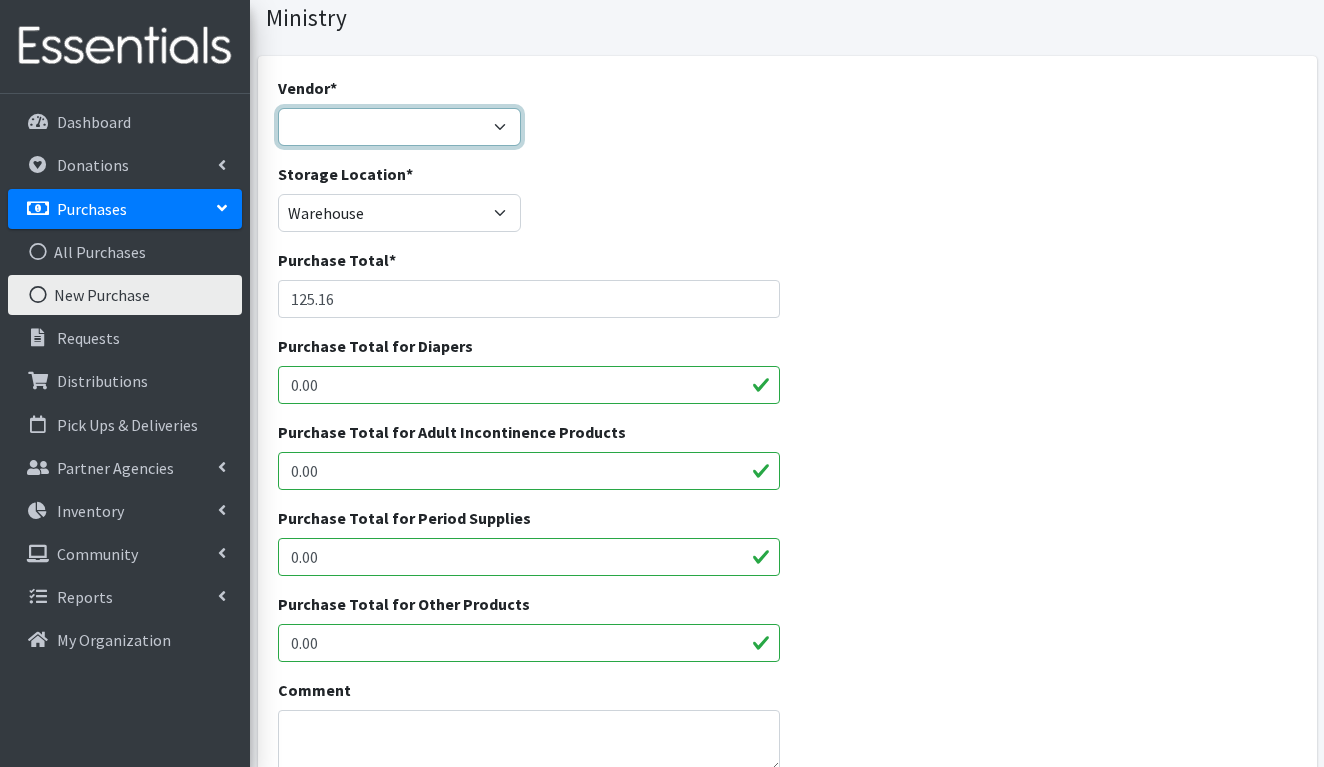select on "123" 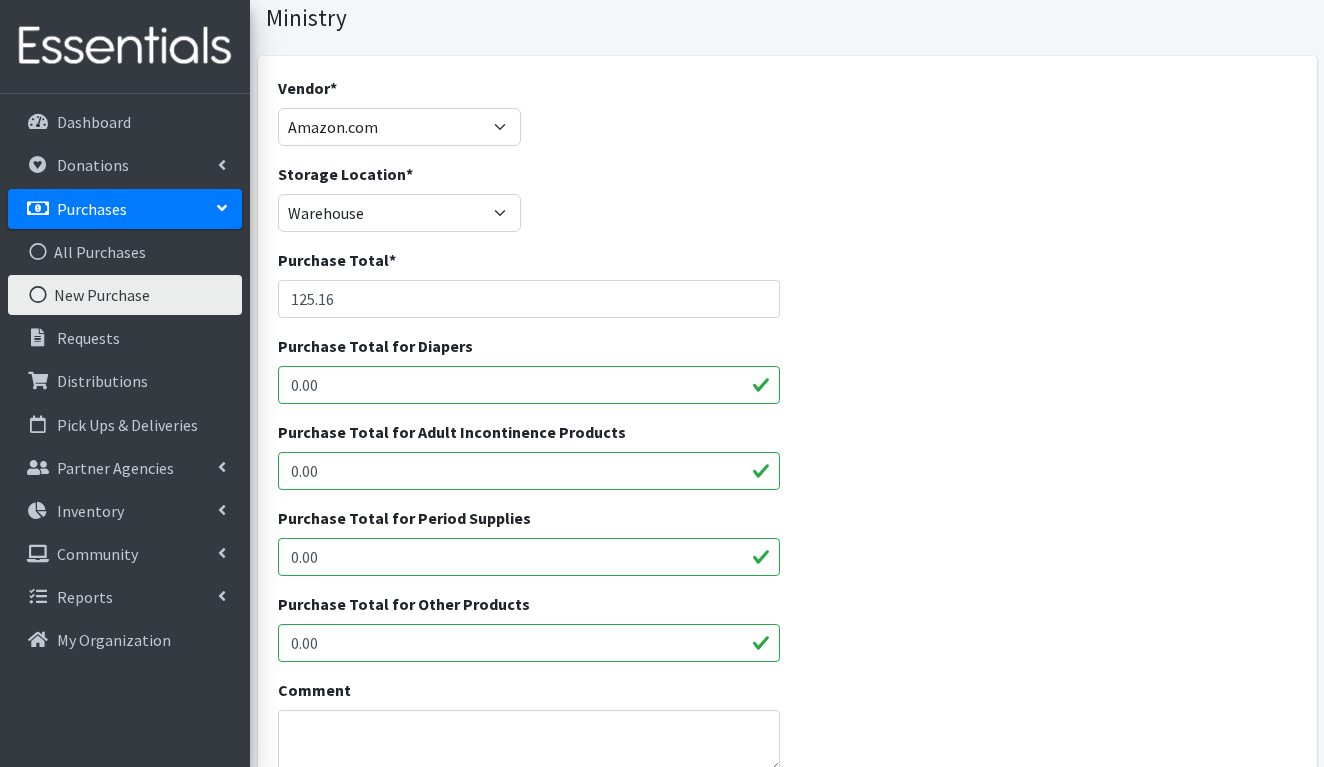 click on "0.00" at bounding box center (529, 385) 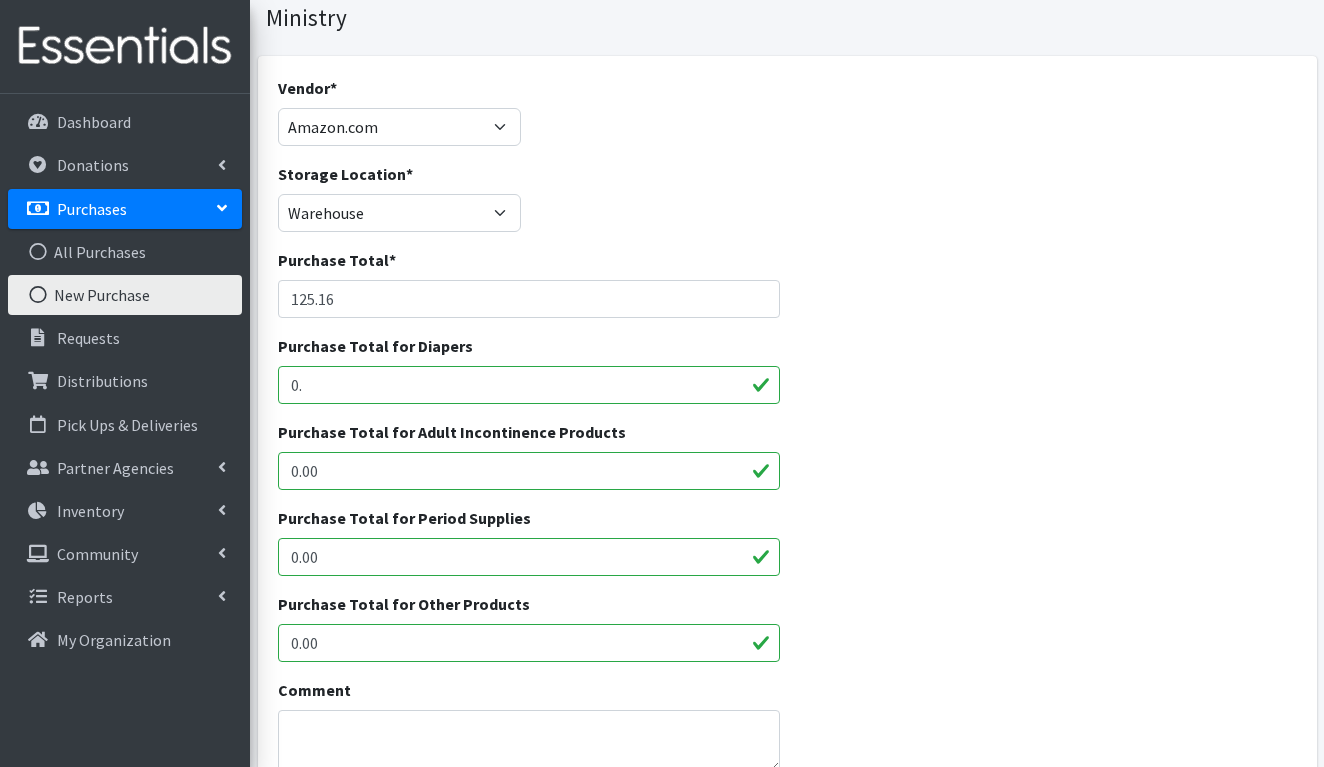 type on "0" 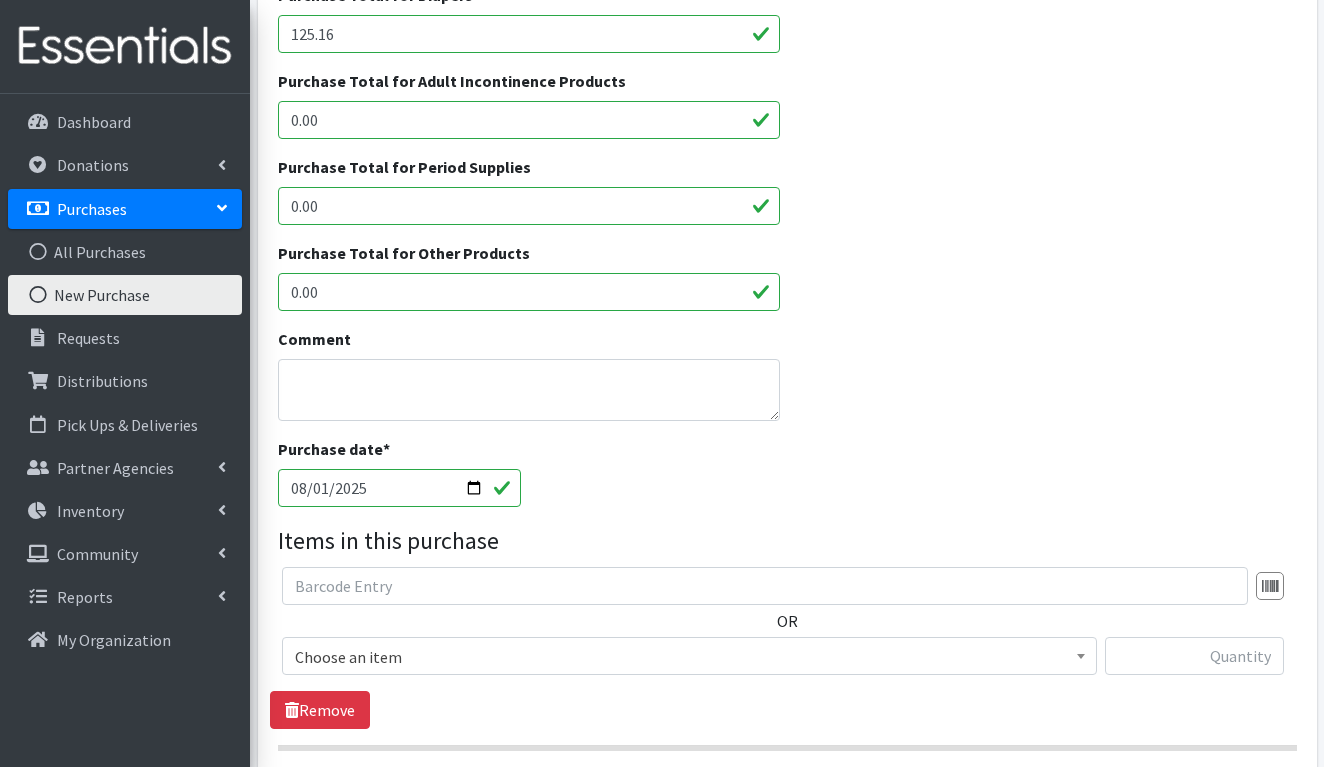 scroll, scrollTop: 469, scrollLeft: 0, axis: vertical 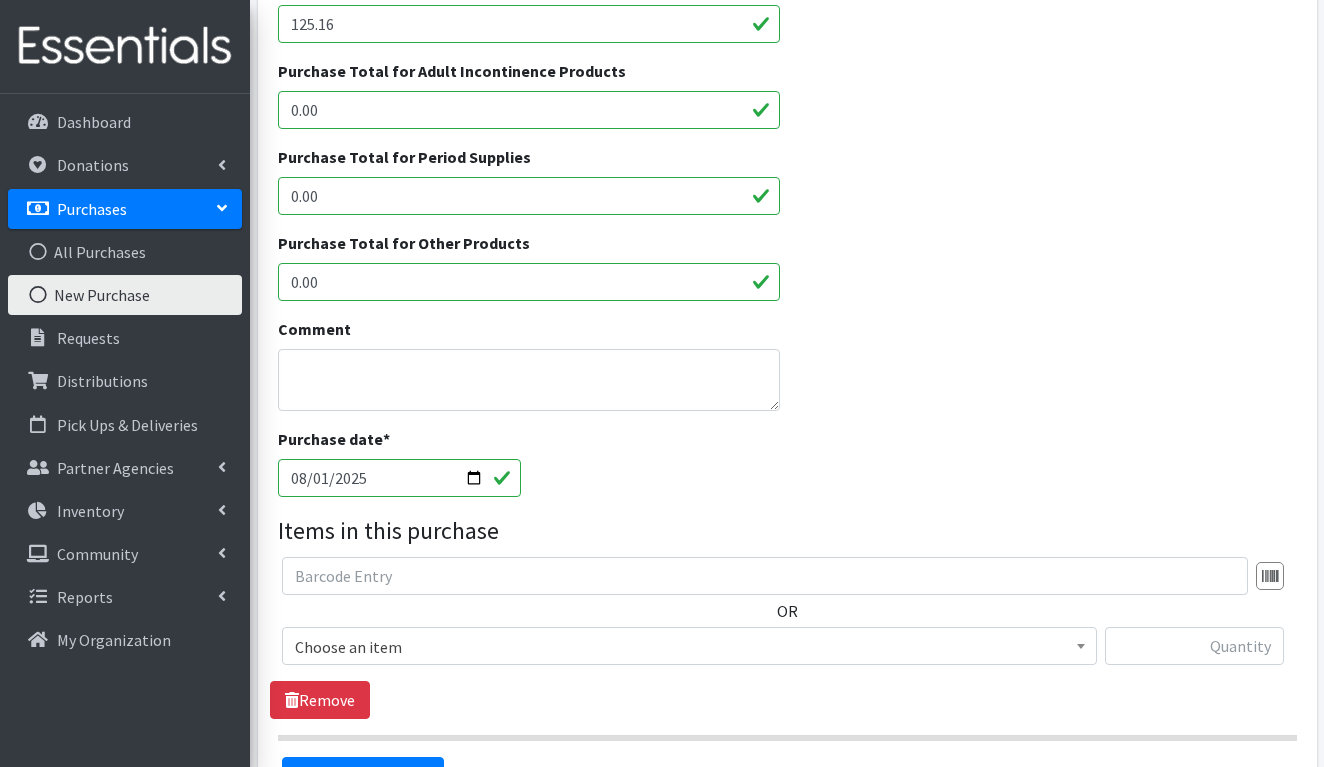 type on "125.16" 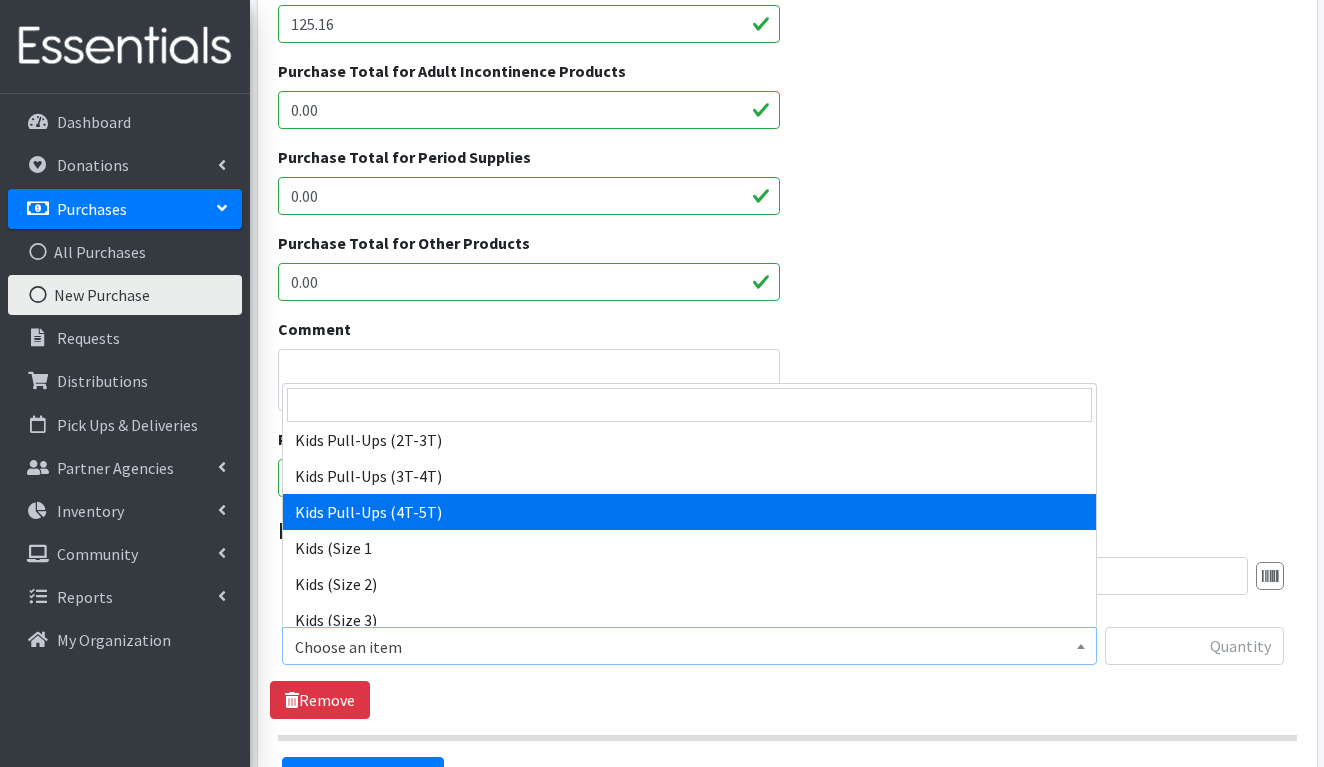 scroll, scrollTop: 609, scrollLeft: 0, axis: vertical 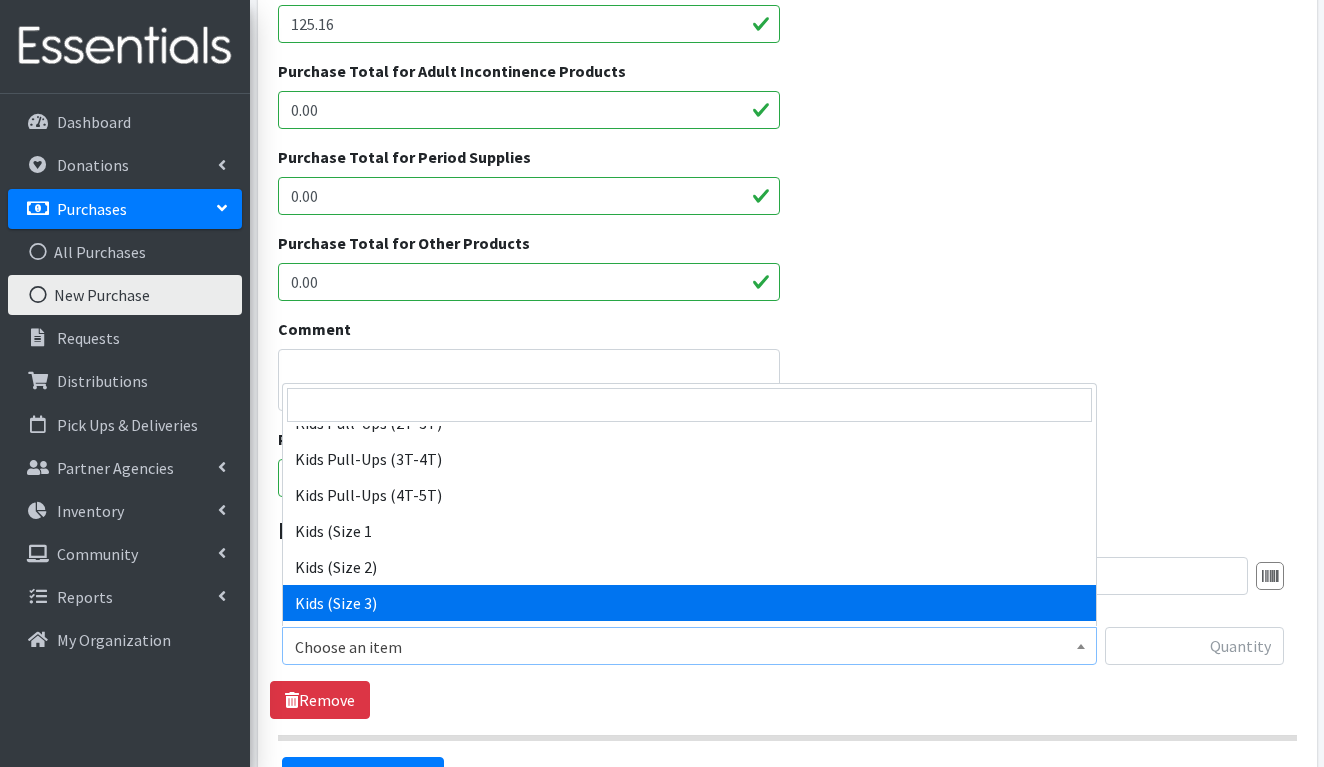 select on "1291" 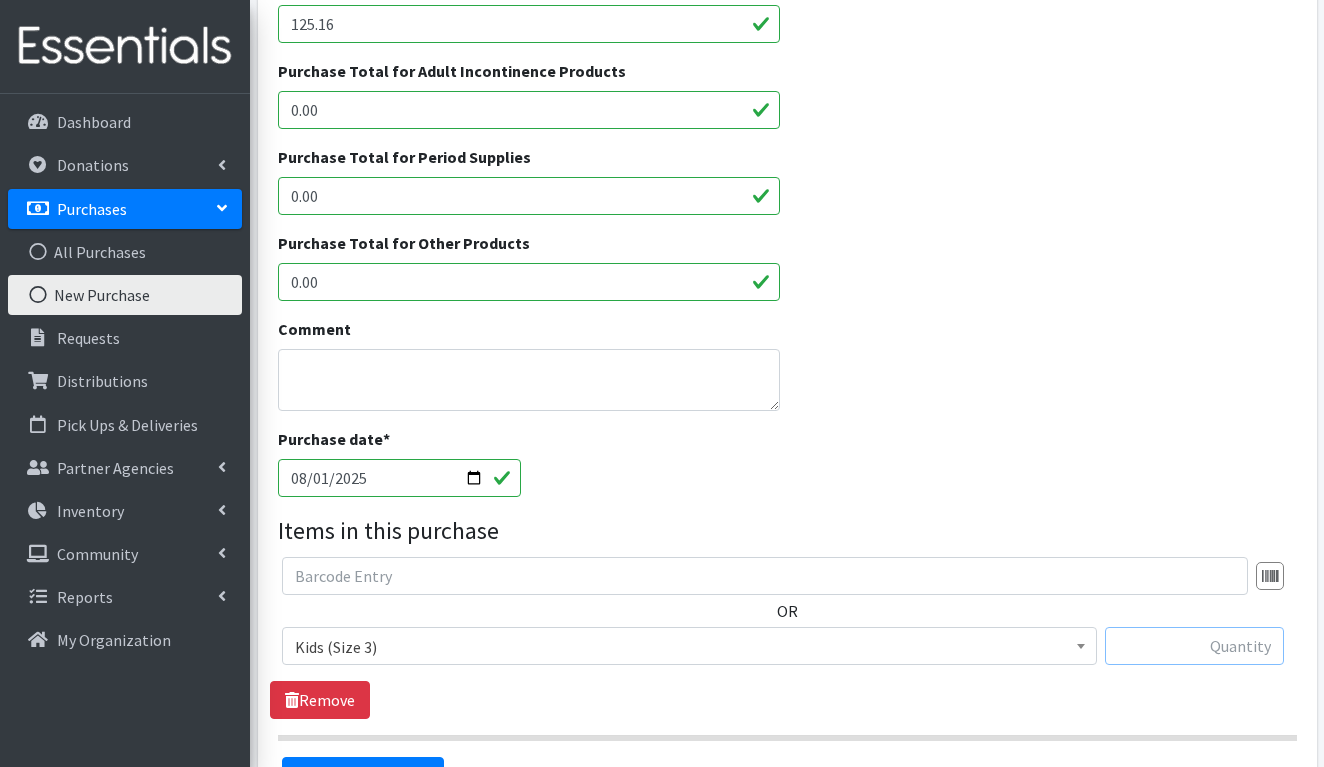 click at bounding box center [1194, 646] 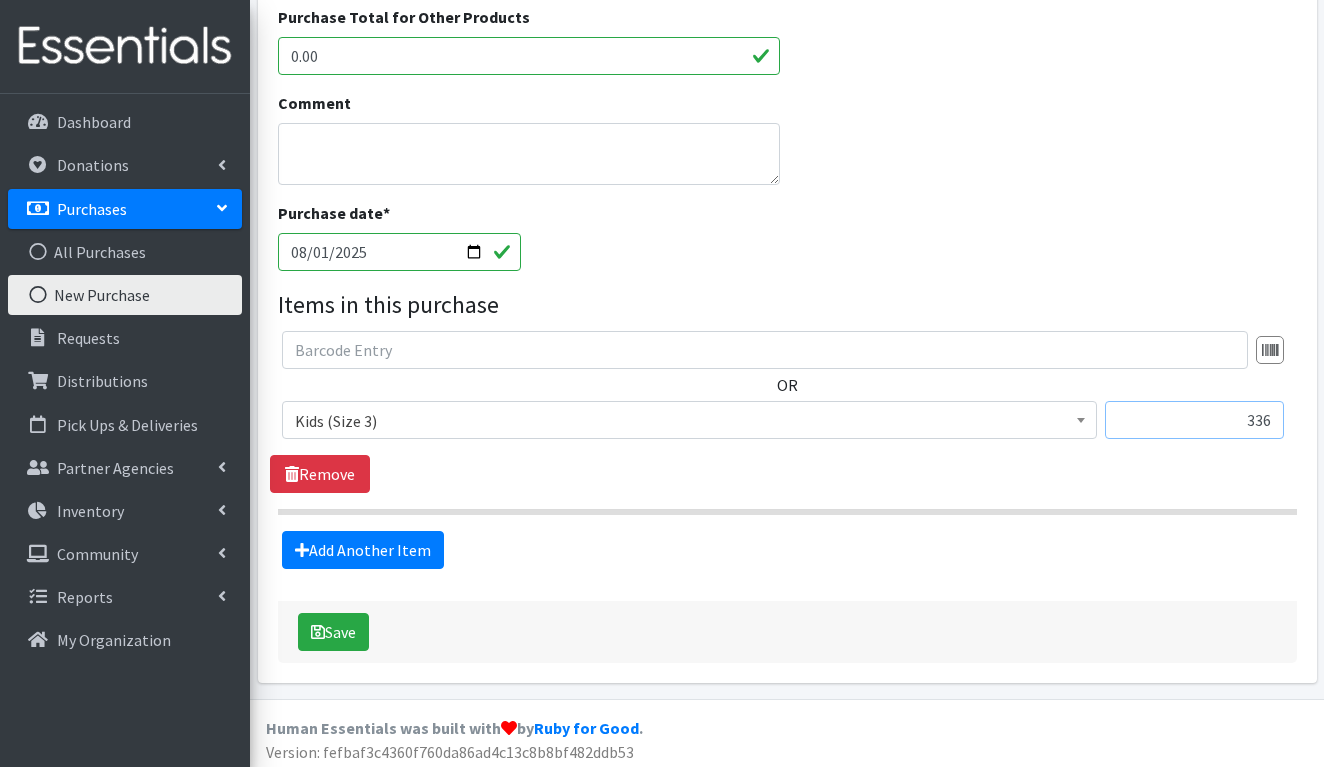 scroll, scrollTop: 701, scrollLeft: 0, axis: vertical 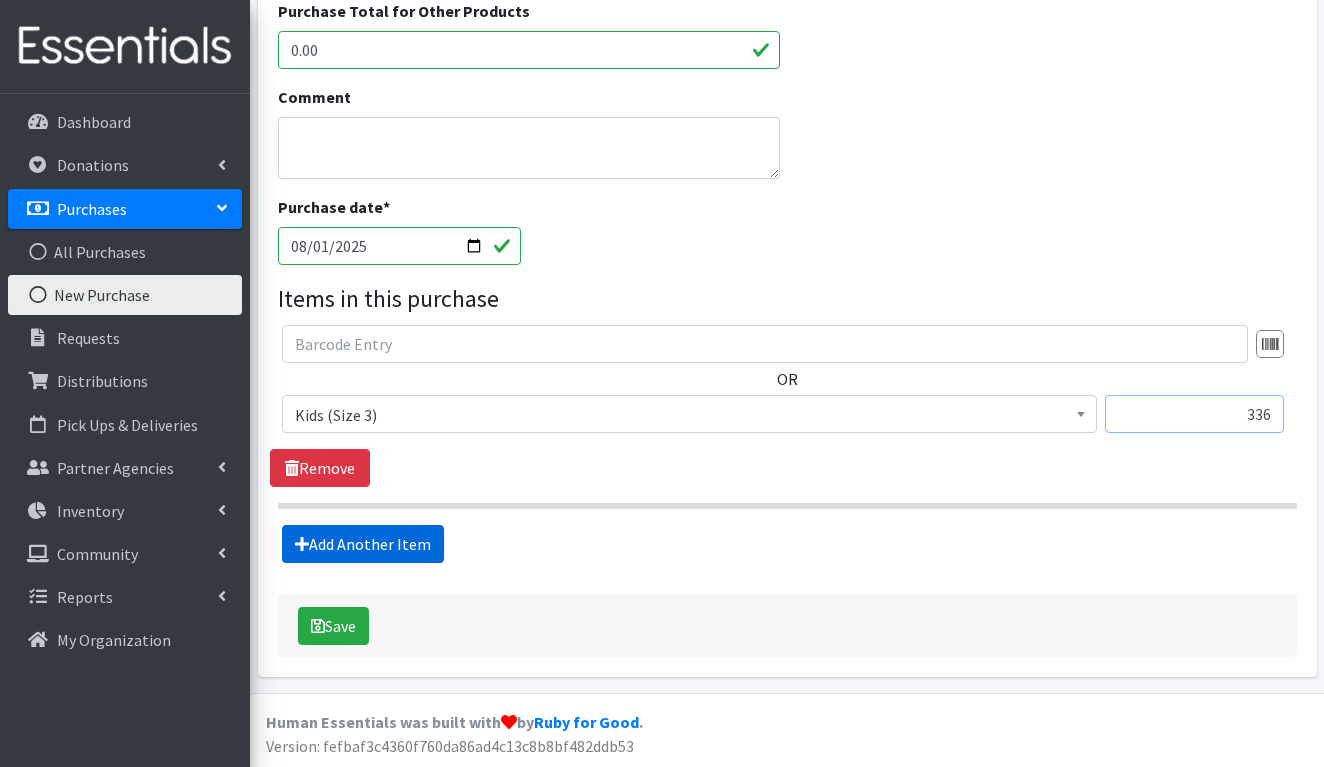 type on "336" 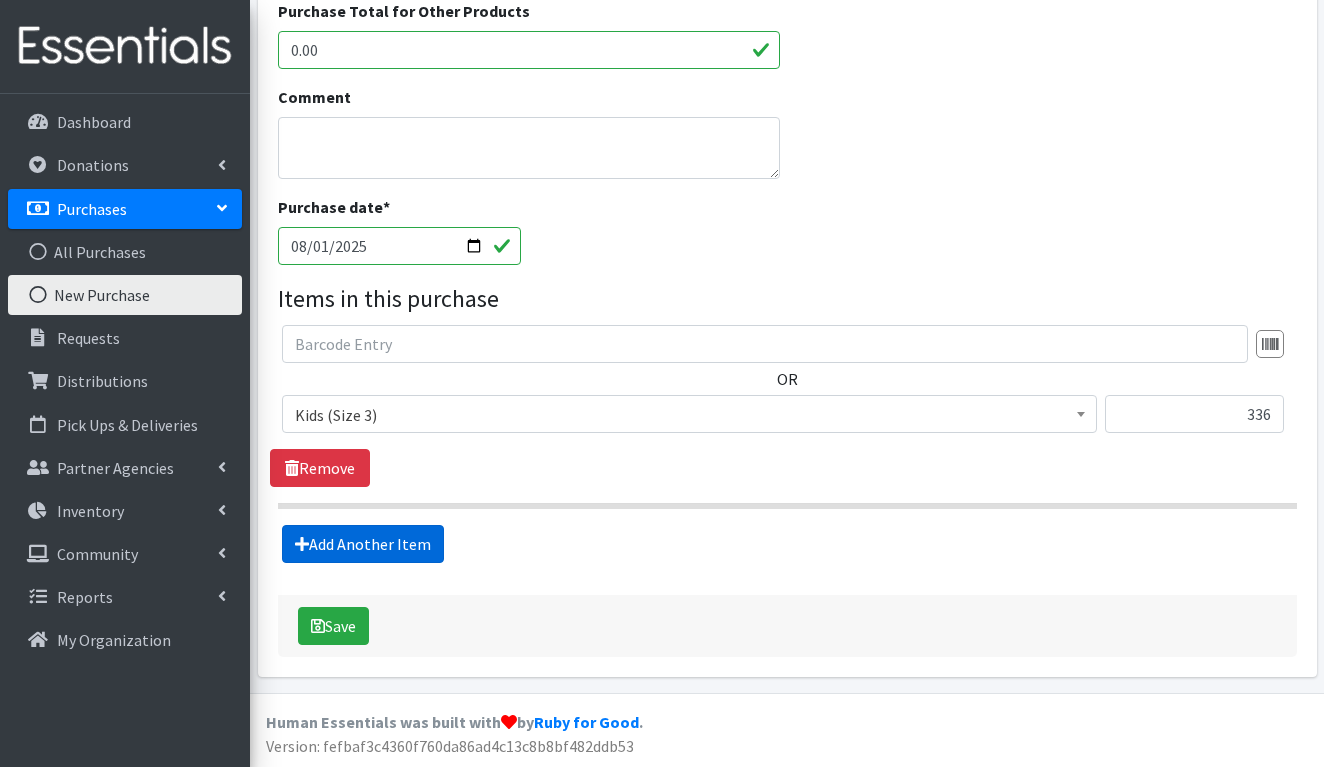 click on "Add Another Item" at bounding box center [363, 544] 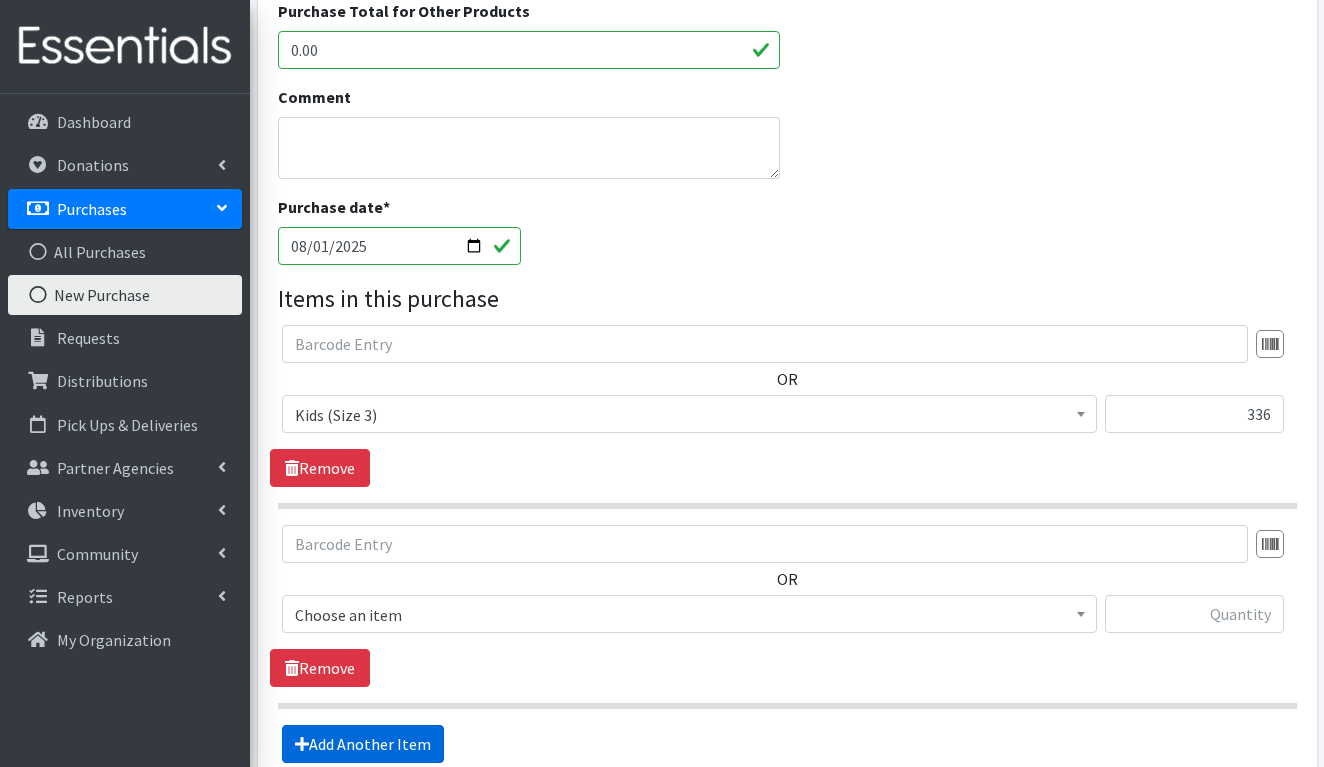 scroll, scrollTop: 901, scrollLeft: 0, axis: vertical 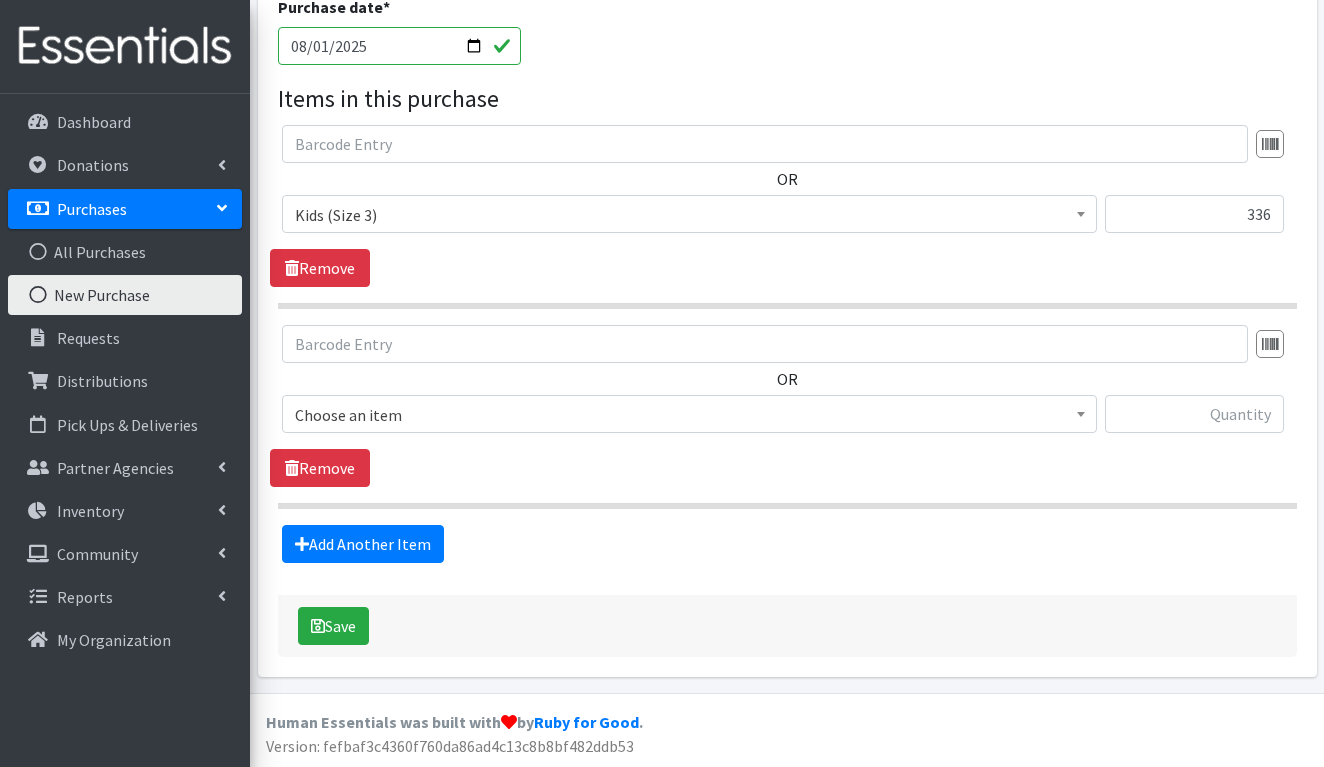 click on "Choose an item" at bounding box center [689, 415] 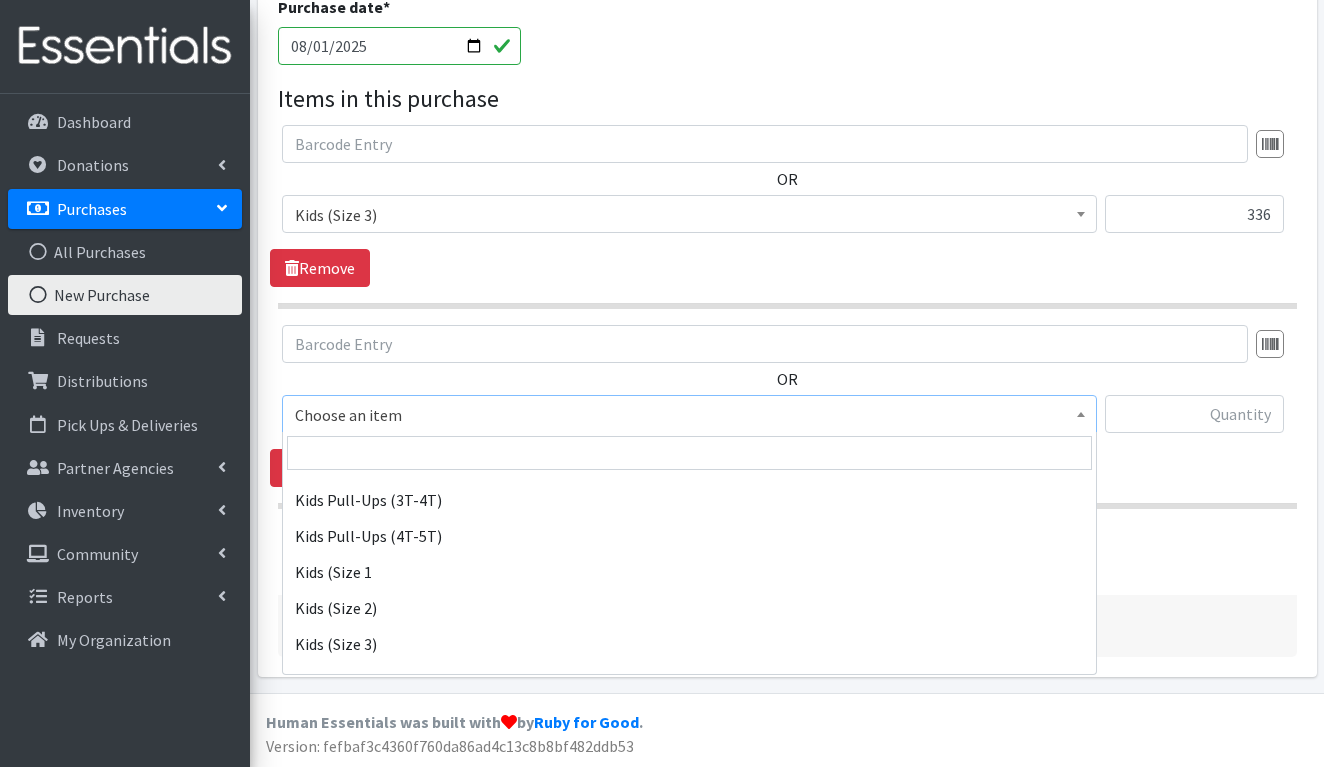 scroll, scrollTop: 636, scrollLeft: 0, axis: vertical 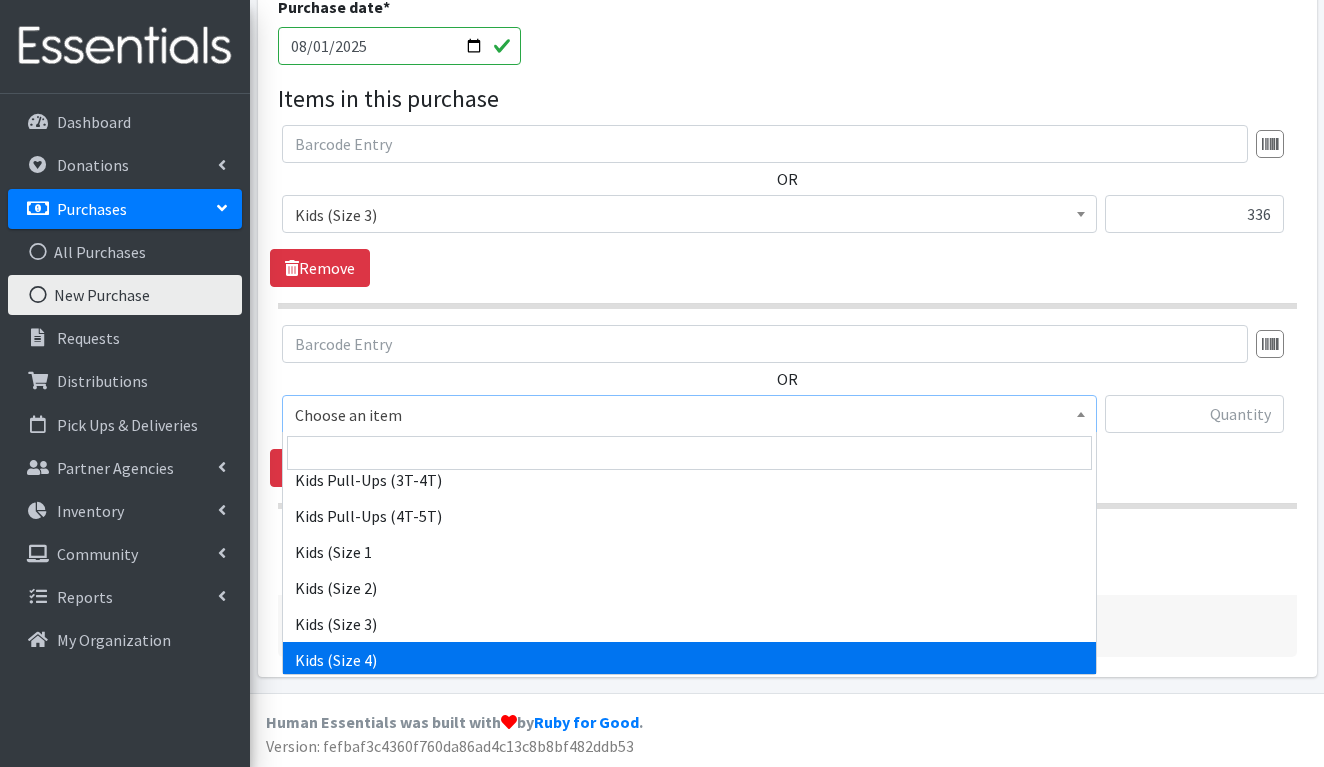 select on "1292" 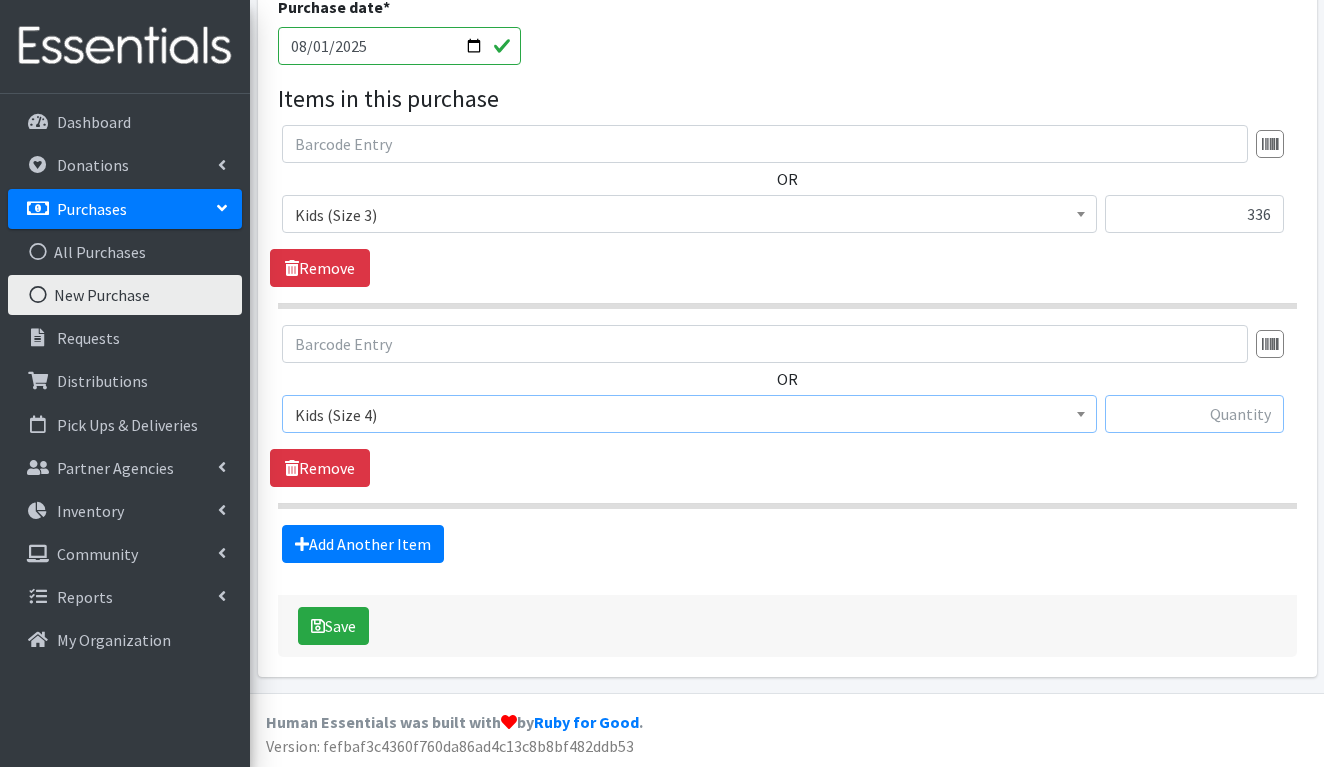 click at bounding box center (1194, 414) 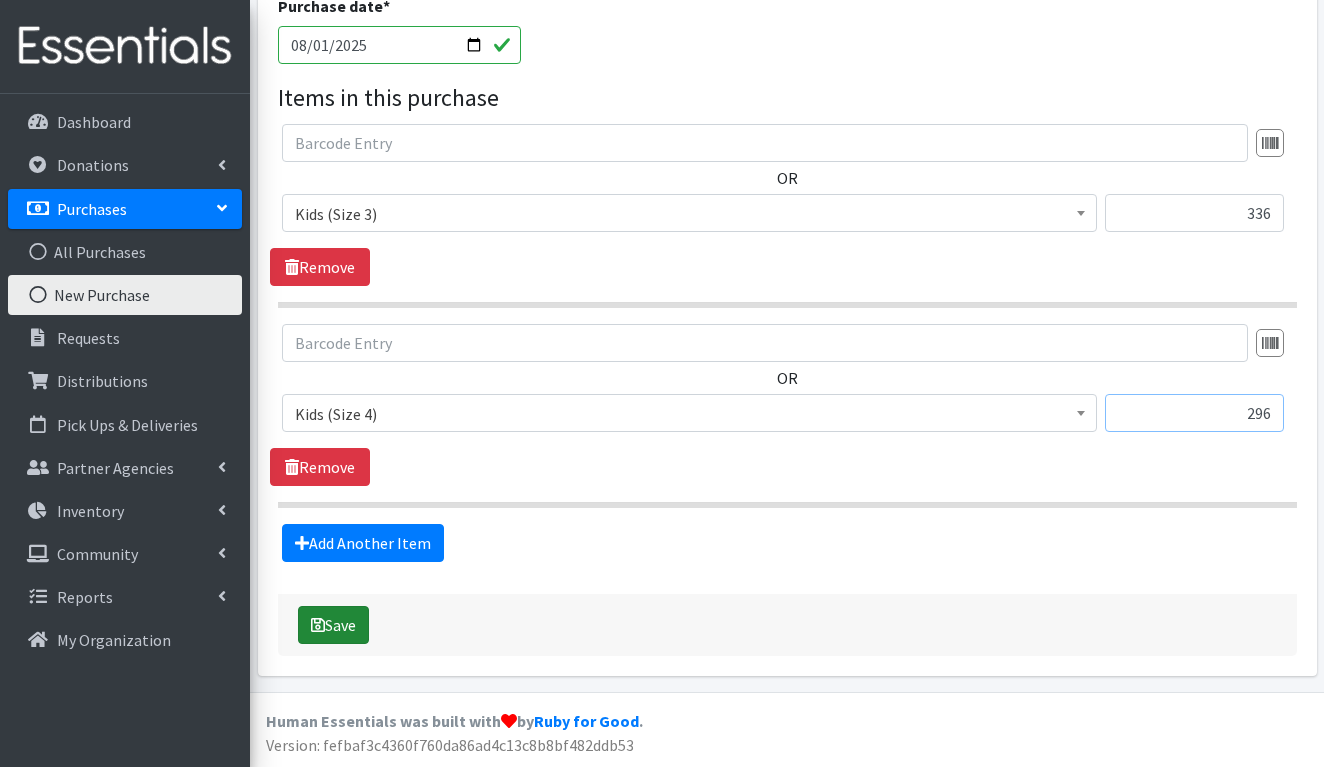 scroll, scrollTop: 901, scrollLeft: 0, axis: vertical 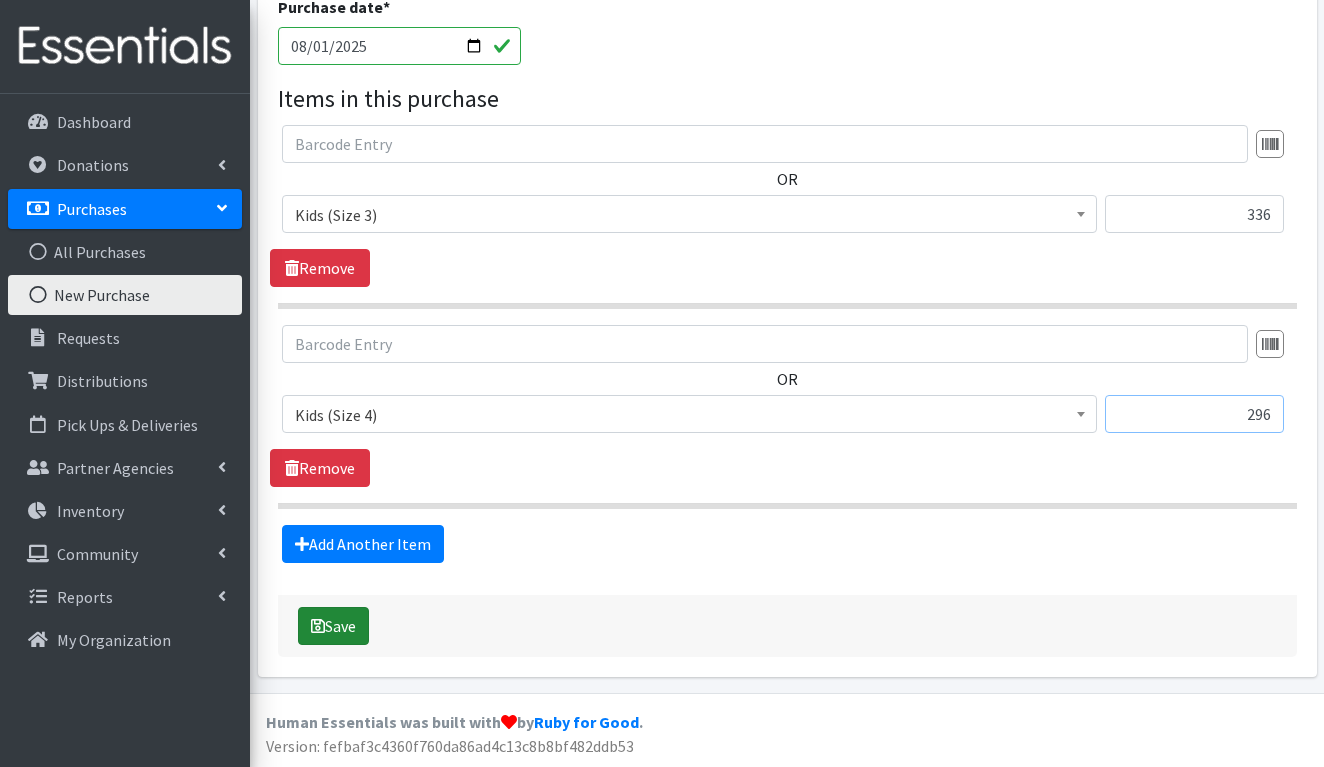 type on "296" 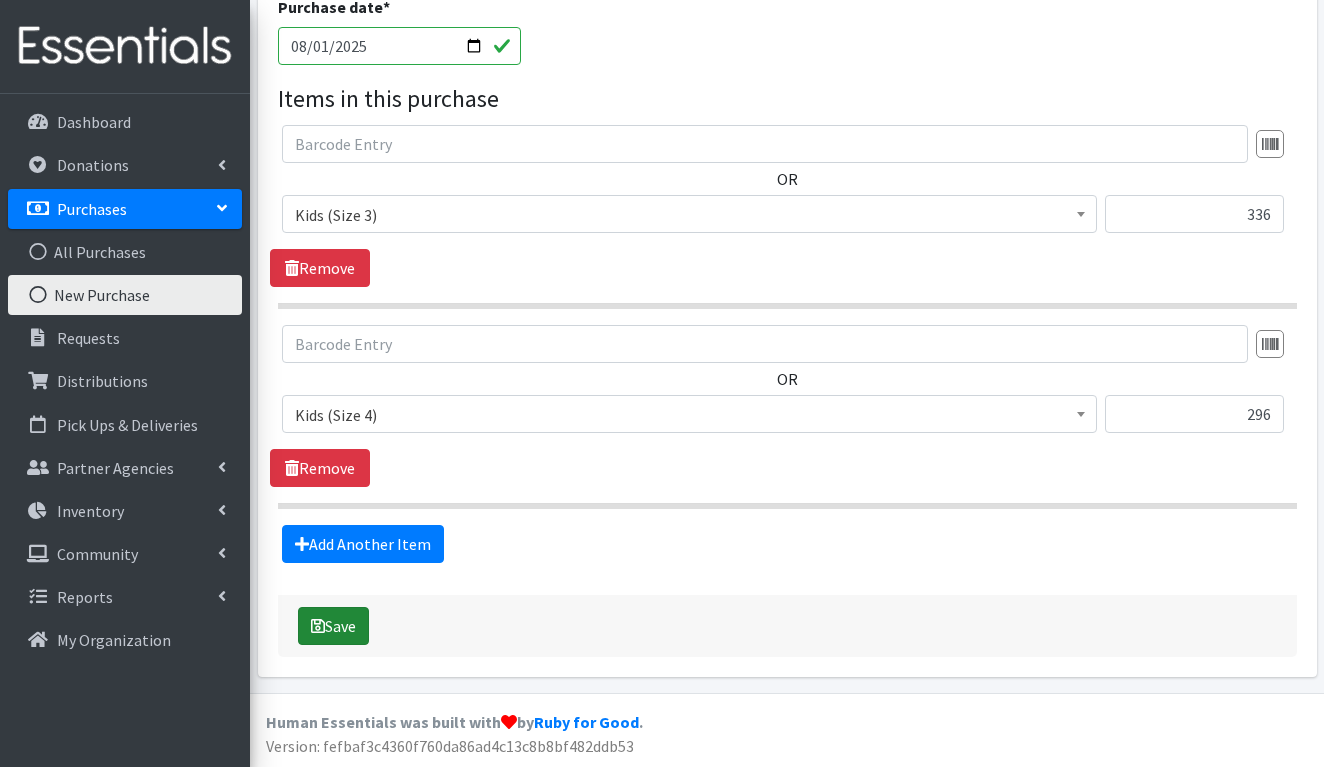 click on "Save" at bounding box center (333, 626) 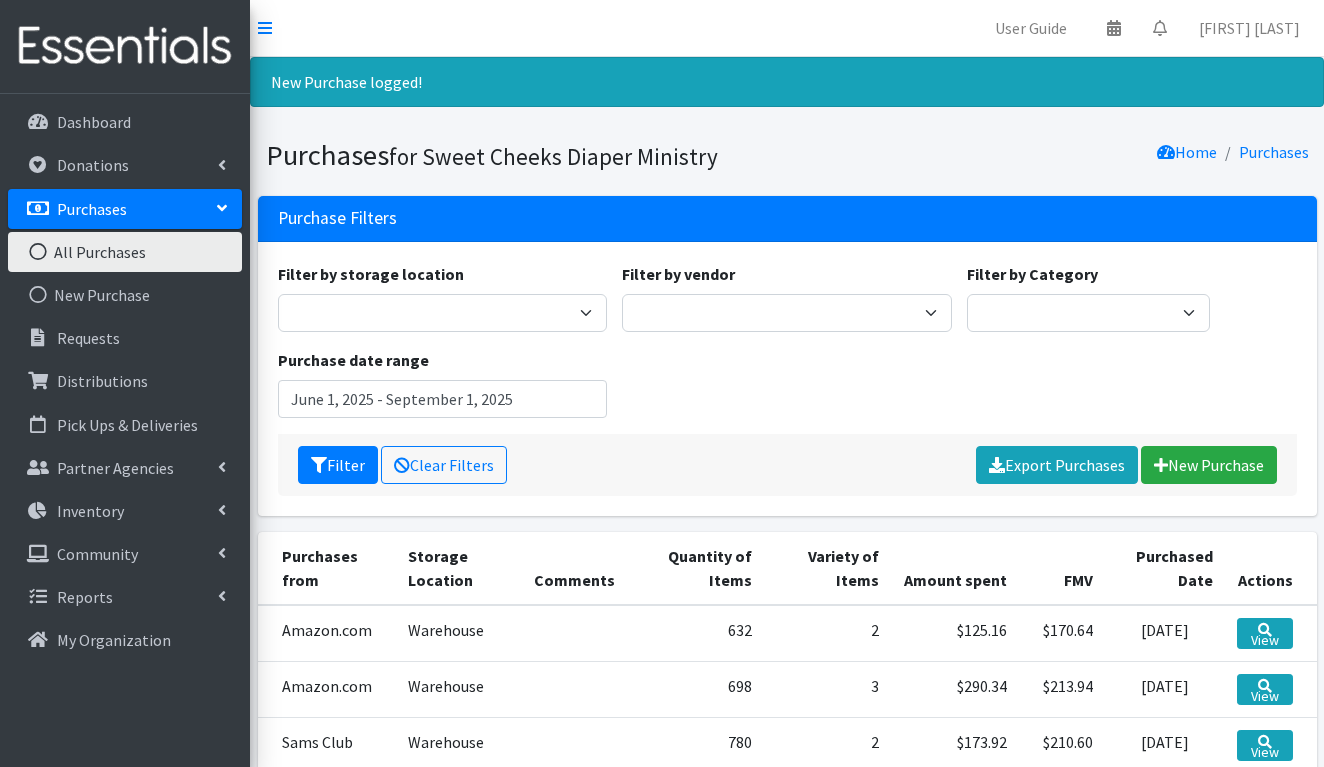 scroll, scrollTop: 0, scrollLeft: 0, axis: both 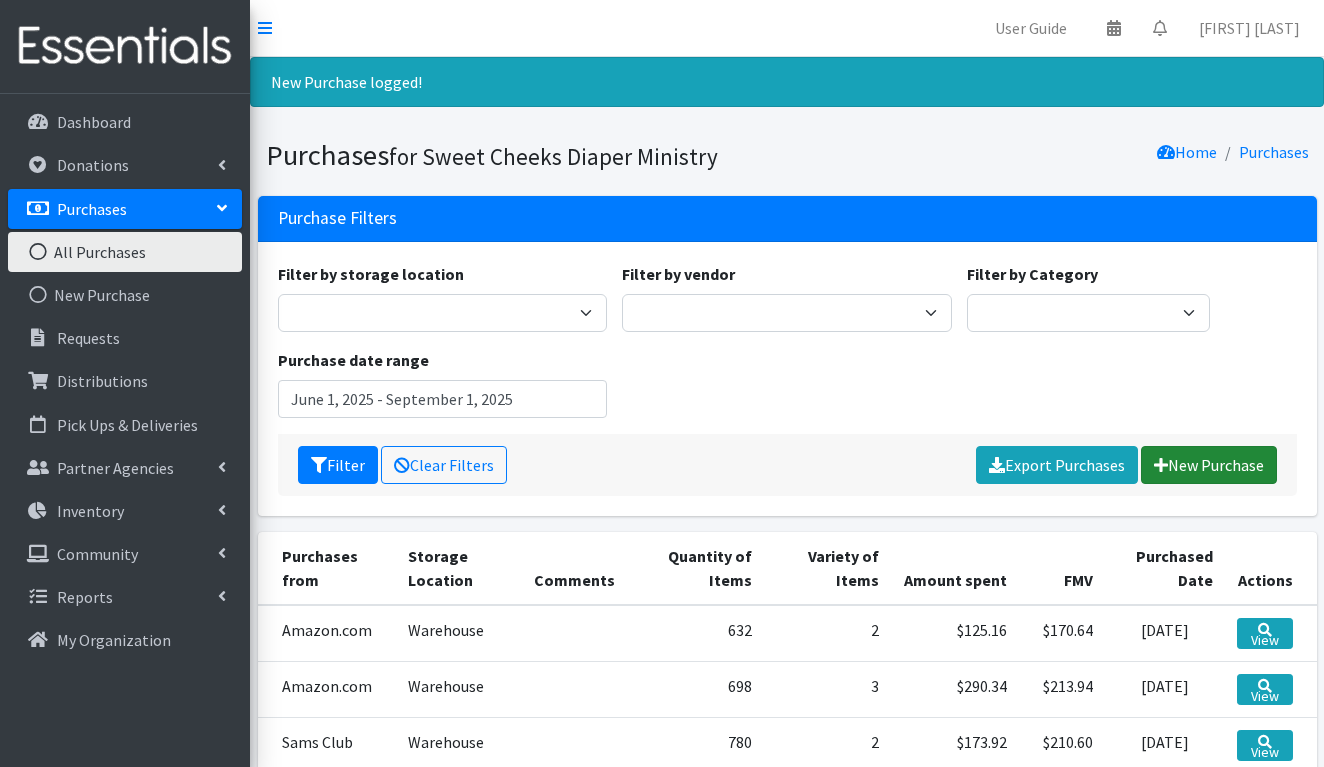 click on "New Purchase" at bounding box center [1209, 465] 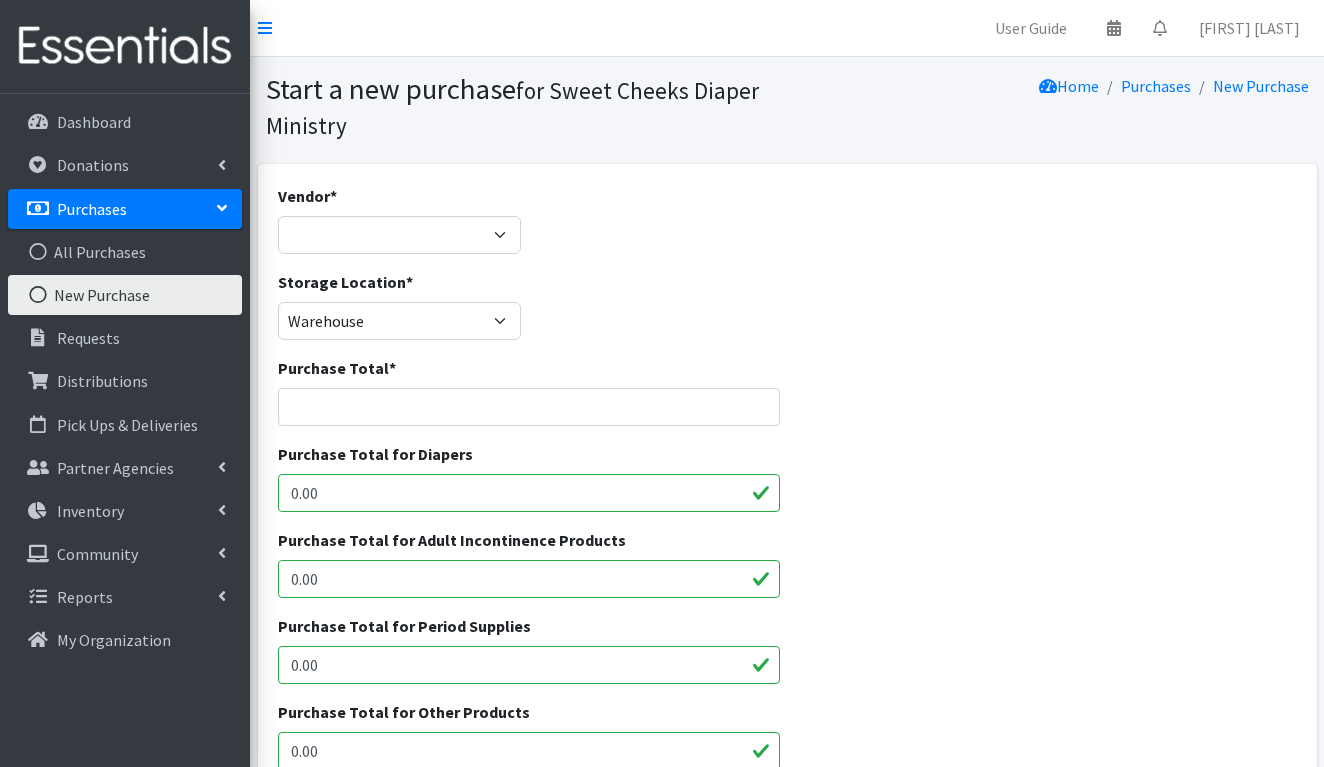 scroll, scrollTop: 0, scrollLeft: 0, axis: both 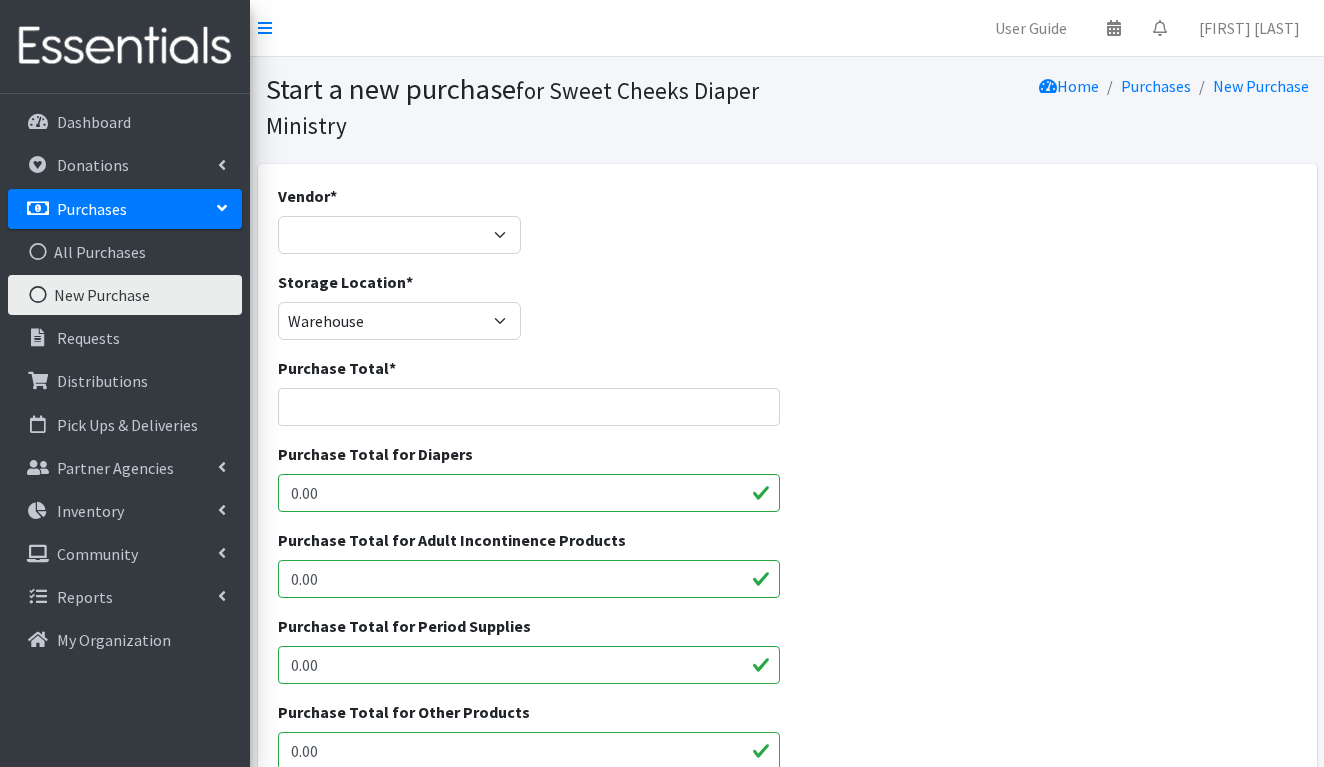 click on "Vendor   *
Amazon.com
[ORGANIZATION]
Costco
Good360
[ORGANIZATION]
JSL Partners, Inc
Kroger
McKesson
Medline
Sams Club
Target
Walgreens
Walmart ---Not Listed---" at bounding box center [399, 227] 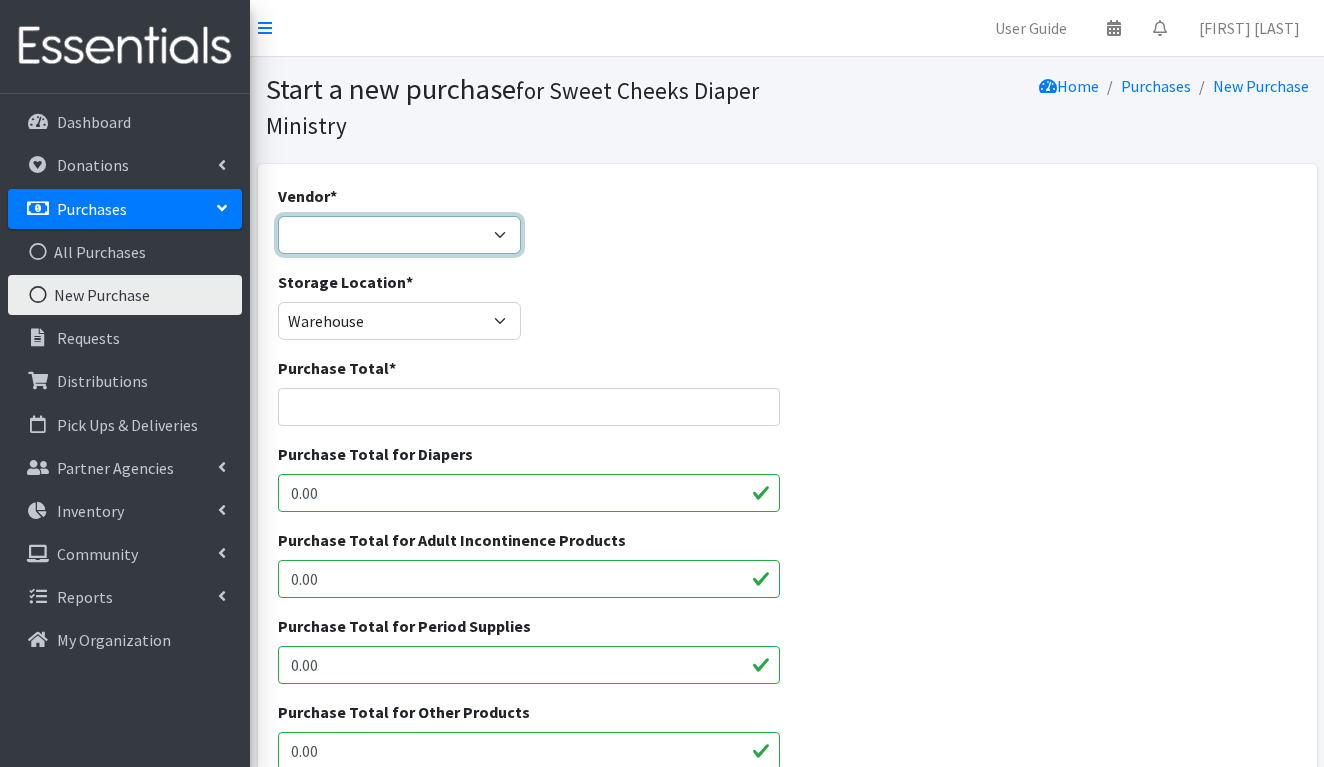 select on "123" 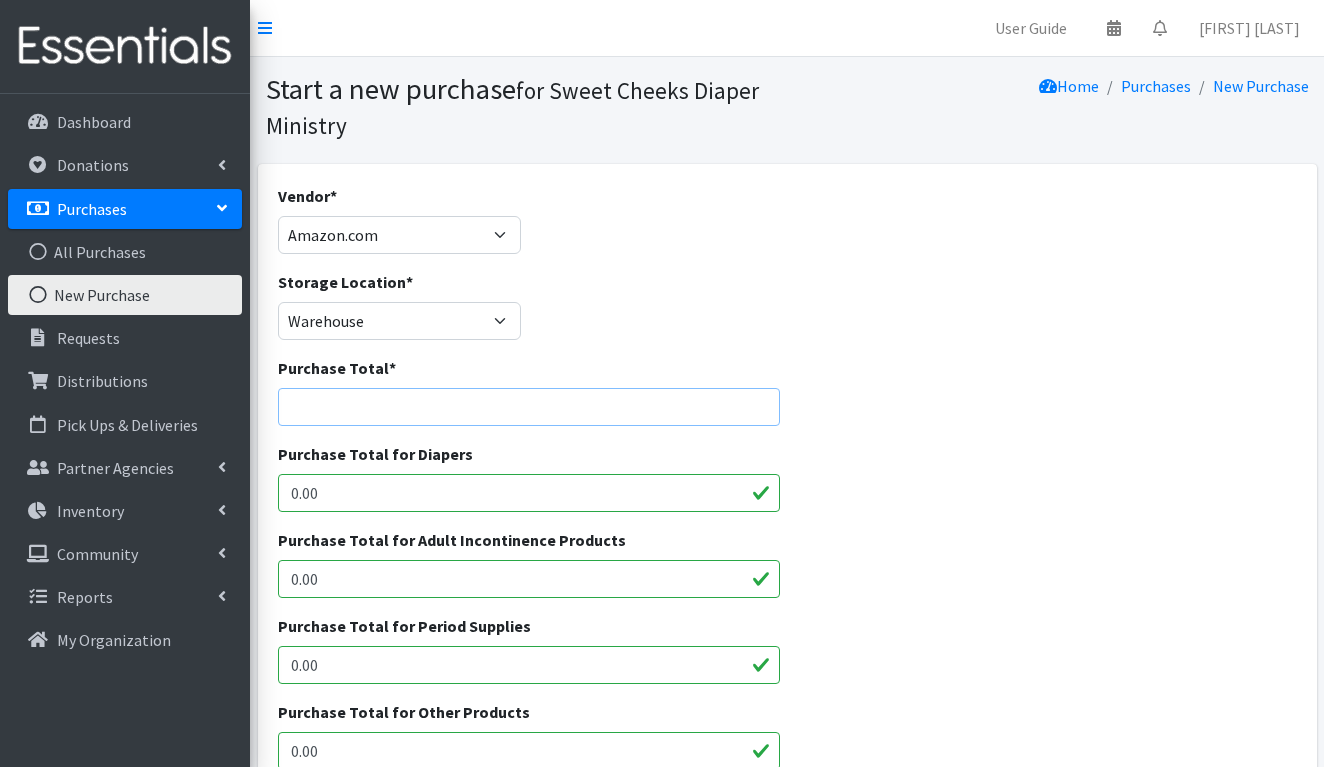 click on "Purchase Total  *" at bounding box center (529, 407) 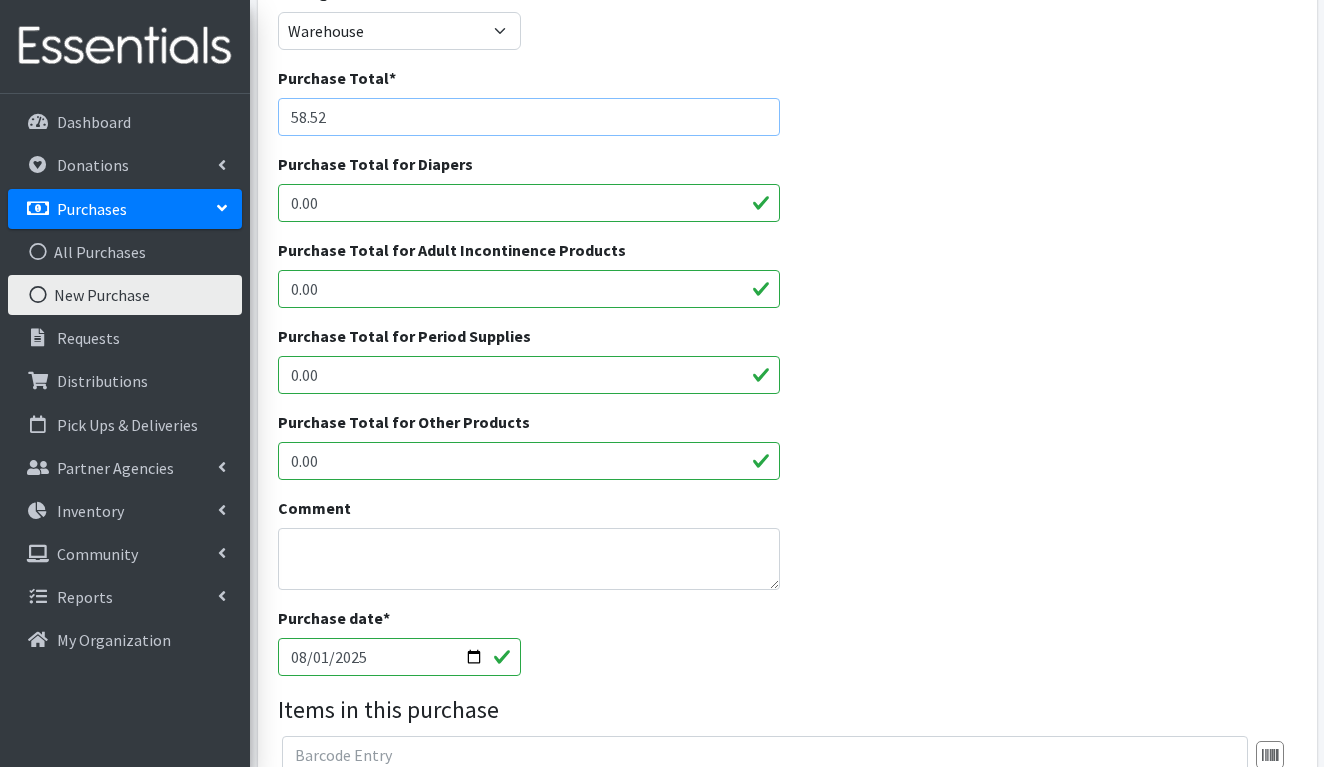 scroll, scrollTop: 316, scrollLeft: 0, axis: vertical 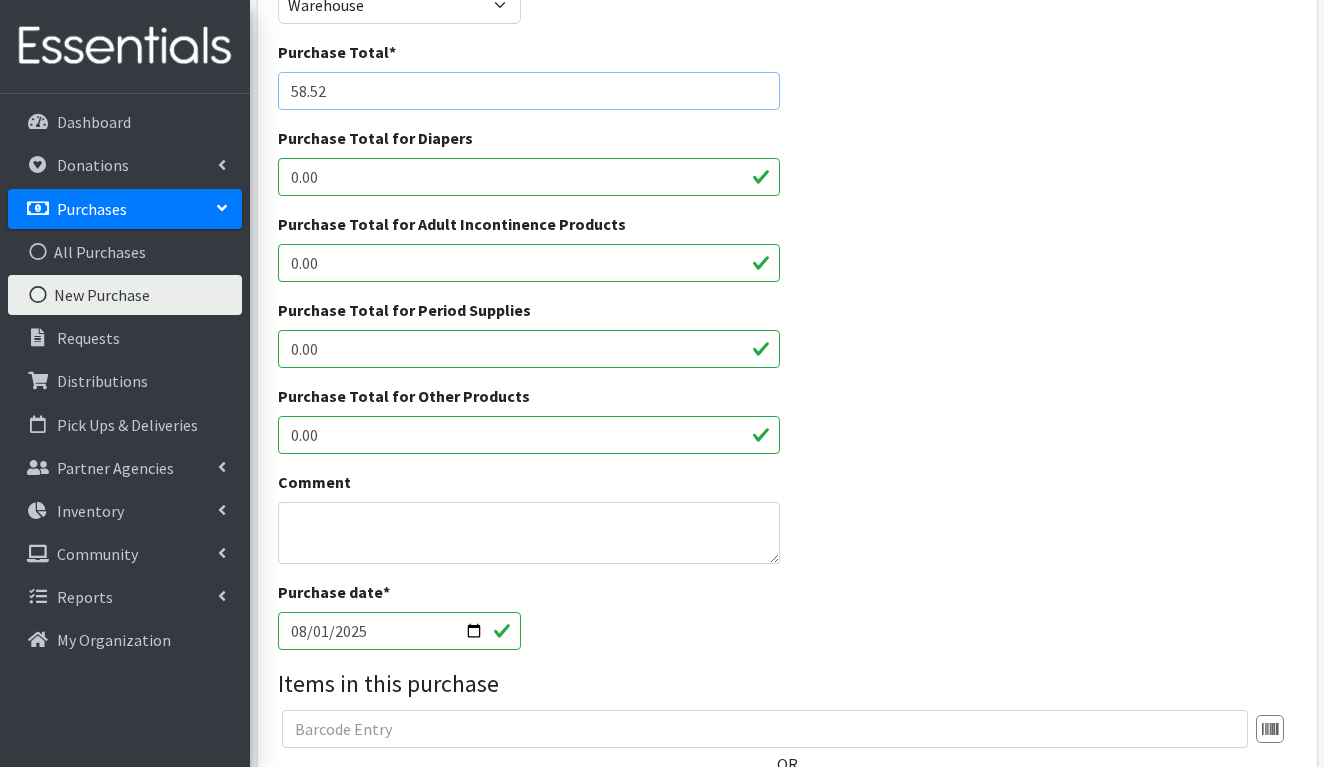 type on "58.52" 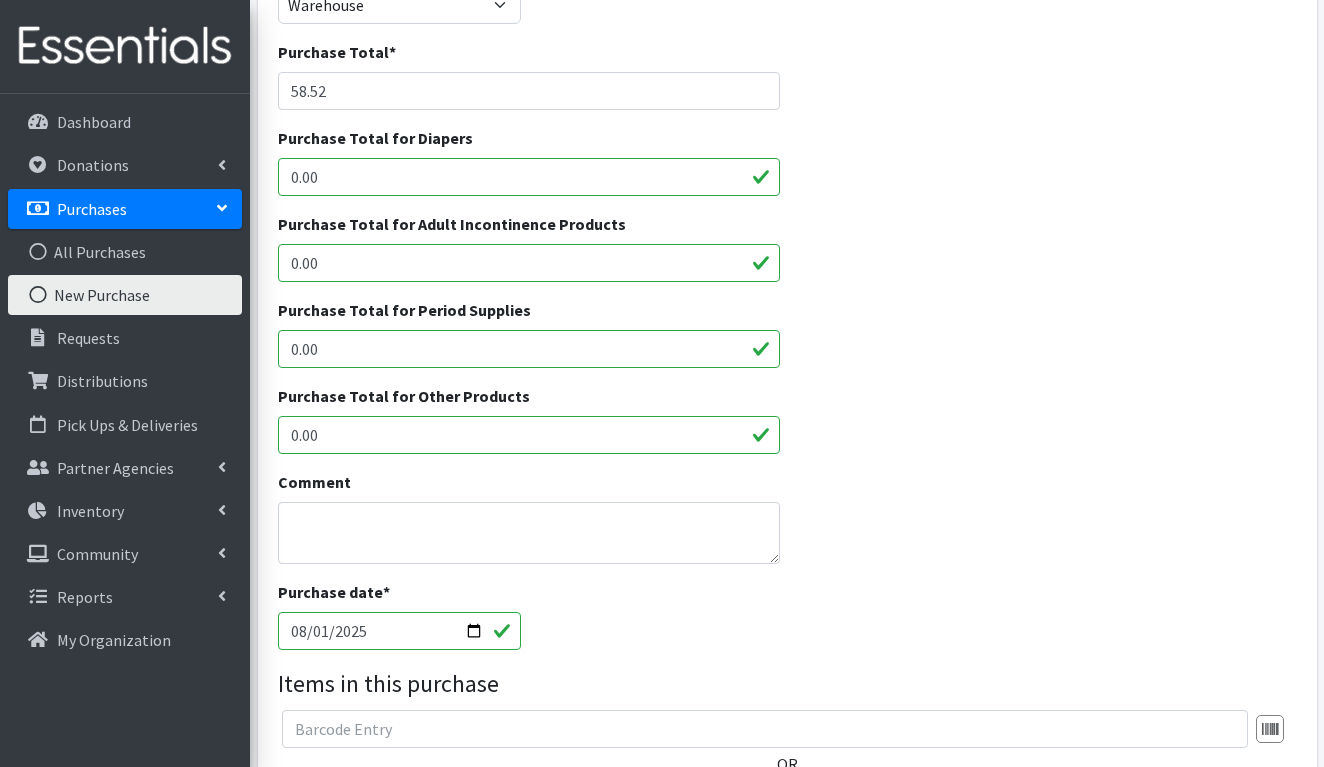 click on "Purchase Total for Diapers 0.00" at bounding box center (528, 169) 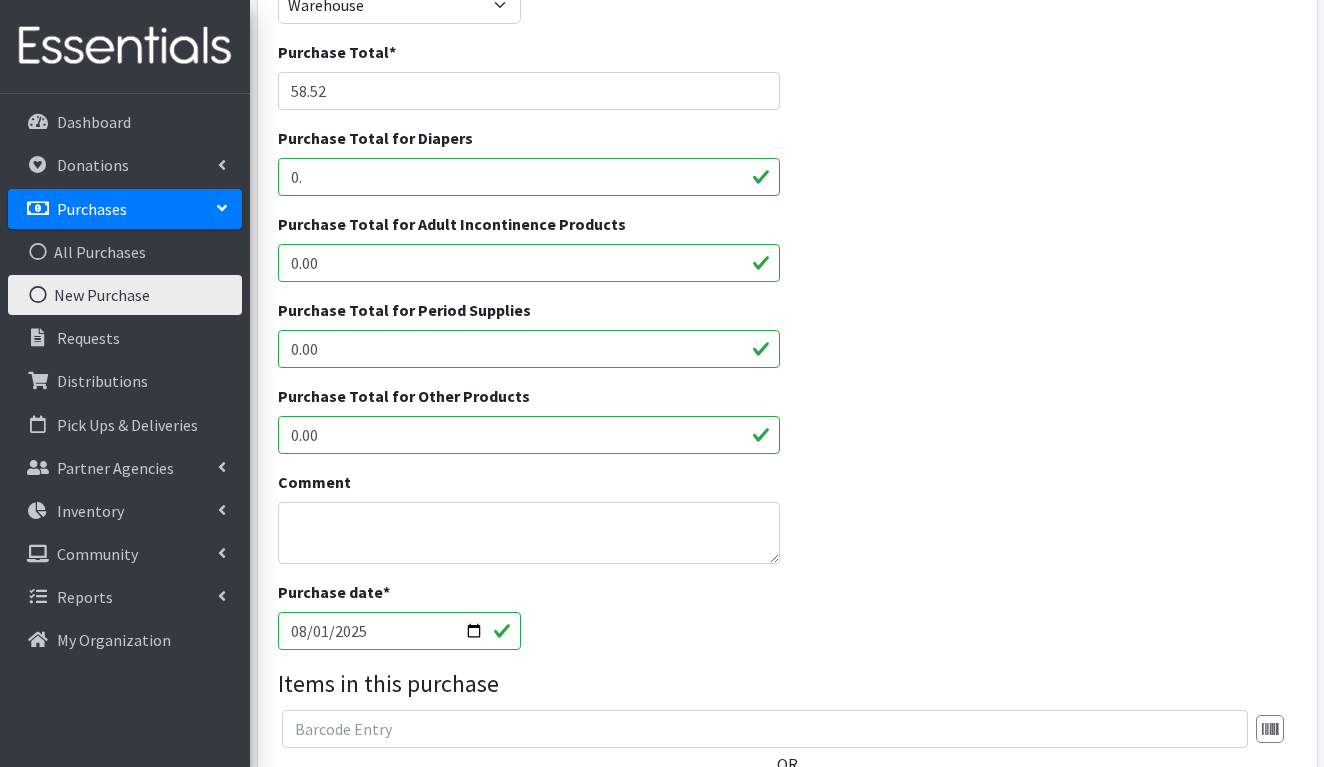 type on "0" 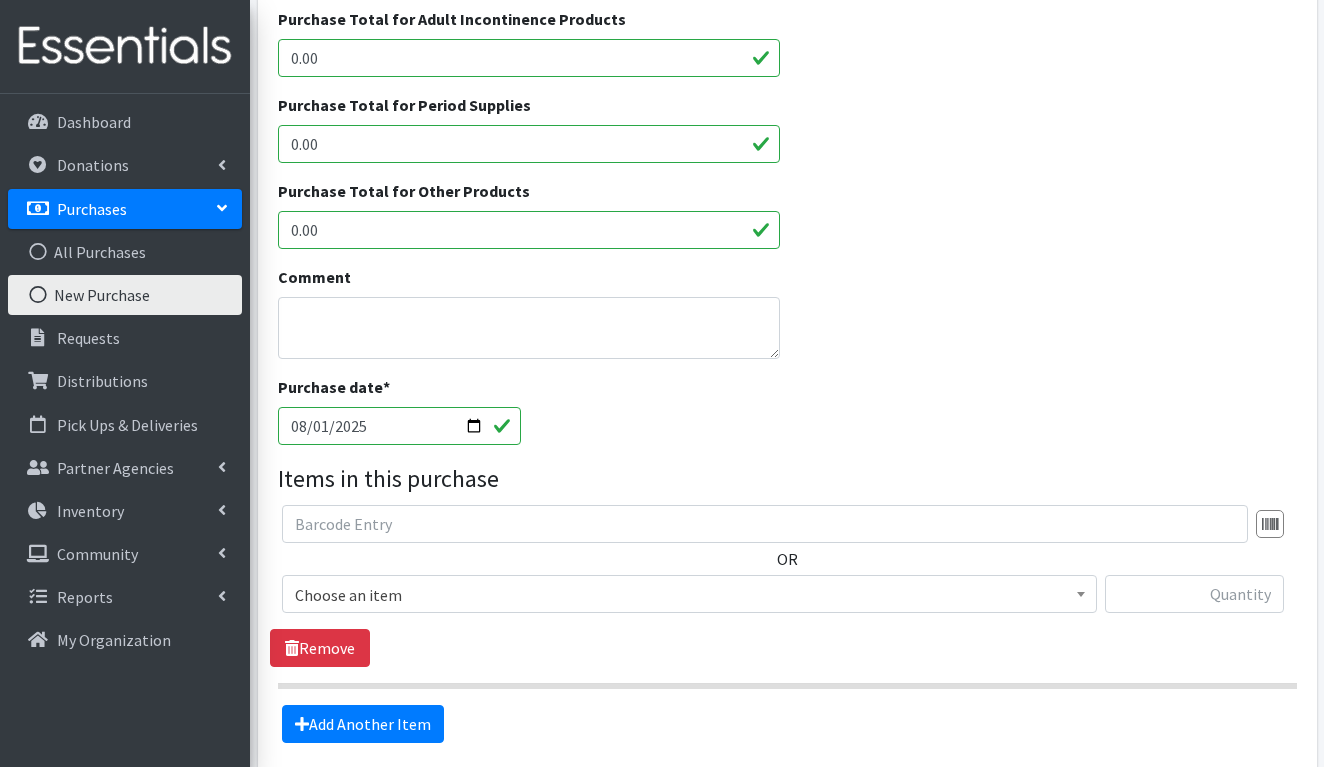 scroll, scrollTop: 525, scrollLeft: 0, axis: vertical 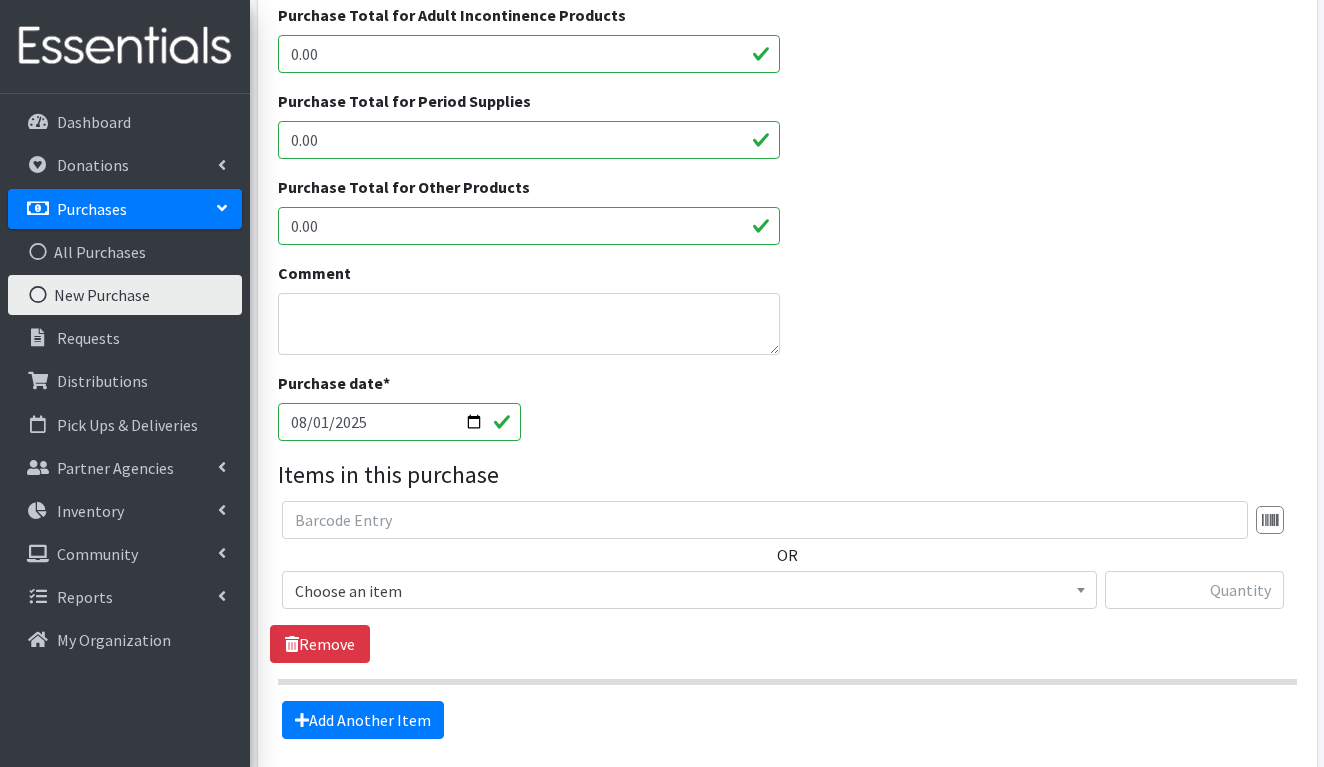 type on "58.52" 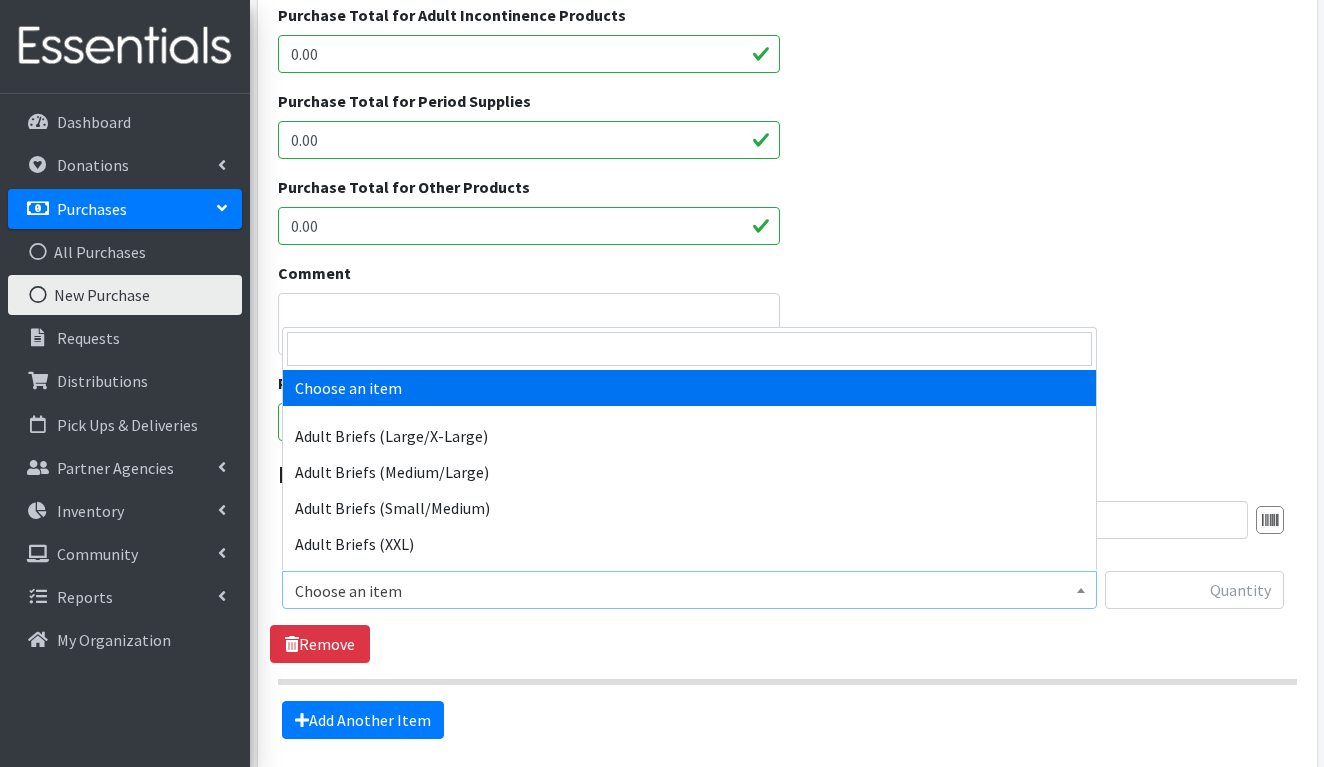 click on "Choose an item" at bounding box center [689, 591] 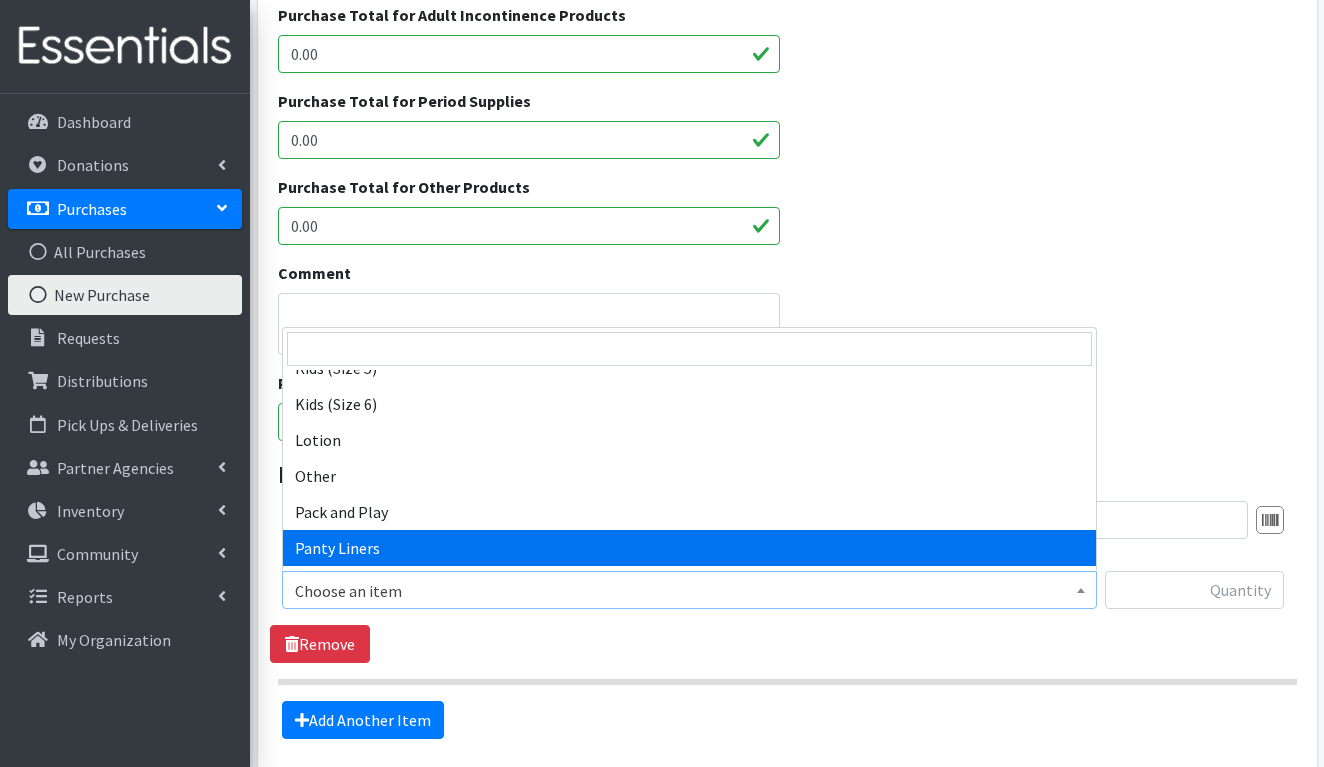 scroll, scrollTop: 834, scrollLeft: 0, axis: vertical 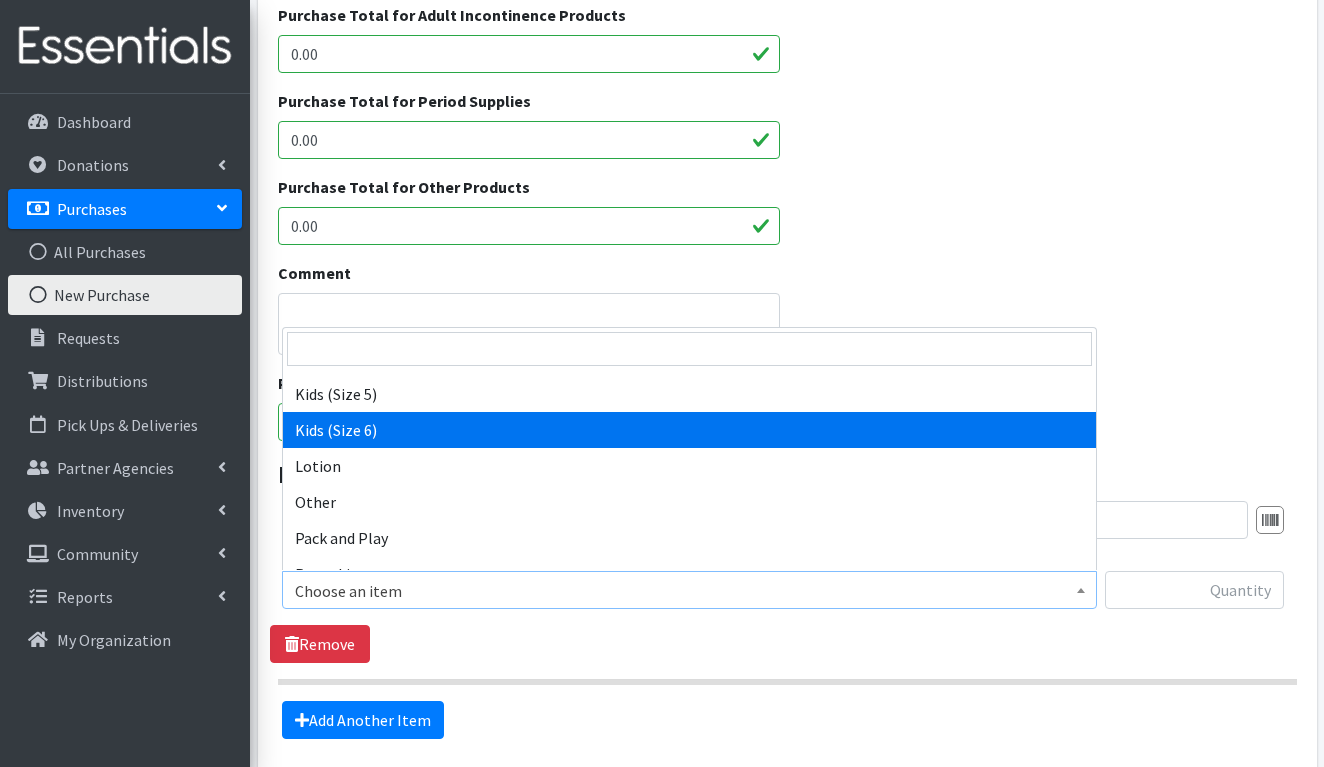 select on "1286" 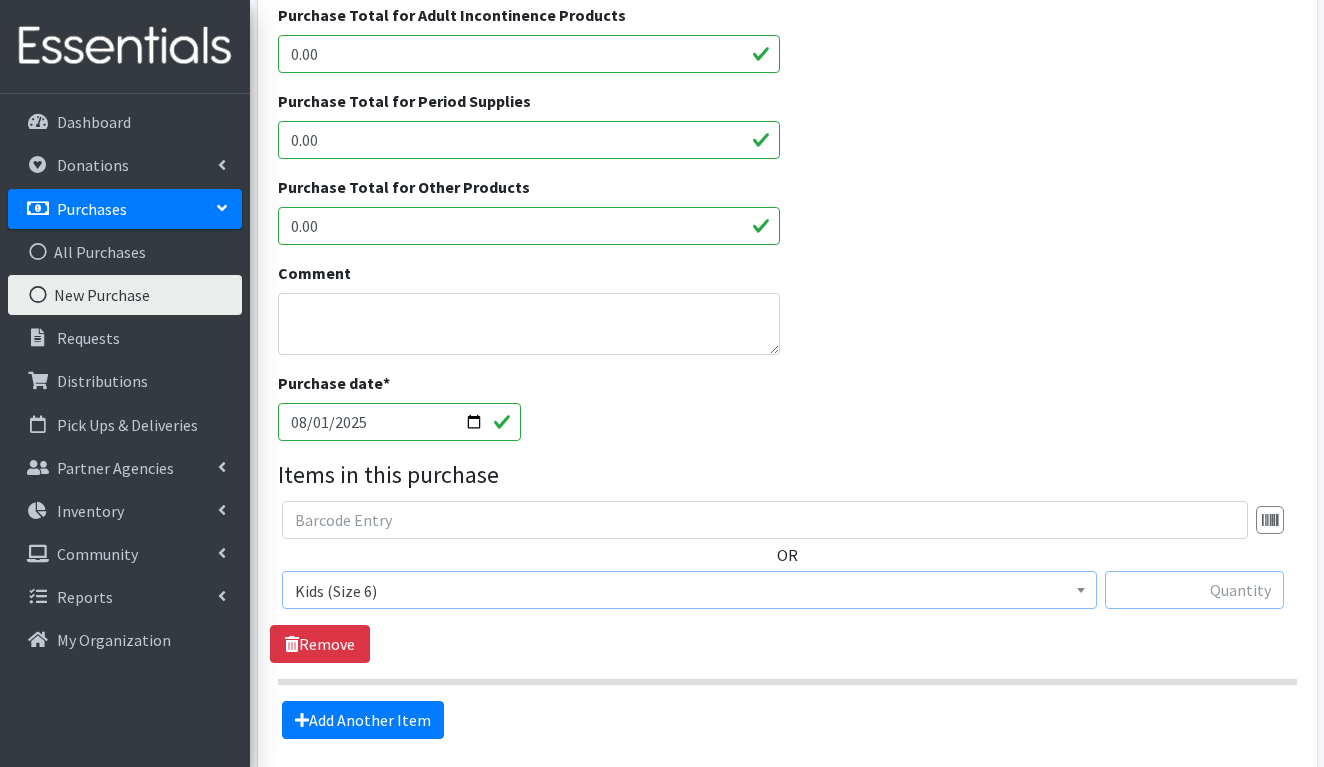 click at bounding box center (1194, 590) 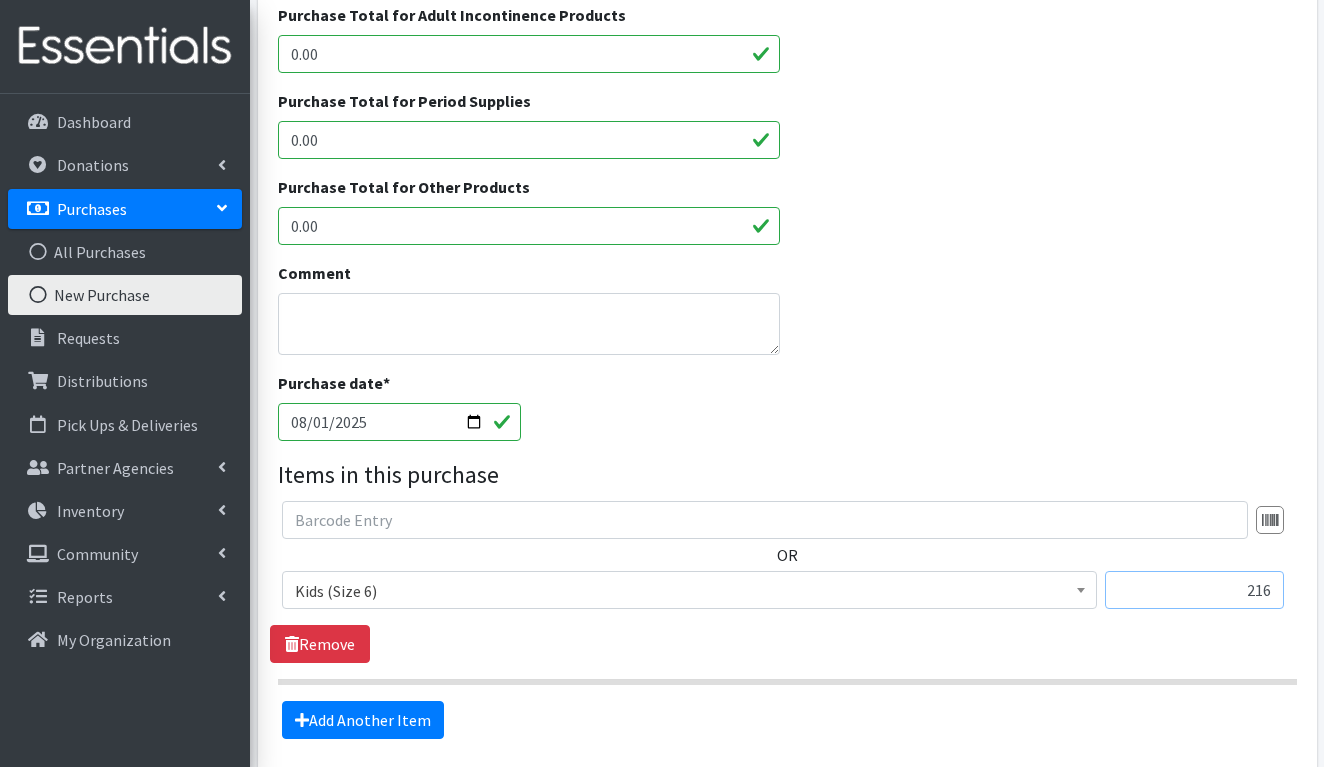 type on "216" 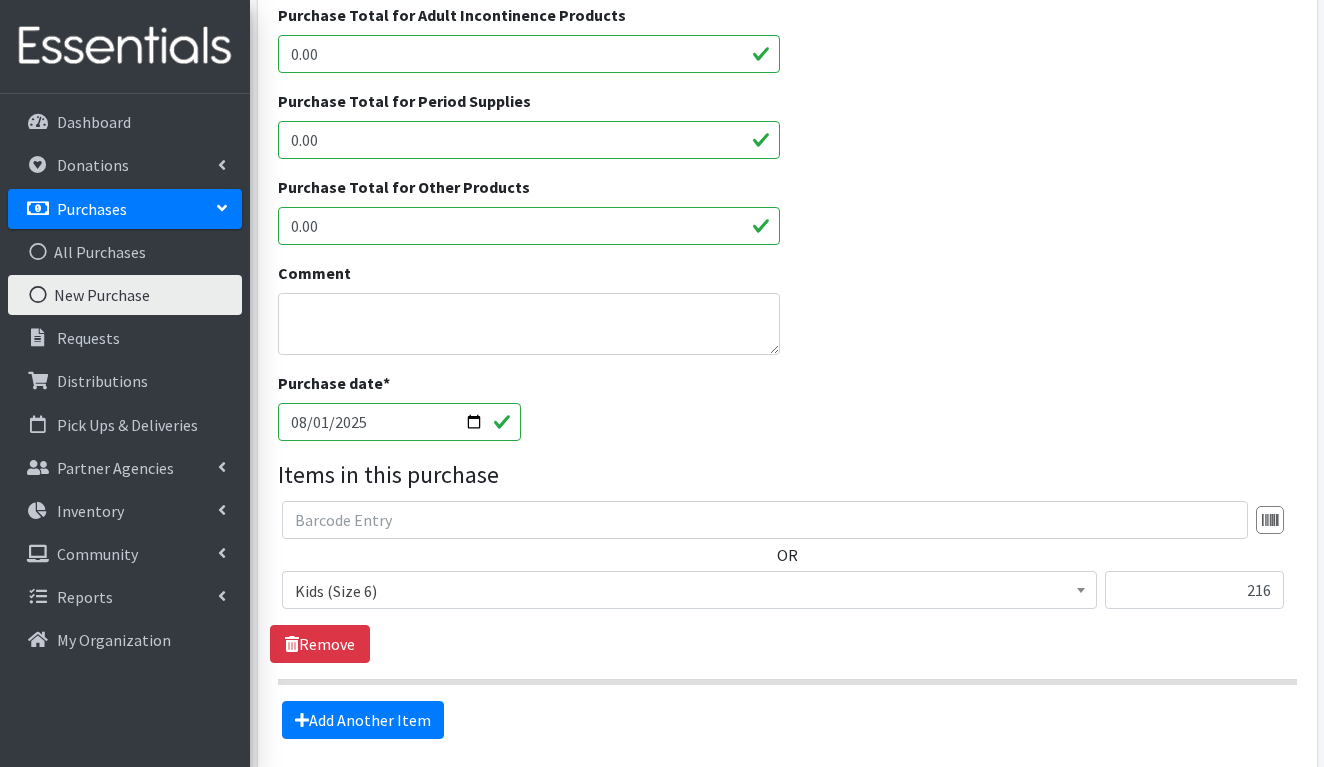 click on "Vendor   *
Amazon.com
Bare Needs Diaper Bank - Midsouth Food Bank
Costco
Good360
Huggies-NDBN P2P
Jet Cares
JSL Partners, Inc
Kroger
McKesson
Medline
Sams Club
Target
Walgreens
Walmart ---Not Listed---
Storage Location  * Warehouse
Purchase Total  * 58.52
Purchase Total for Diapers 58.52
Purchase Total for Adult Incontinence Products 0.00
Purchase Total for Period Supplies 0.00
Purchase Total for Other Products 0.00
Comment
Purchase date  * 2025-06-03
Items in this purchase
OR" at bounding box center (787, 246) 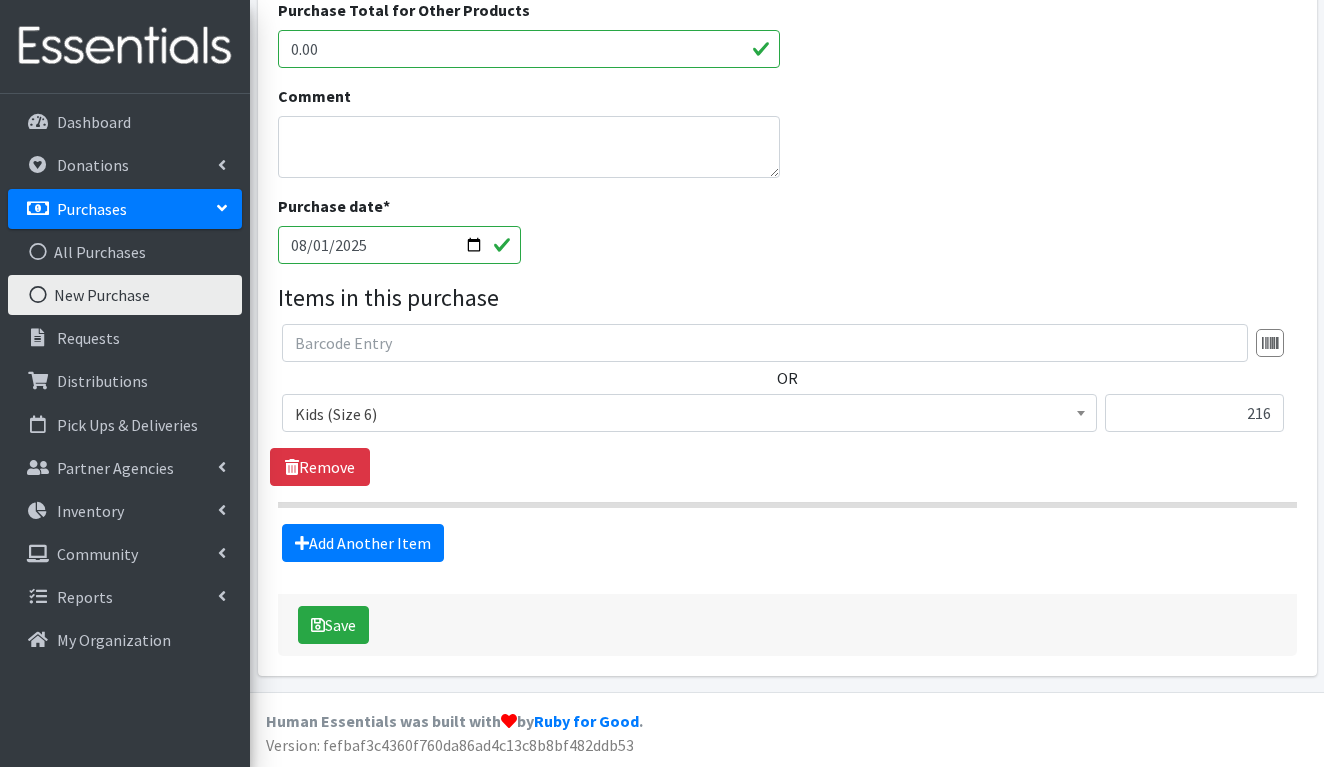 scroll, scrollTop: 701, scrollLeft: 0, axis: vertical 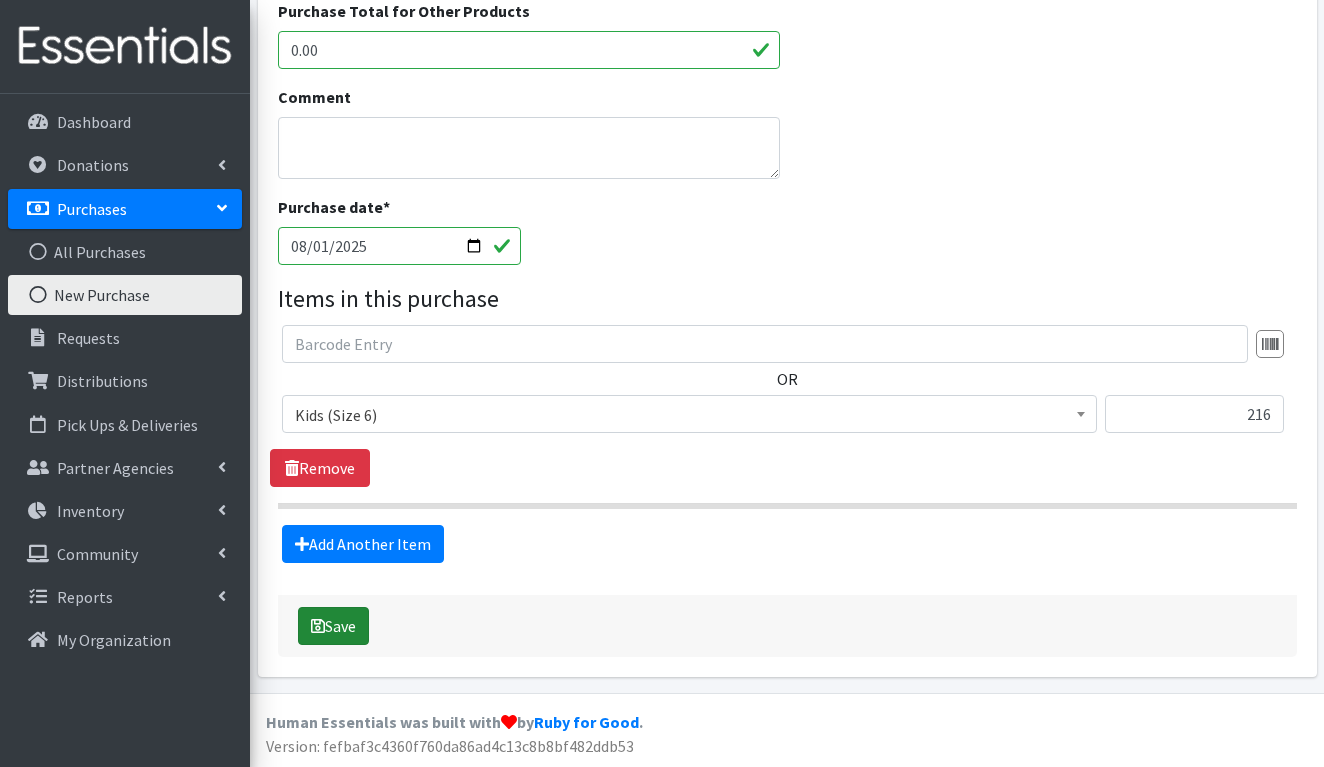 click on "Save" at bounding box center (333, 626) 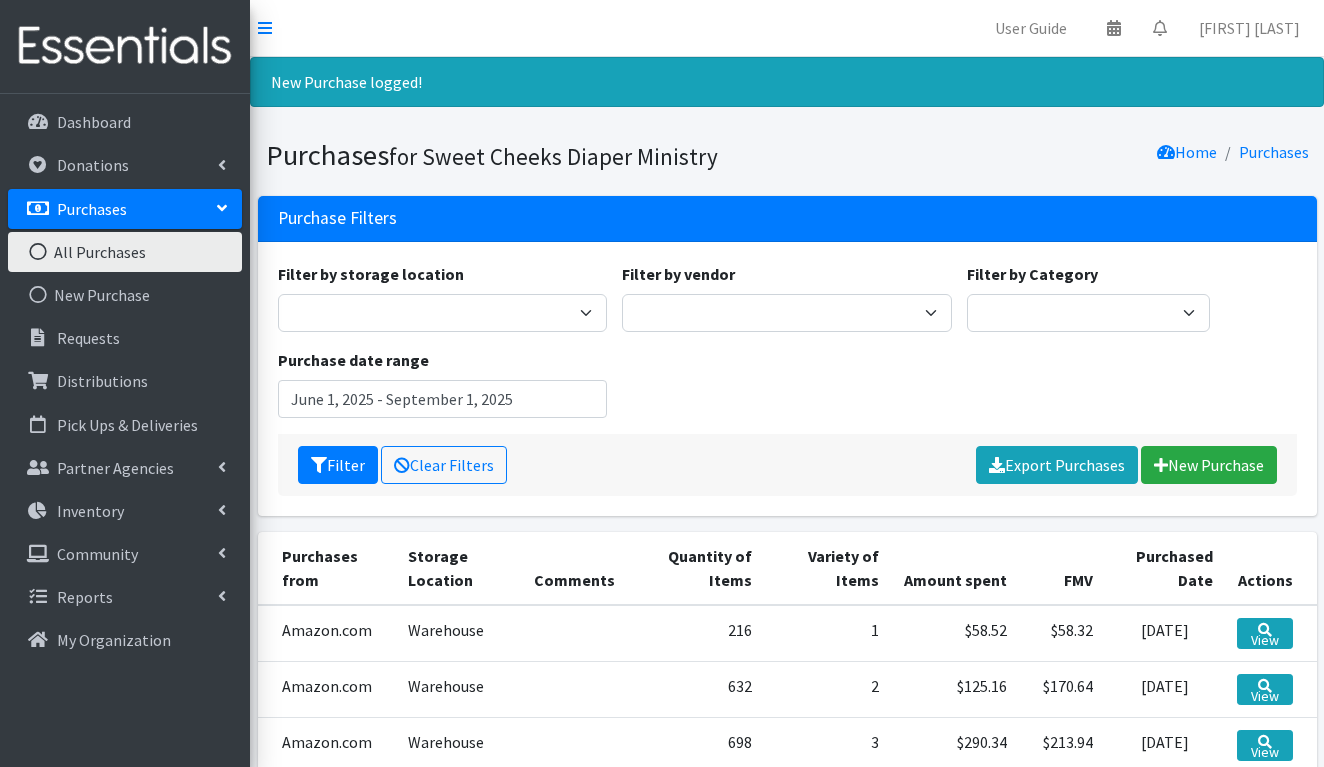 scroll, scrollTop: 0, scrollLeft: 0, axis: both 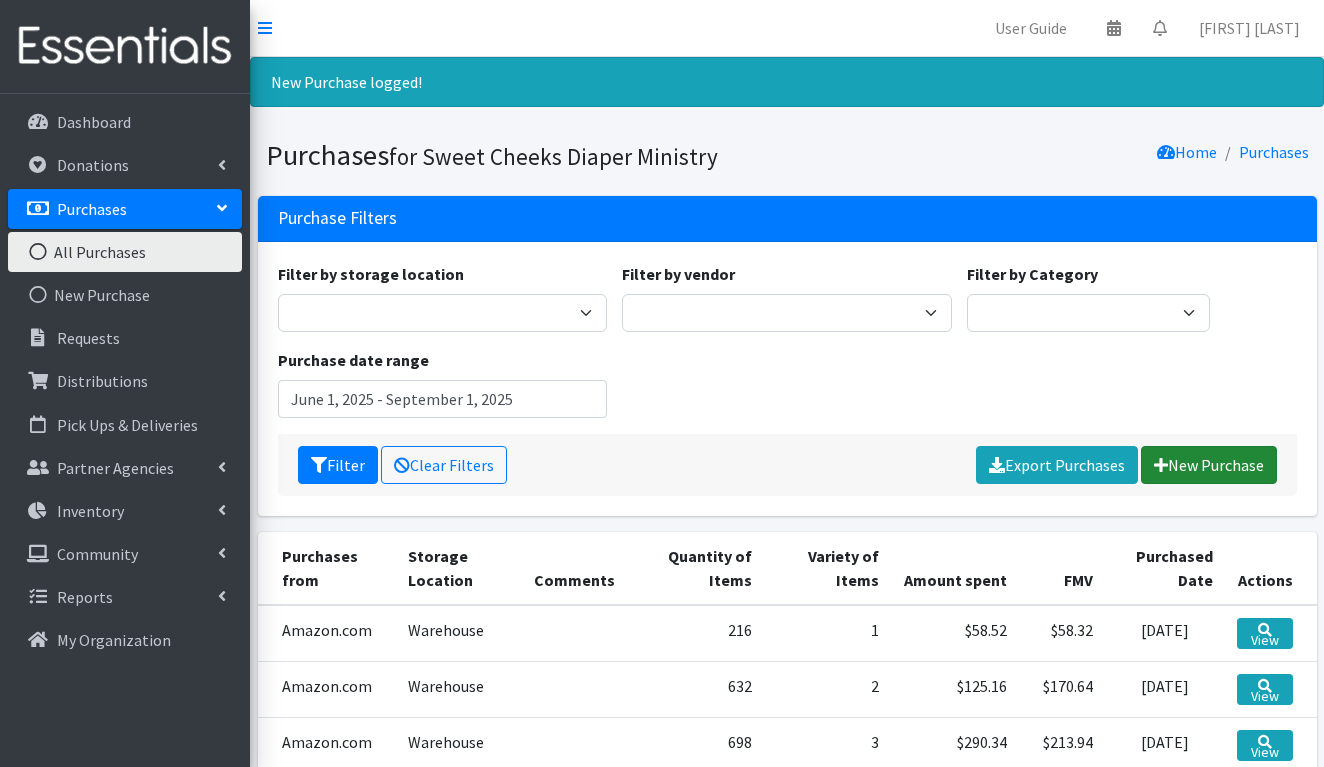 click on "New Purchase" at bounding box center (1209, 465) 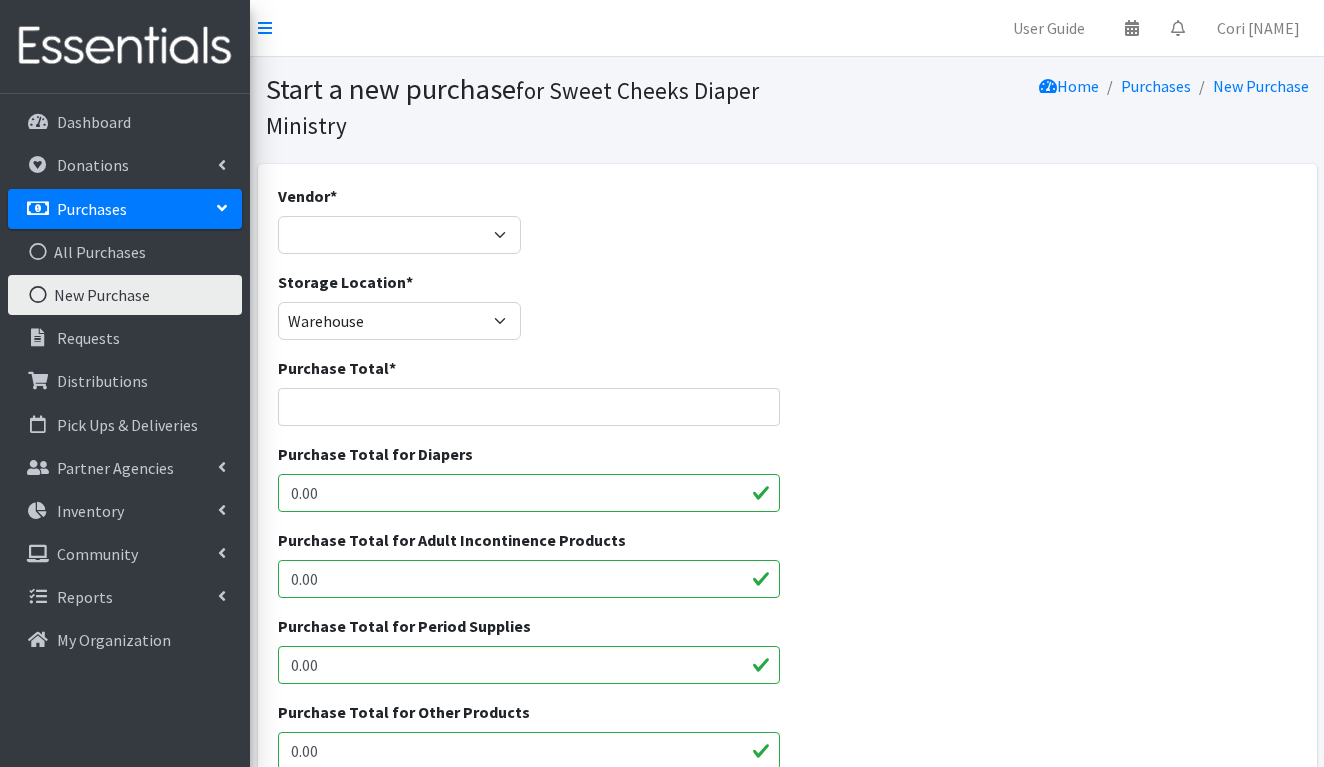 scroll, scrollTop: 0, scrollLeft: 0, axis: both 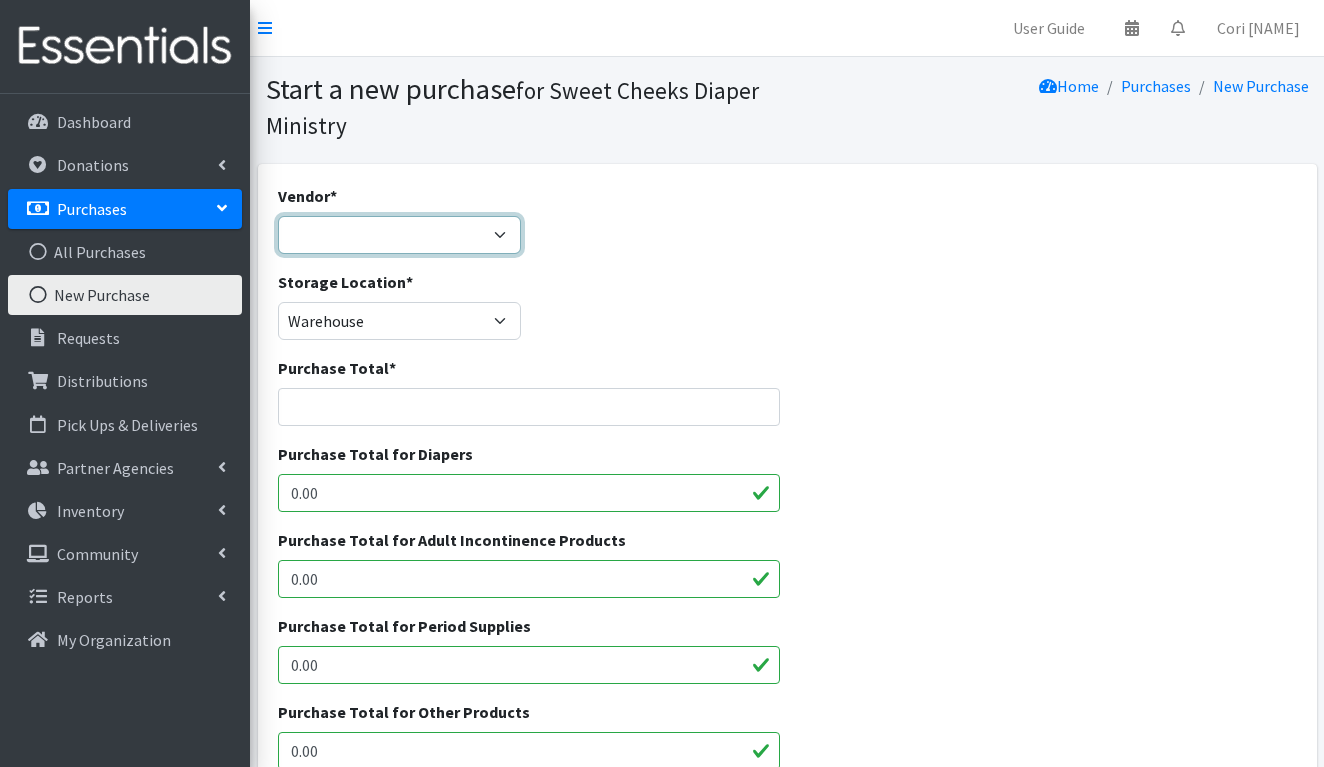 select on "123" 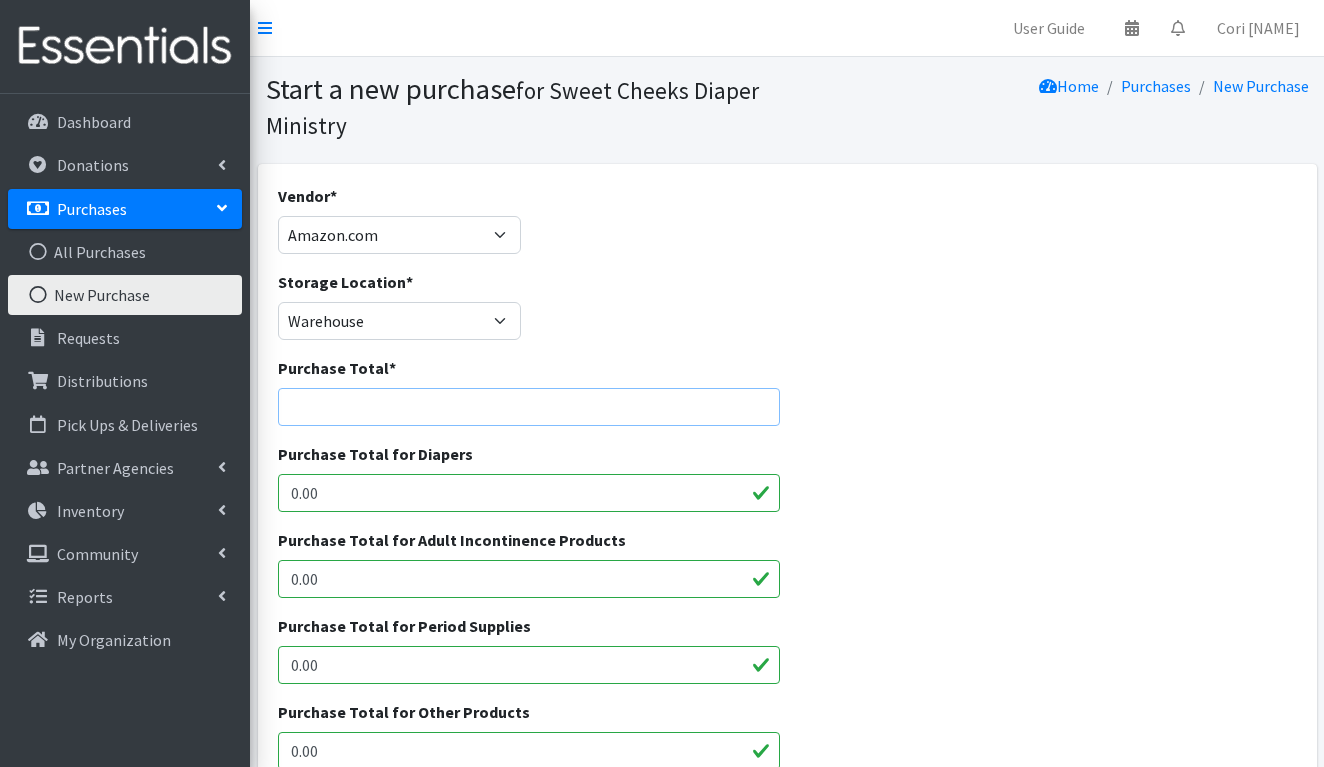 click on "Purchase Total  *" at bounding box center (529, 407) 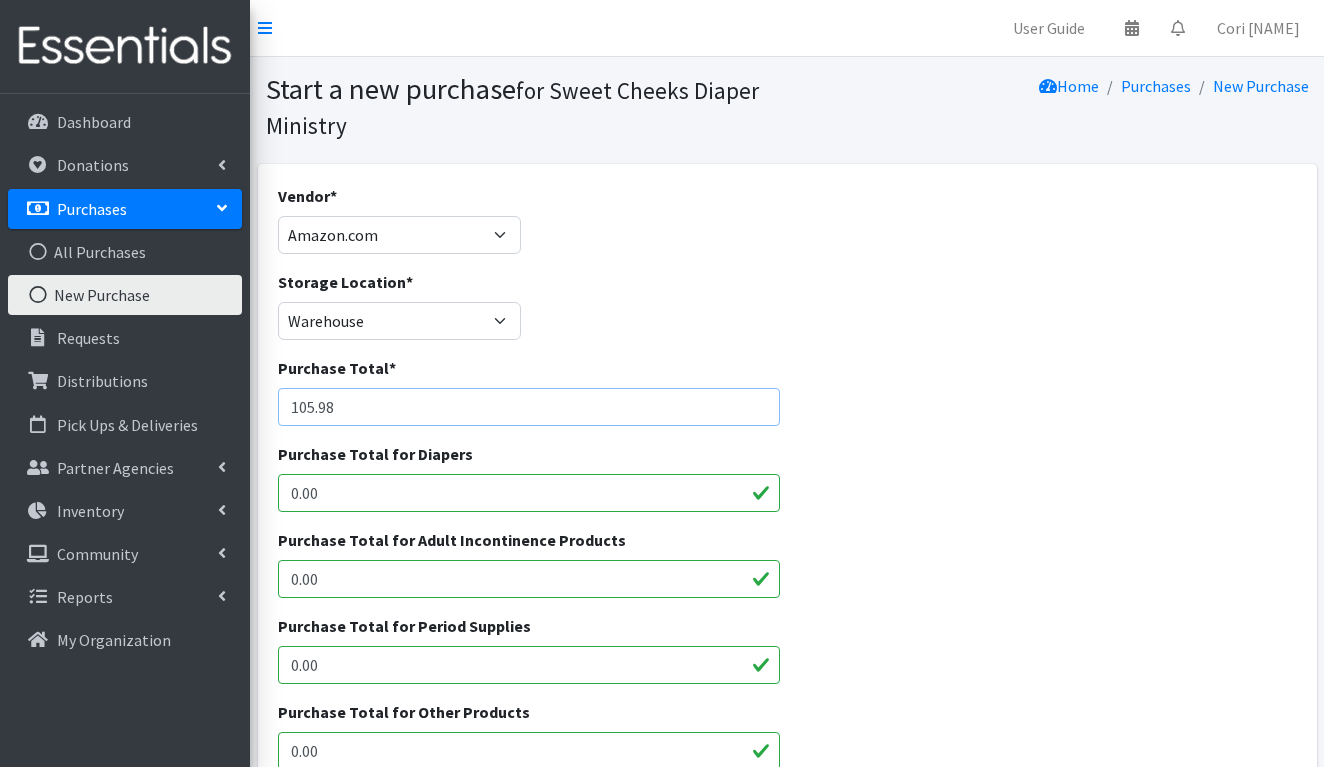 type on "105.98" 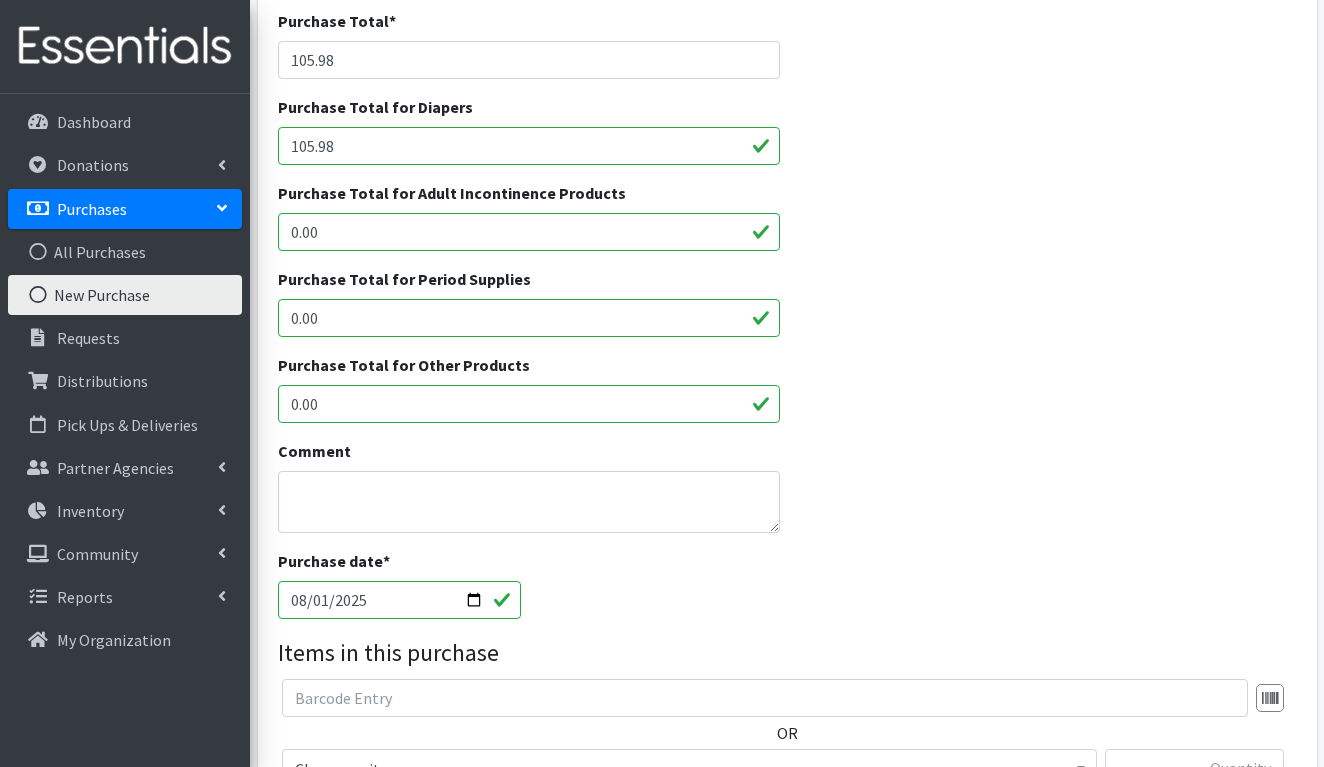 scroll, scrollTop: 387, scrollLeft: 0, axis: vertical 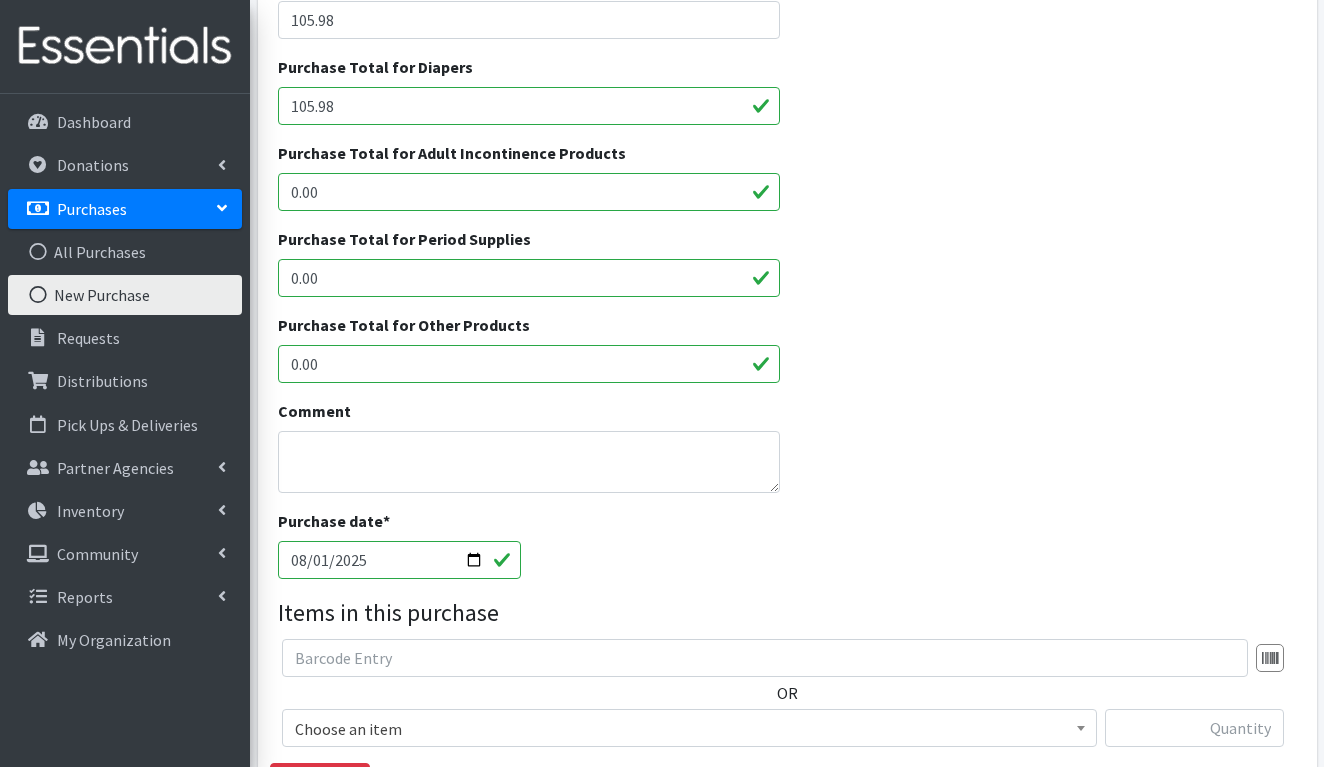 type on "105.98" 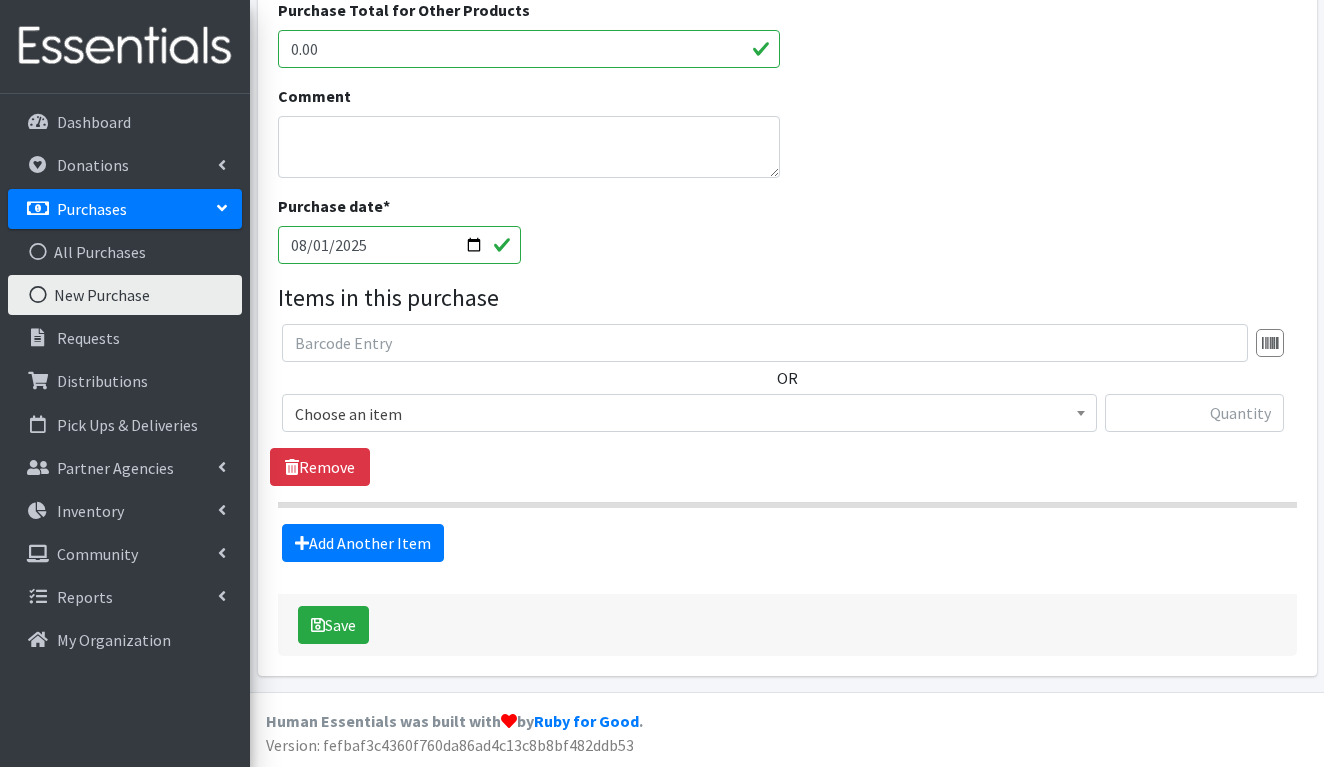 scroll, scrollTop: 701, scrollLeft: 0, axis: vertical 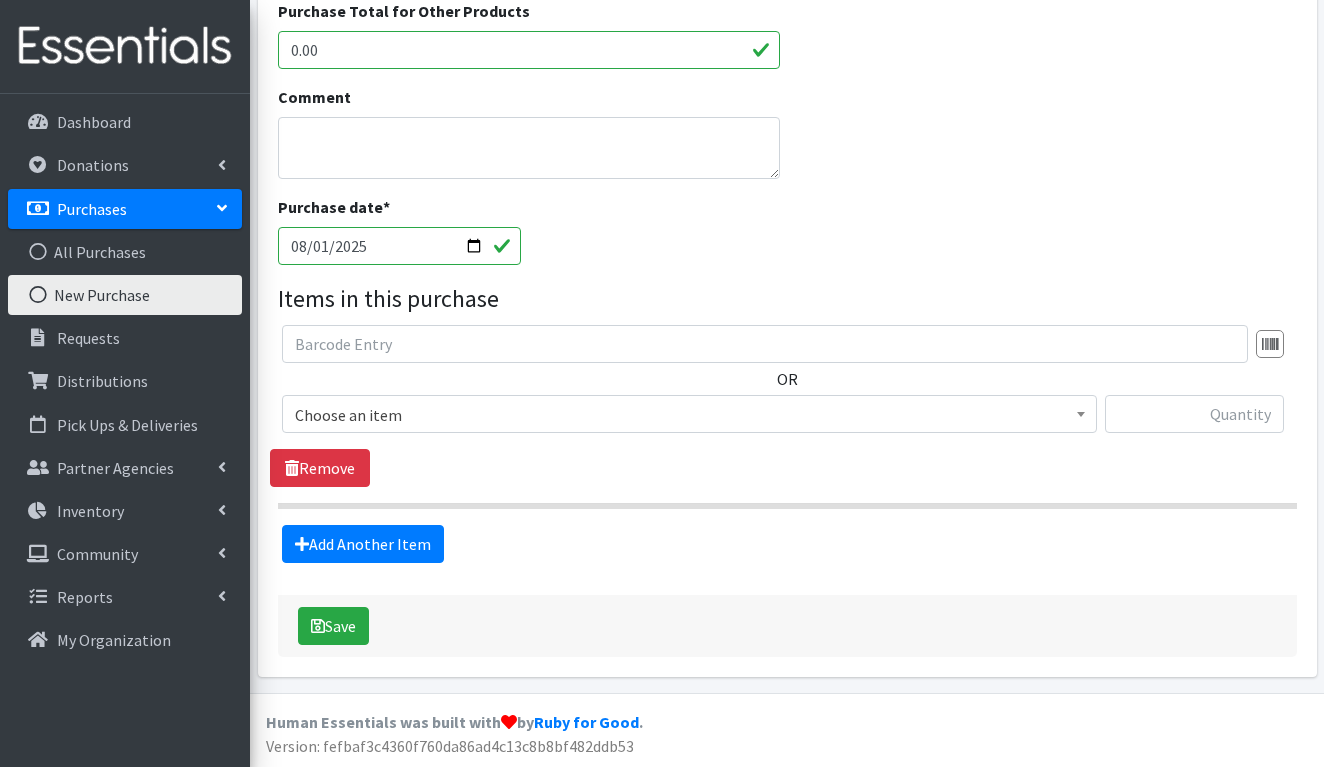 click on "Choose an item" at bounding box center [689, 415] 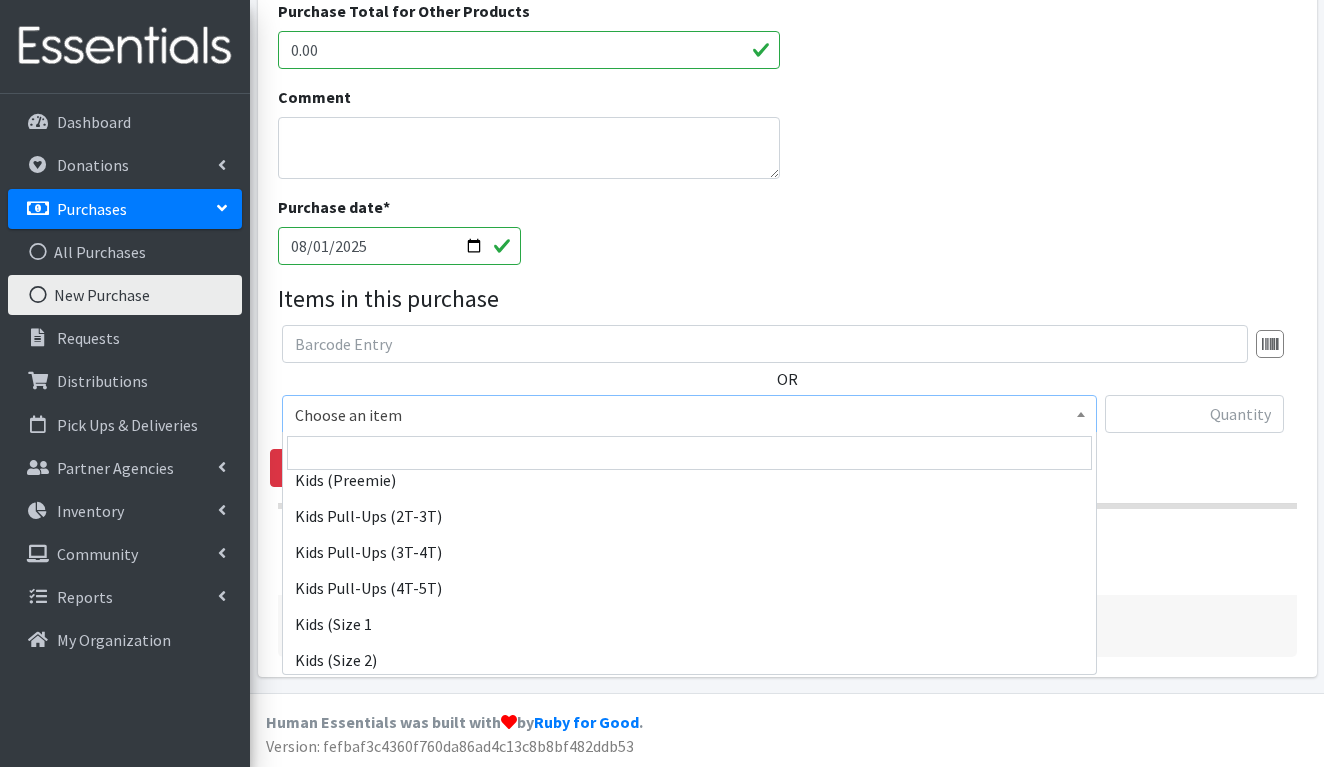 scroll, scrollTop: 698, scrollLeft: 0, axis: vertical 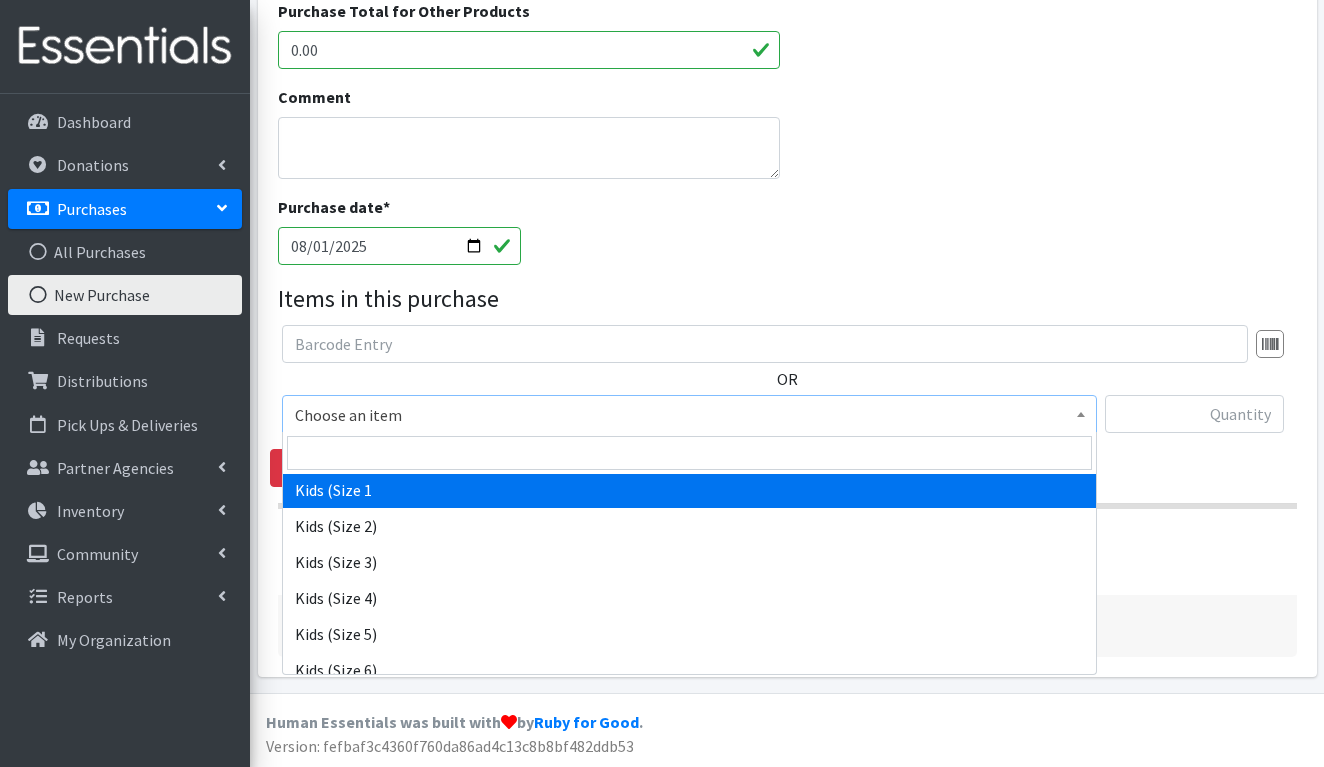 select on "9721" 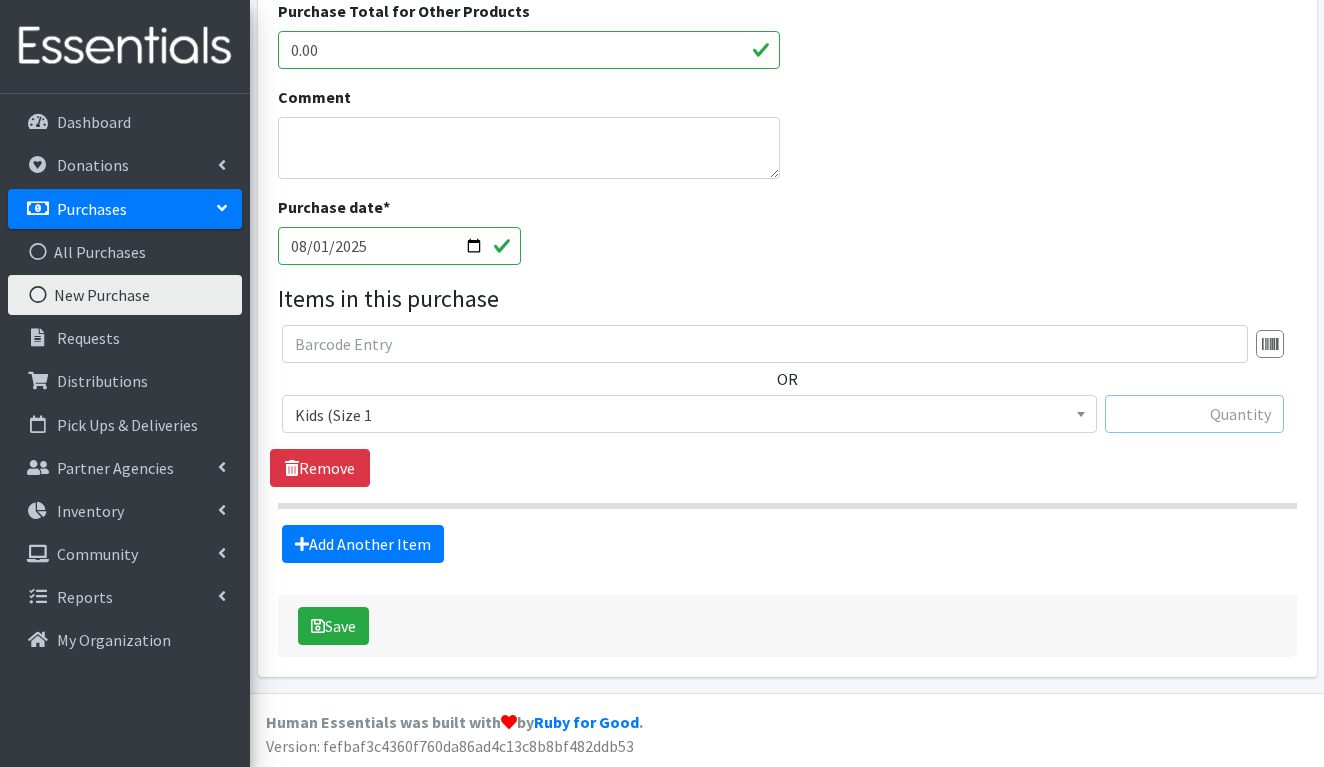 click at bounding box center (1194, 414) 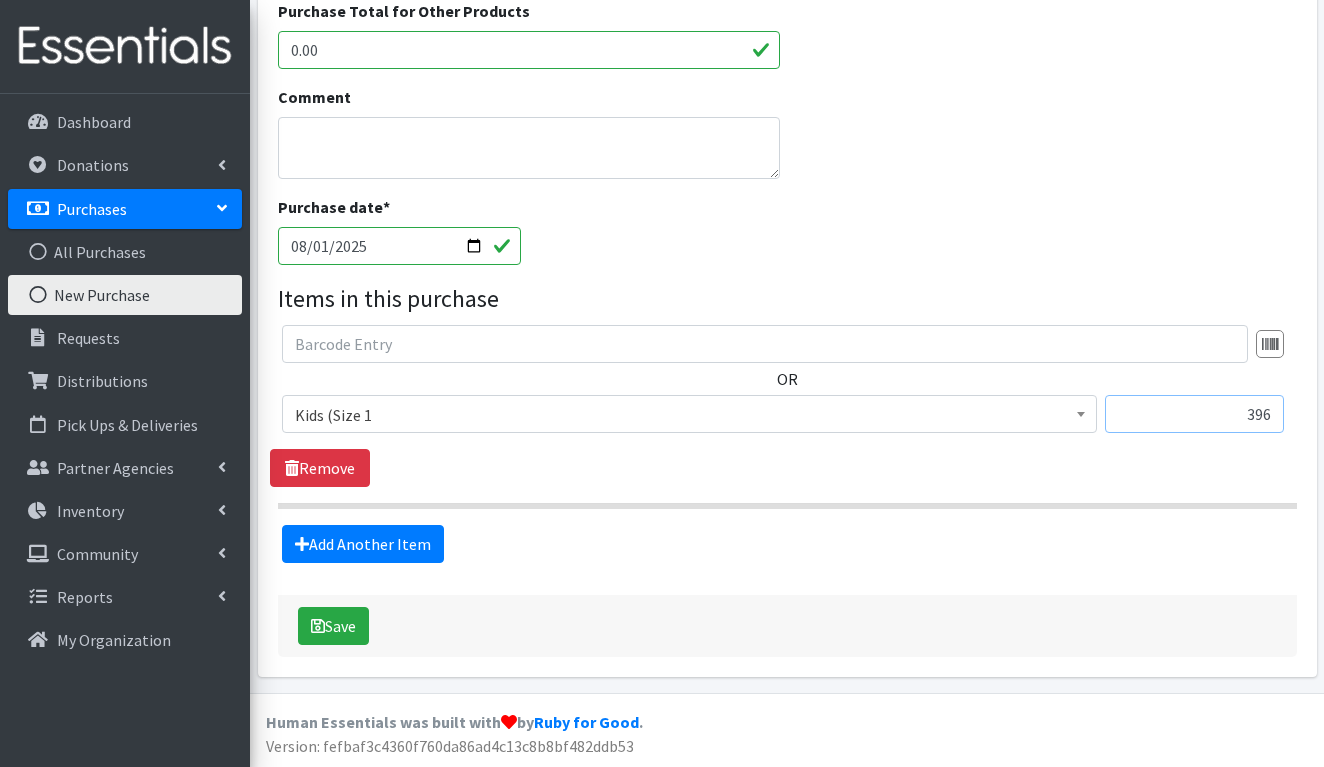 type on "396" 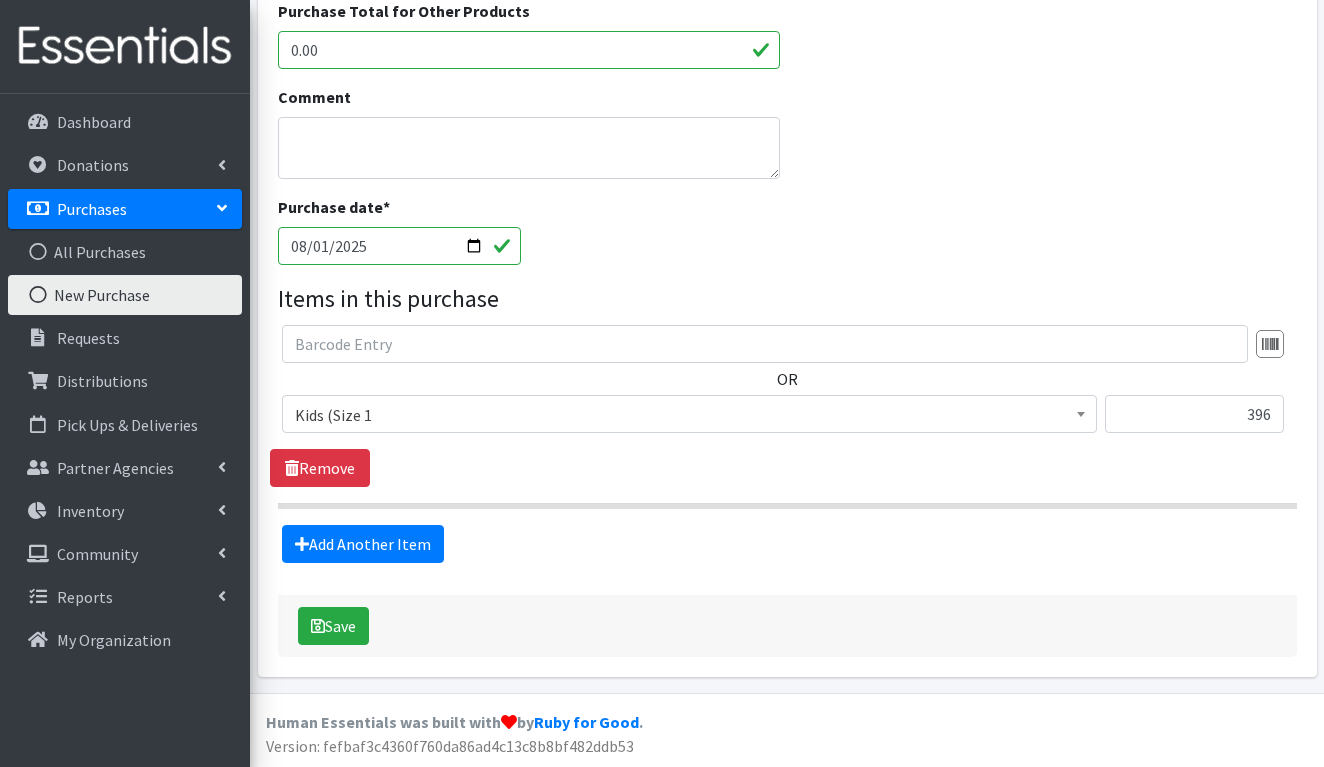 click on "Purchase date  * 2025-04-01" at bounding box center (787, 238) 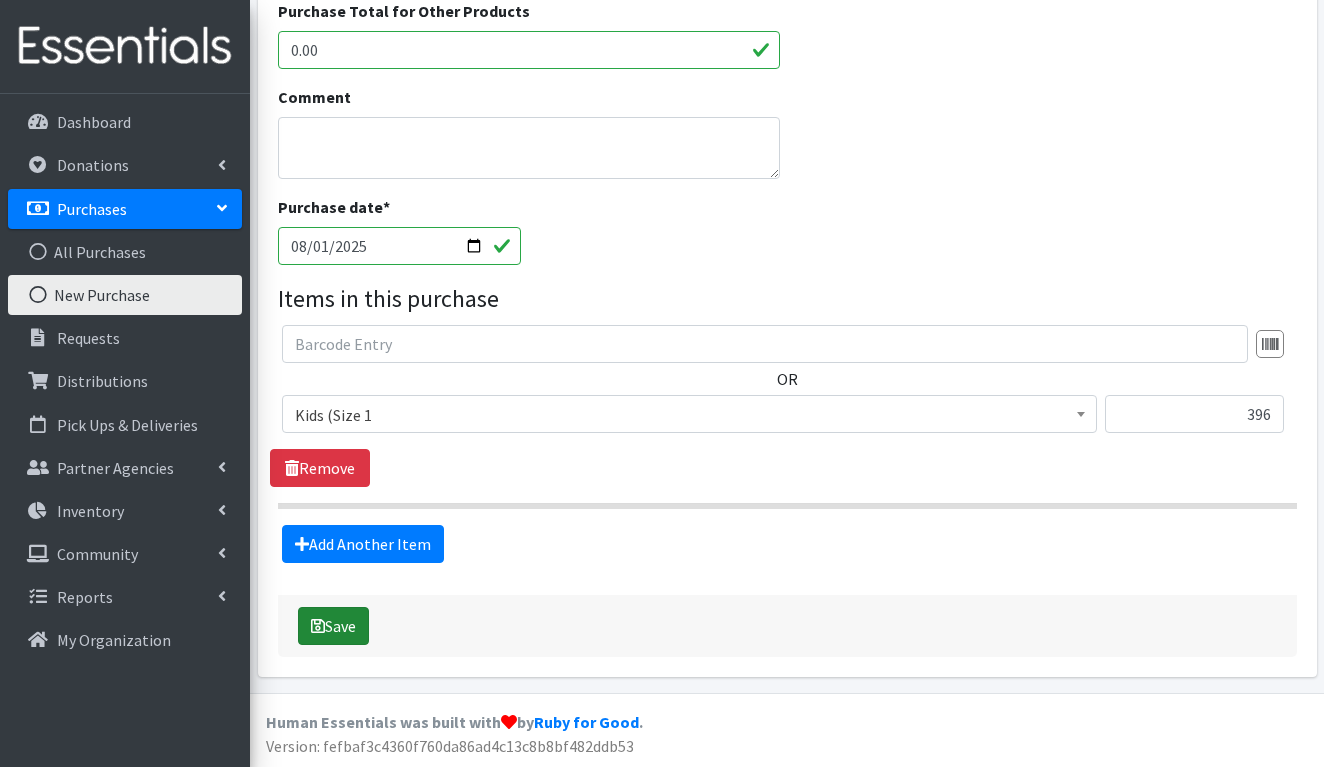 click on "Save" at bounding box center (333, 626) 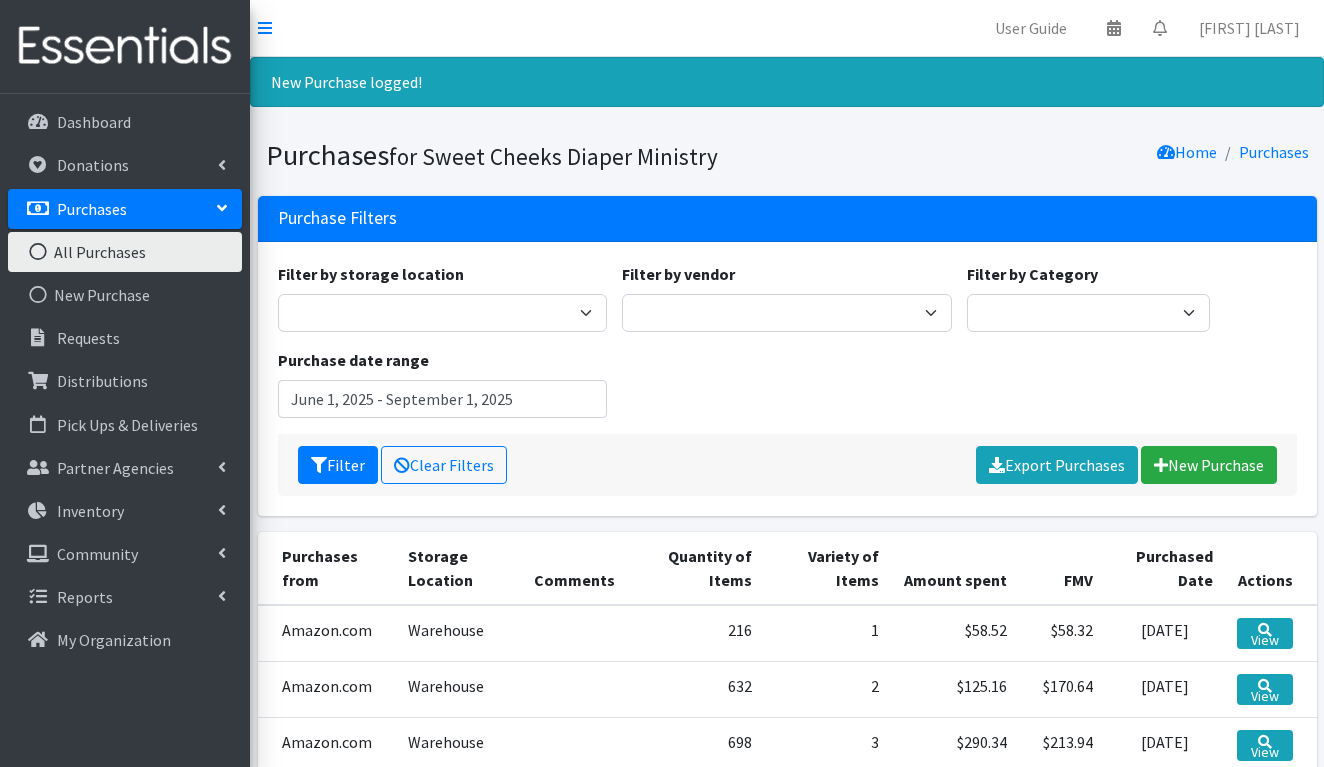 scroll, scrollTop: 0, scrollLeft: 0, axis: both 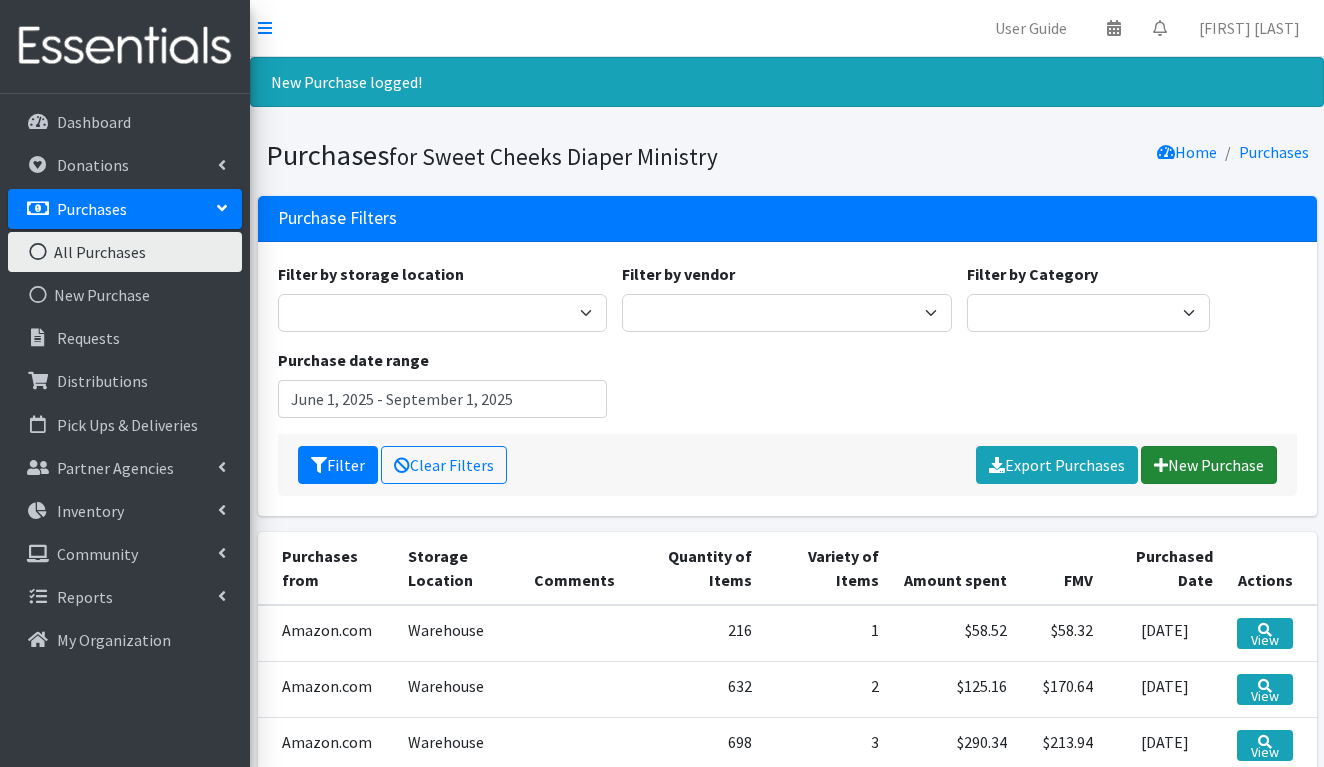 click on "New Purchase" at bounding box center [1209, 465] 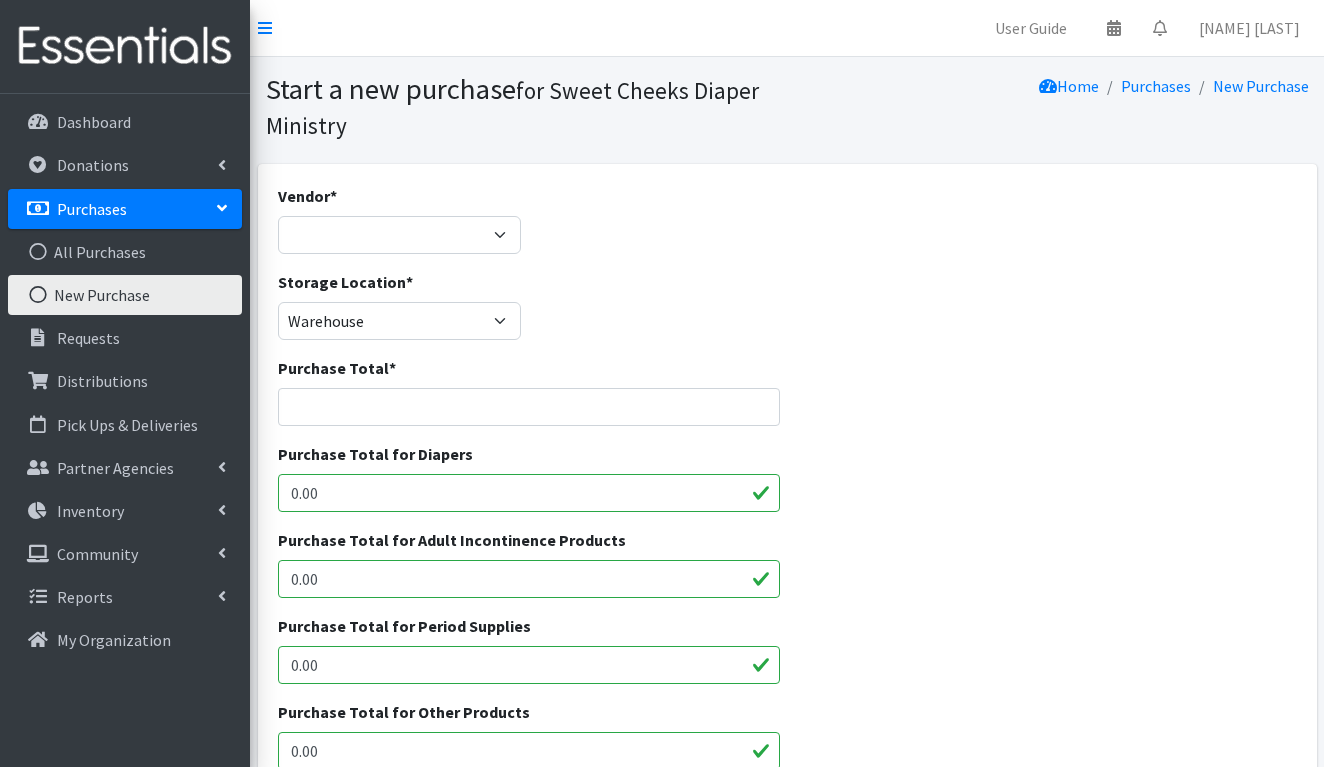 scroll, scrollTop: 0, scrollLeft: 0, axis: both 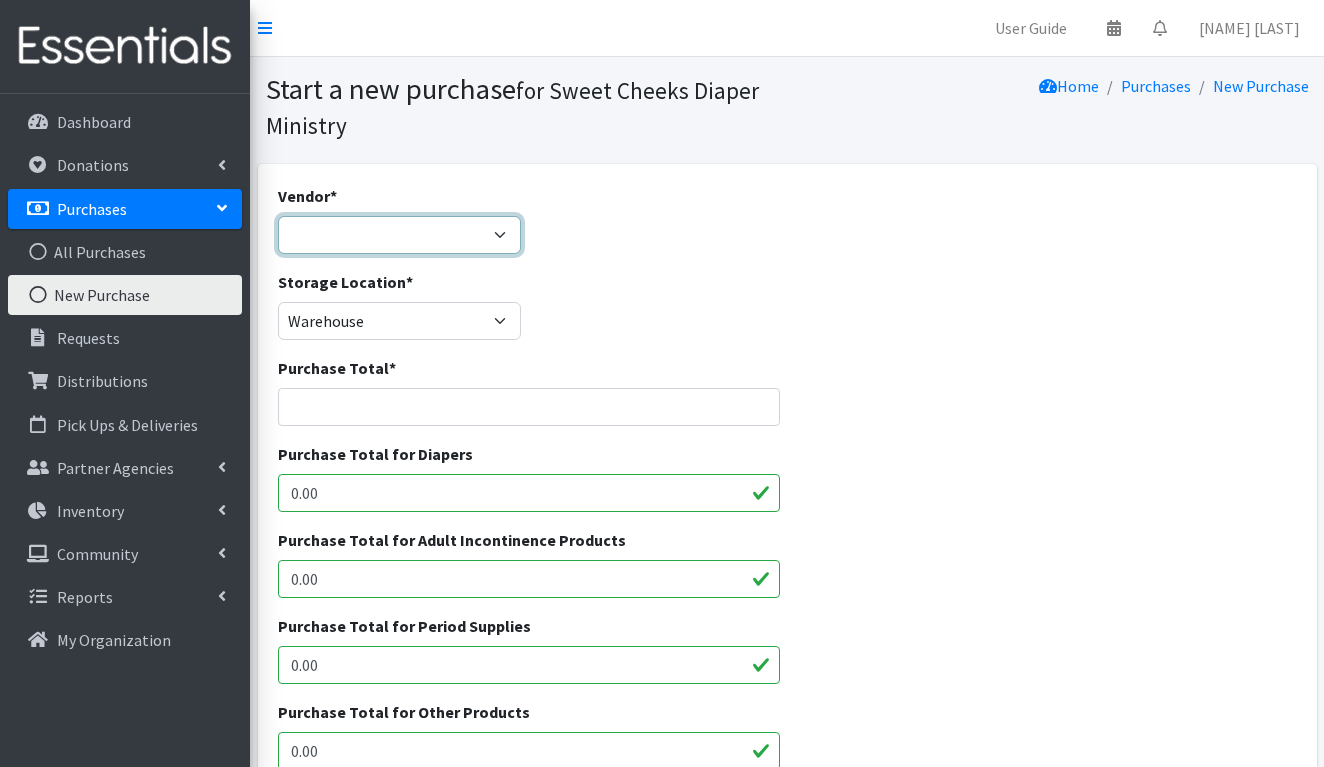 select on "123" 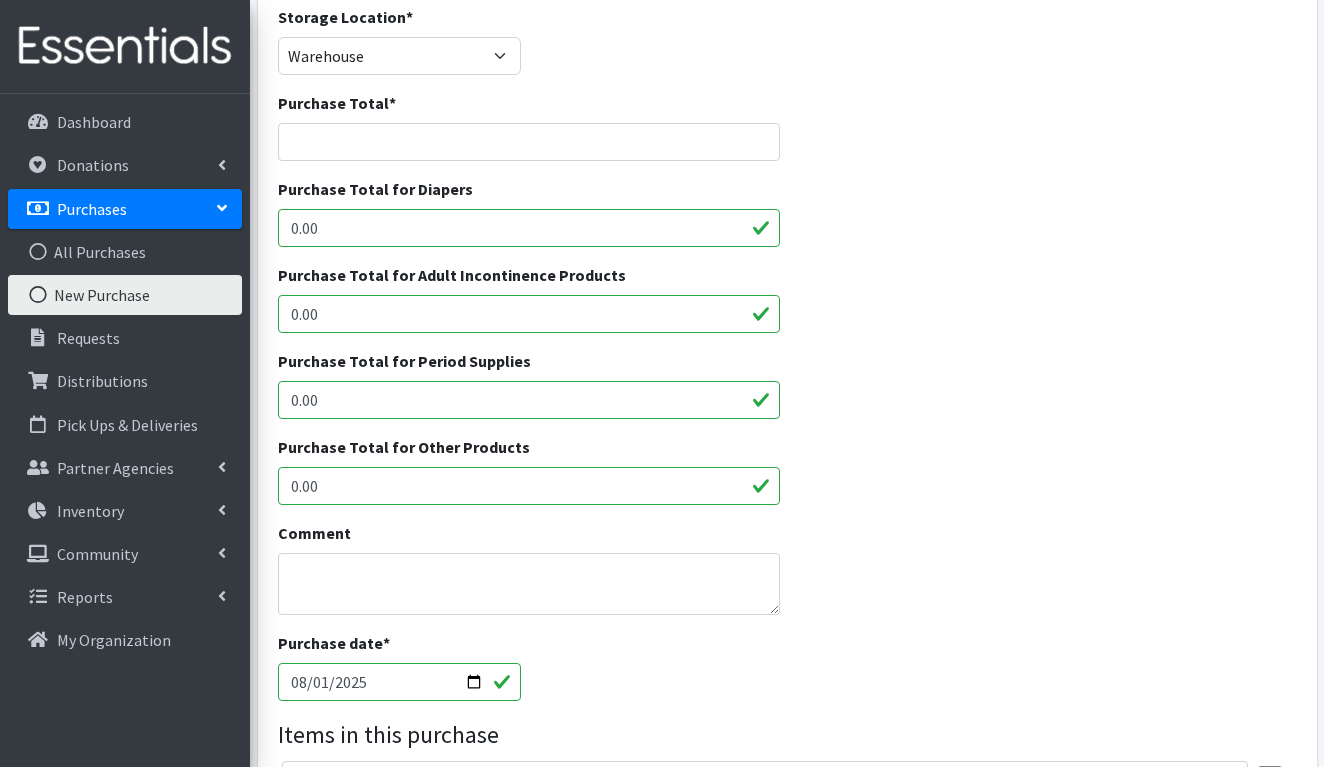 scroll, scrollTop: 332, scrollLeft: 0, axis: vertical 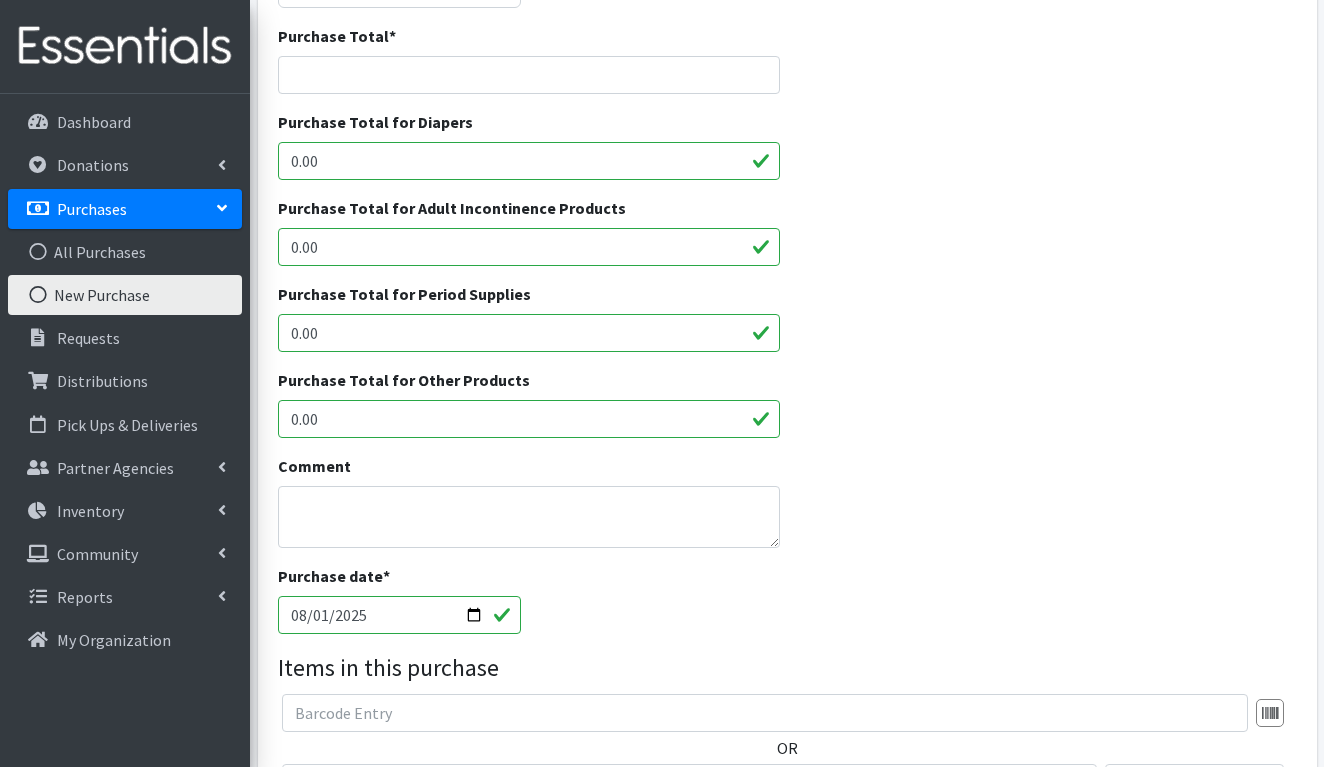 click on "2025-08-01" at bounding box center (400, 615) 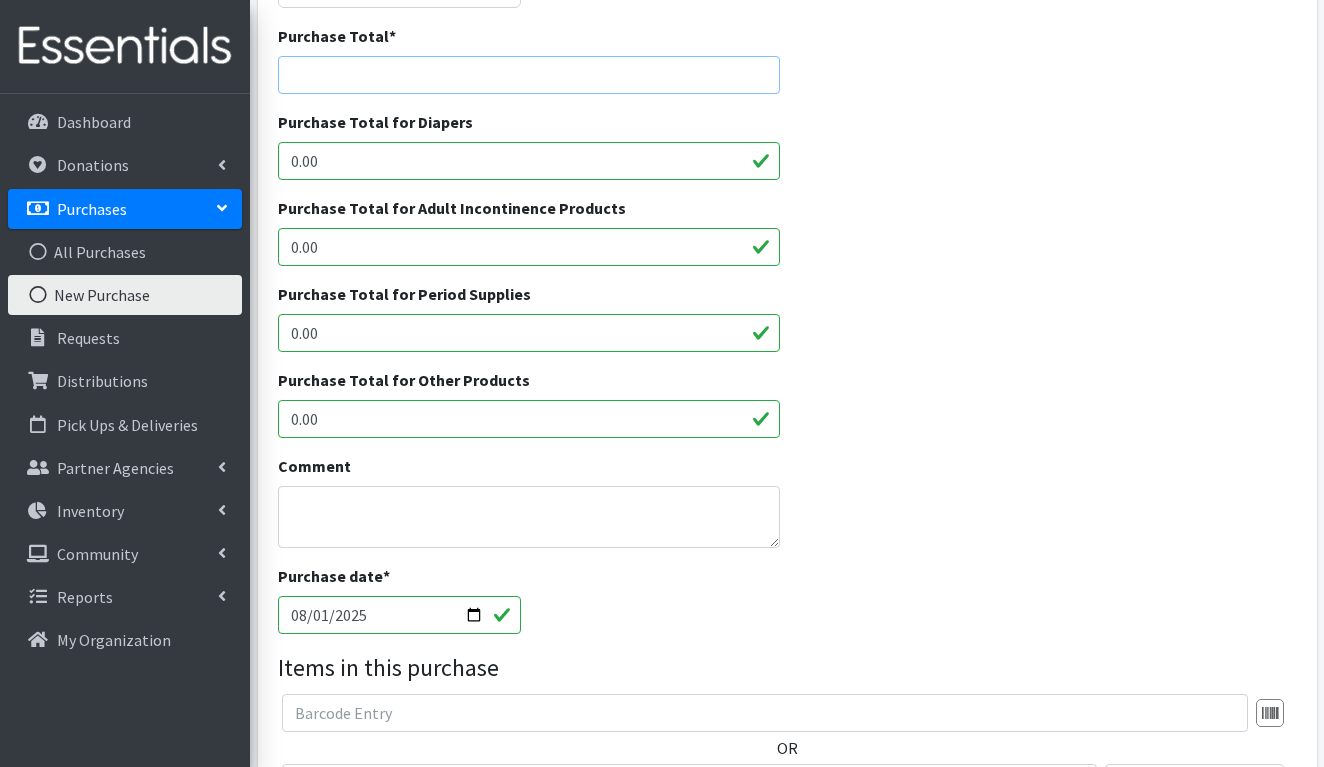 click on "Purchase Total  *" at bounding box center [529, 75] 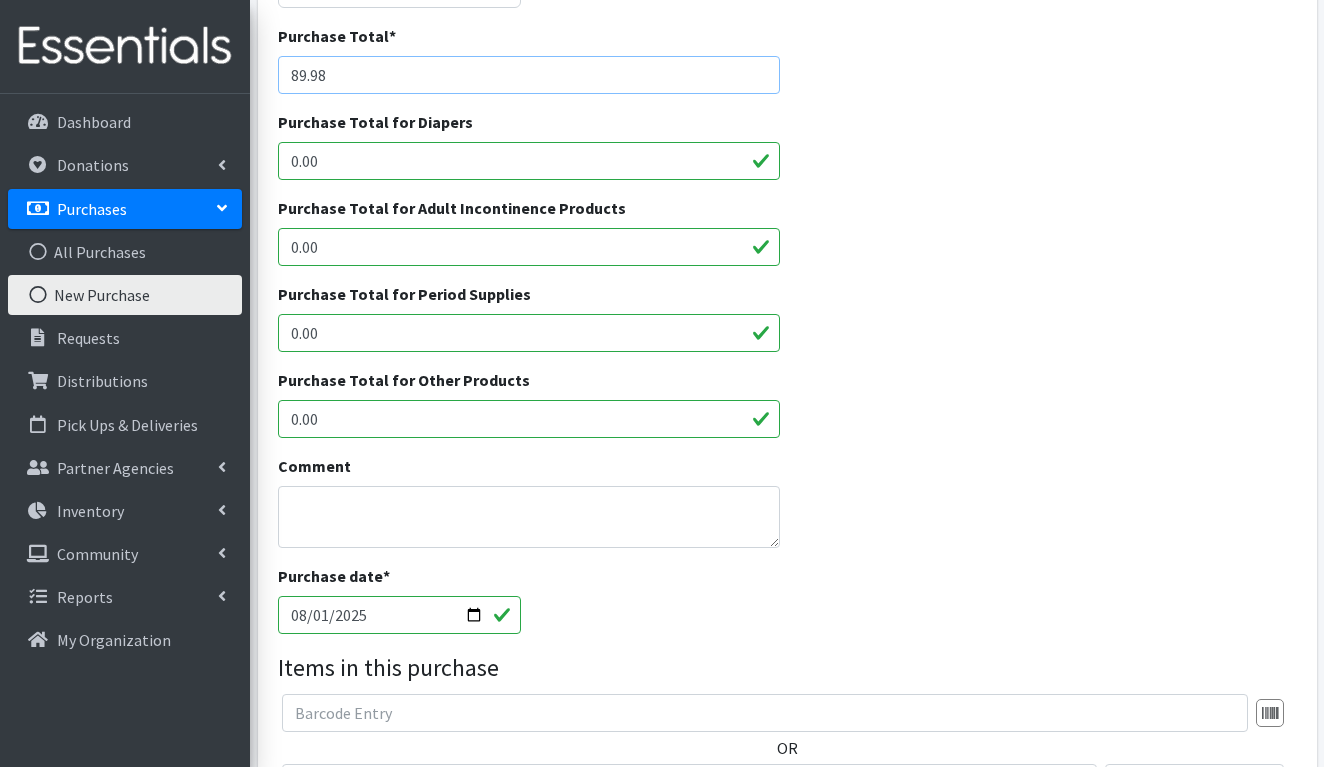 type on "89.98" 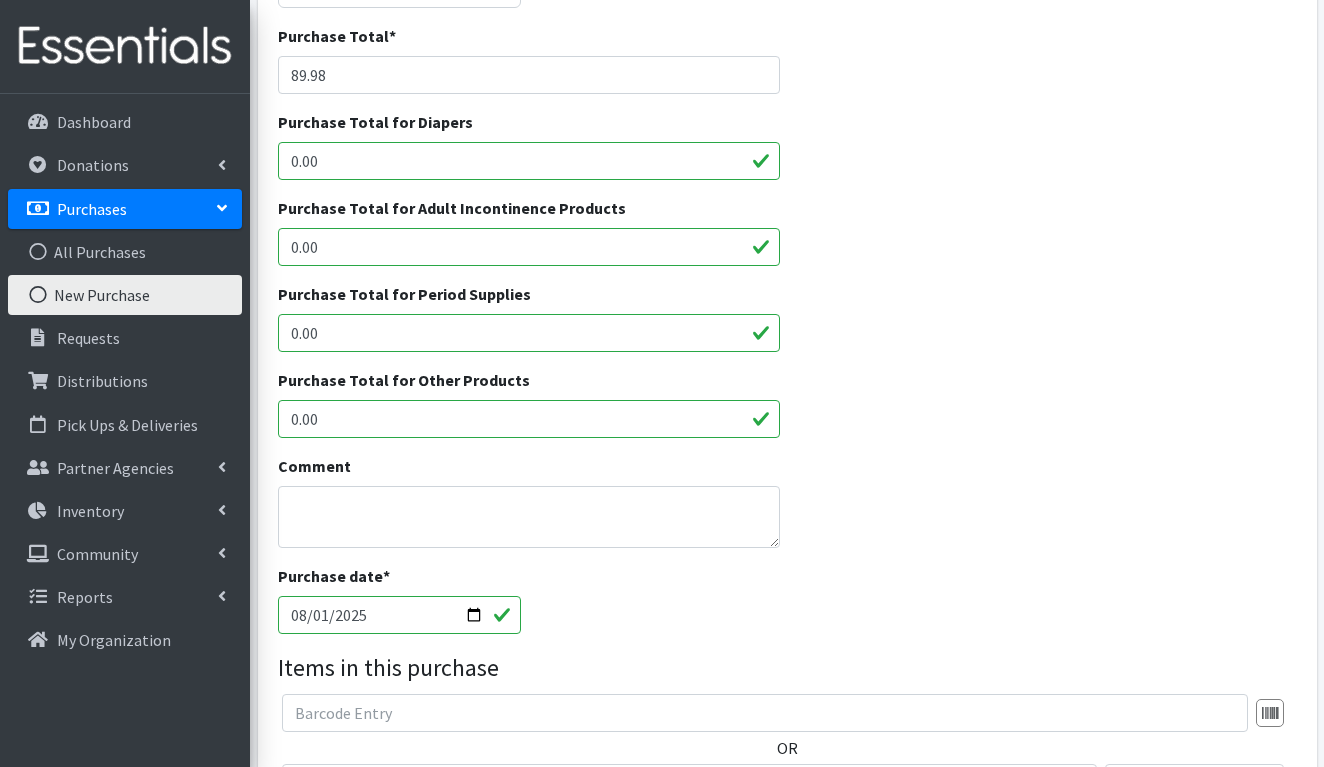 click on "0.00" at bounding box center [529, 161] 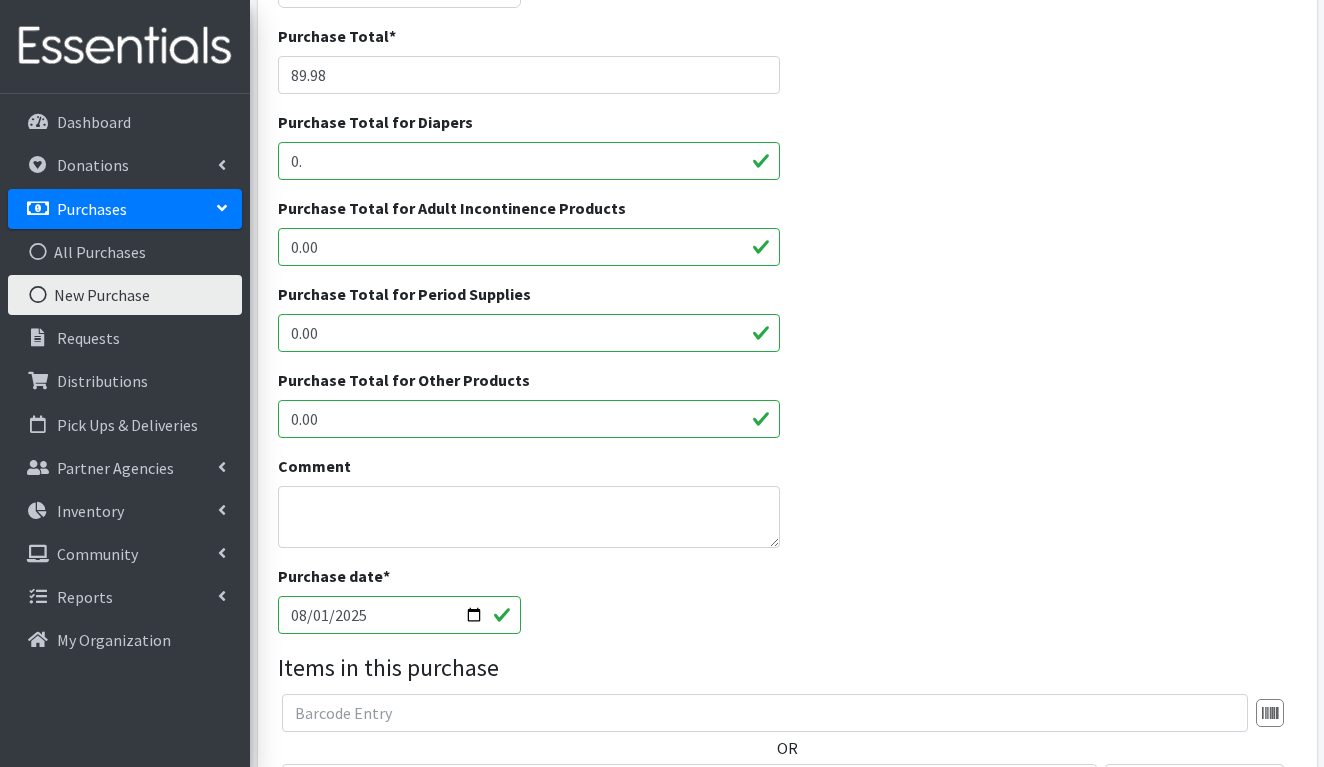 type on "0" 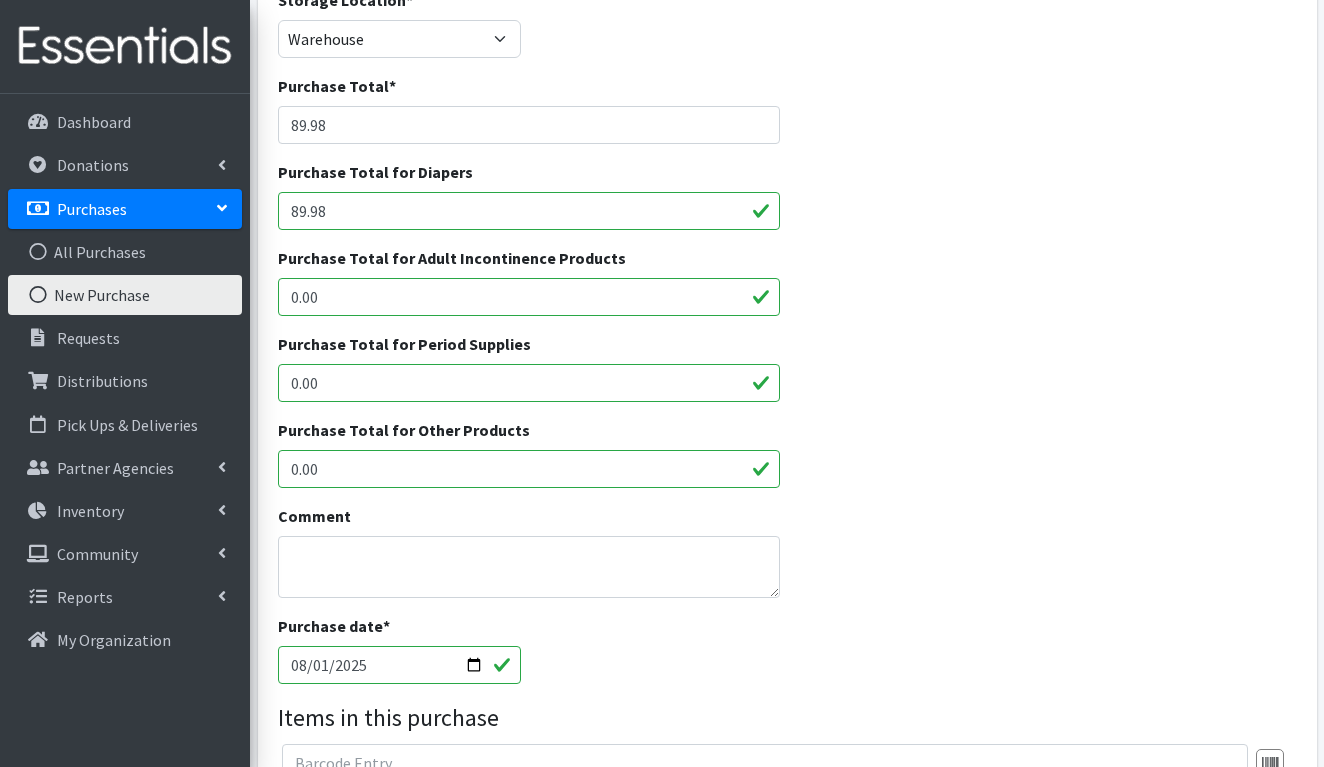 scroll, scrollTop: 283, scrollLeft: 0, axis: vertical 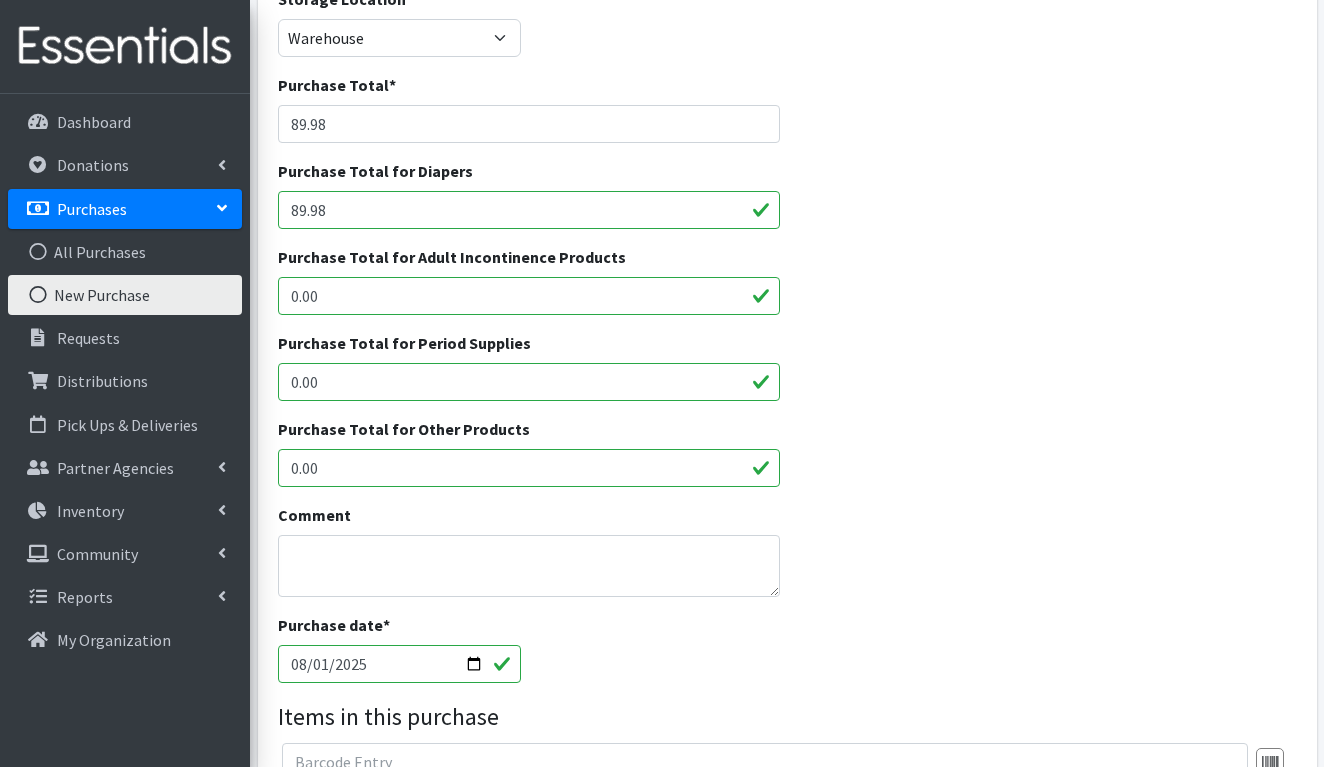 type on "89.98" 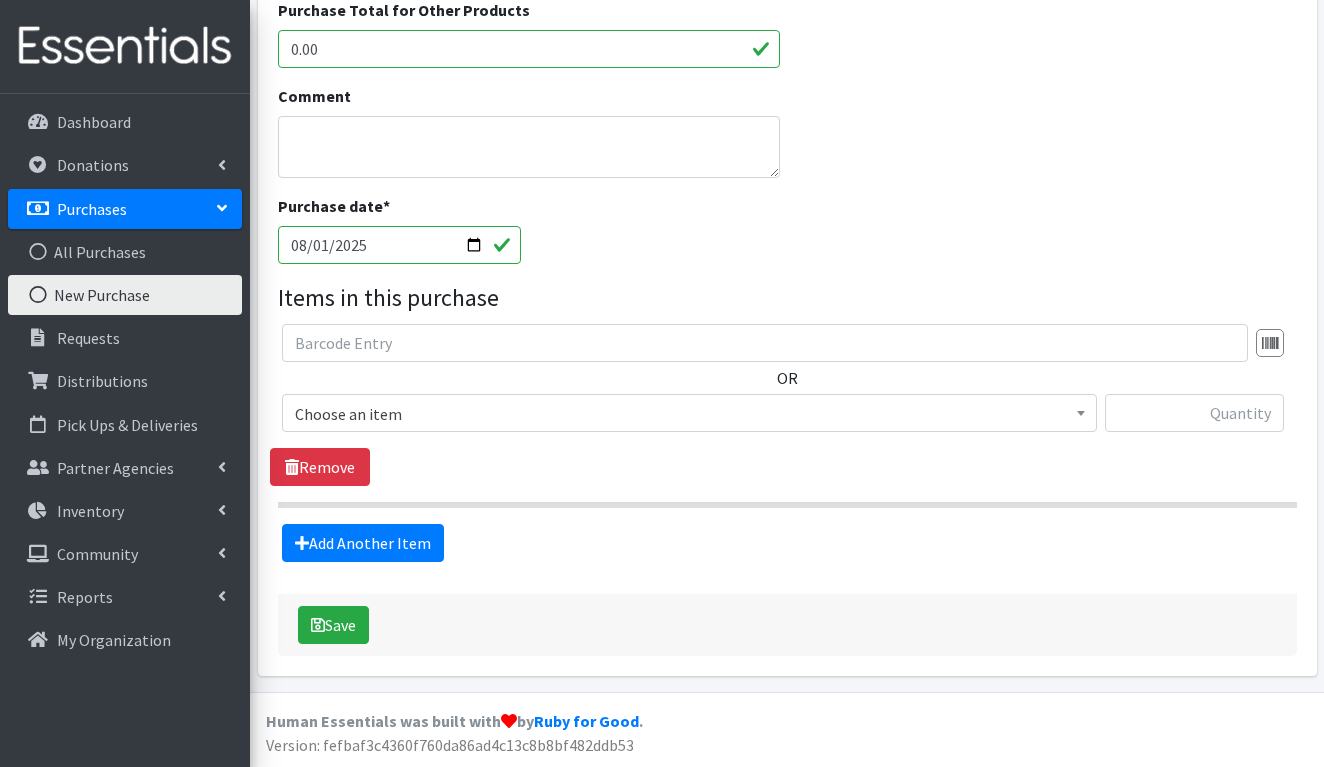 scroll, scrollTop: 701, scrollLeft: 0, axis: vertical 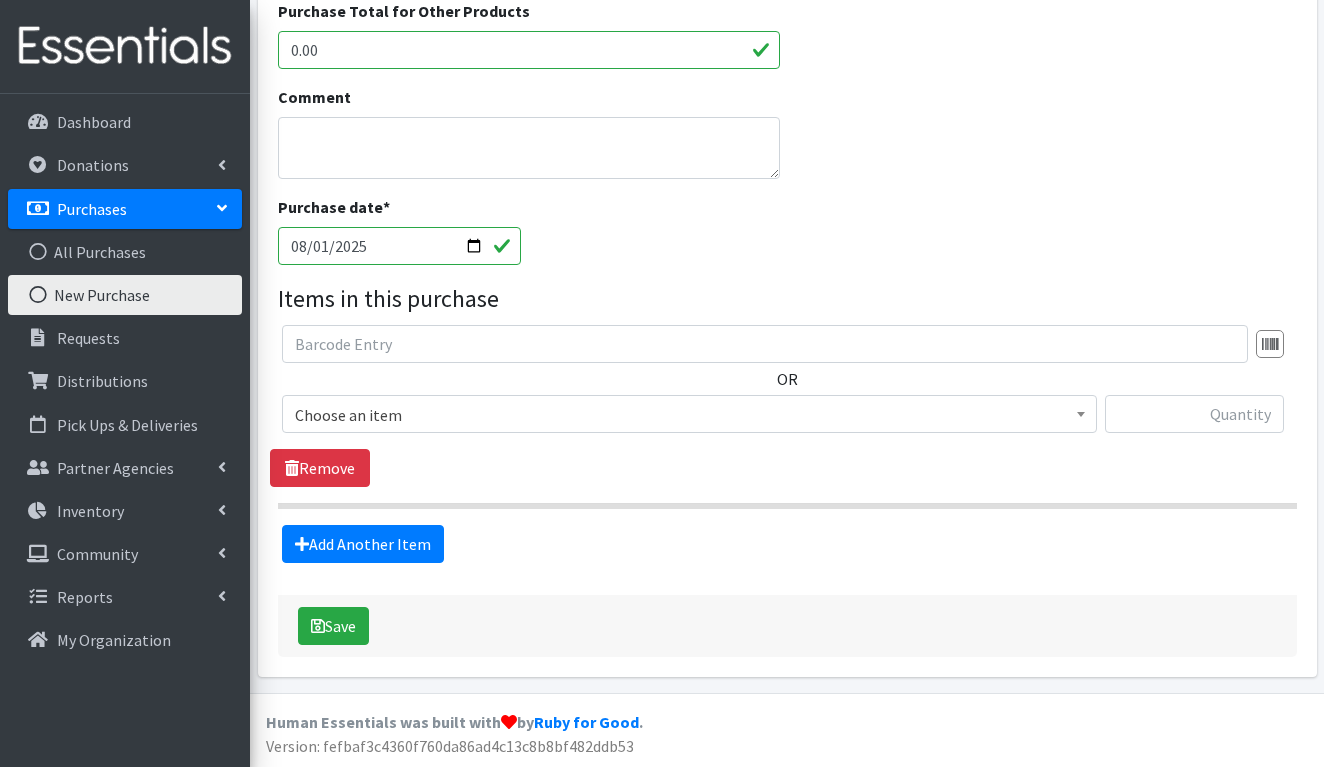 click on "Choose an item" at bounding box center (689, 415) 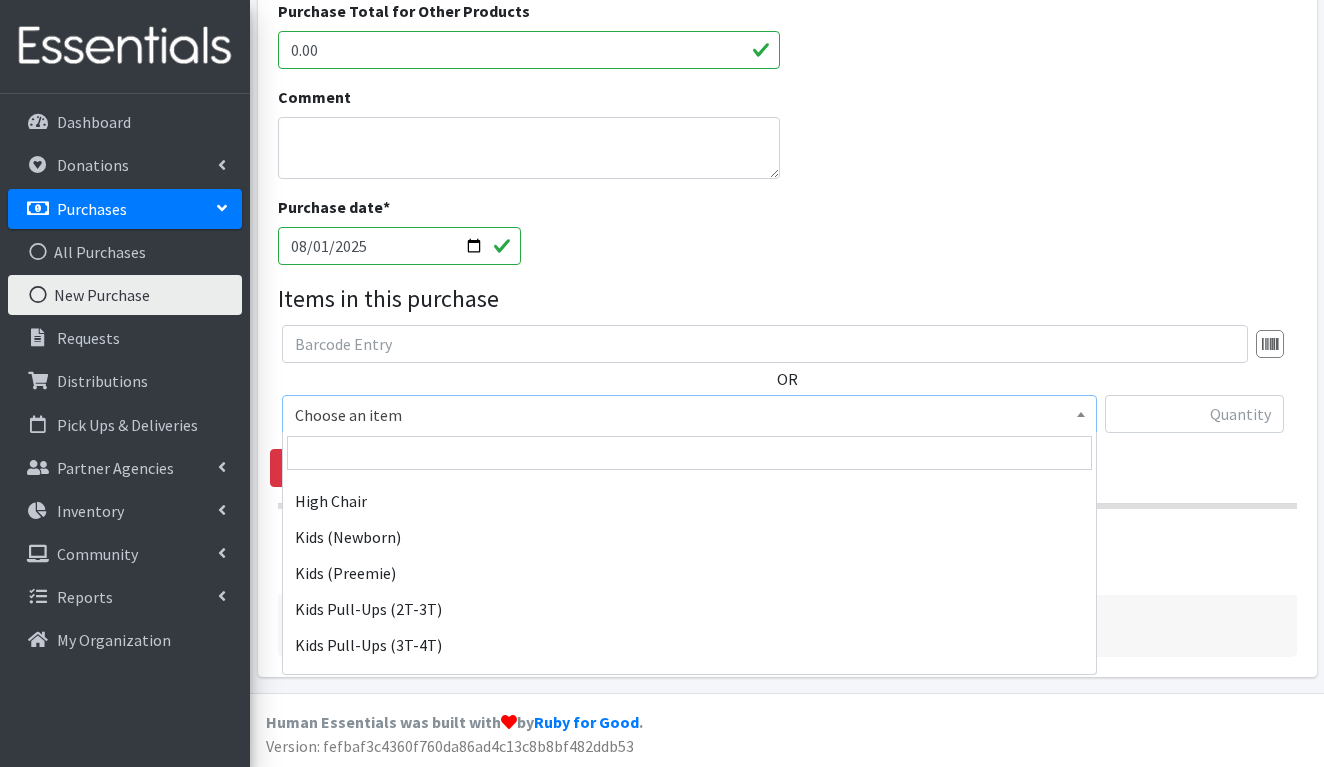 scroll, scrollTop: 475, scrollLeft: 0, axis: vertical 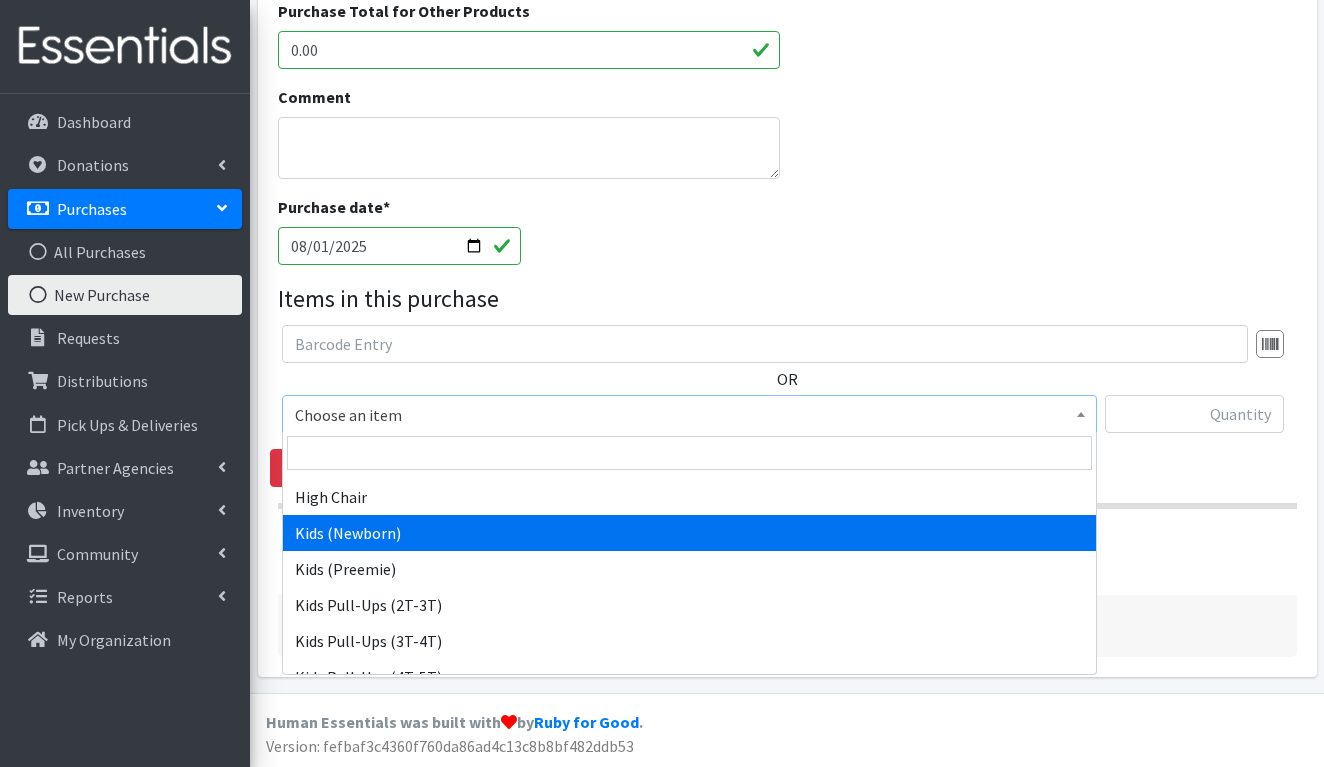 select on "1293" 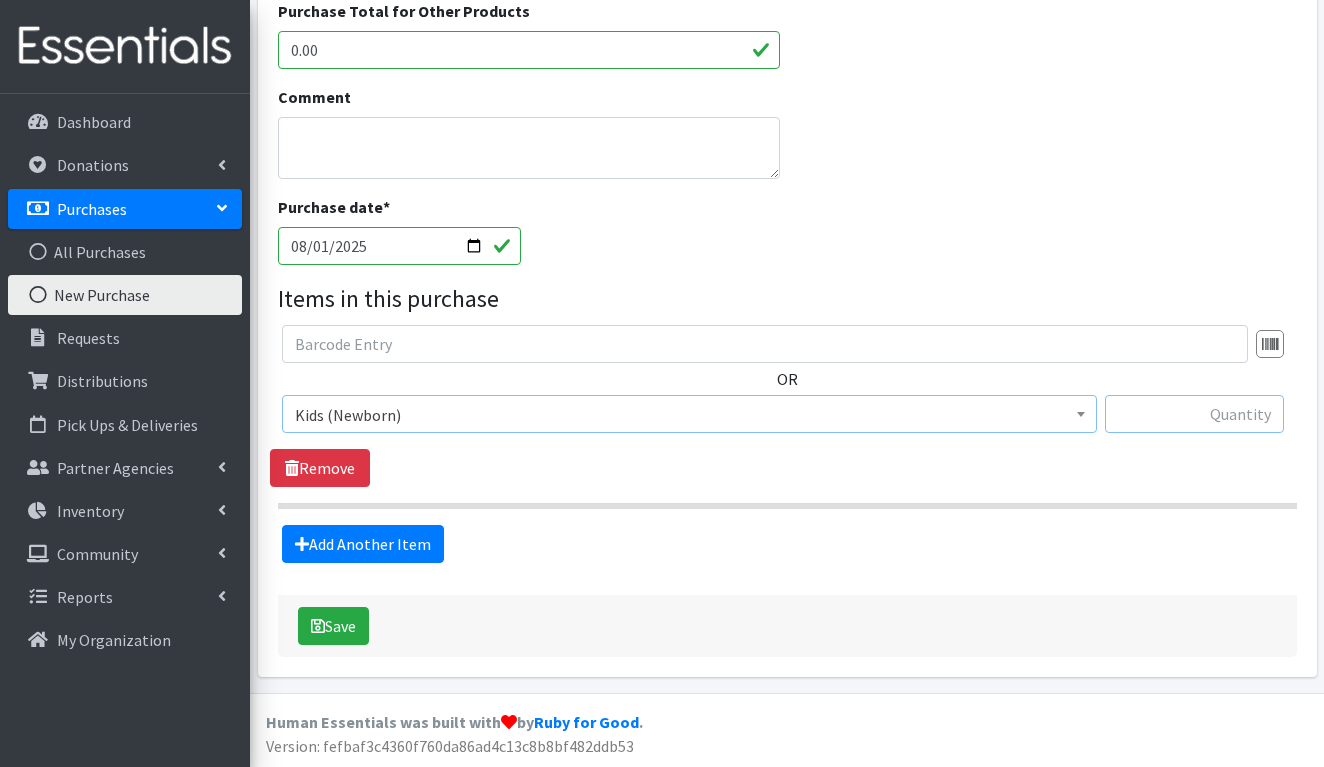 click at bounding box center (1194, 414) 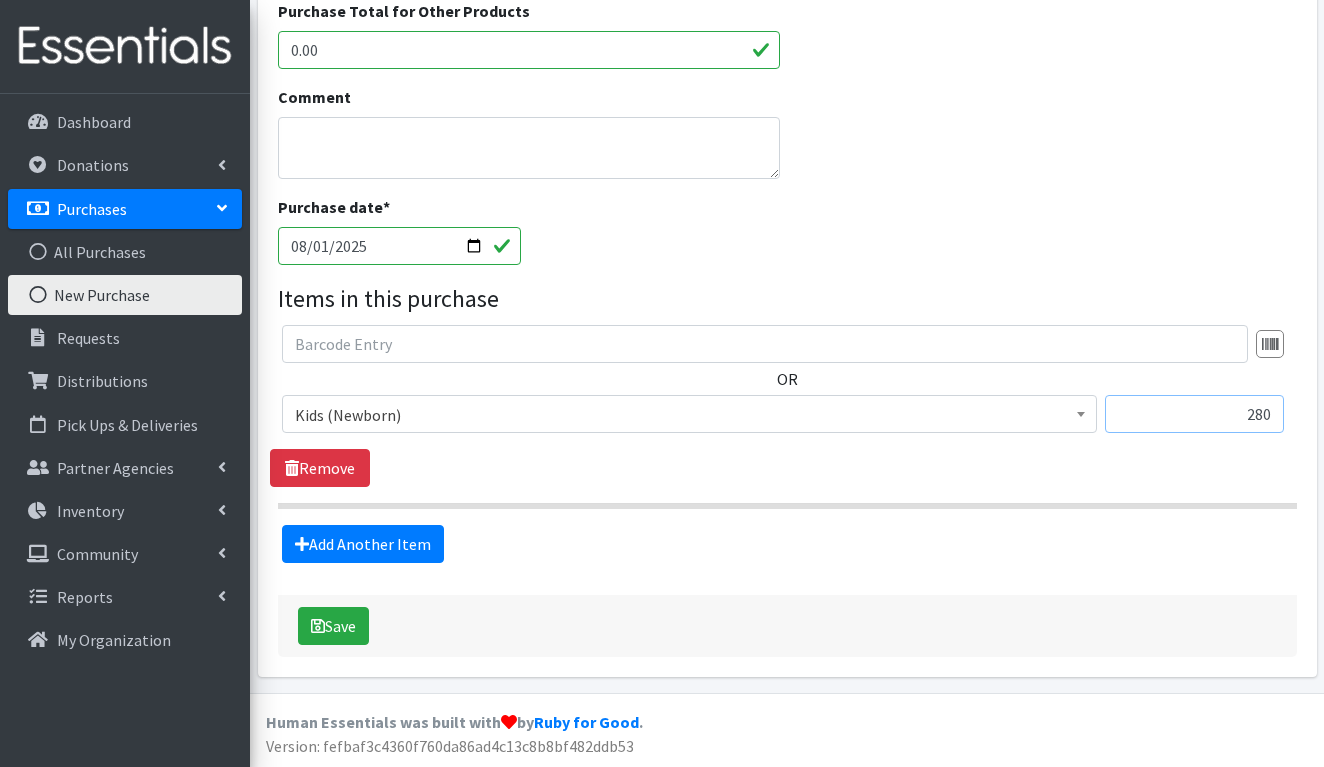 type on "280" 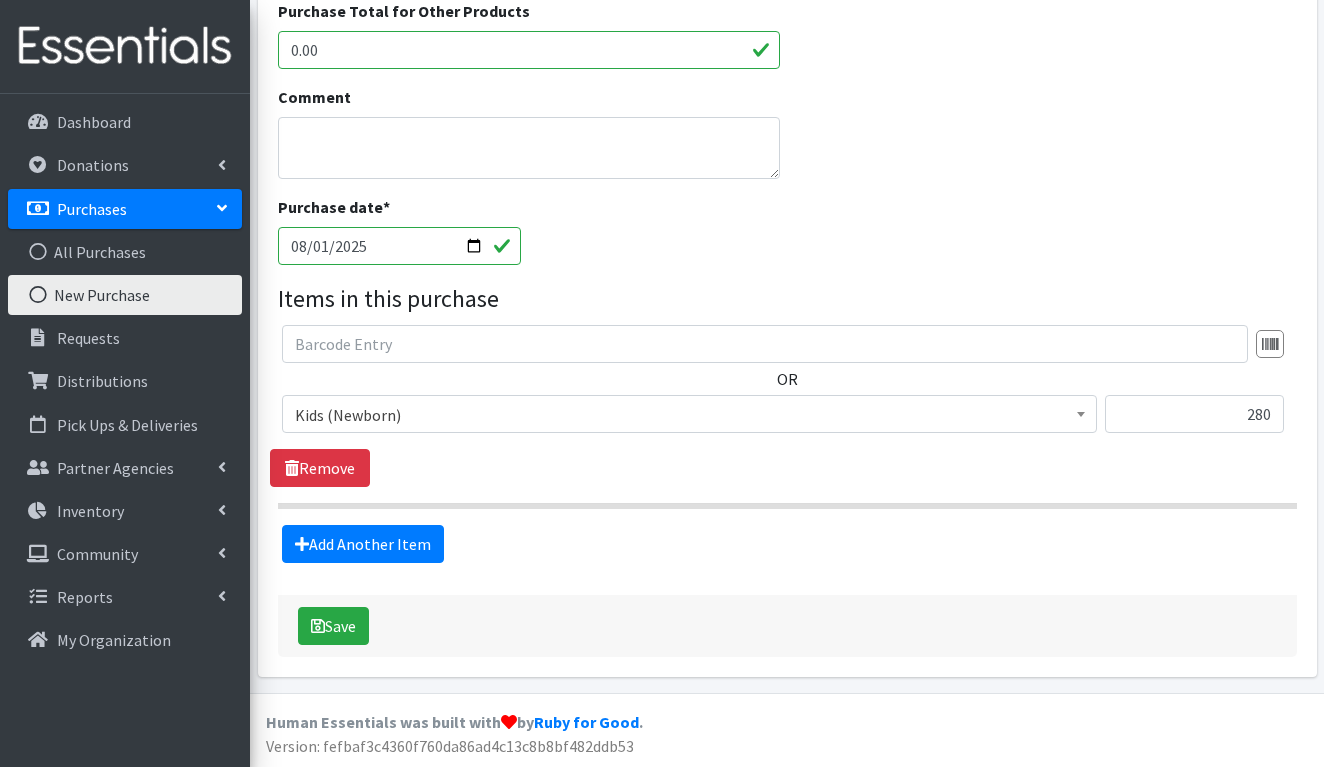click on "Purchase date  * 2025-06-11" at bounding box center [787, 238] 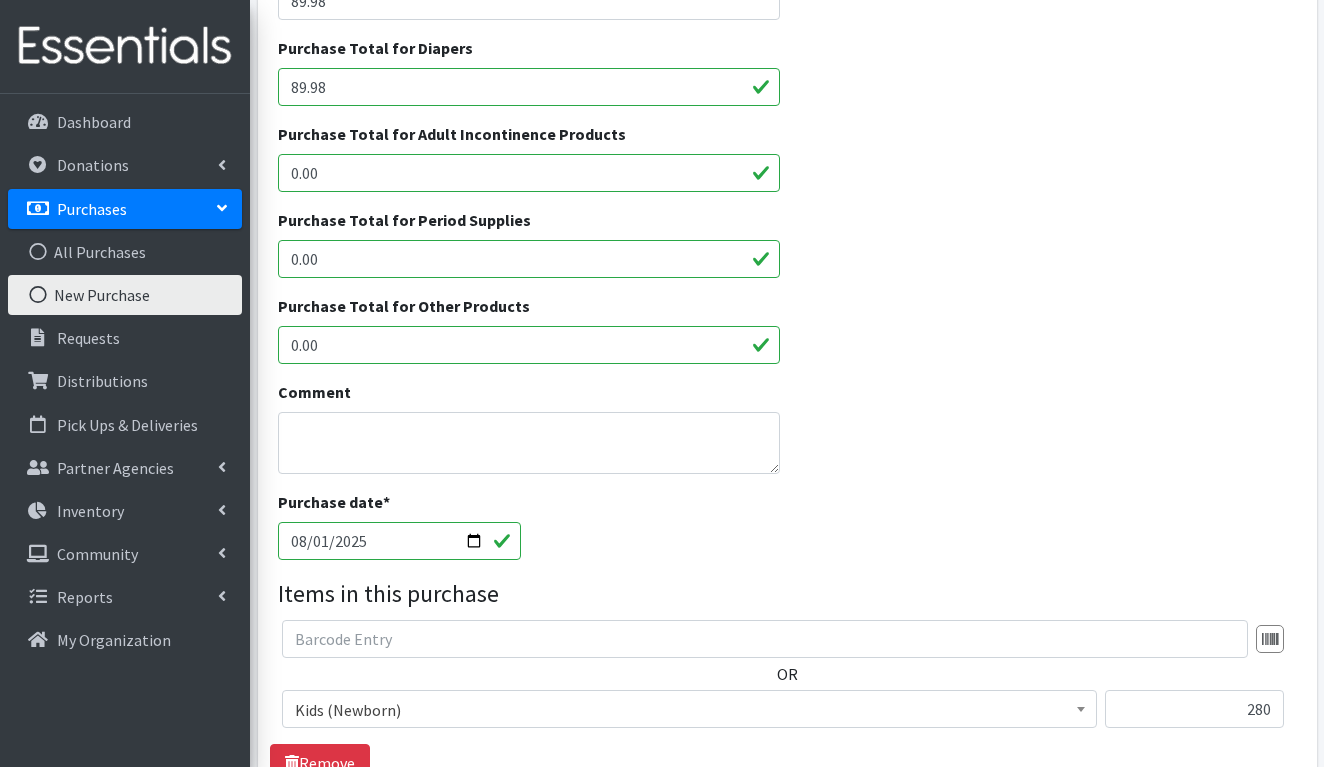 scroll, scrollTop: 607, scrollLeft: 0, axis: vertical 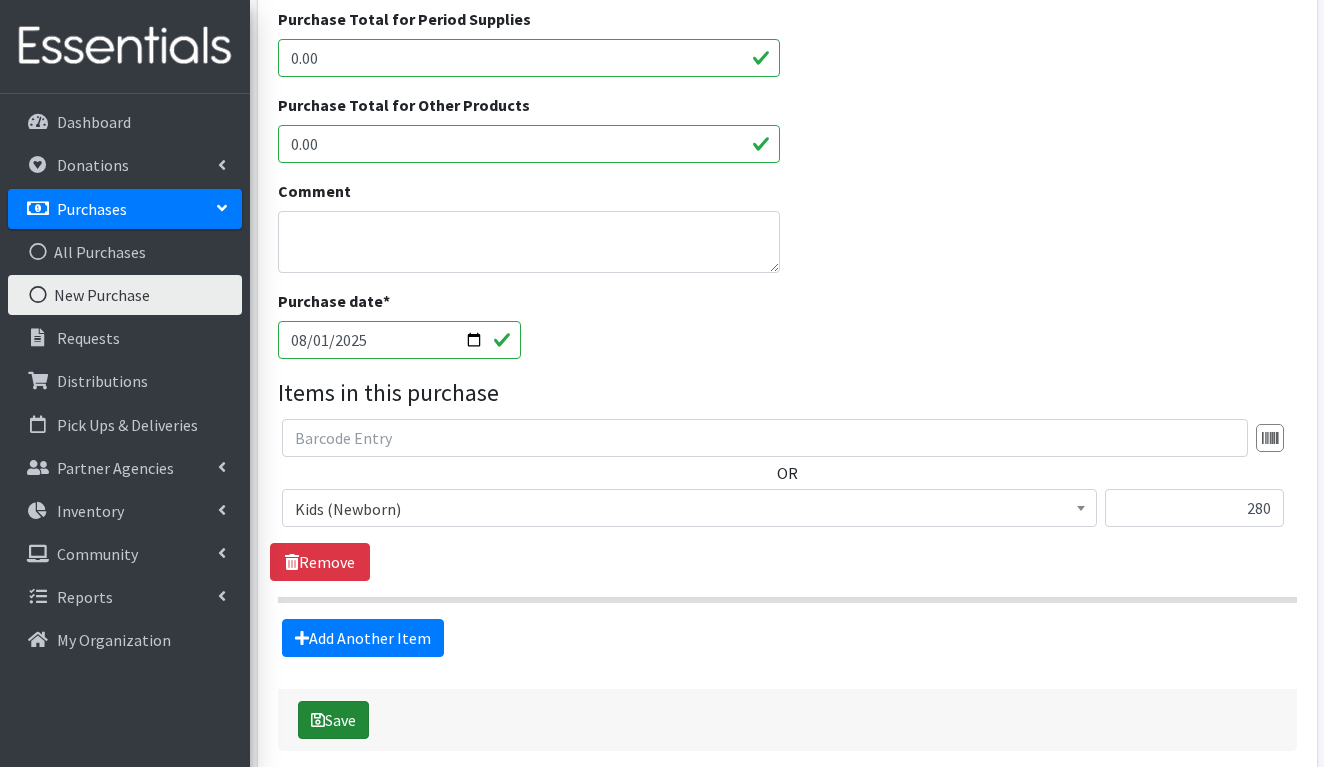 click on "Save" at bounding box center [333, 720] 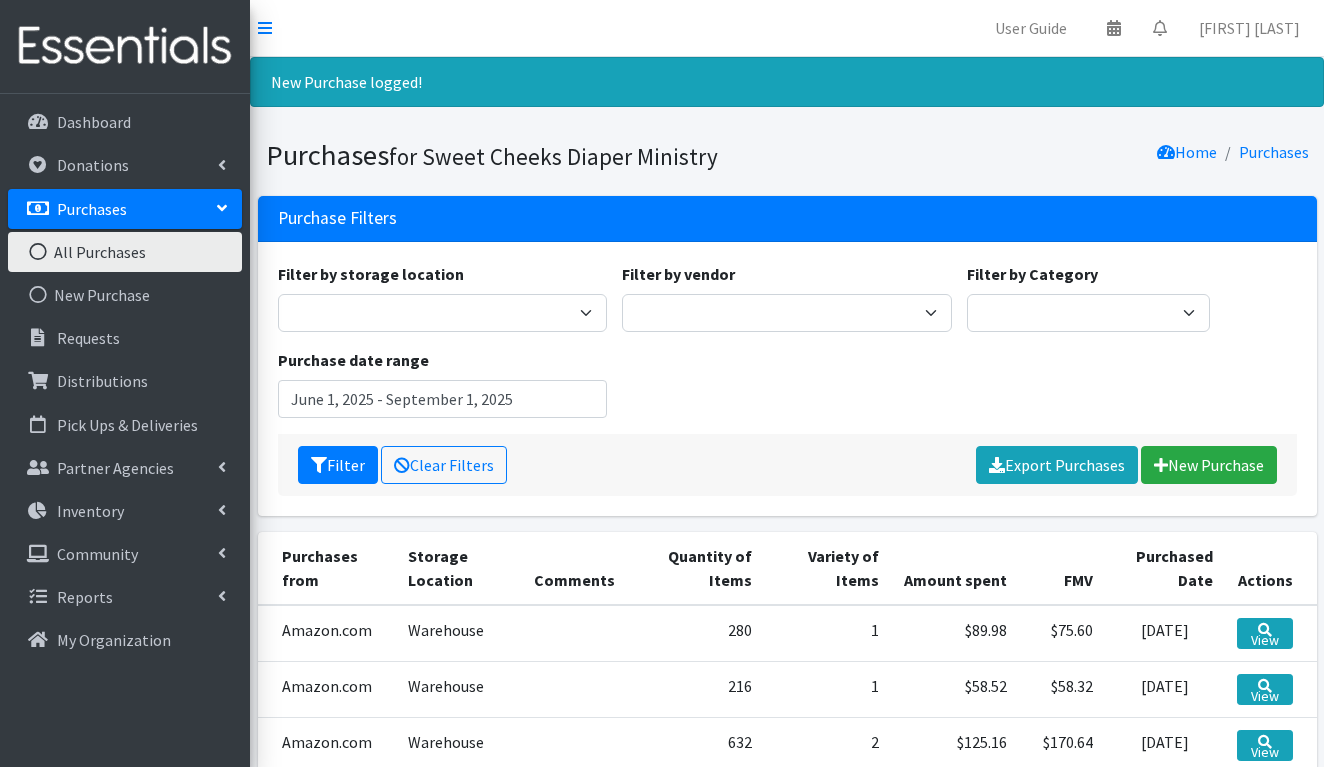 scroll, scrollTop: 0, scrollLeft: 0, axis: both 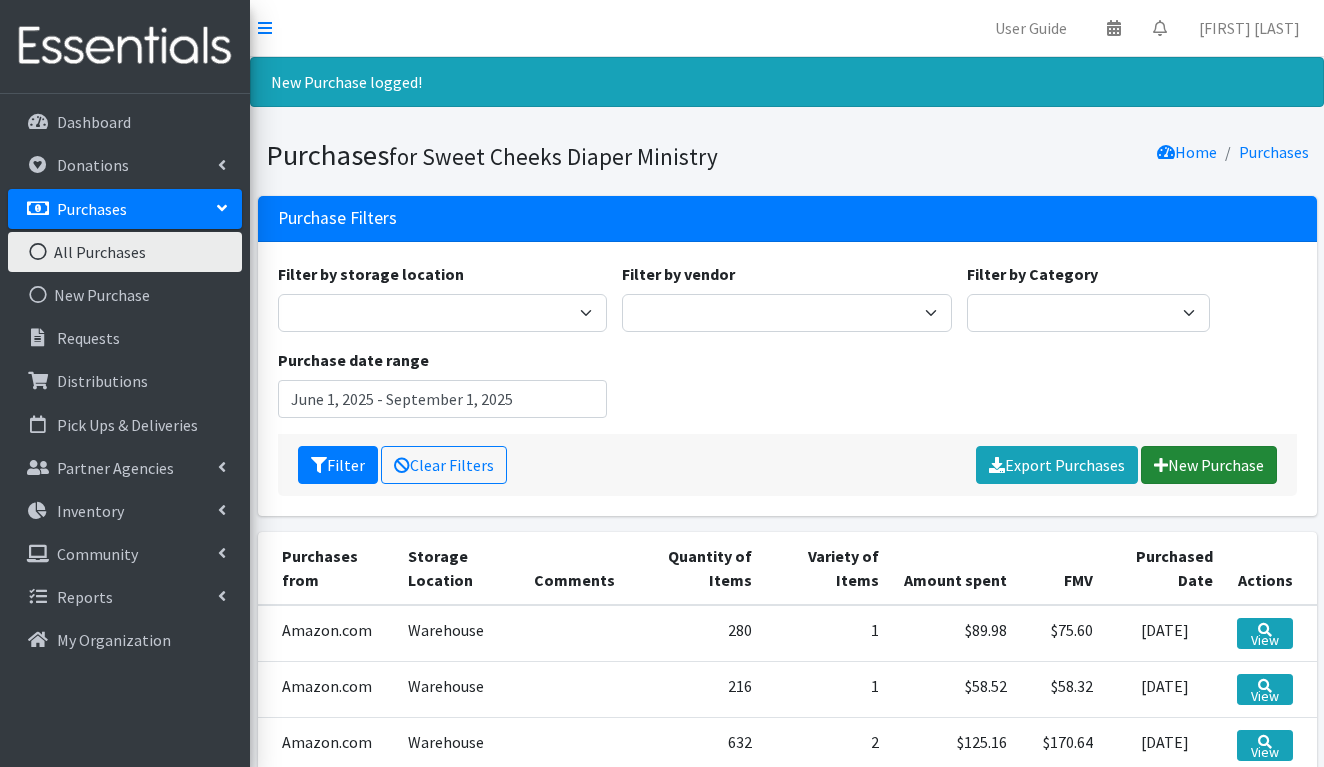 click on "New Purchase" at bounding box center (1209, 465) 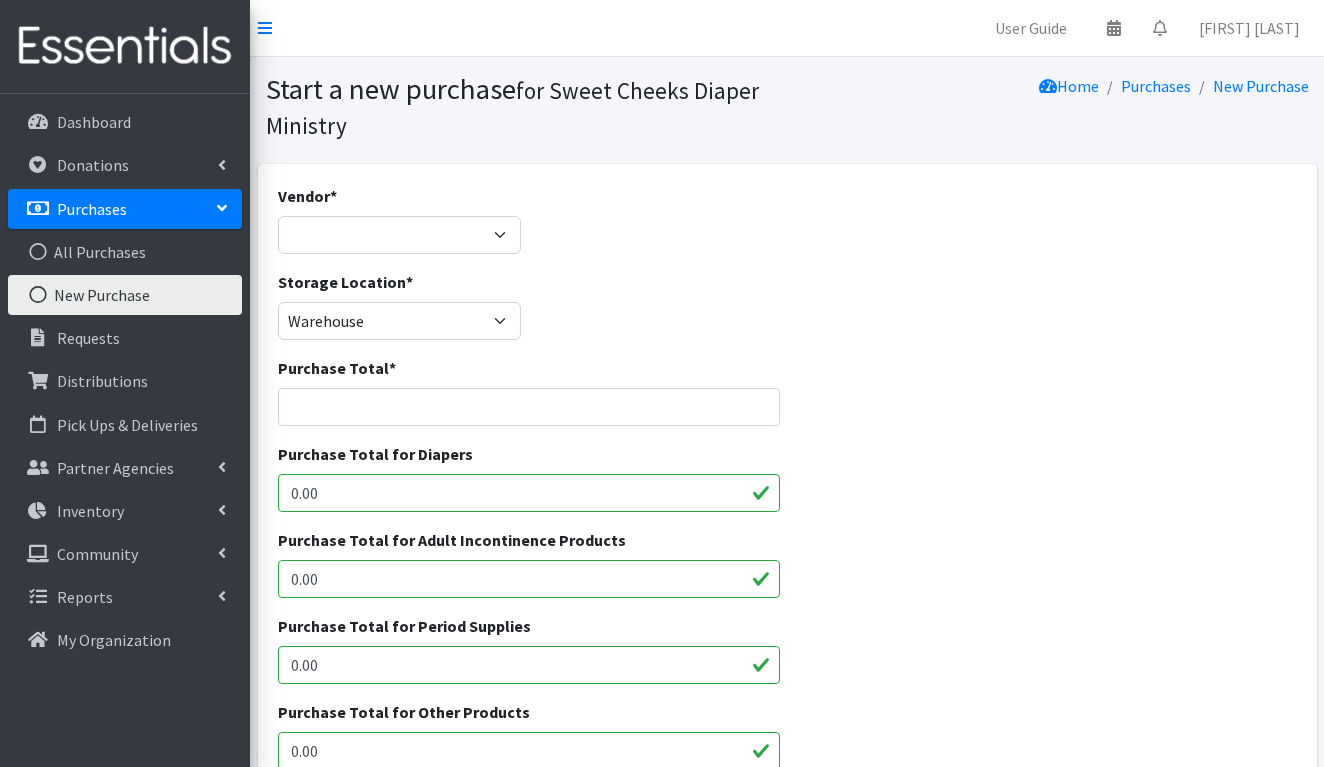 scroll, scrollTop: 0, scrollLeft: 0, axis: both 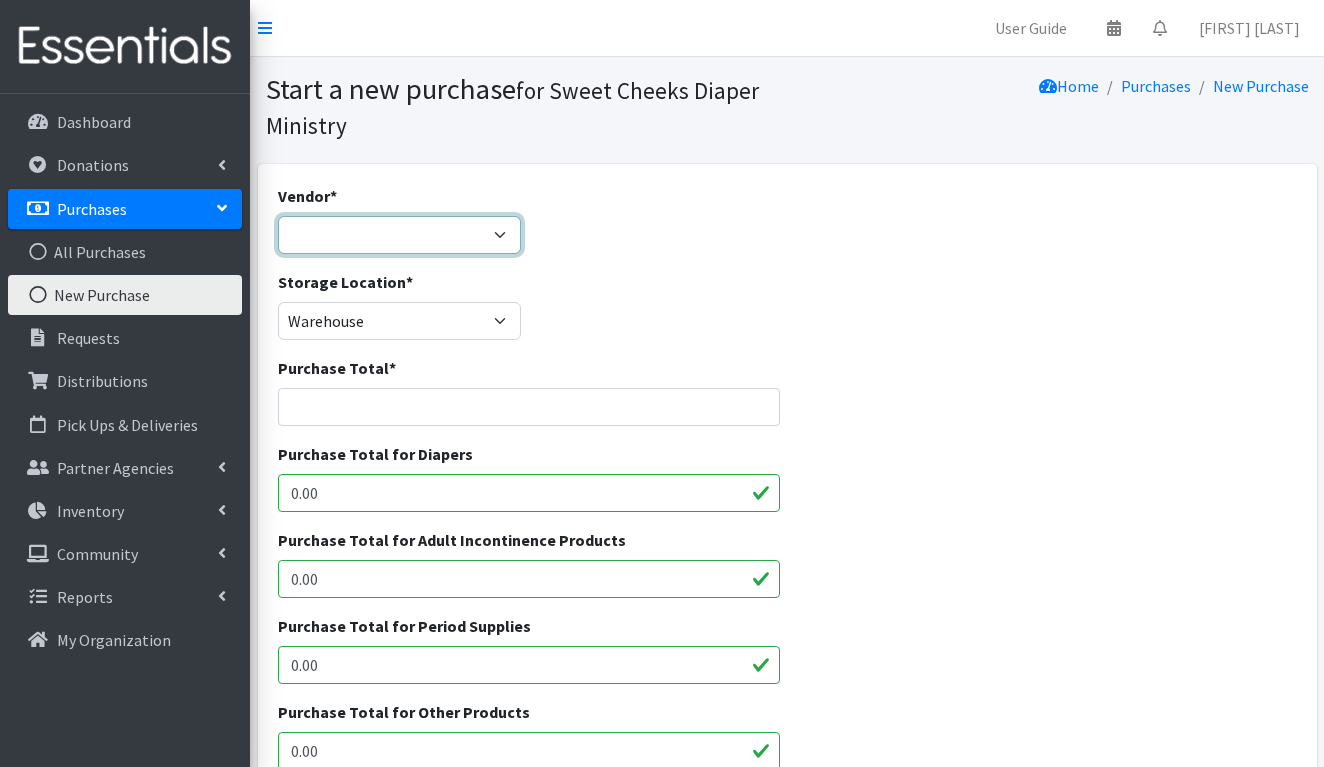 select on "69" 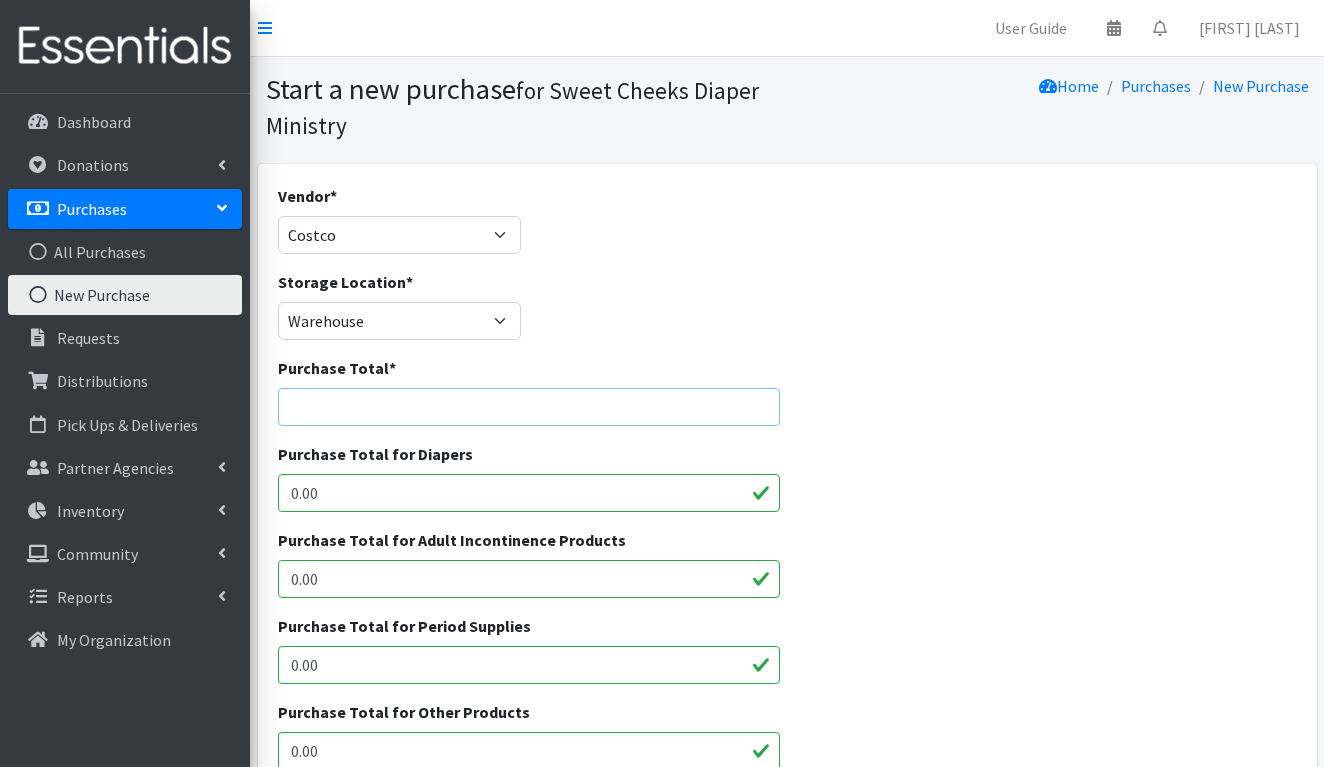 click on "Purchase Total  *" at bounding box center [529, 407] 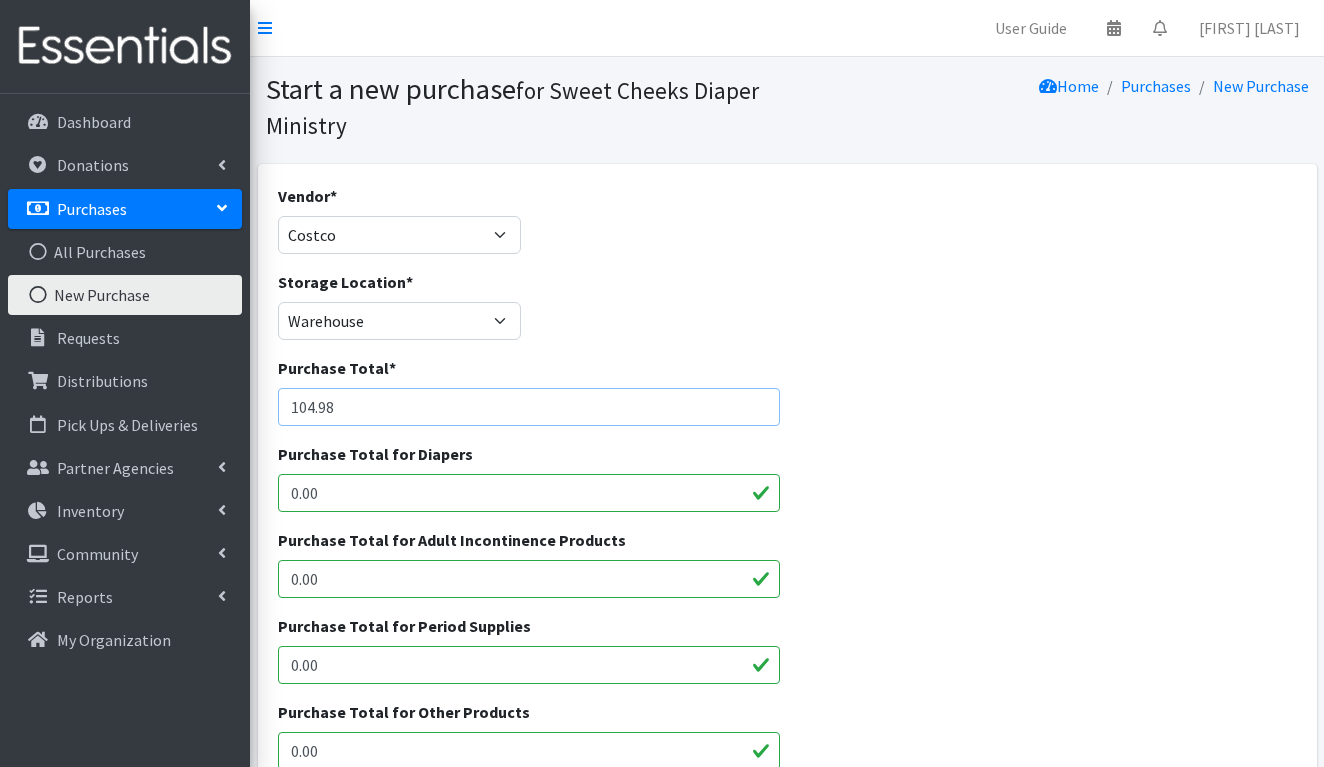 type on "104.98" 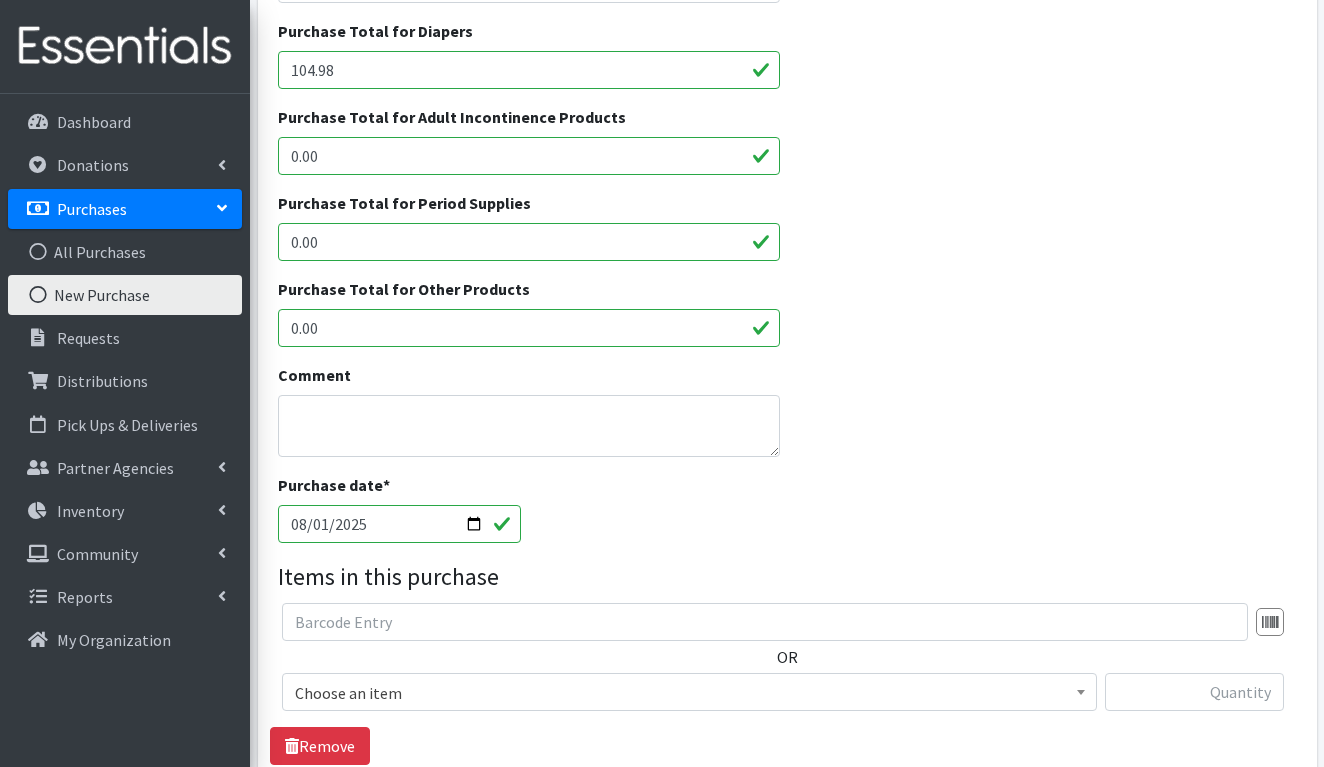 scroll, scrollTop: 514, scrollLeft: 0, axis: vertical 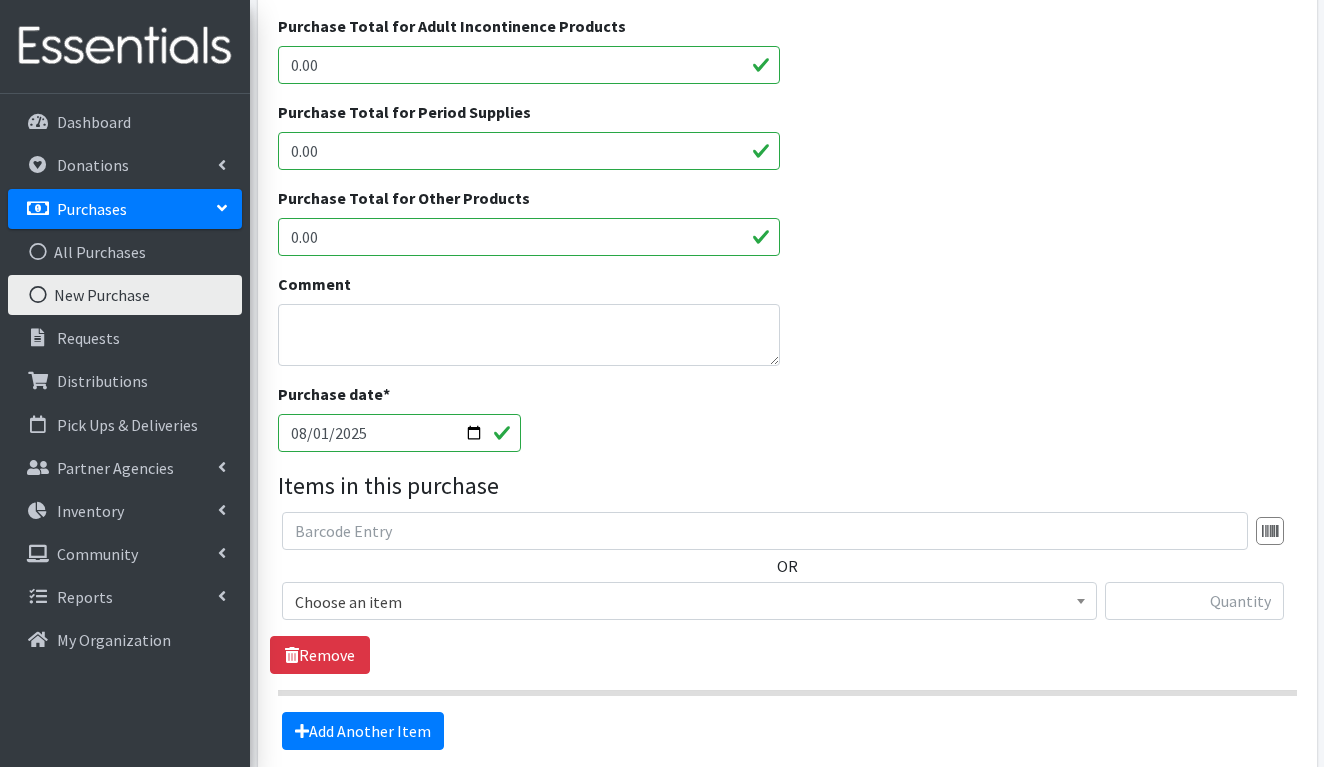 type on "104.98" 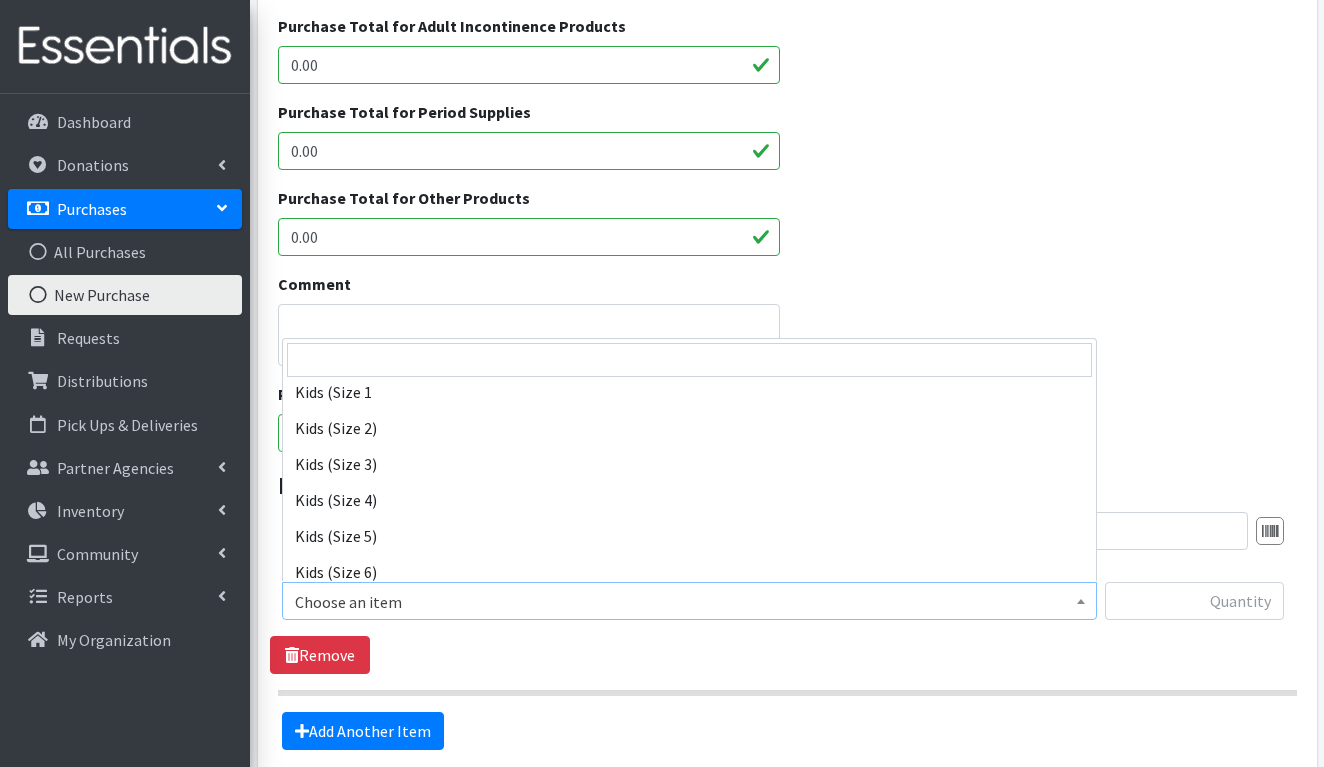 scroll, scrollTop: 713, scrollLeft: 0, axis: vertical 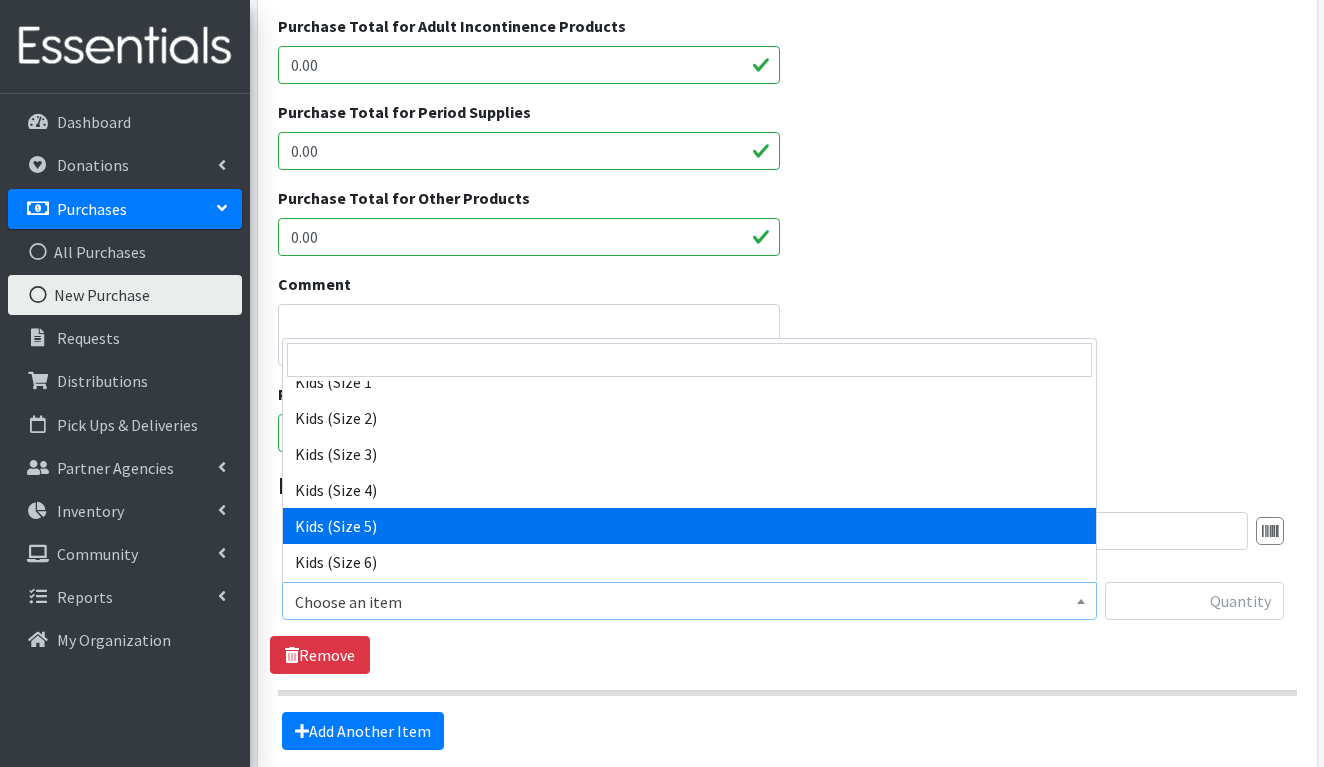 select on "1285" 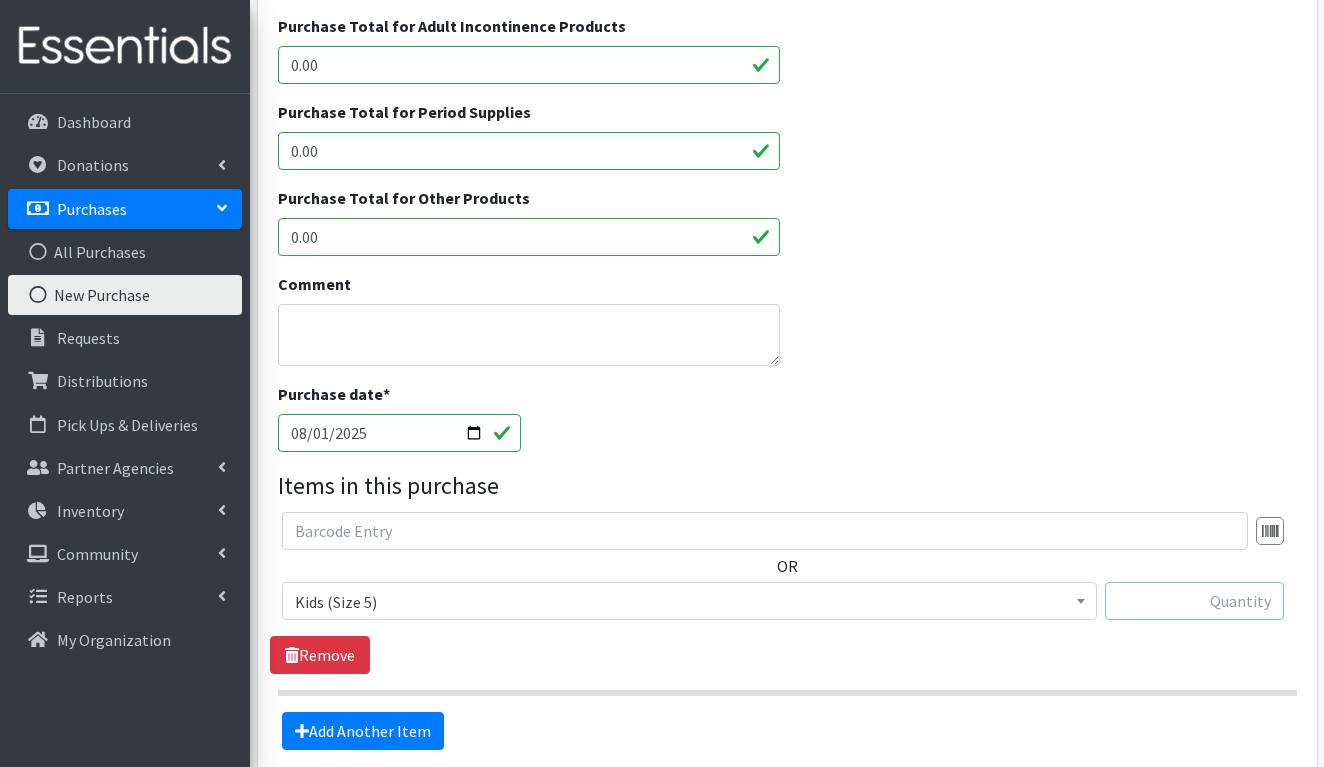 click at bounding box center [1194, 601] 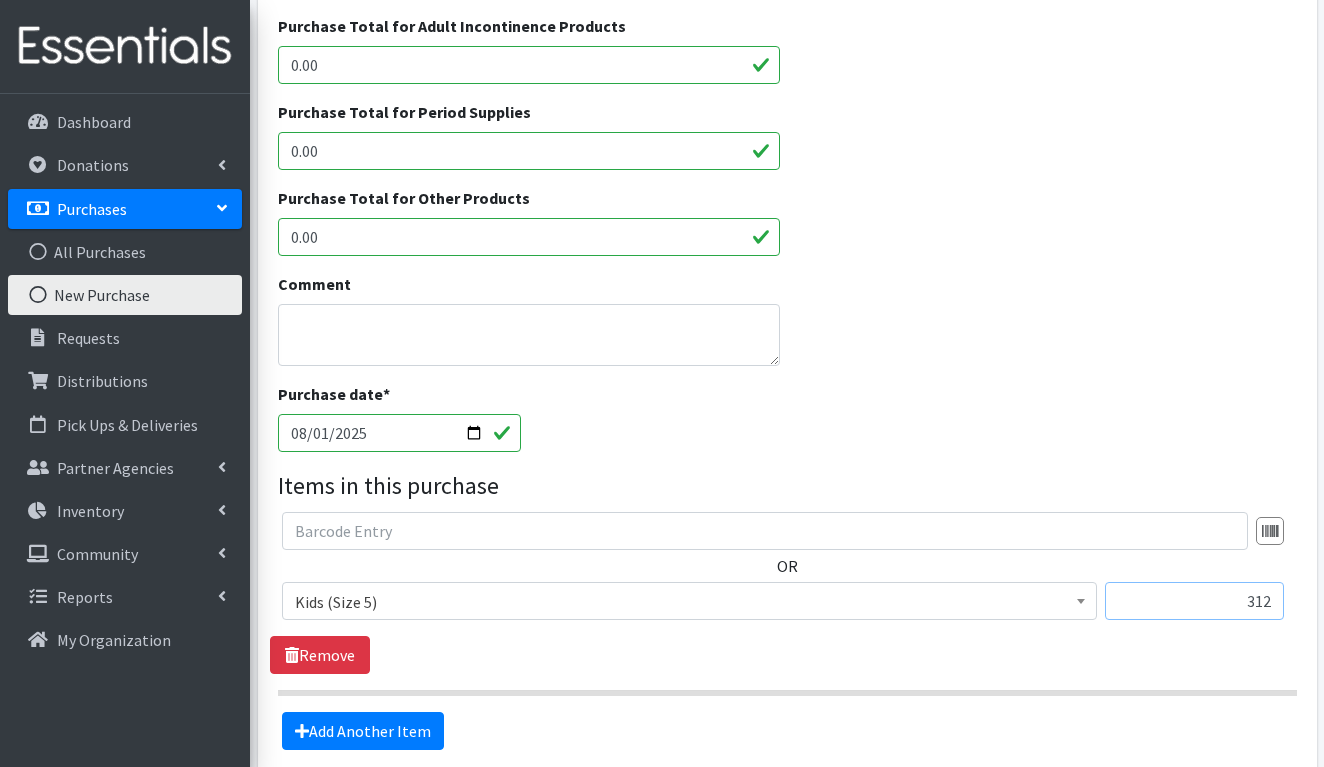 type on "312" 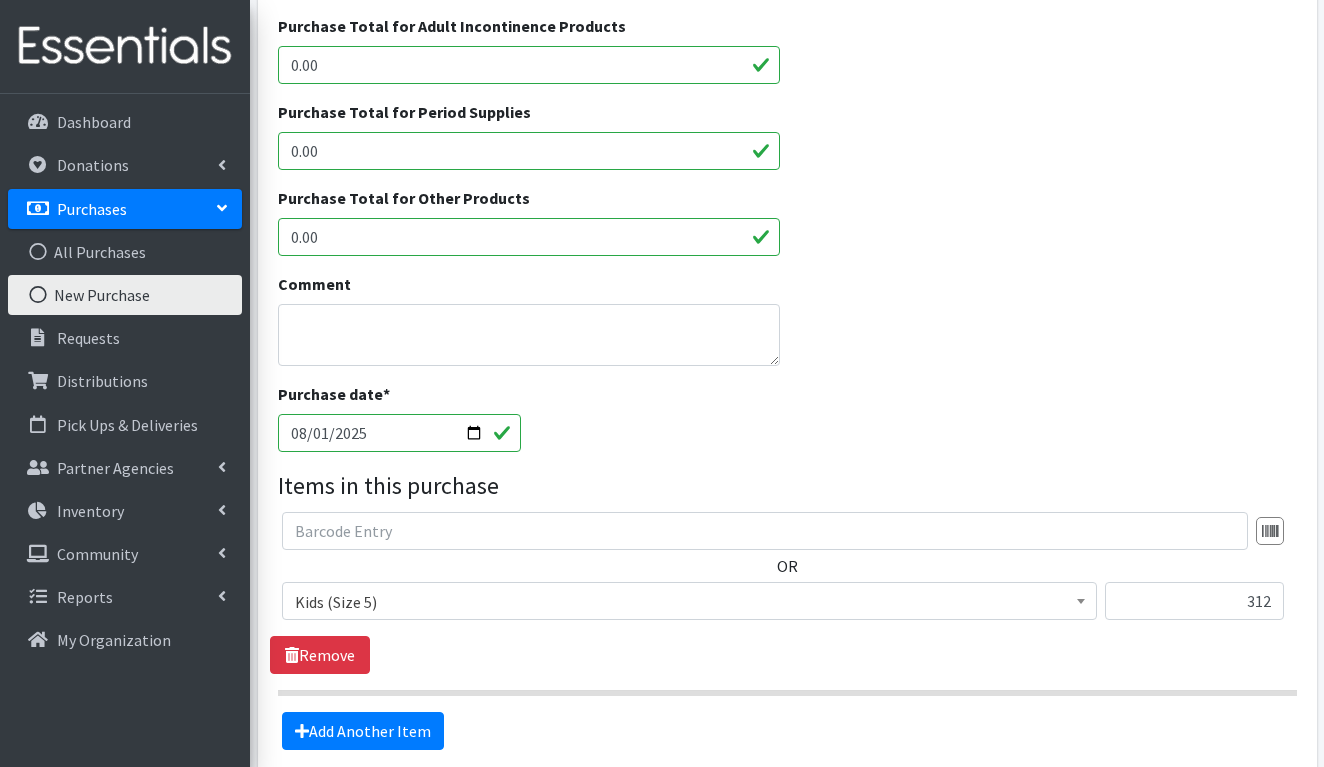 click on "2025-08-01" at bounding box center (400, 433) 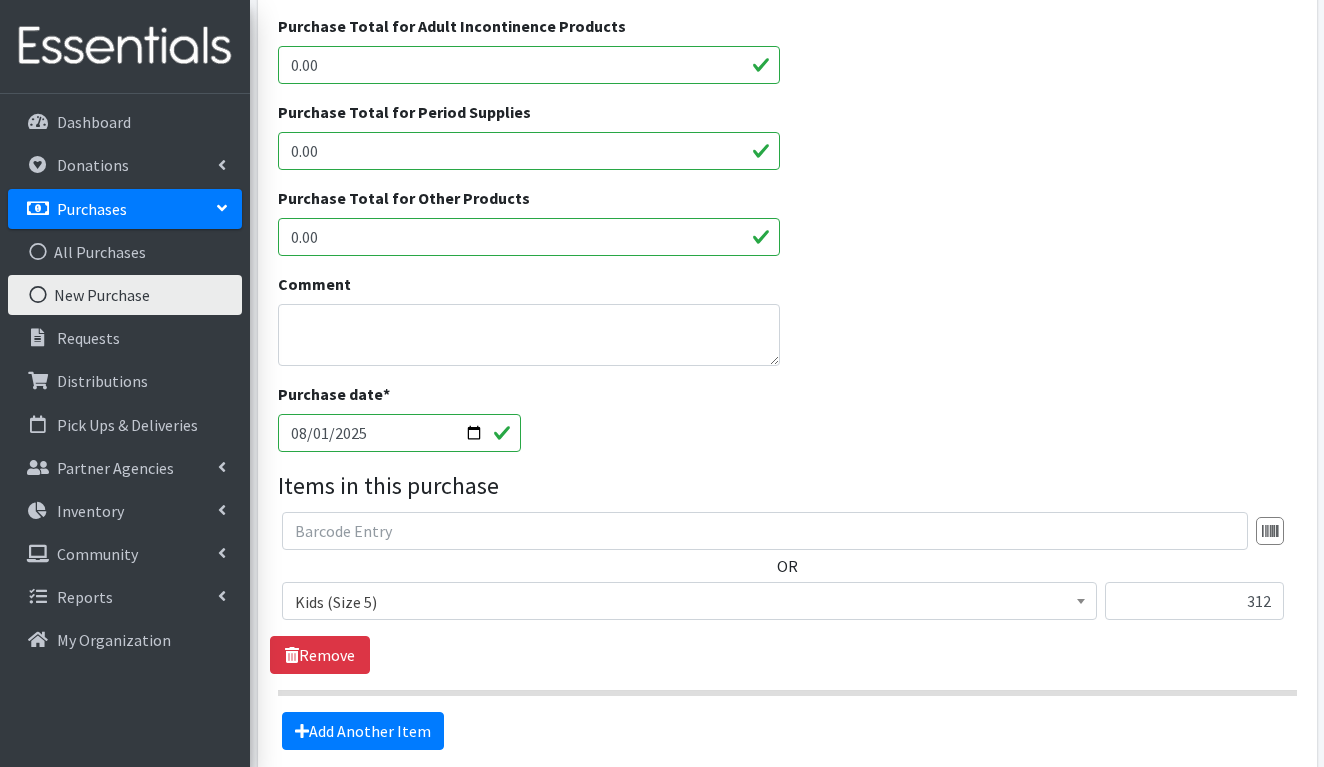 type on "[DATE]" 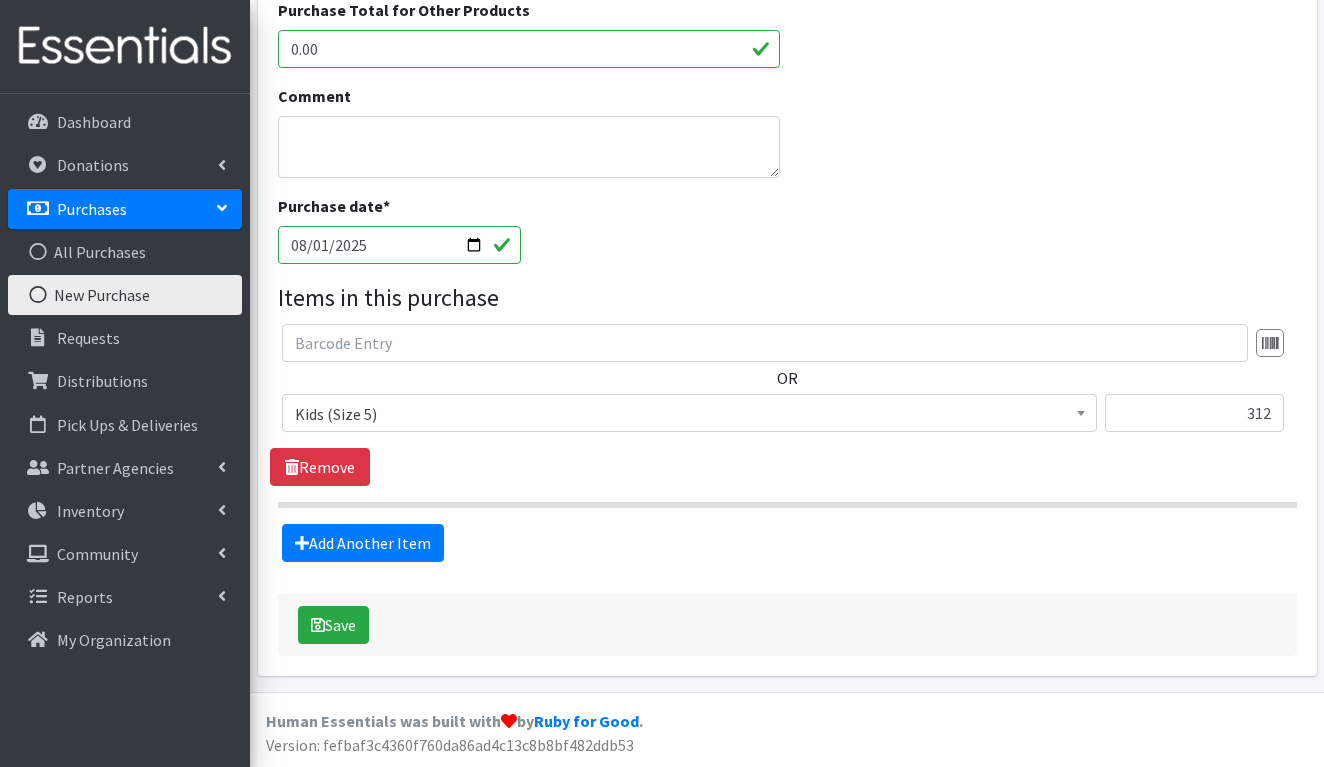 scroll, scrollTop: 701, scrollLeft: 0, axis: vertical 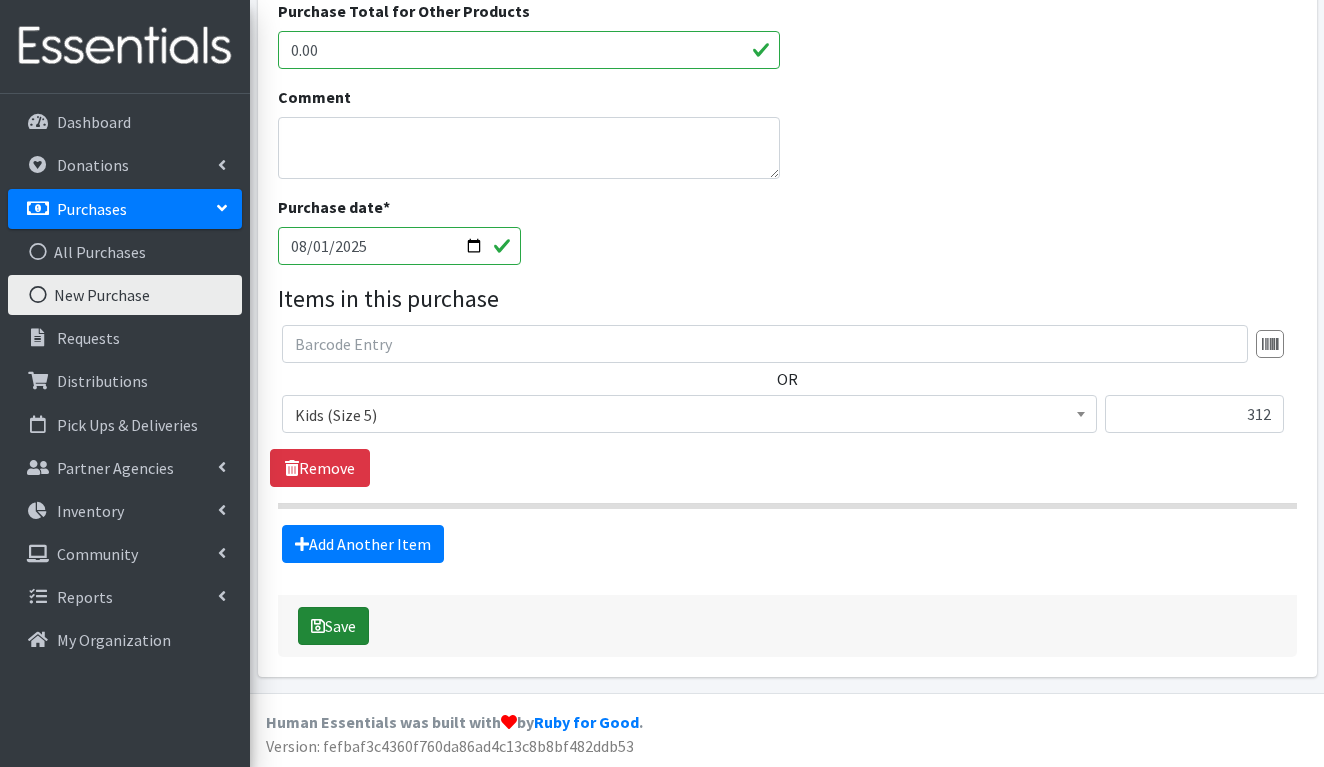 click on "Save" at bounding box center [333, 626] 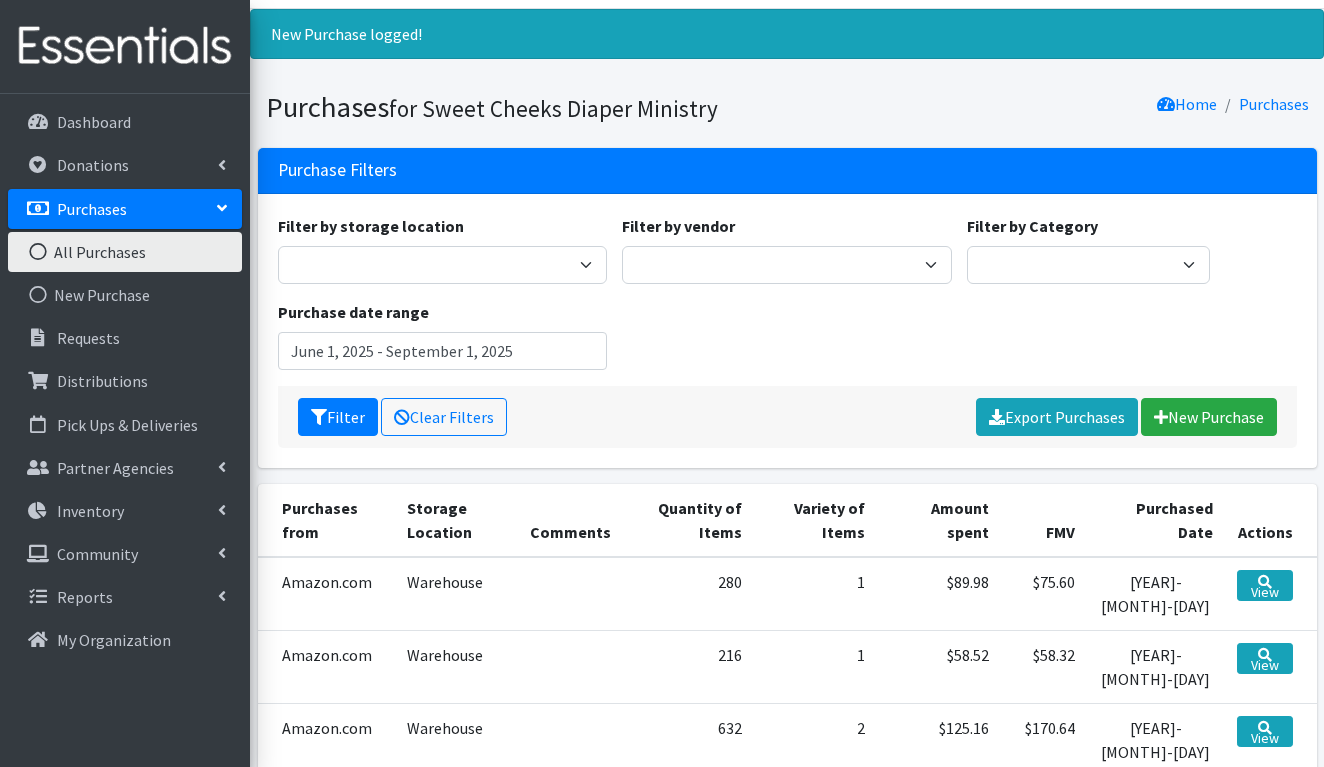 scroll, scrollTop: 43, scrollLeft: 0, axis: vertical 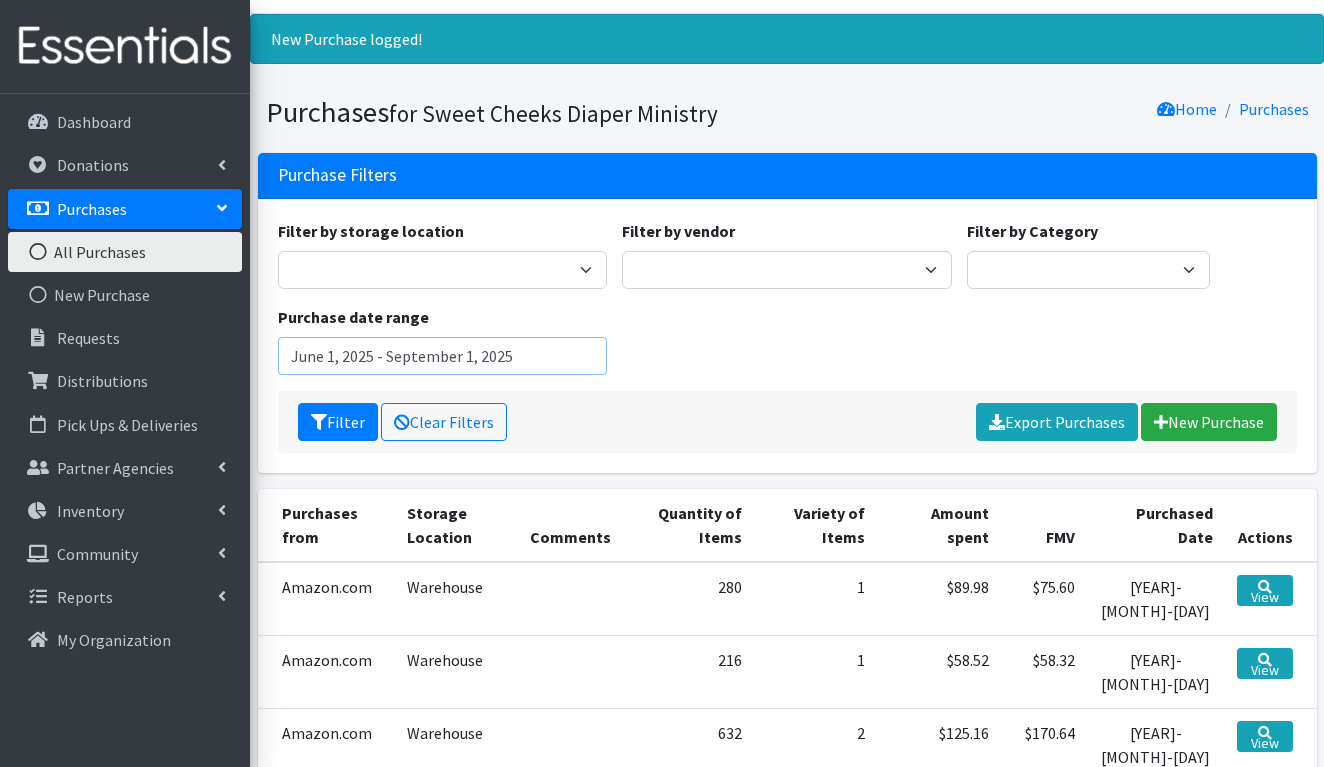 click on "June 1, 2025 - September 1, 2025" at bounding box center (443, 356) 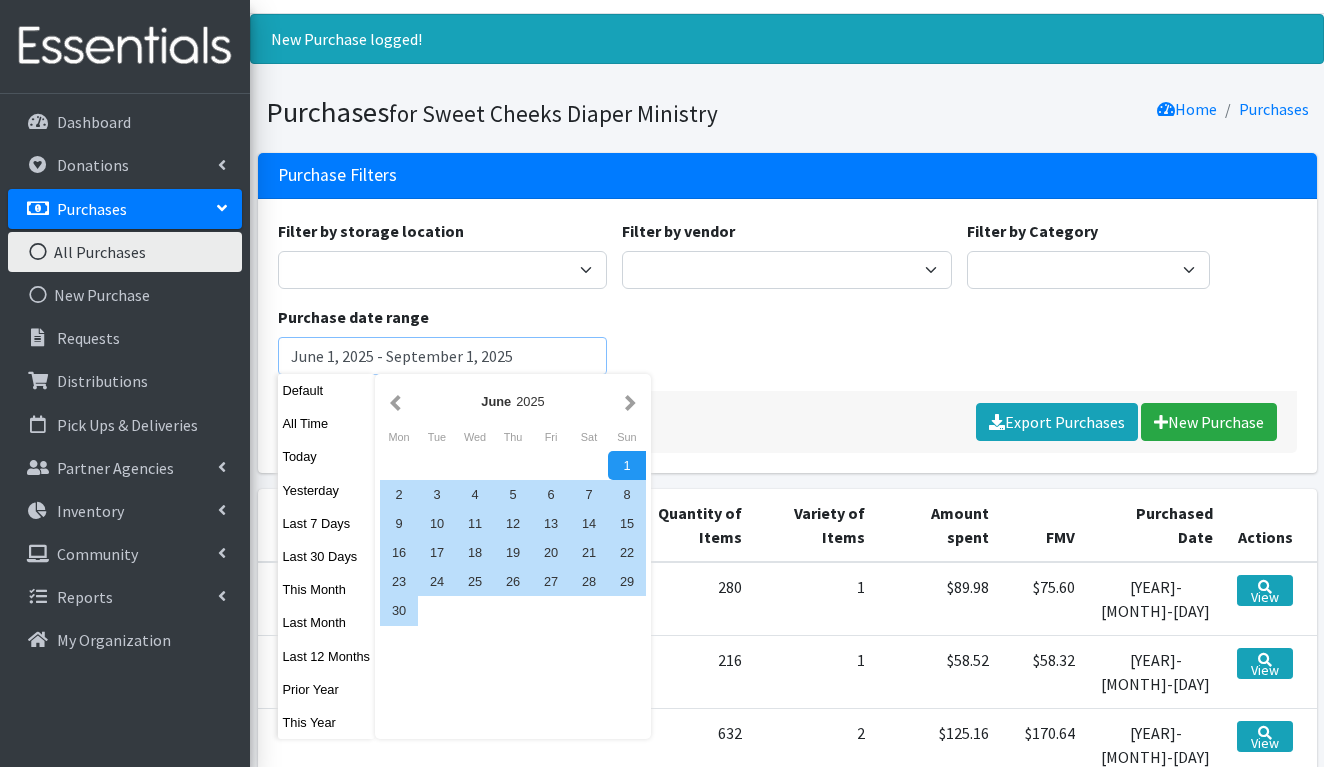 click on "June 1, 2025 - September 1, 2025" at bounding box center (443, 356) 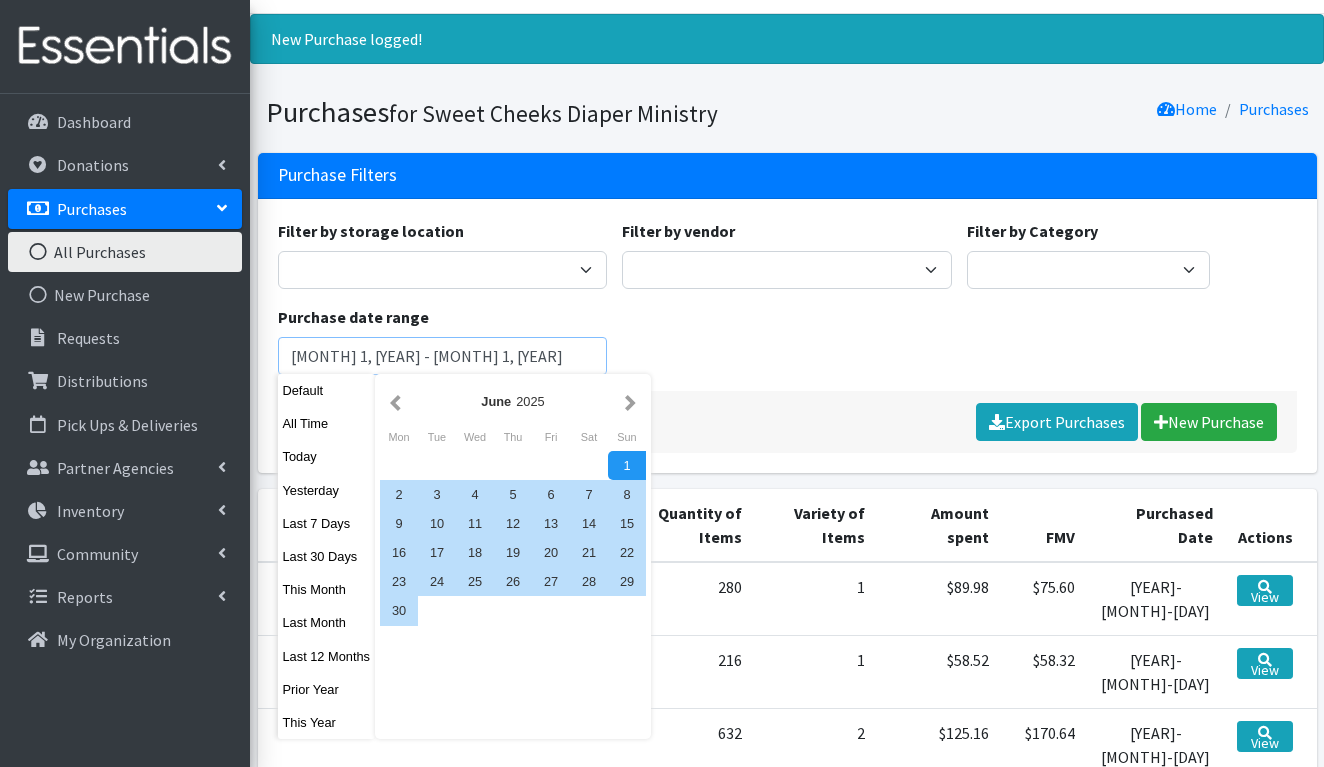 click on "[MONTH] 1, [YEAR] - [MONTH] 1, [YEAR]" at bounding box center (443, 356) 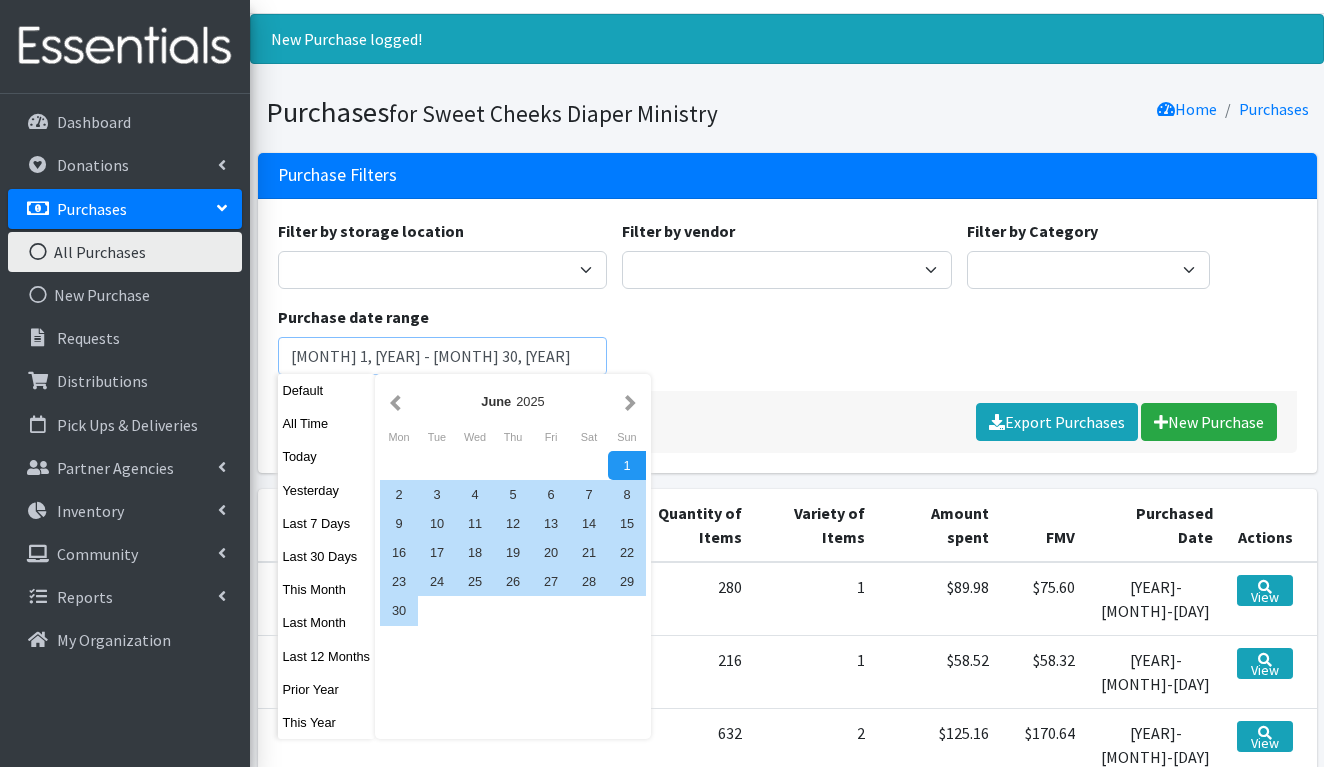 type on "July 1, 2024 - June 30, 2025" 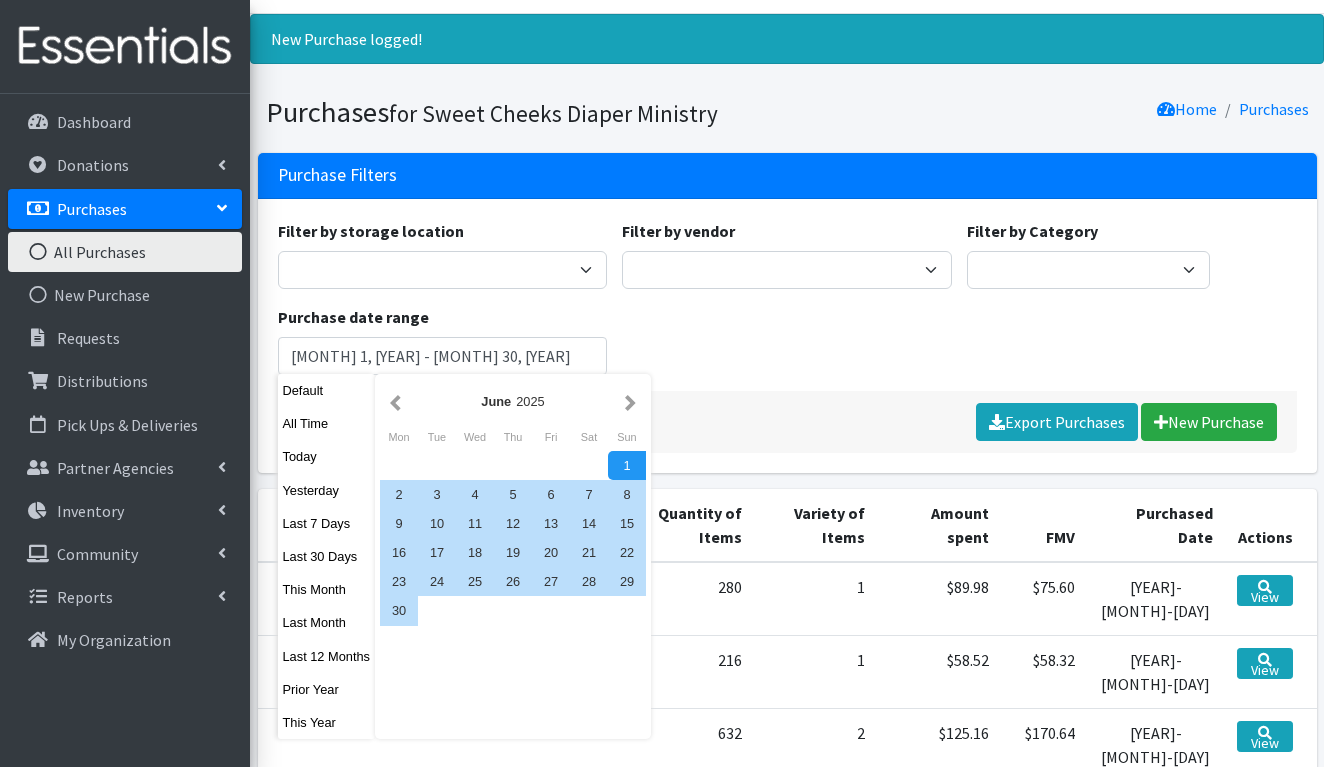 click on "Filter by storage location
Warehouse
Filter by vendor
Amazon.com
Bare Needs Diaper Bank - Midsouth Food Bank
Costco
Good360
Huggies-NDBN P2P
Jet Cares
JSL Partners, Inc
Kroger
McKesson
Medline
Sams Club
Target
Walgreens
Walmart
Filter by Category
Formula
Breast Pads
Purchase date range
July 1, 2024 - June 30, 2025" at bounding box center (787, 305) 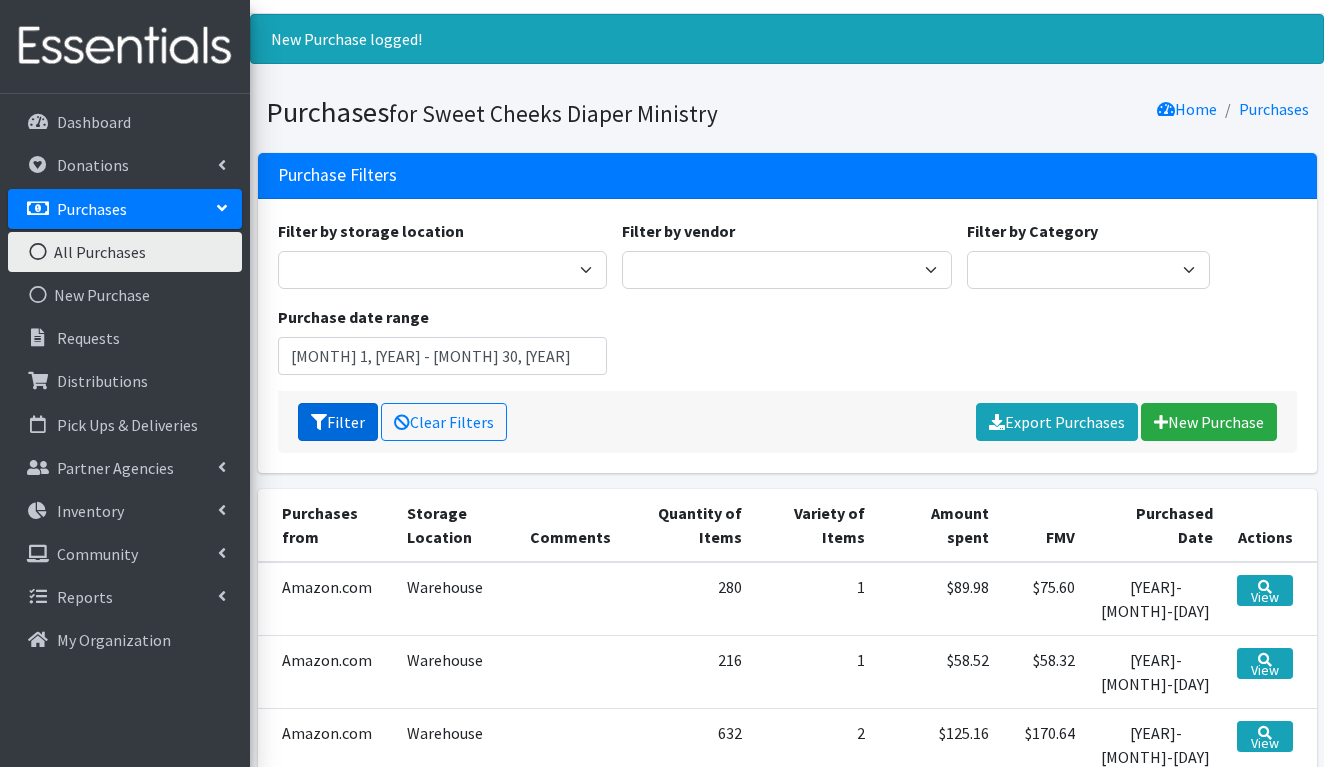 click on "Filter" at bounding box center (338, 422) 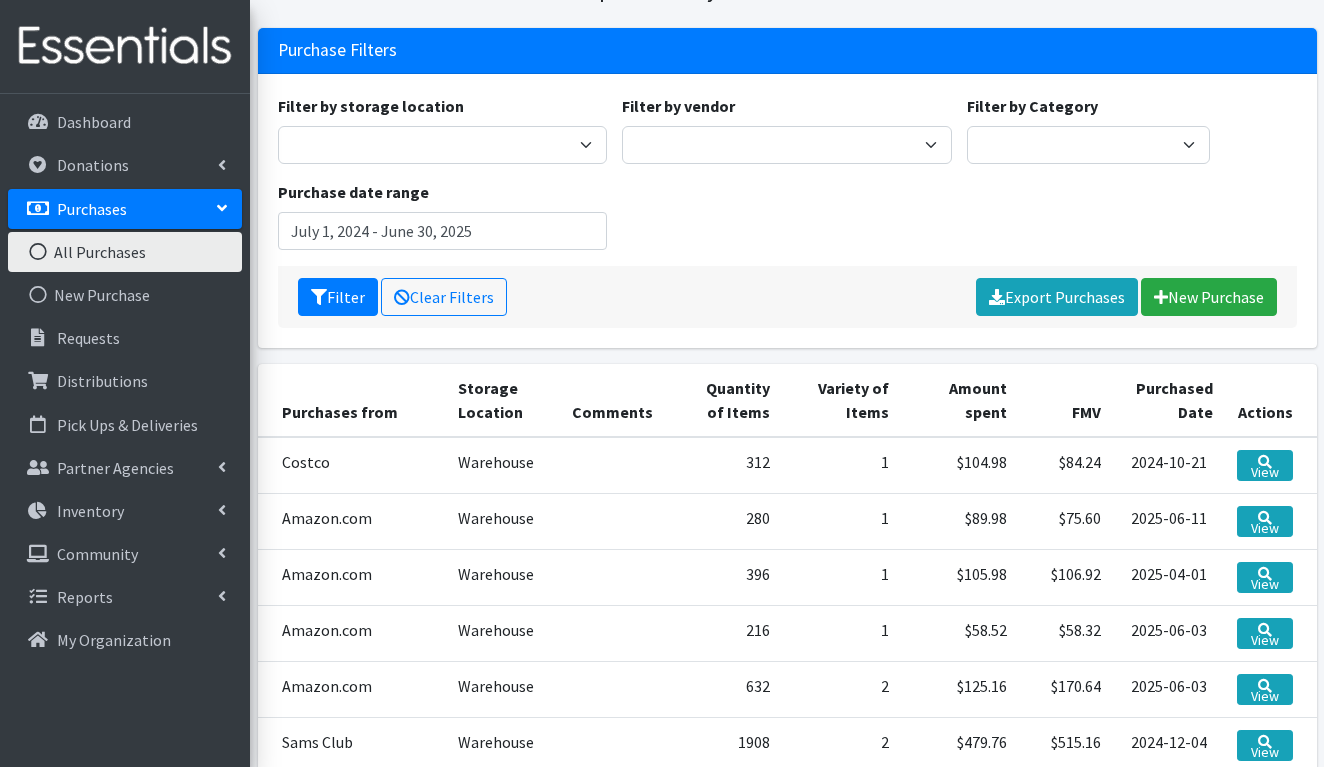 scroll, scrollTop: 100, scrollLeft: 0, axis: vertical 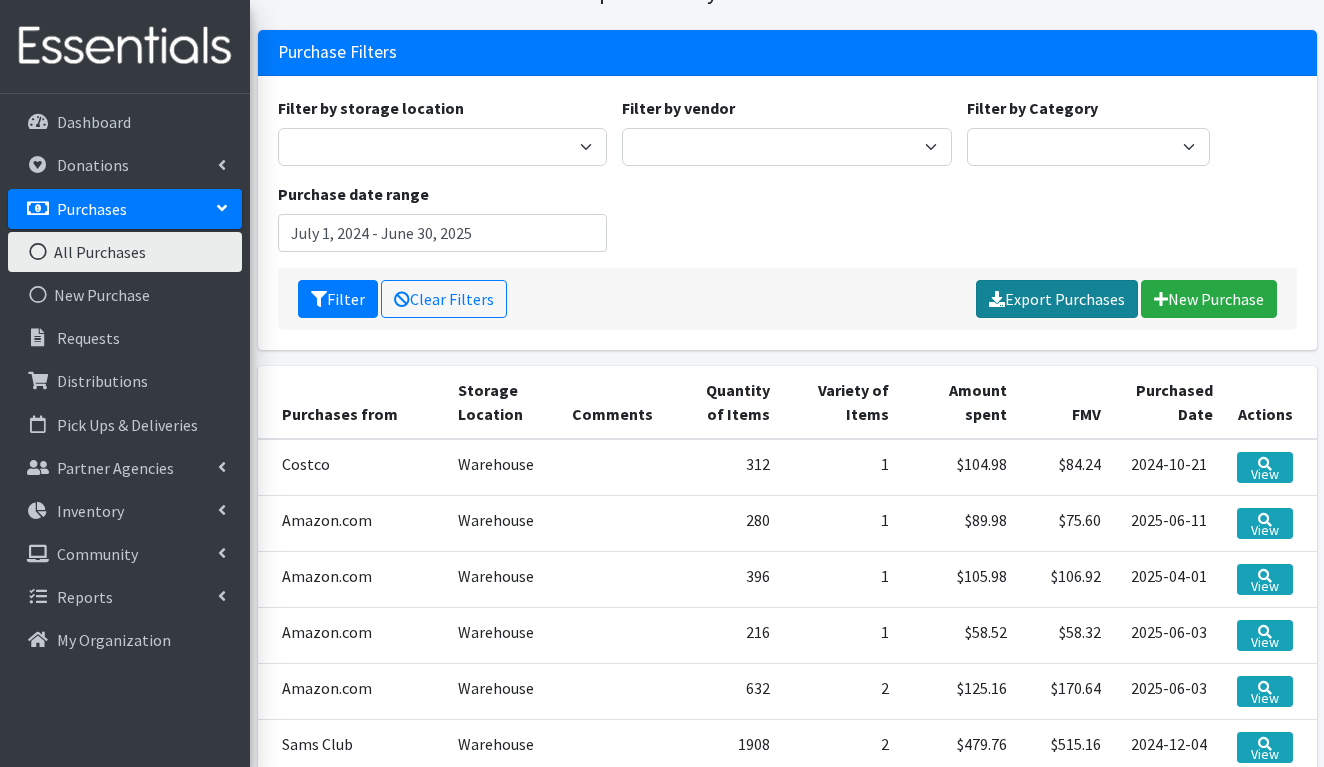 click on "Export Purchases" at bounding box center (1057, 299) 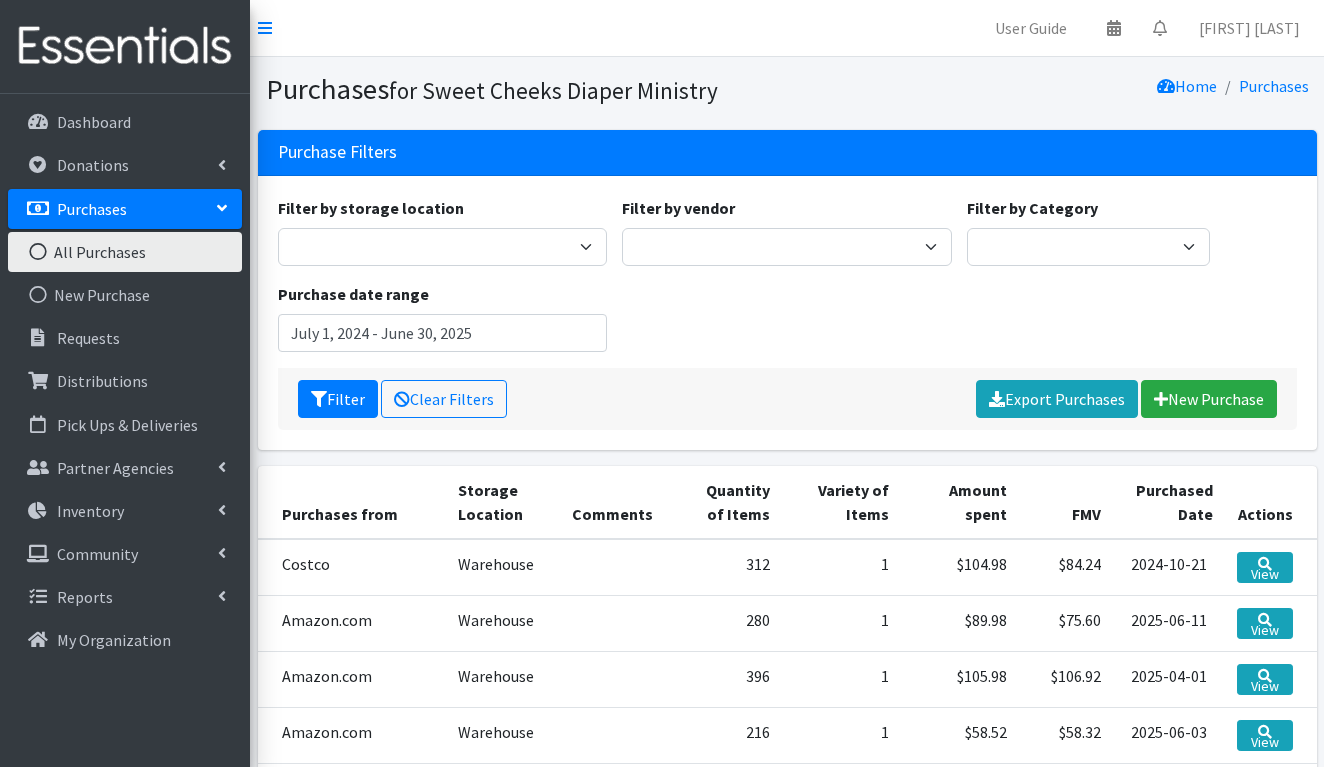 scroll, scrollTop: 0, scrollLeft: 0, axis: both 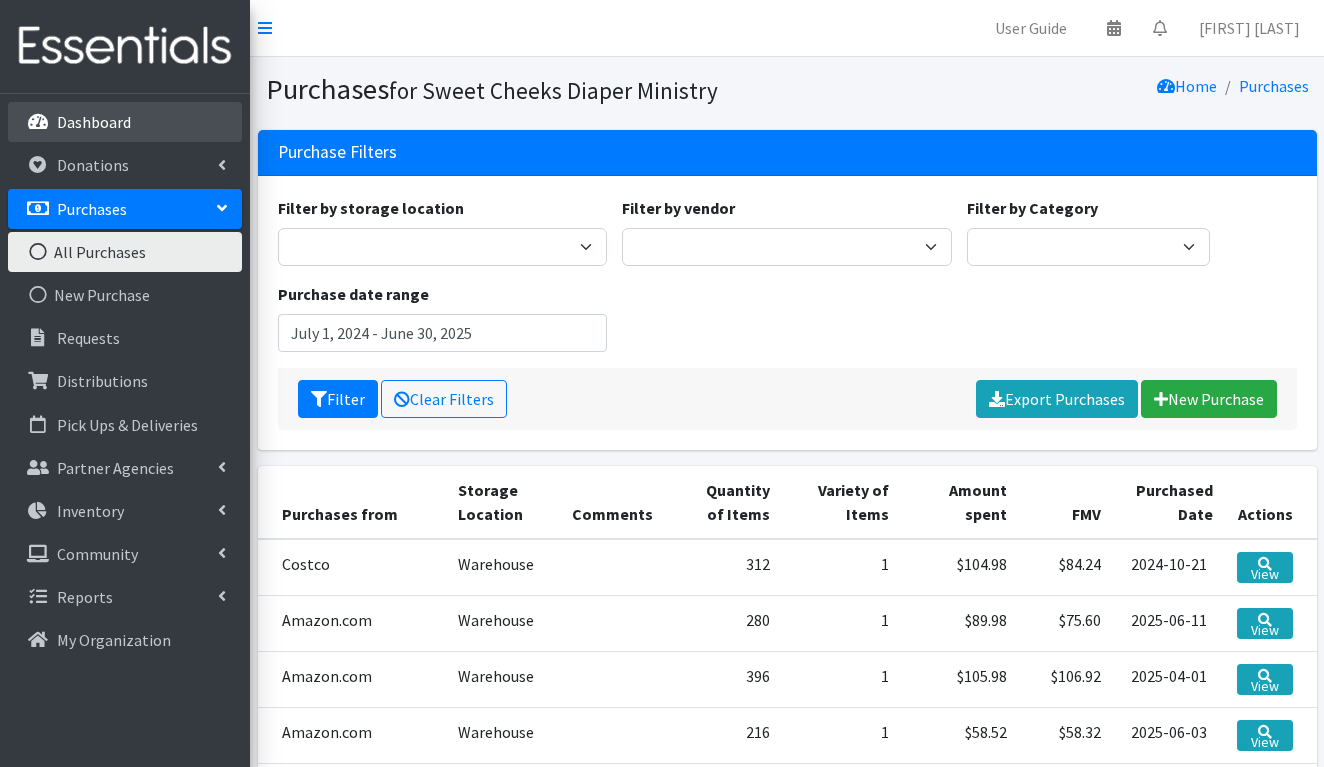 click on "Dashboard" at bounding box center [94, 122] 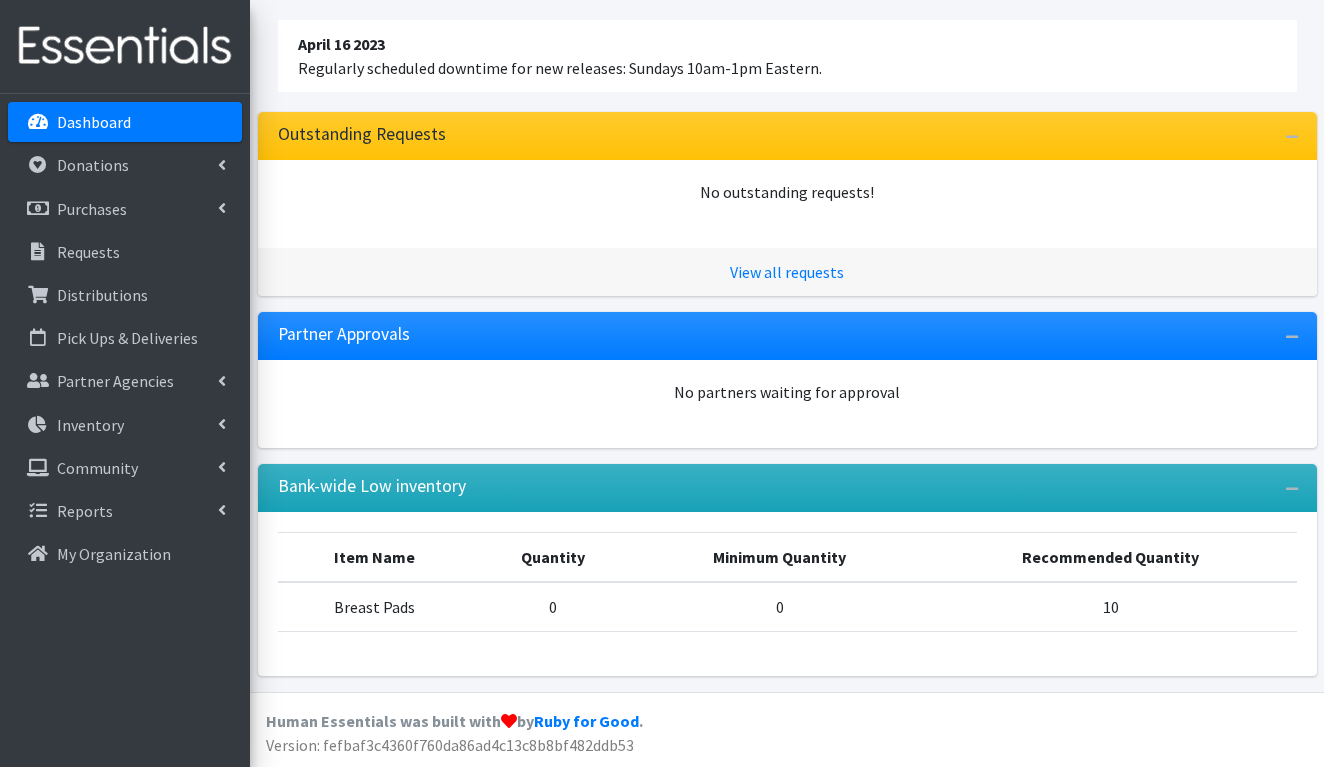 scroll, scrollTop: 177, scrollLeft: 0, axis: vertical 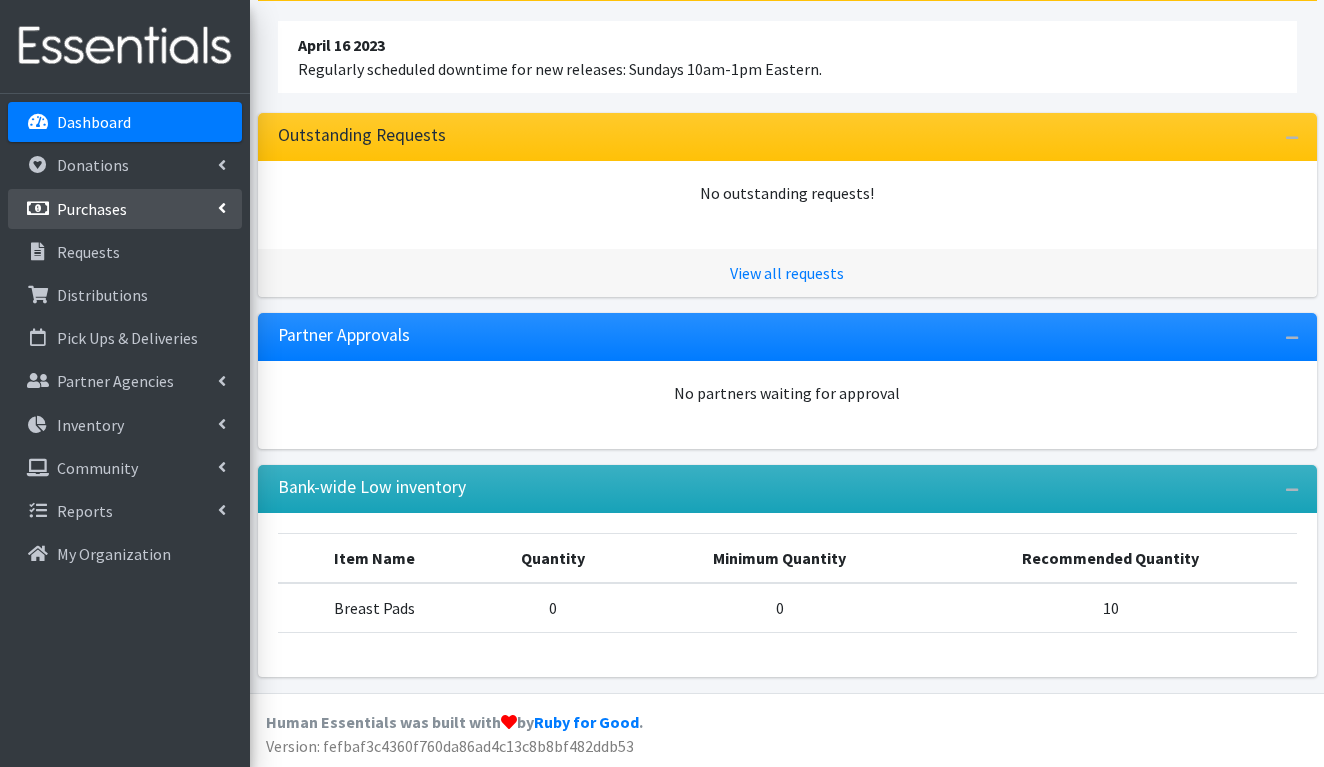 click on "Purchases" at bounding box center (92, 209) 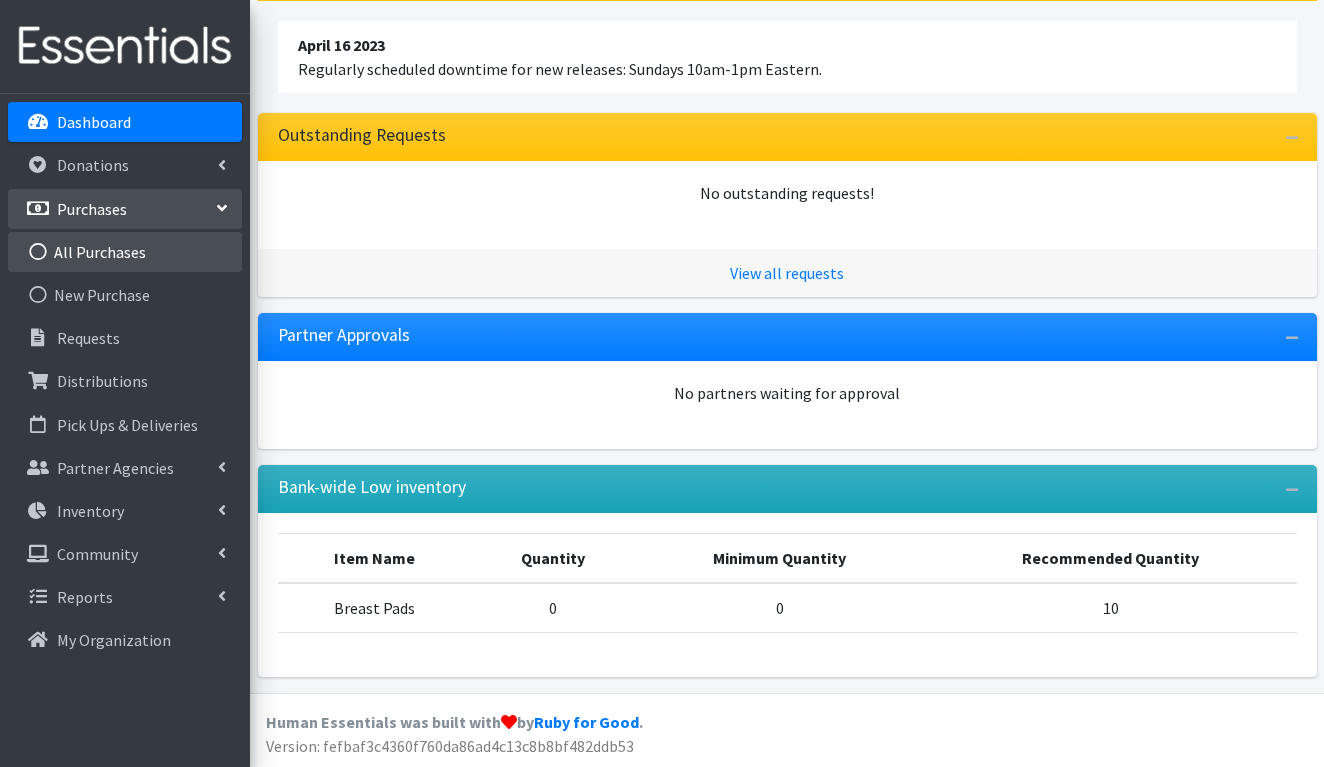 click on "All Purchases" at bounding box center (125, 252) 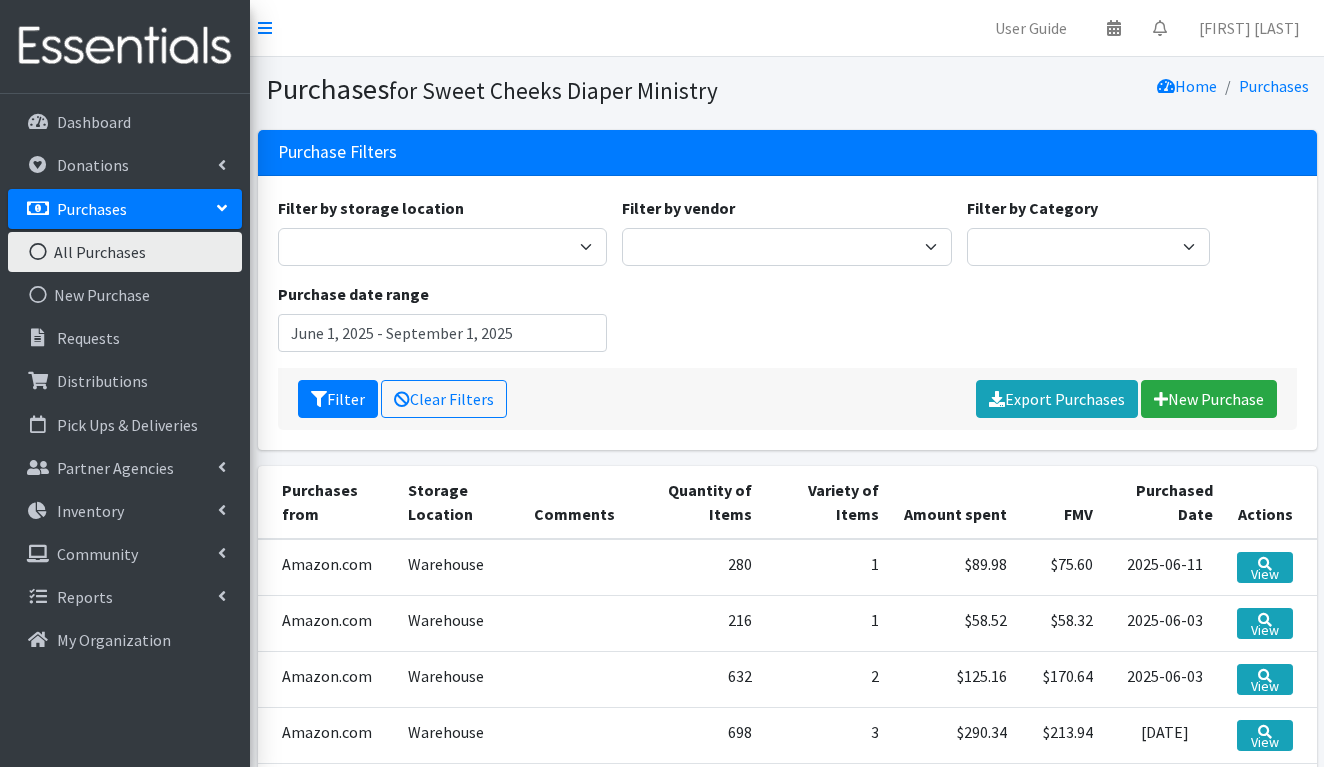 scroll, scrollTop: 0, scrollLeft: 0, axis: both 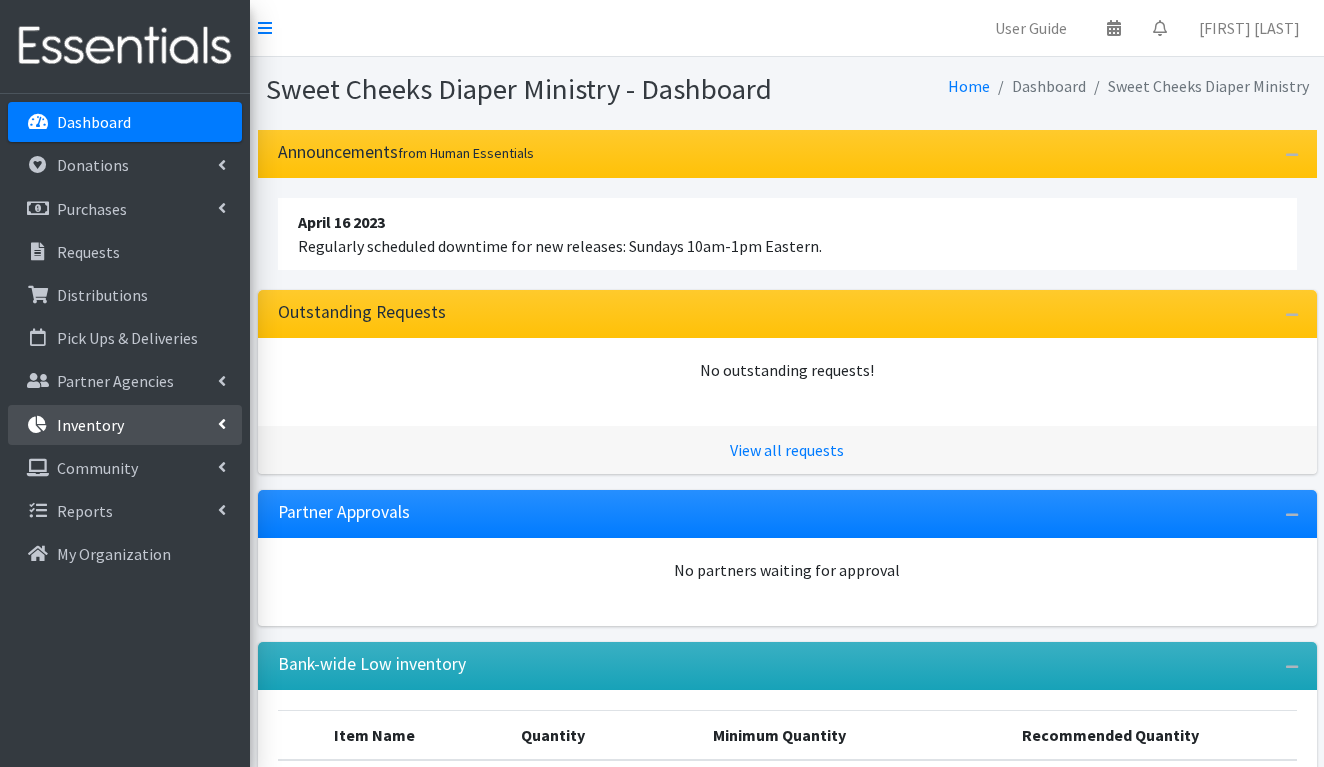 click on "Inventory" at bounding box center (90, 425) 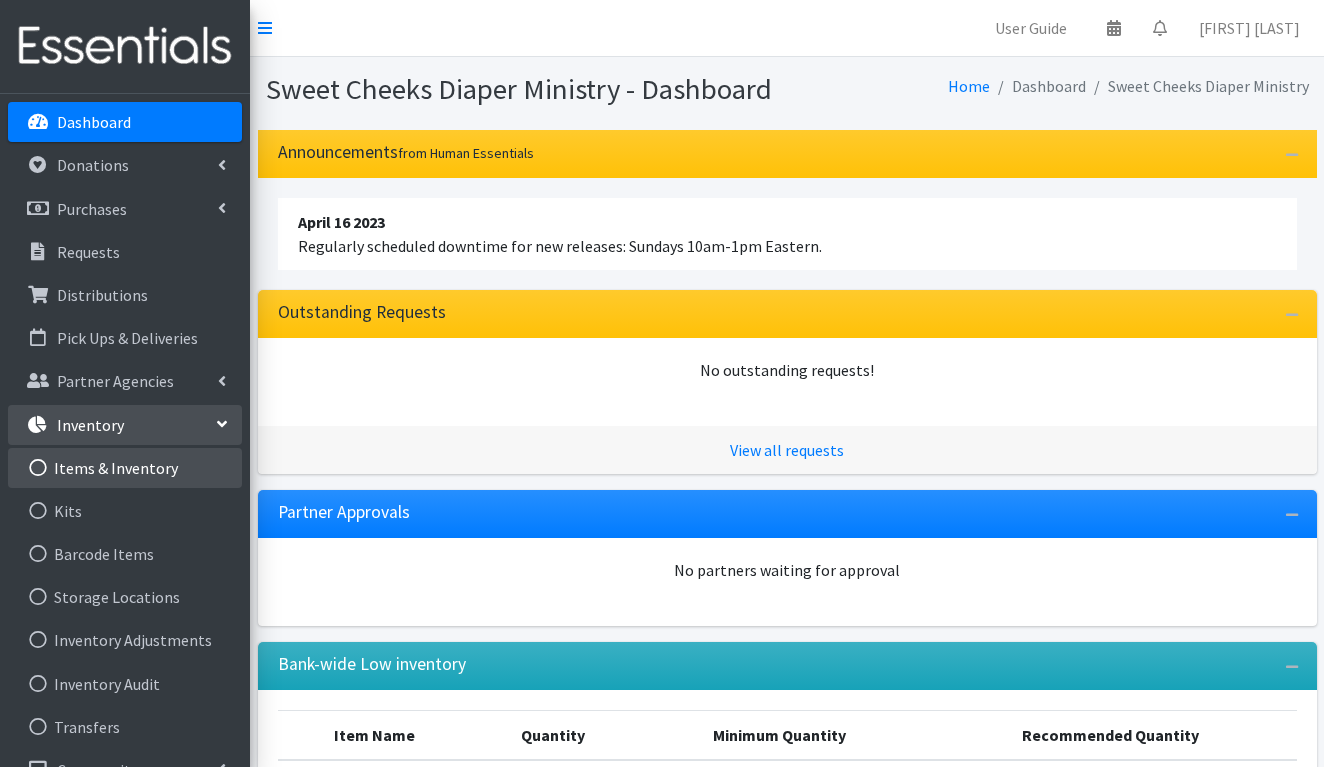 click on "Items & Inventory" at bounding box center [125, 468] 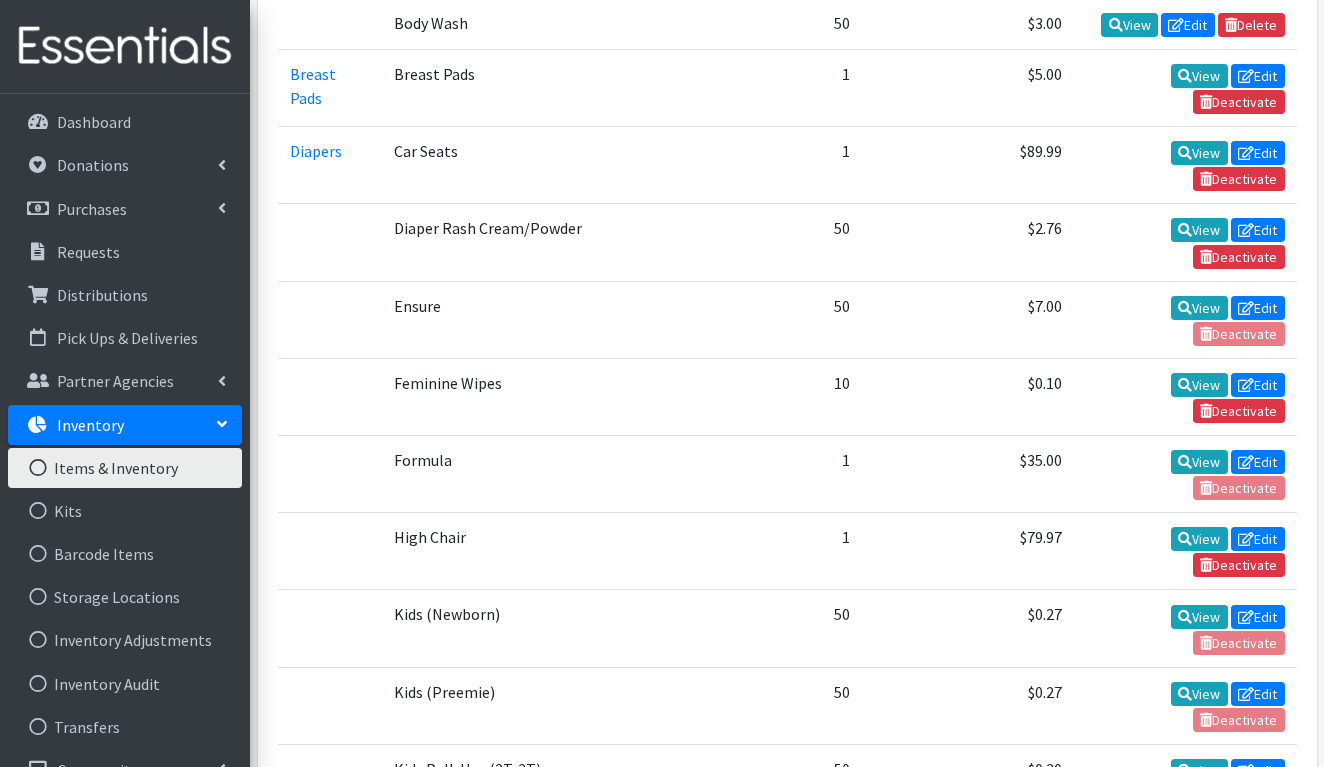 scroll, scrollTop: 1017, scrollLeft: 0, axis: vertical 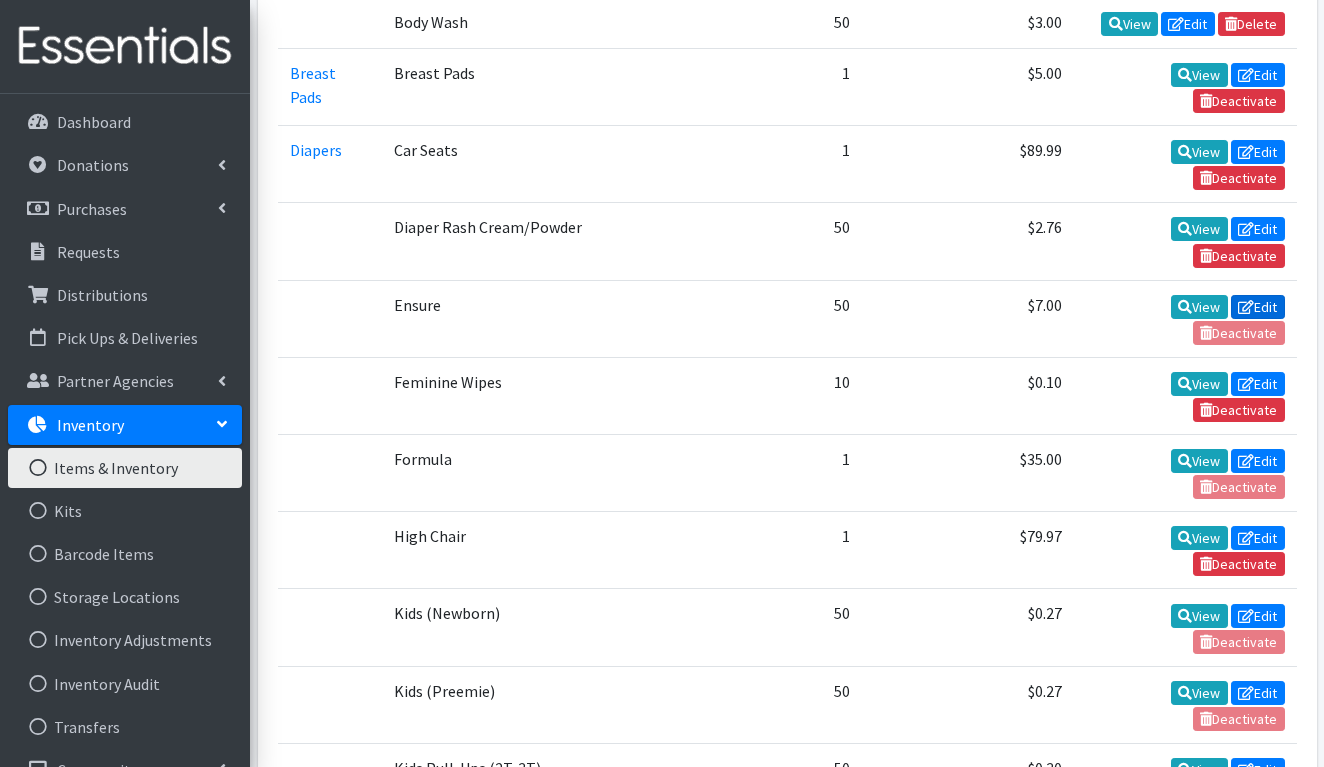 click on "Edit" at bounding box center (1258, 307) 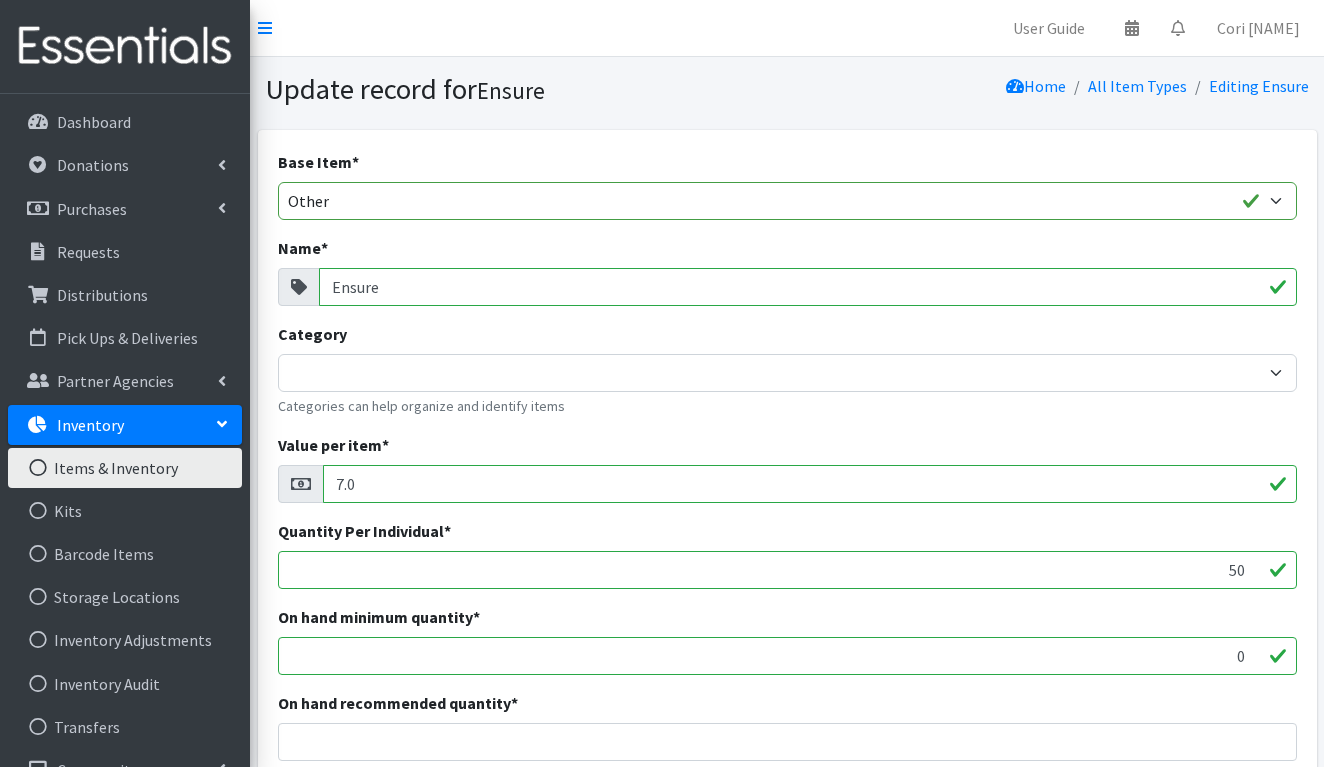 scroll, scrollTop: 0, scrollLeft: 0, axis: both 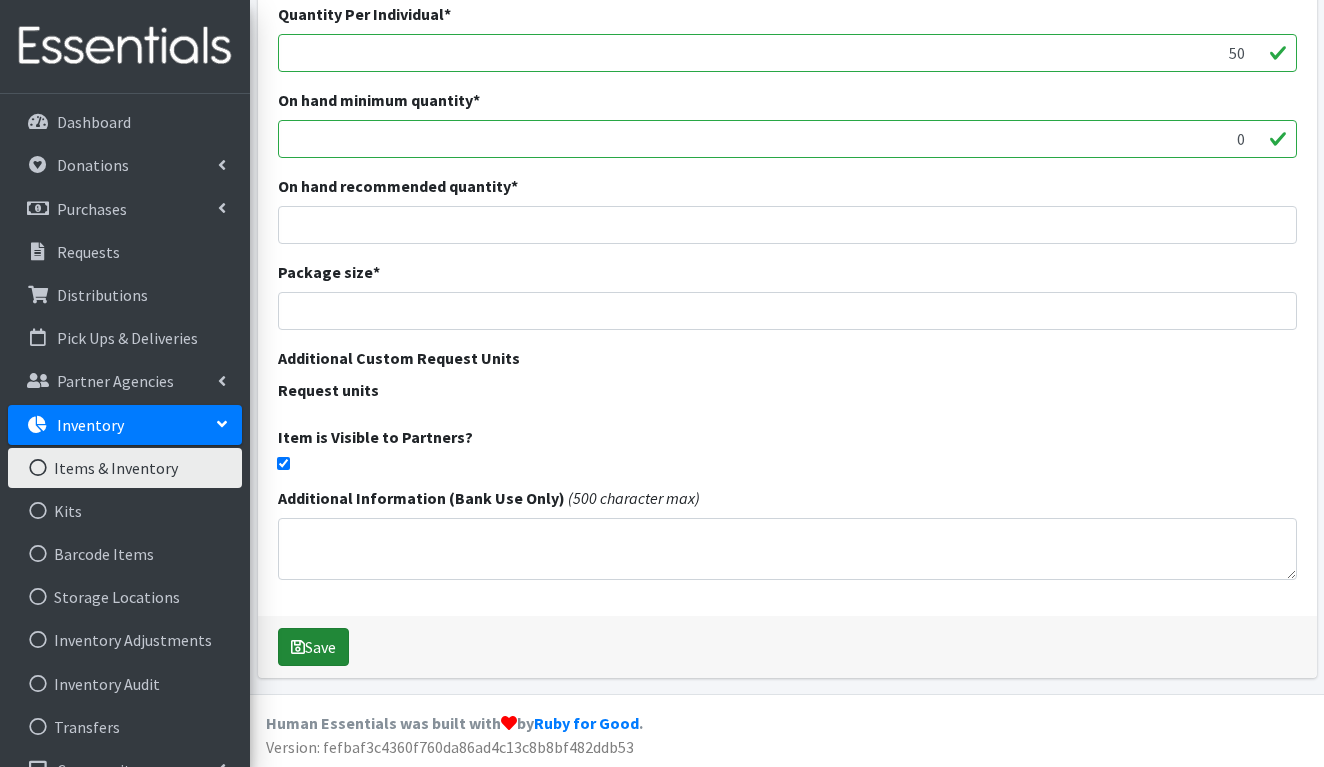 type on "Ensure /Jevity" 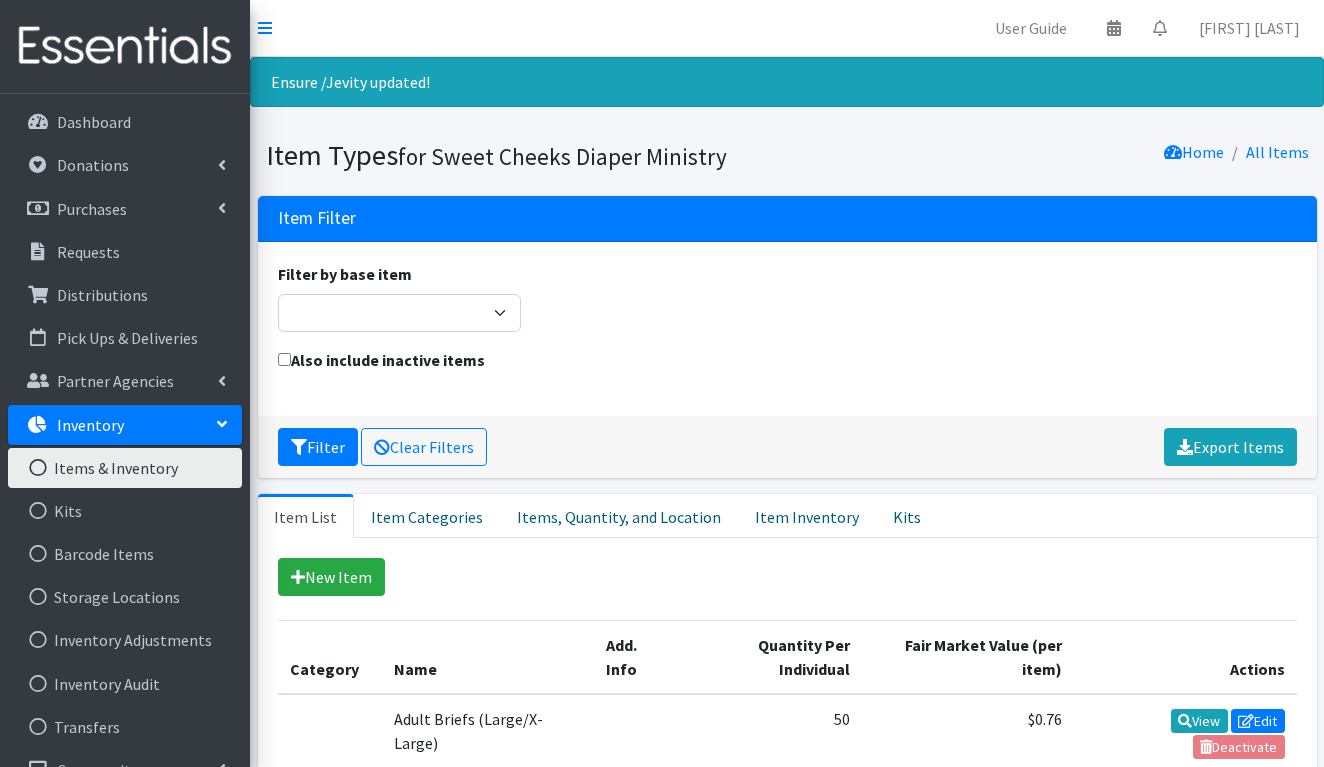 scroll, scrollTop: 0, scrollLeft: 0, axis: both 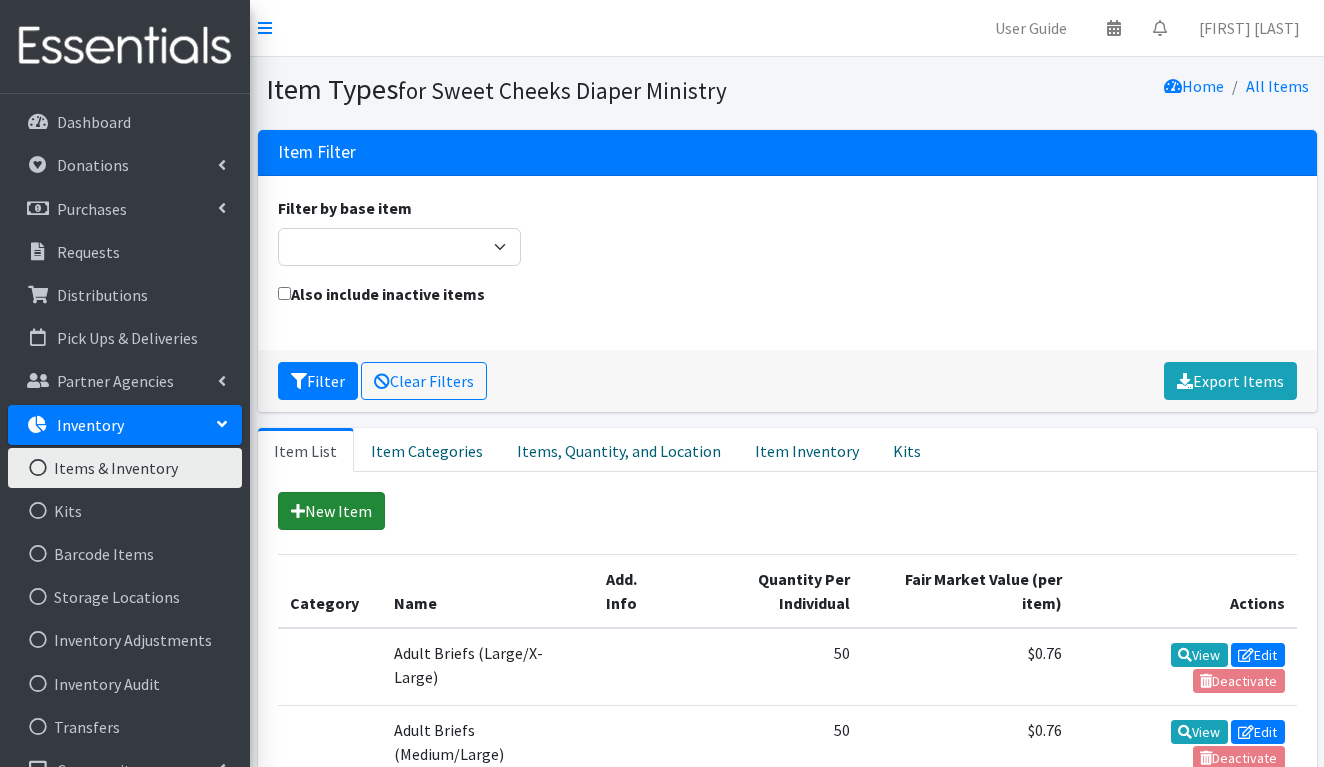click on "New Item" at bounding box center [331, 511] 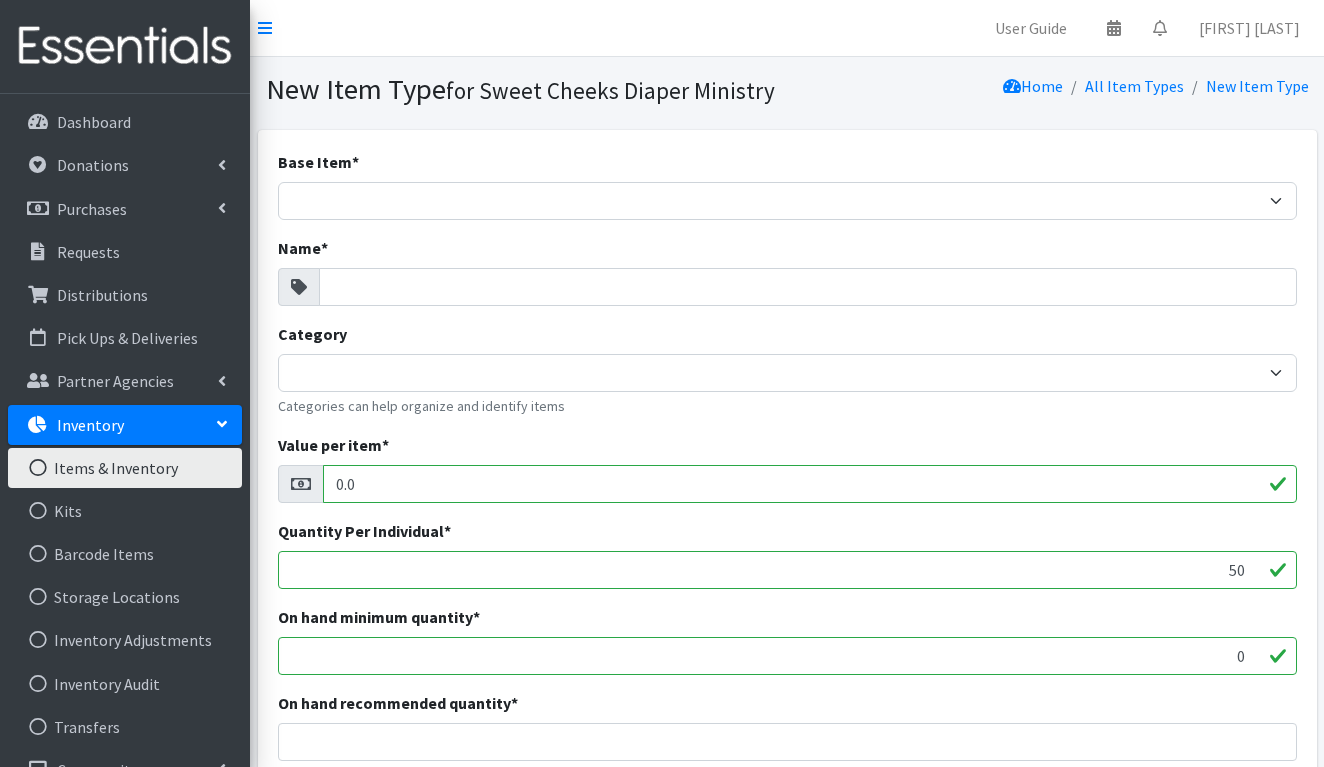 scroll, scrollTop: 0, scrollLeft: 0, axis: both 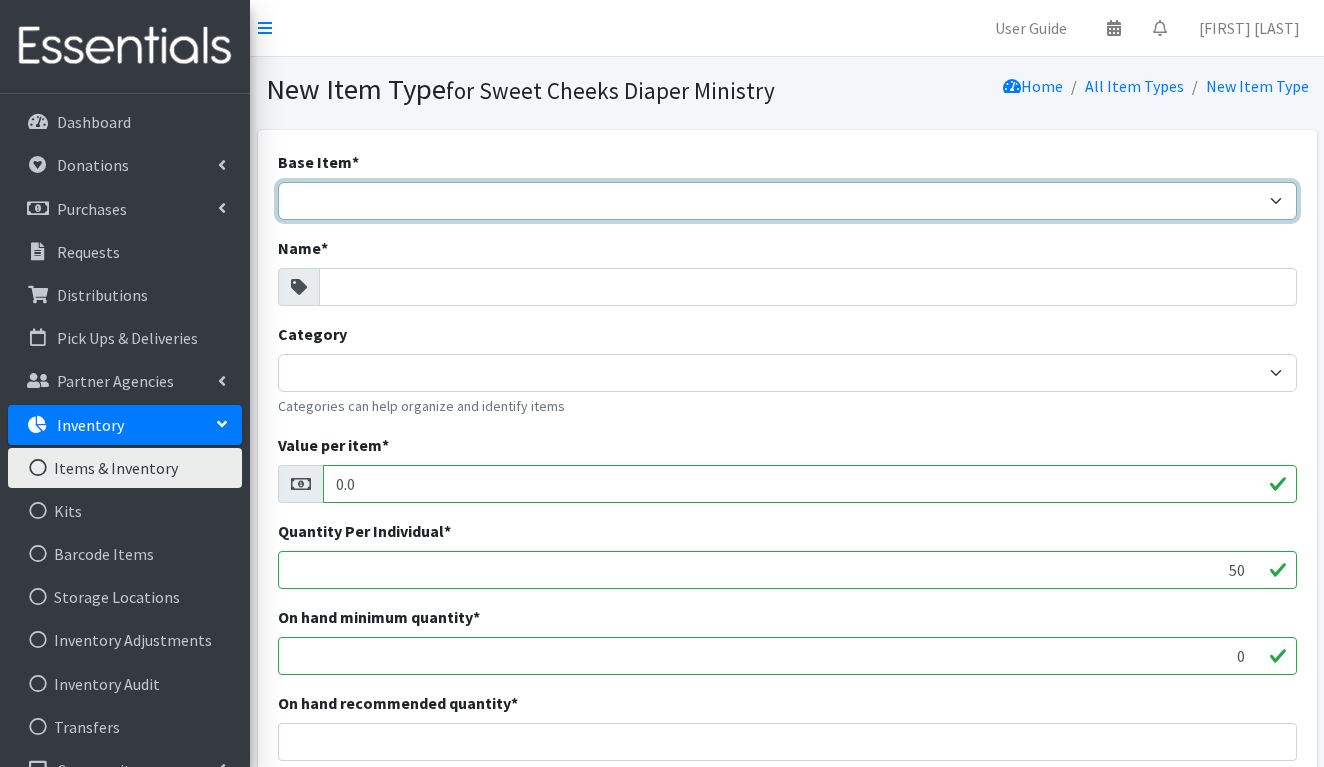 select on "other" 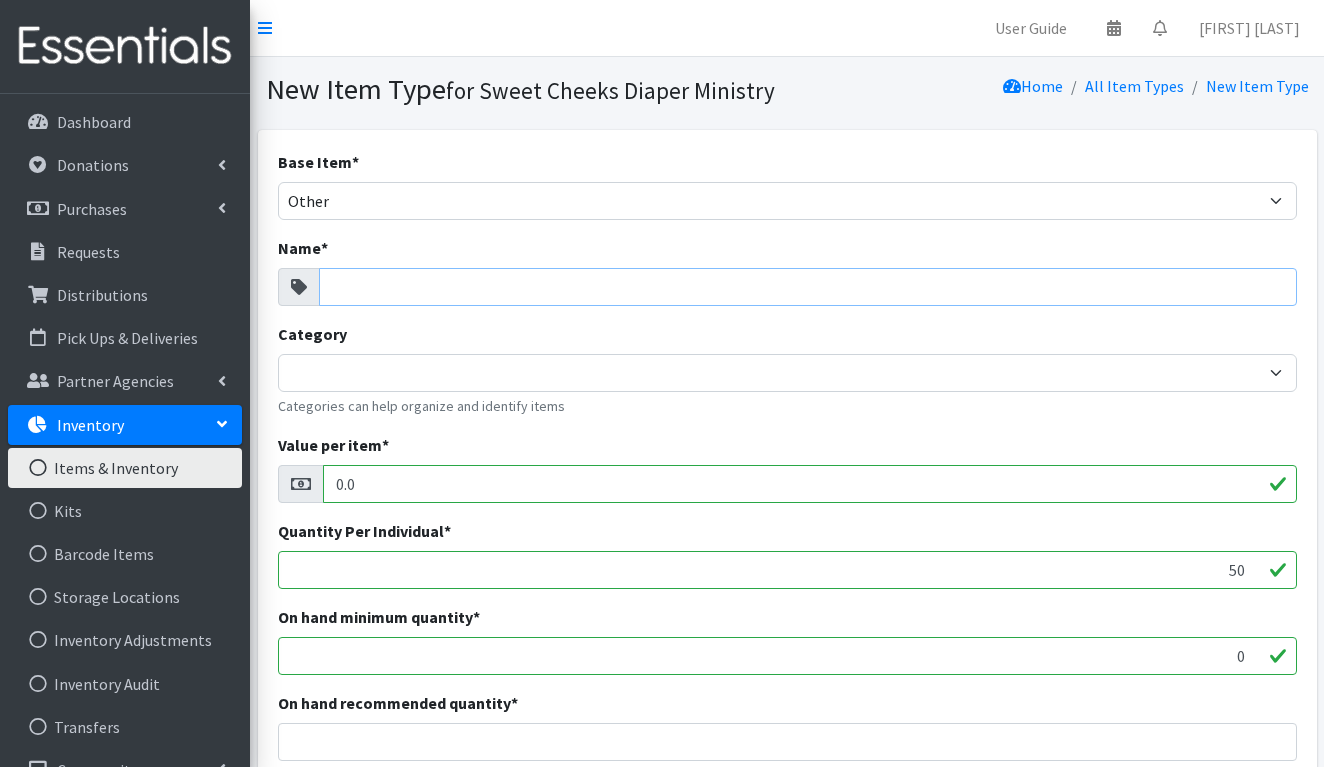 click on "Name  *" at bounding box center [808, 287] 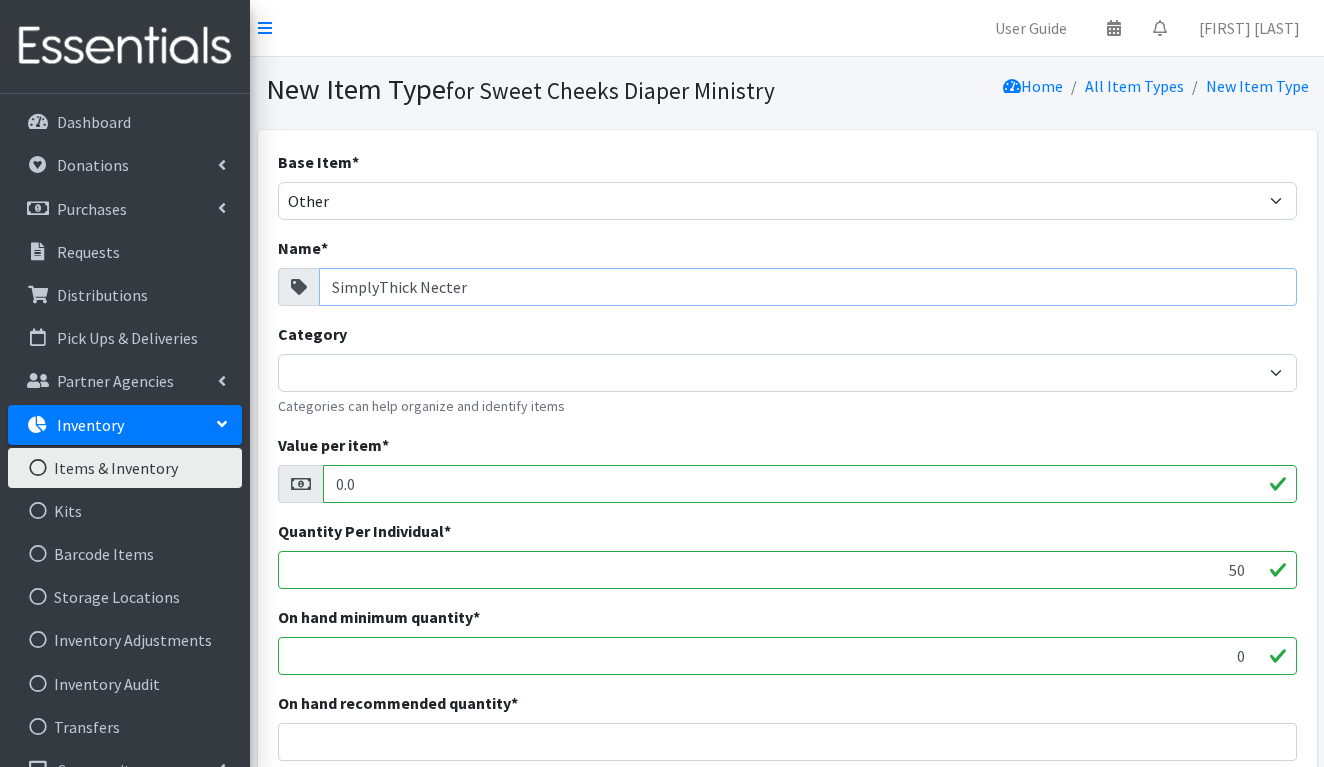 type on "SimplyThick Necter" 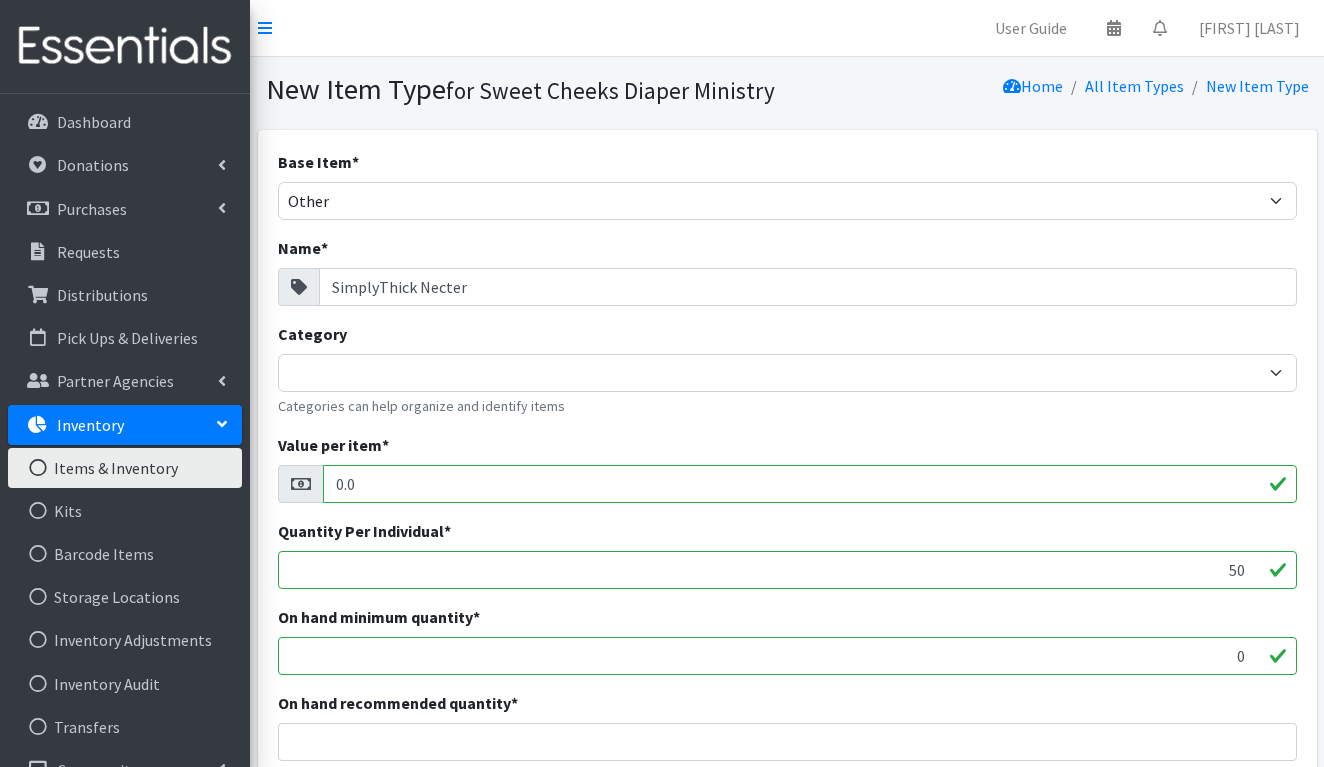 click on "0.0" at bounding box center [810, 484] 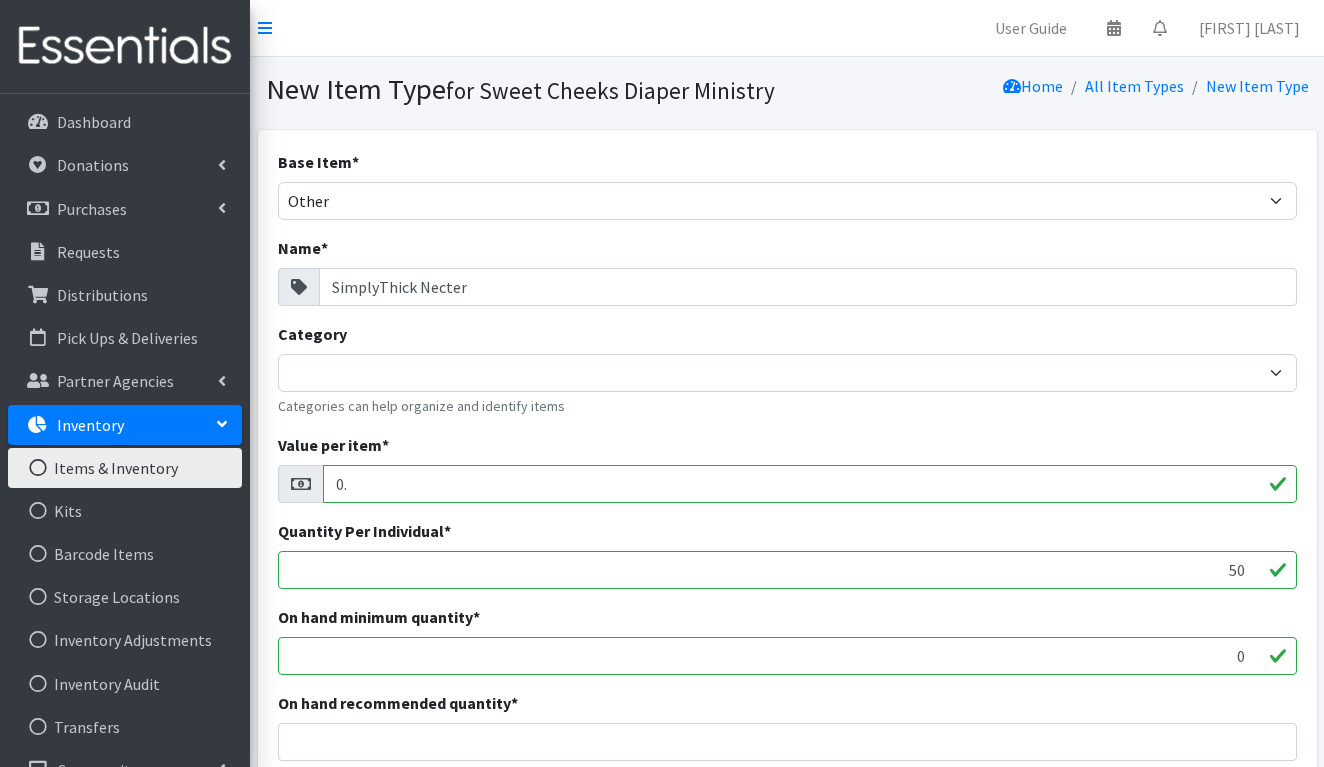 type on "0" 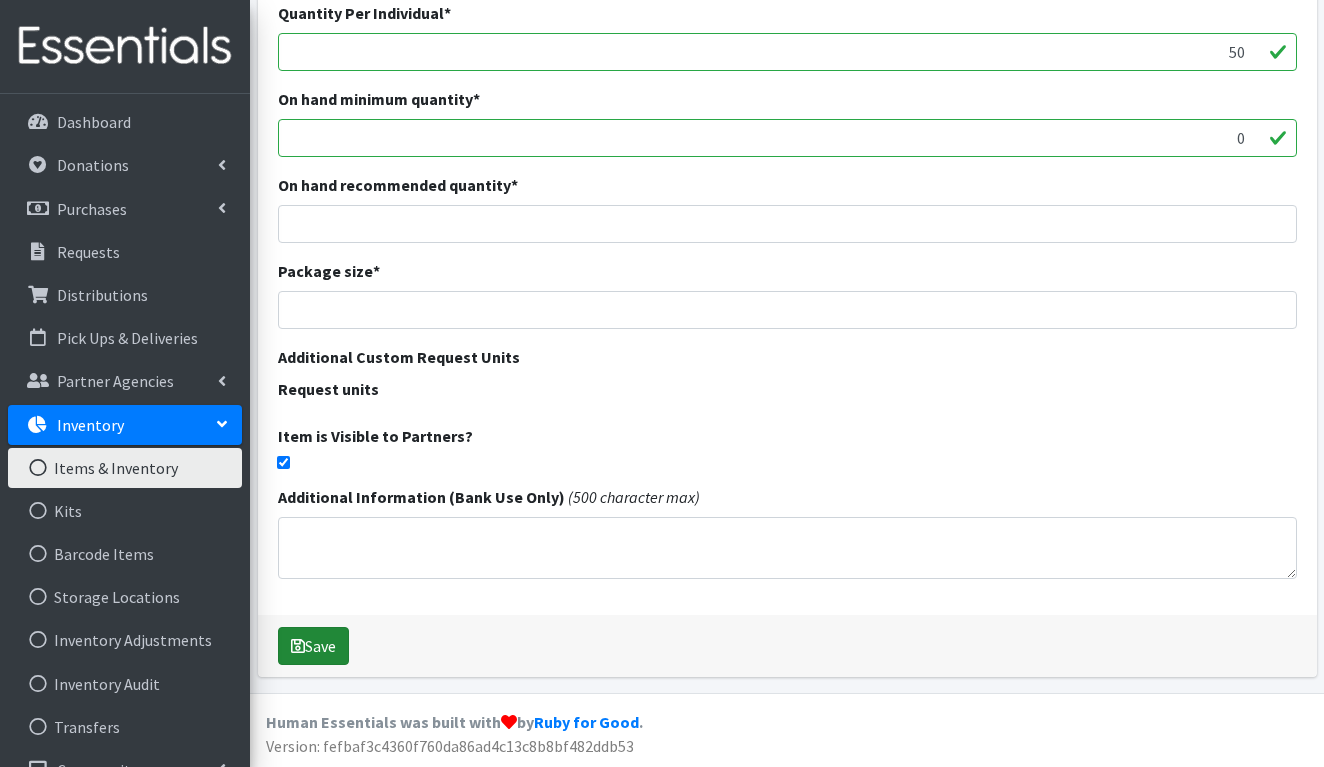 scroll, scrollTop: 517, scrollLeft: 0, axis: vertical 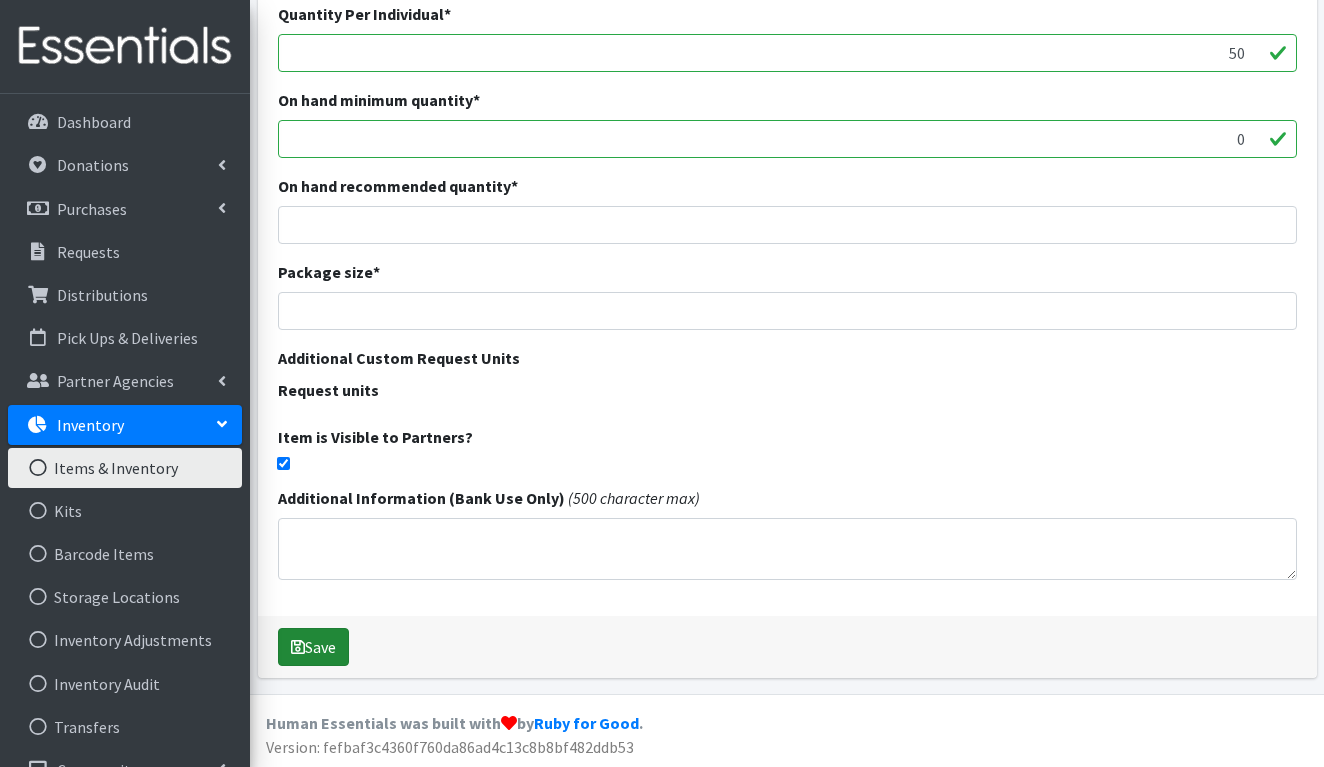 type on "70" 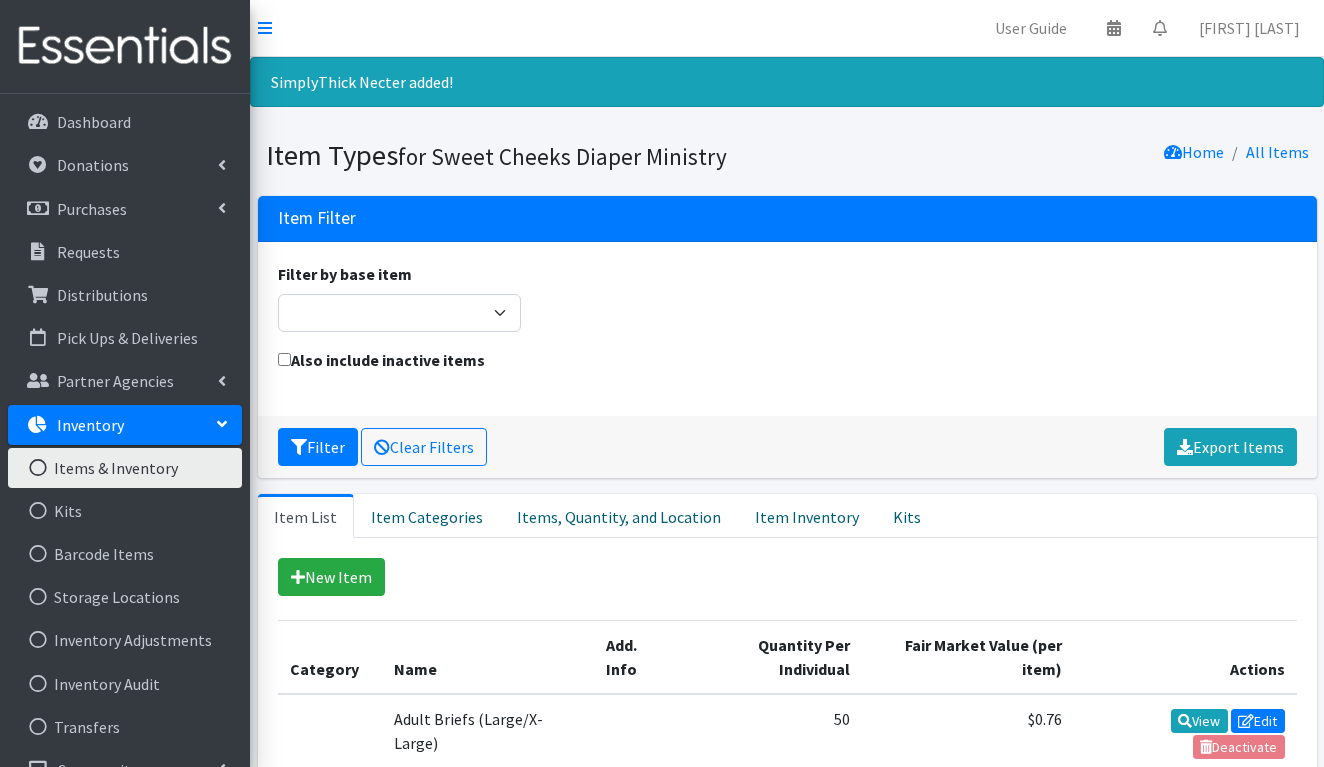 scroll, scrollTop: 0, scrollLeft: 0, axis: both 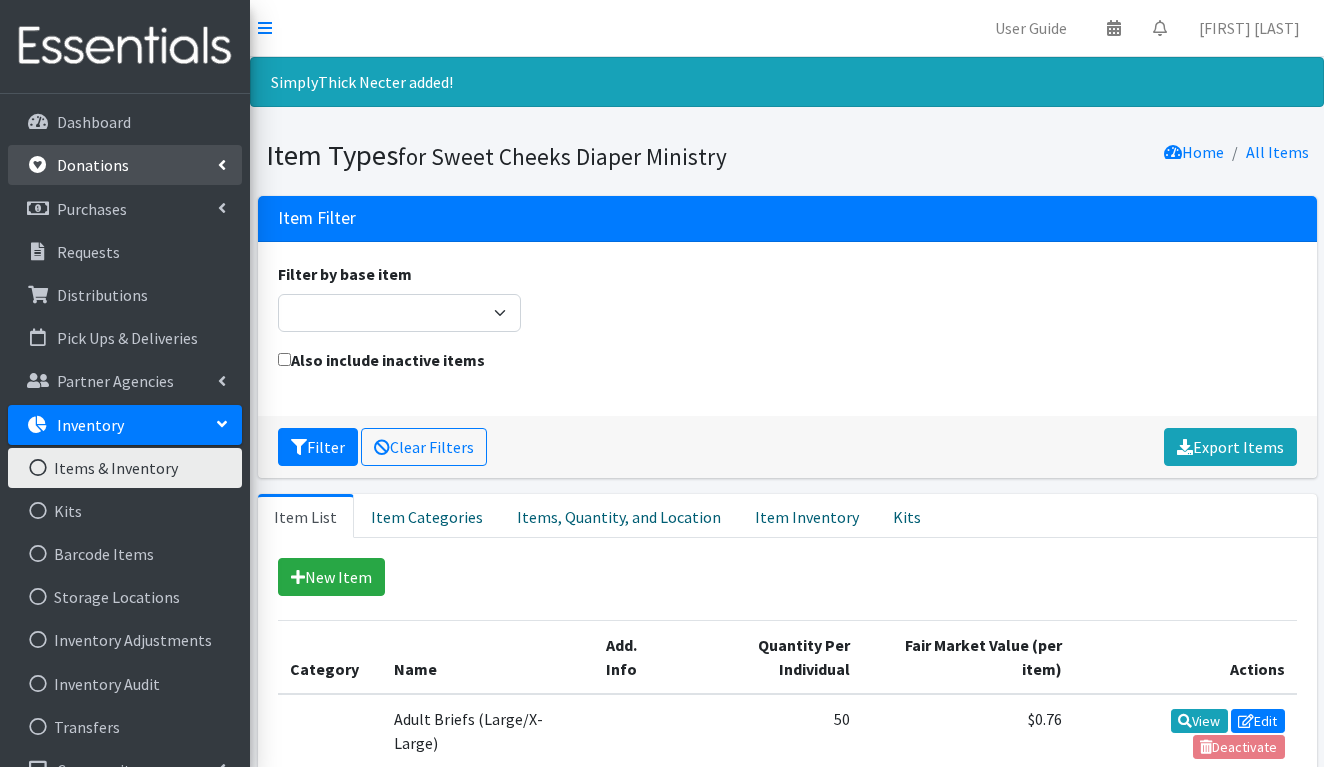 click on "Donations" at bounding box center [125, 165] 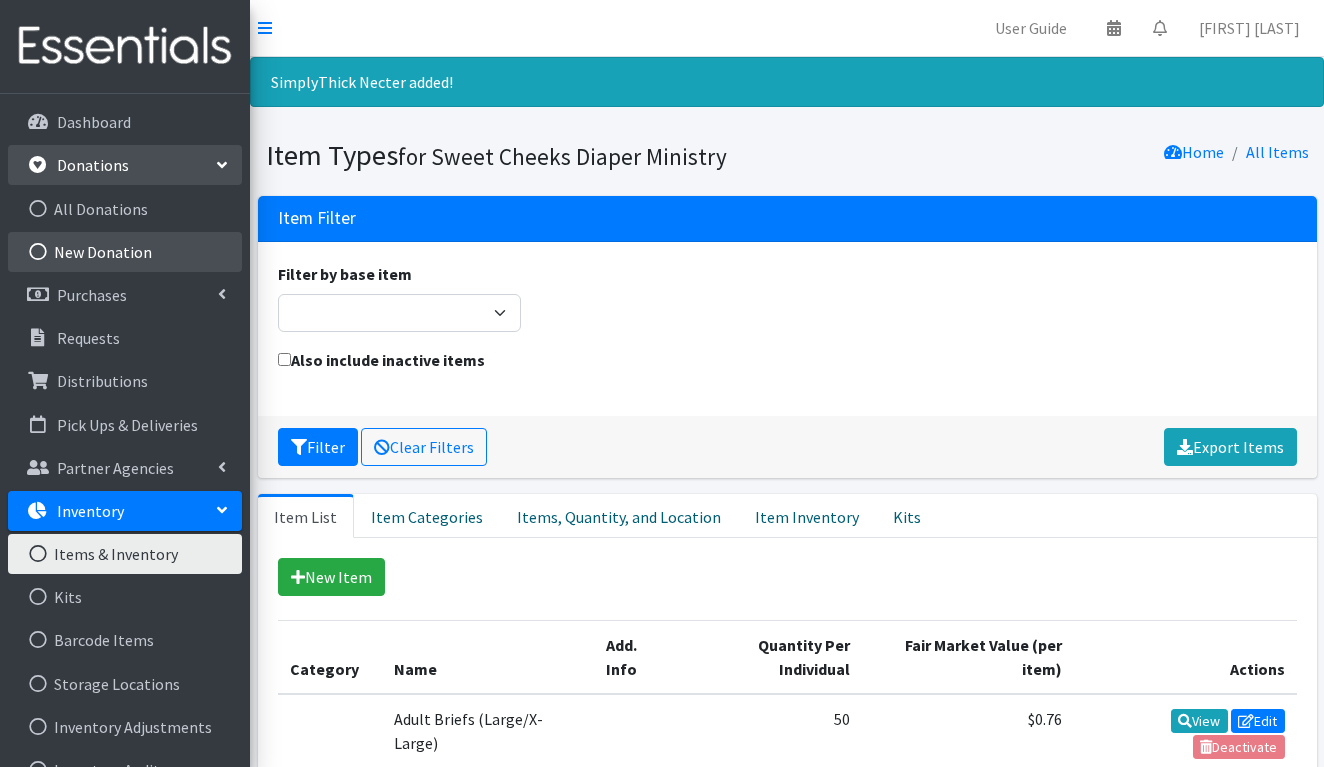 click on "New Donation" at bounding box center [125, 252] 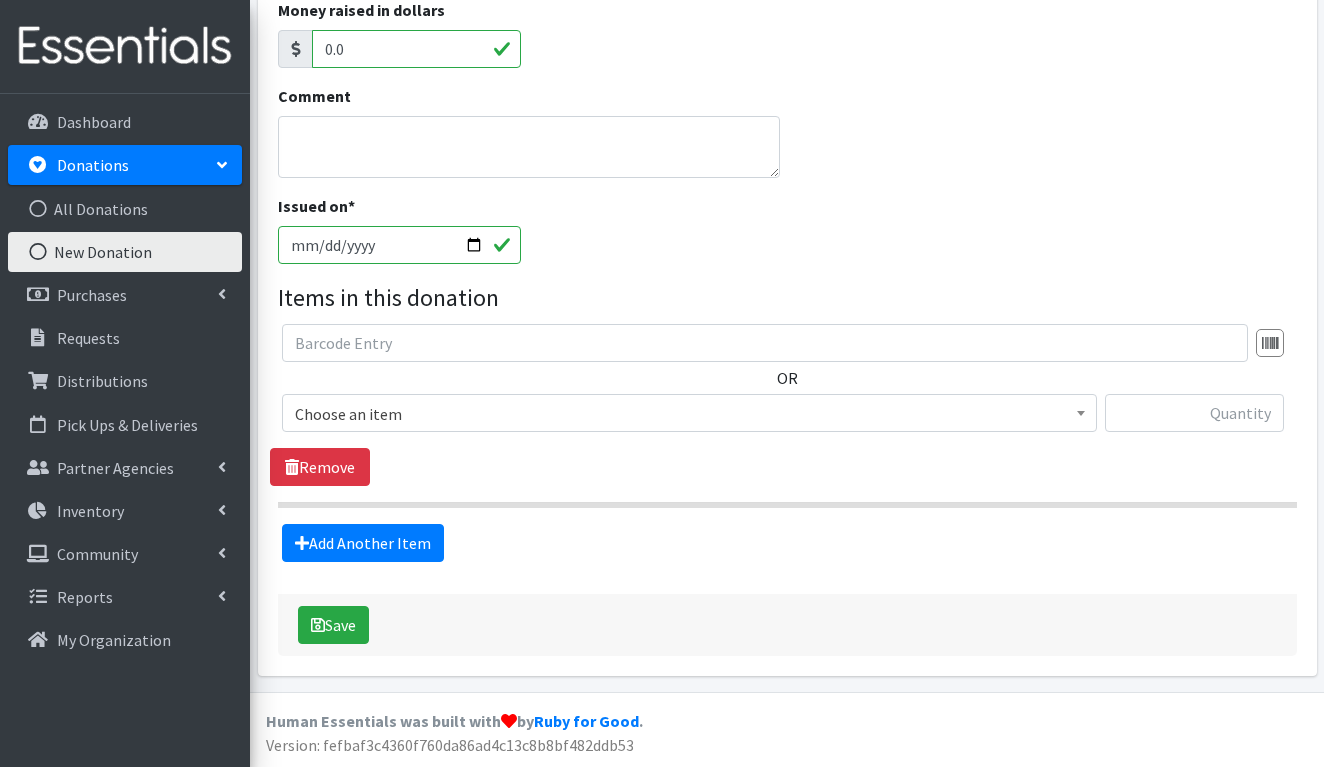 scroll, scrollTop: 357, scrollLeft: 0, axis: vertical 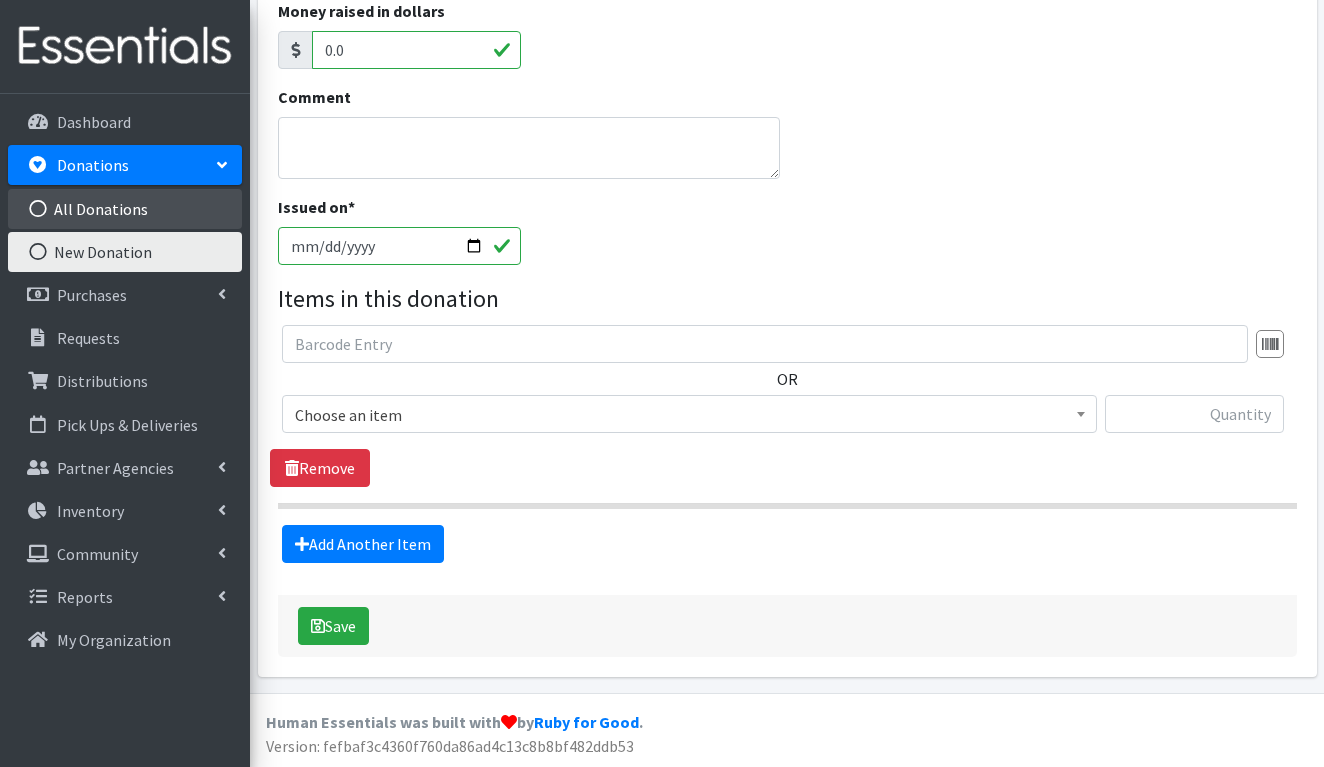 click on "All Donations" at bounding box center (125, 209) 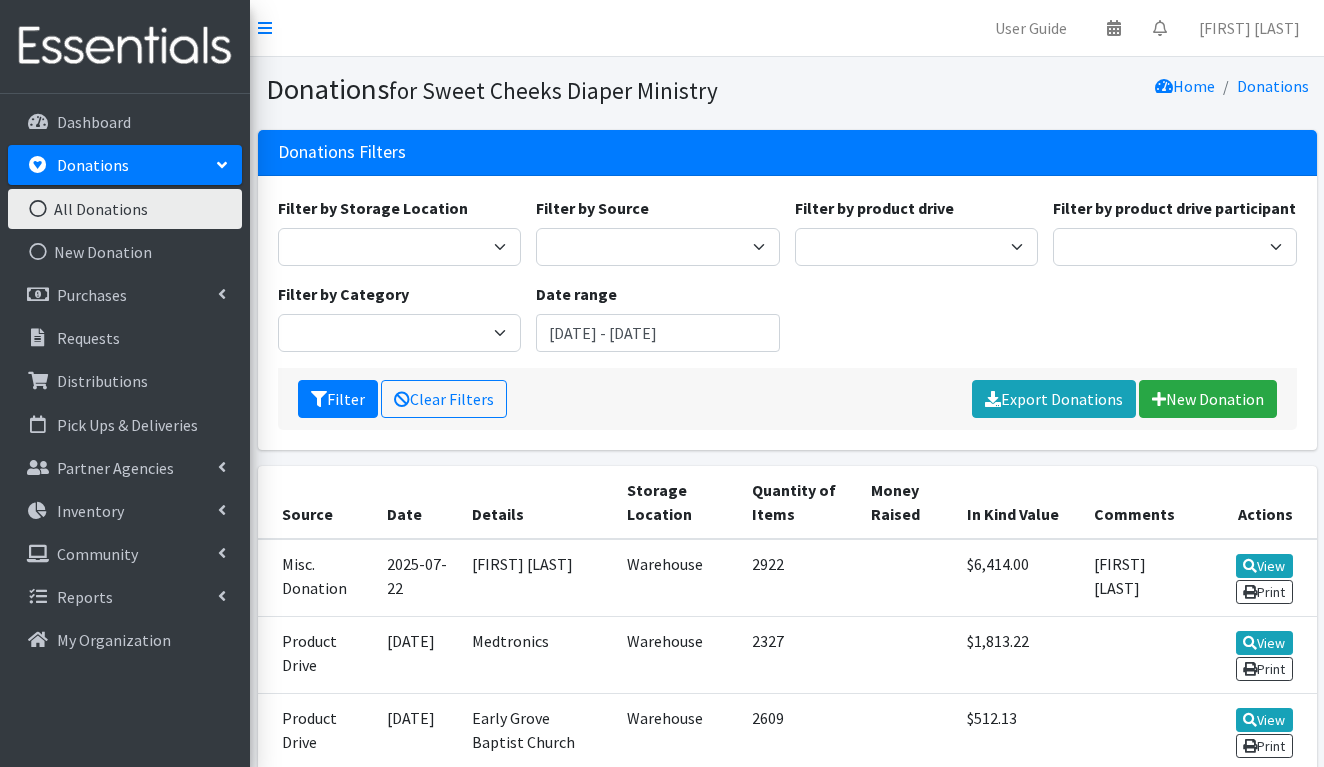 scroll, scrollTop: 0, scrollLeft: 0, axis: both 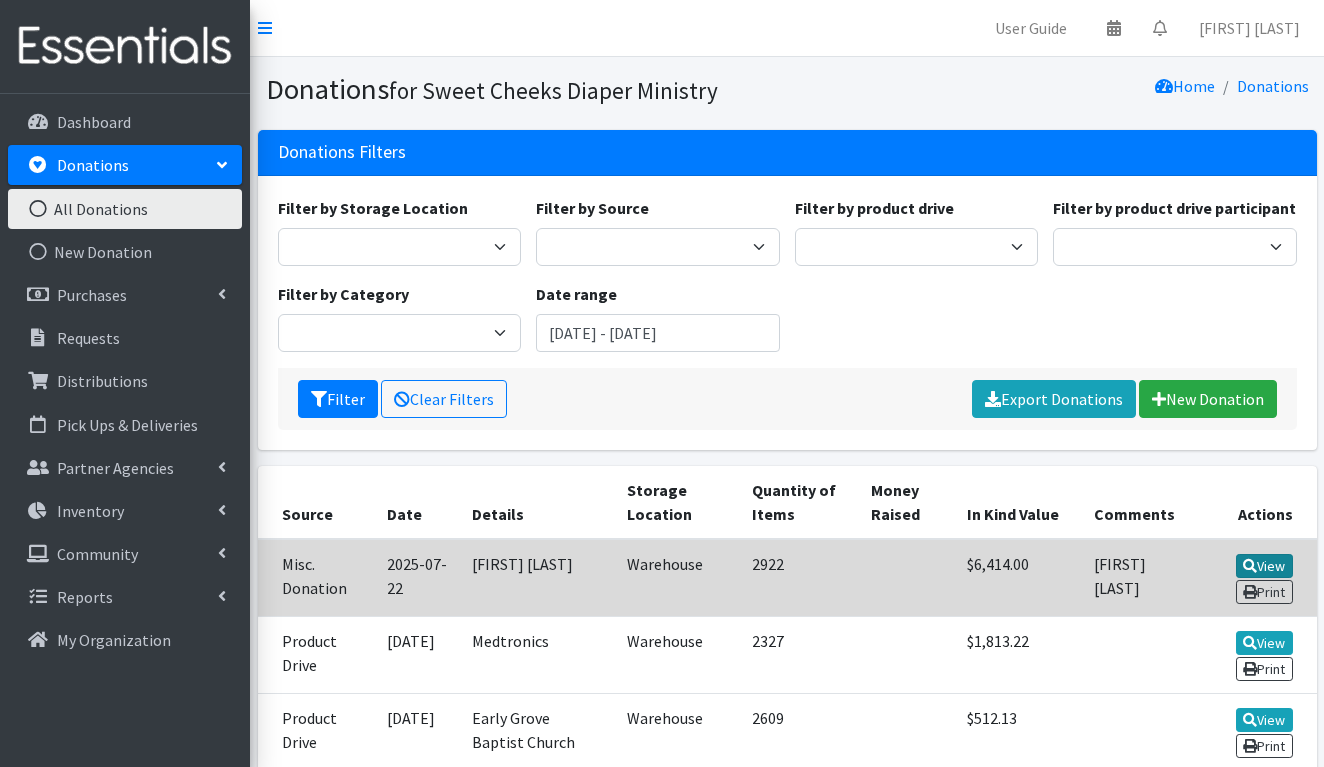 click on "View" at bounding box center [1264, 566] 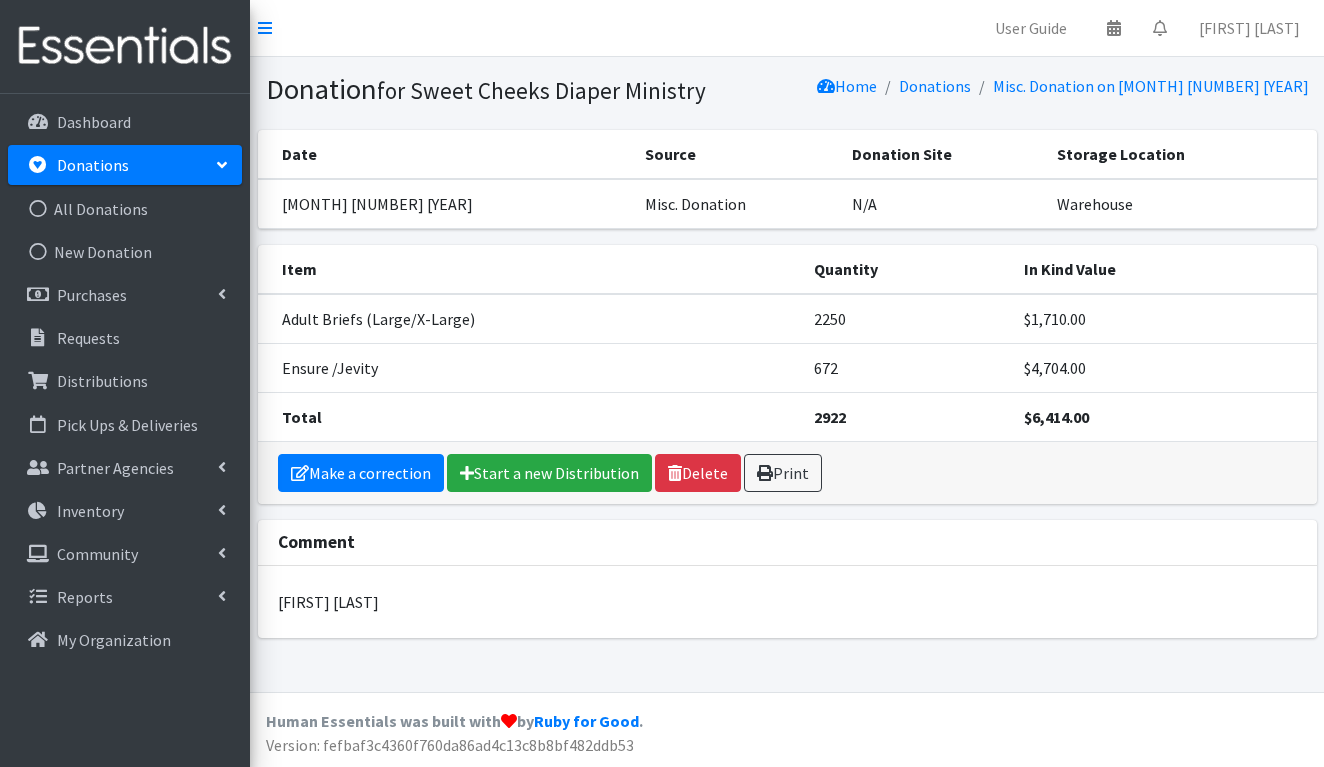 scroll, scrollTop: 0, scrollLeft: 0, axis: both 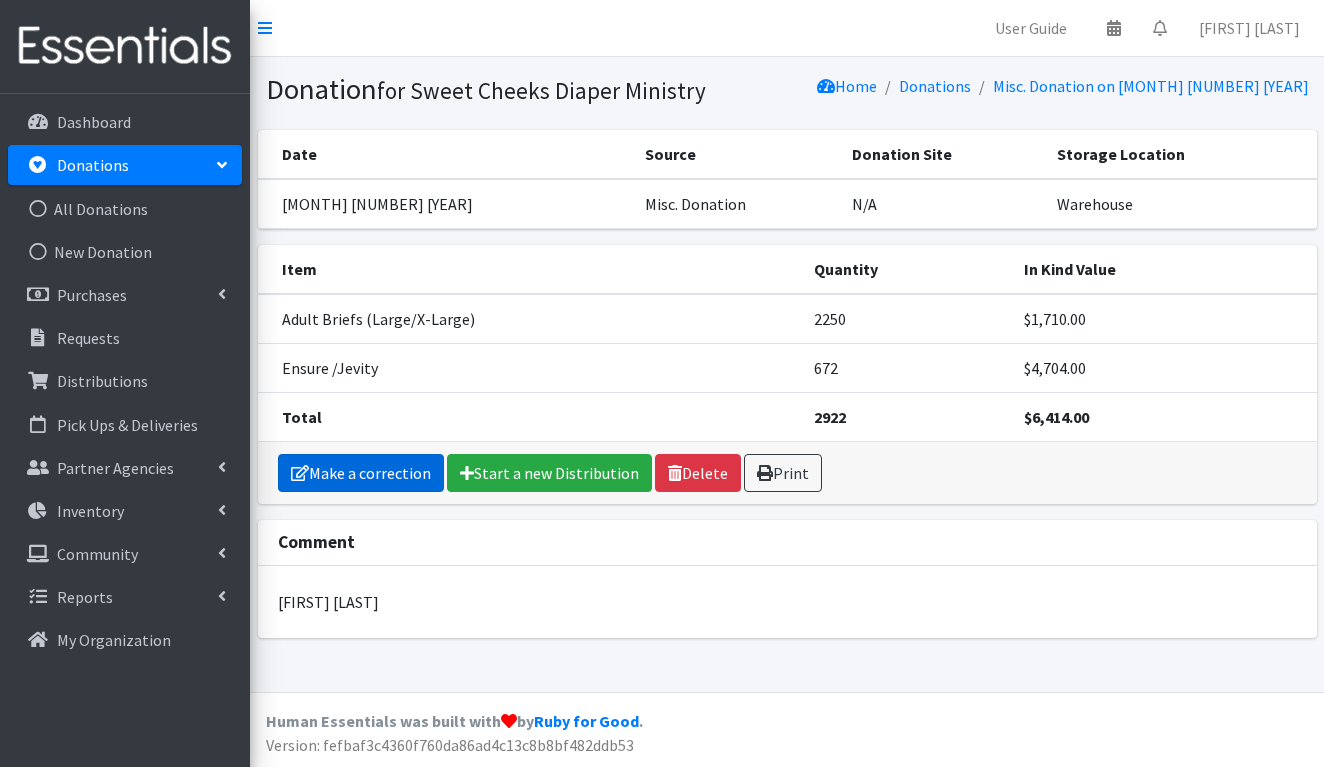 click on "Make a correction" at bounding box center [361, 473] 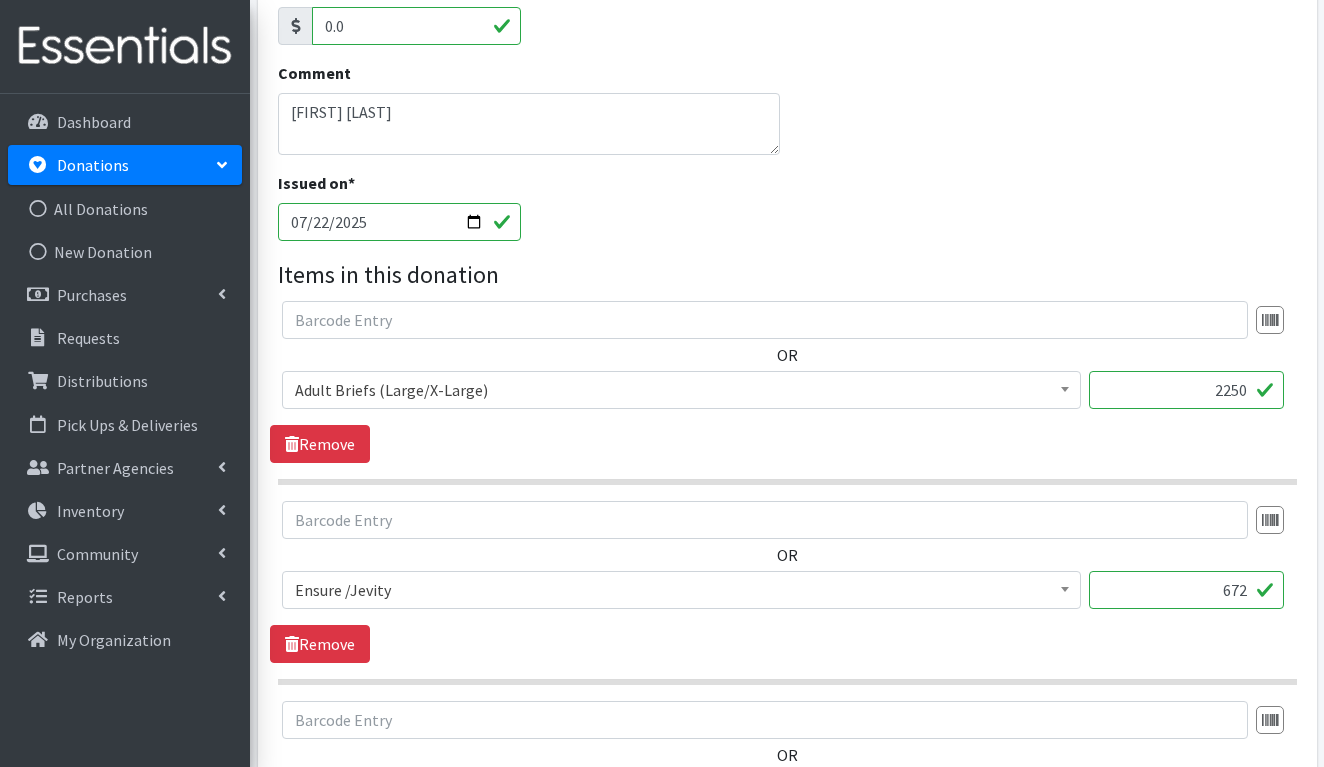 scroll, scrollTop: 383, scrollLeft: 0, axis: vertical 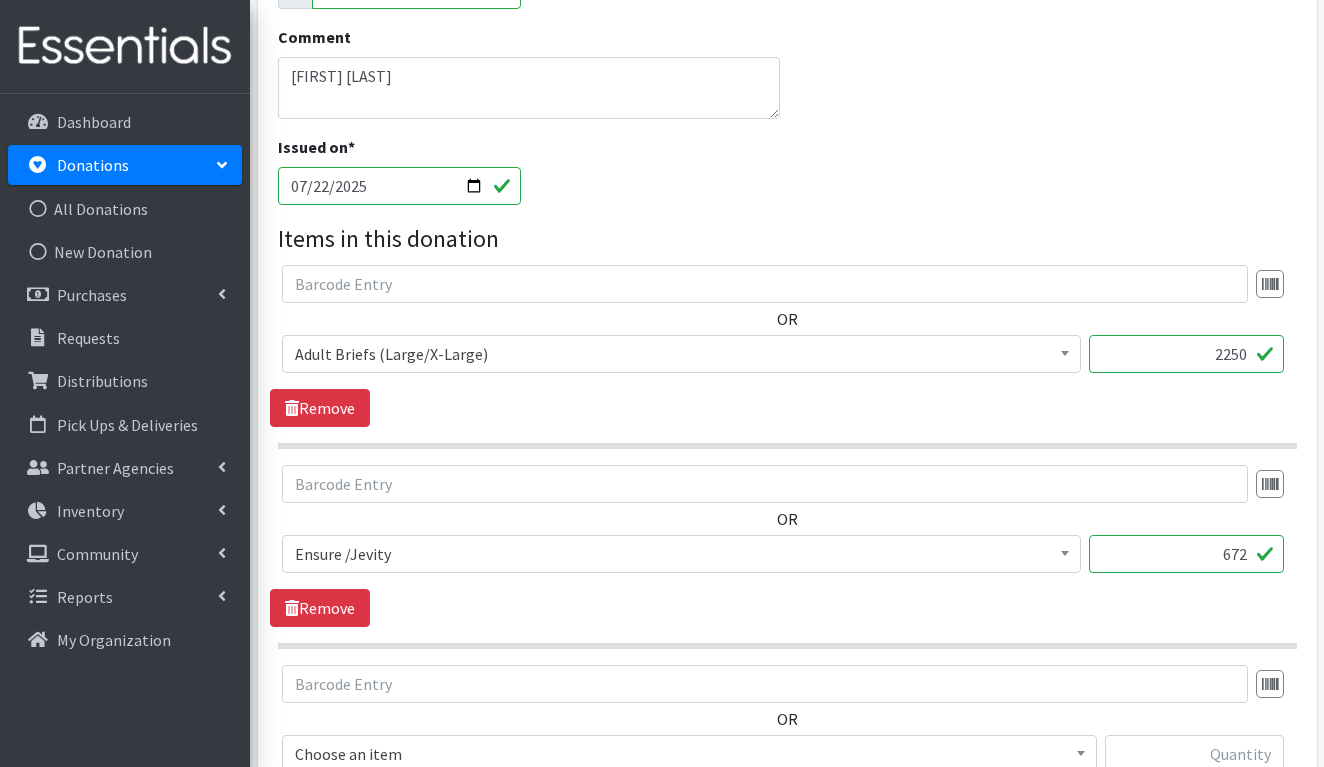 drag, startPoint x: 1252, startPoint y: 554, endPoint x: 1198, endPoint y: 554, distance: 54 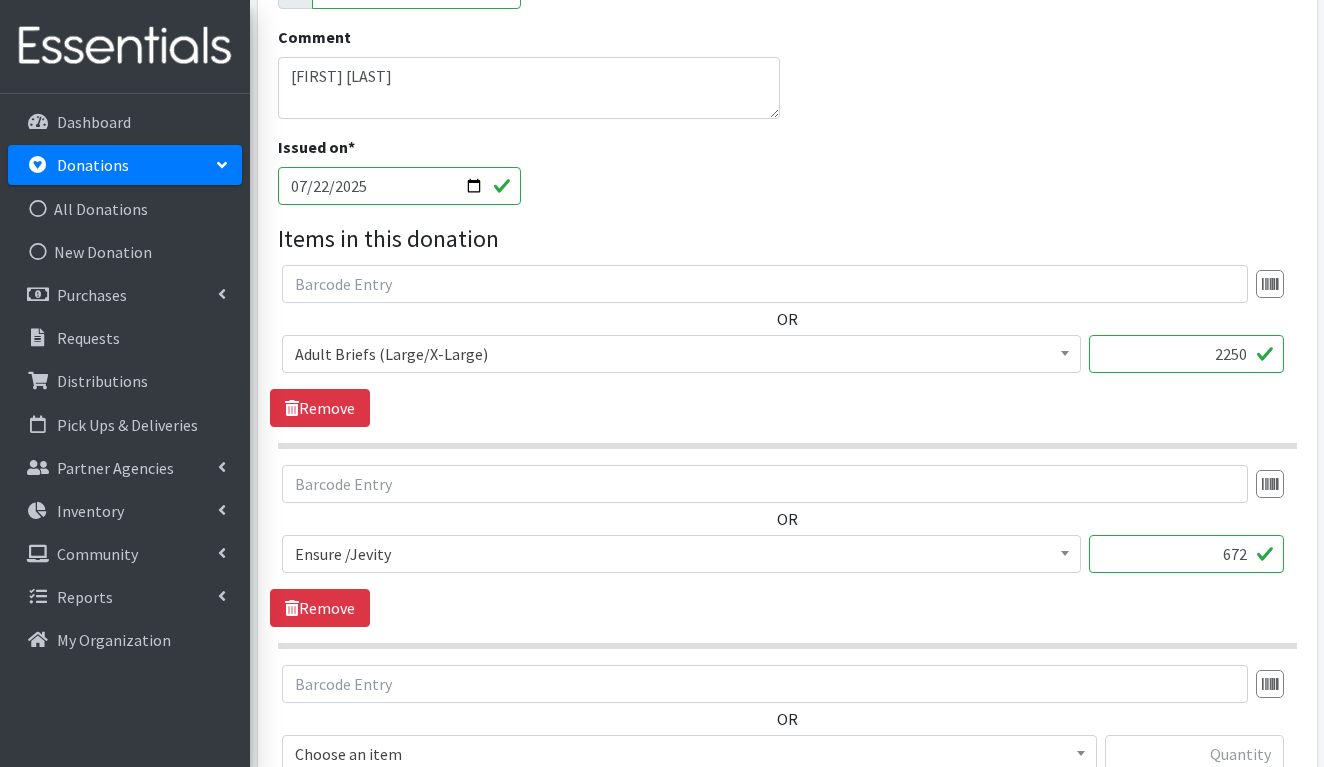 click on "672" at bounding box center (1186, 554) 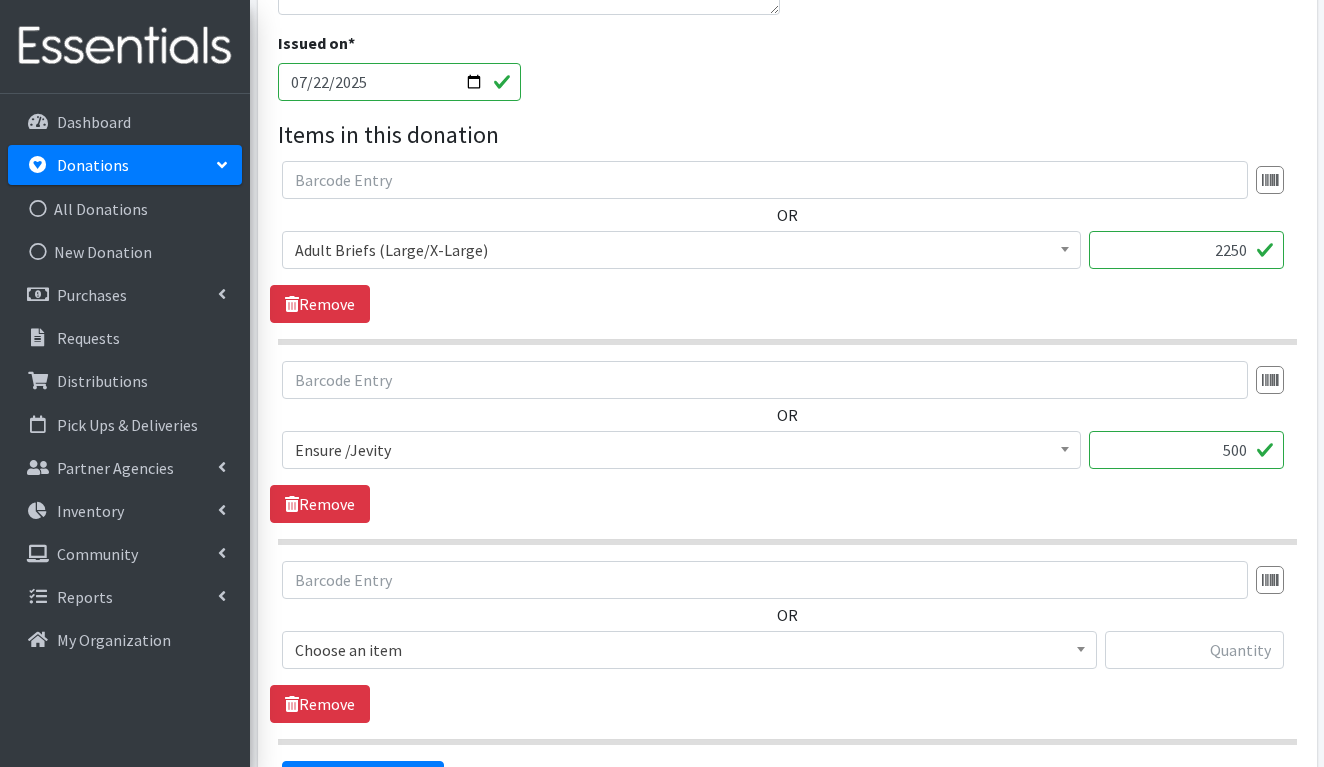 scroll, scrollTop: 540, scrollLeft: 0, axis: vertical 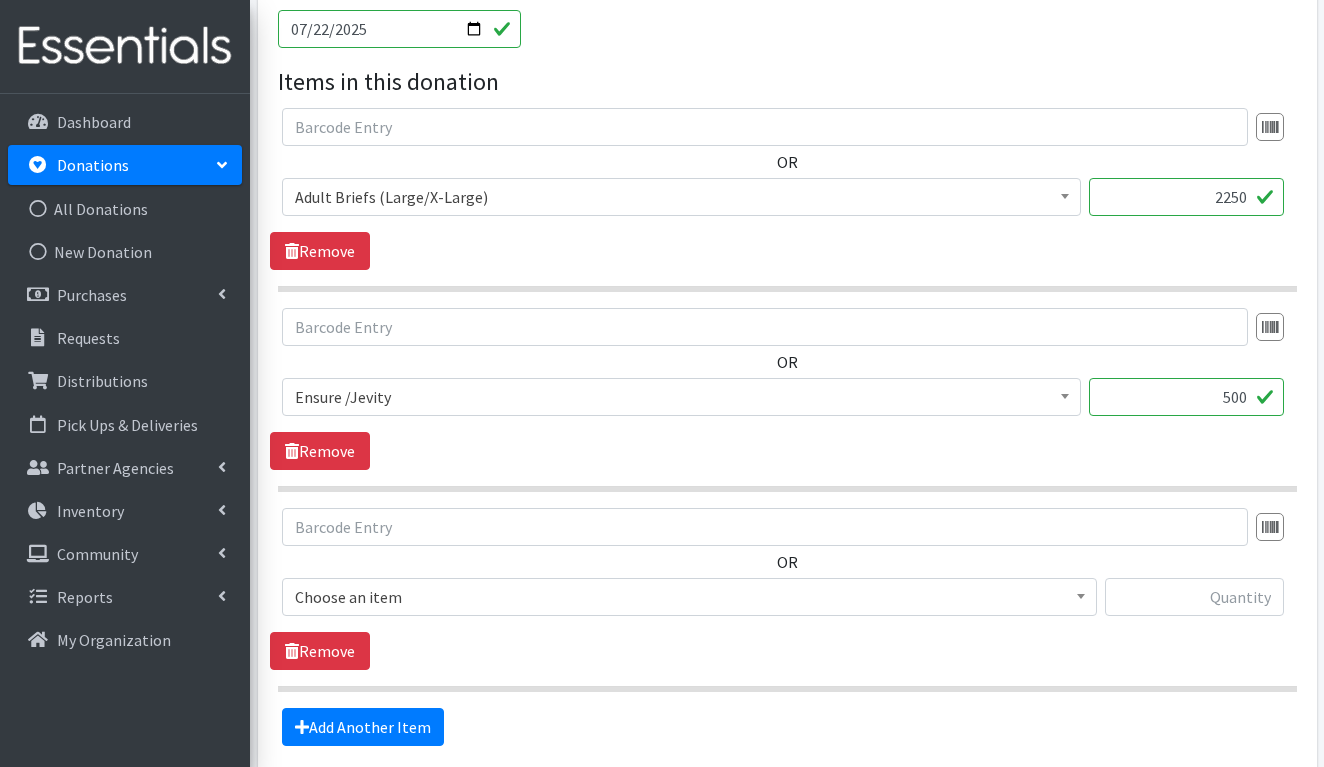 type on "500" 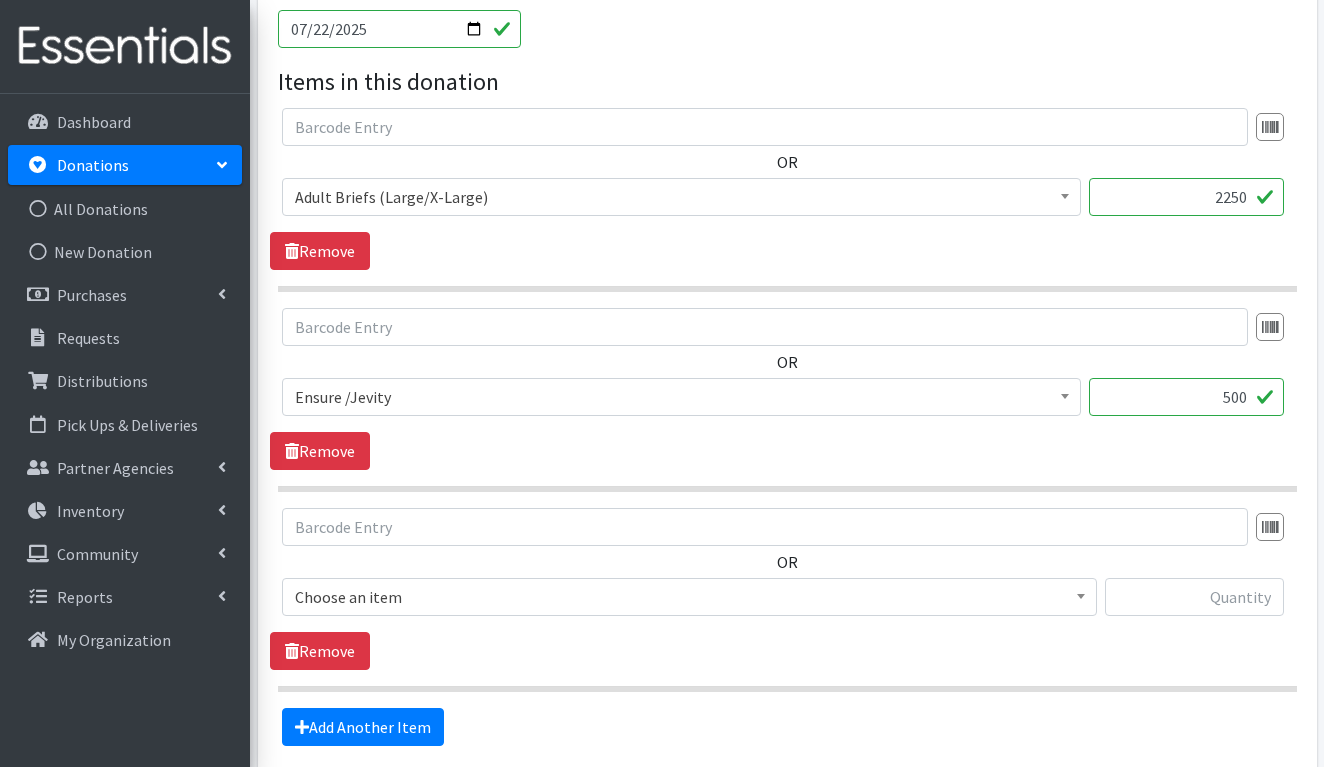click on "Choose an item" at bounding box center (689, 597) 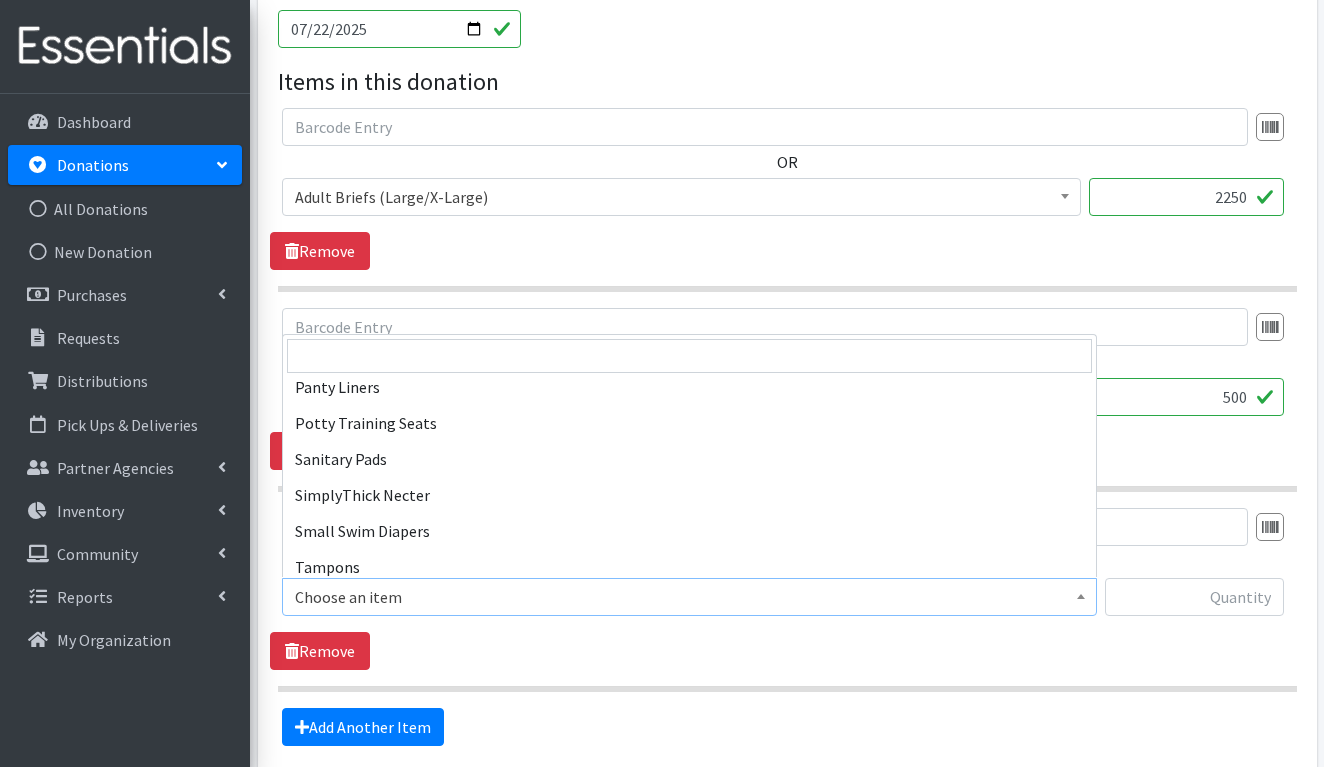 scroll, scrollTop: 1027, scrollLeft: 0, axis: vertical 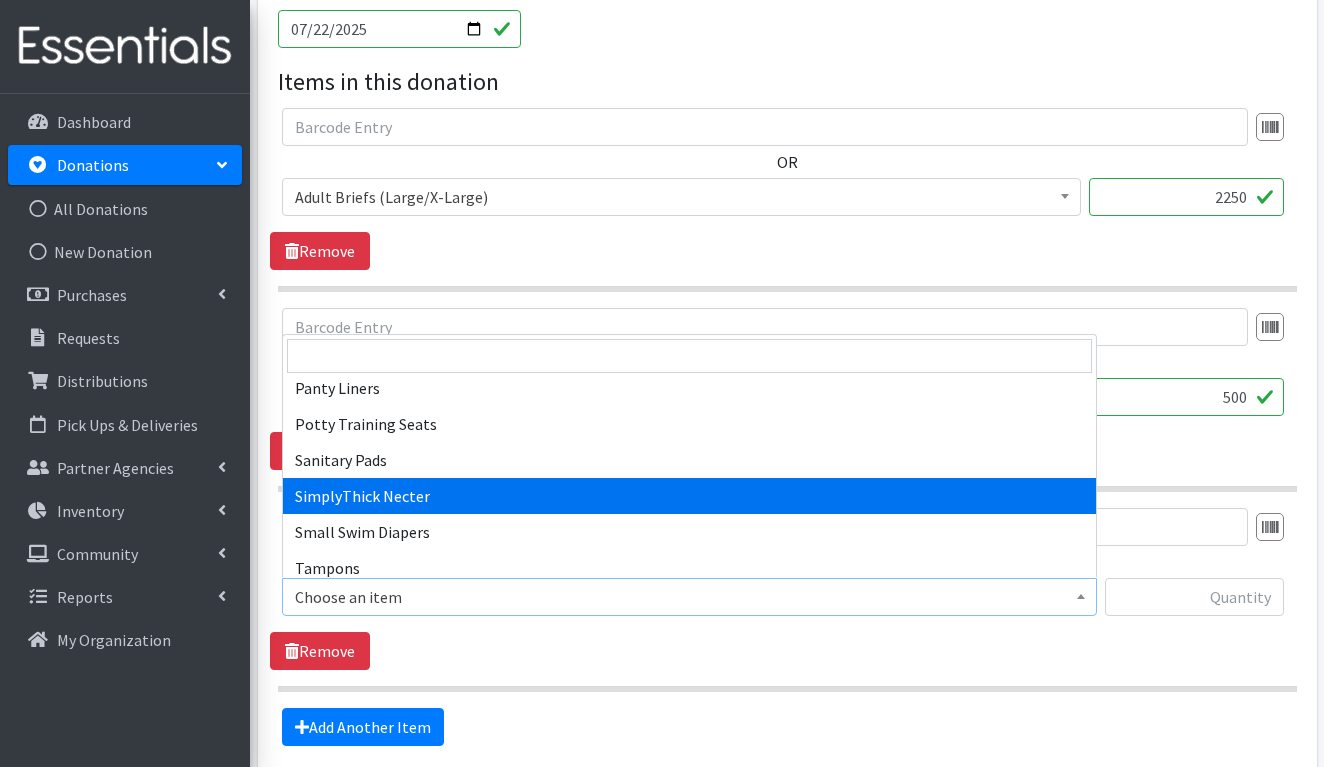 select on "15539" 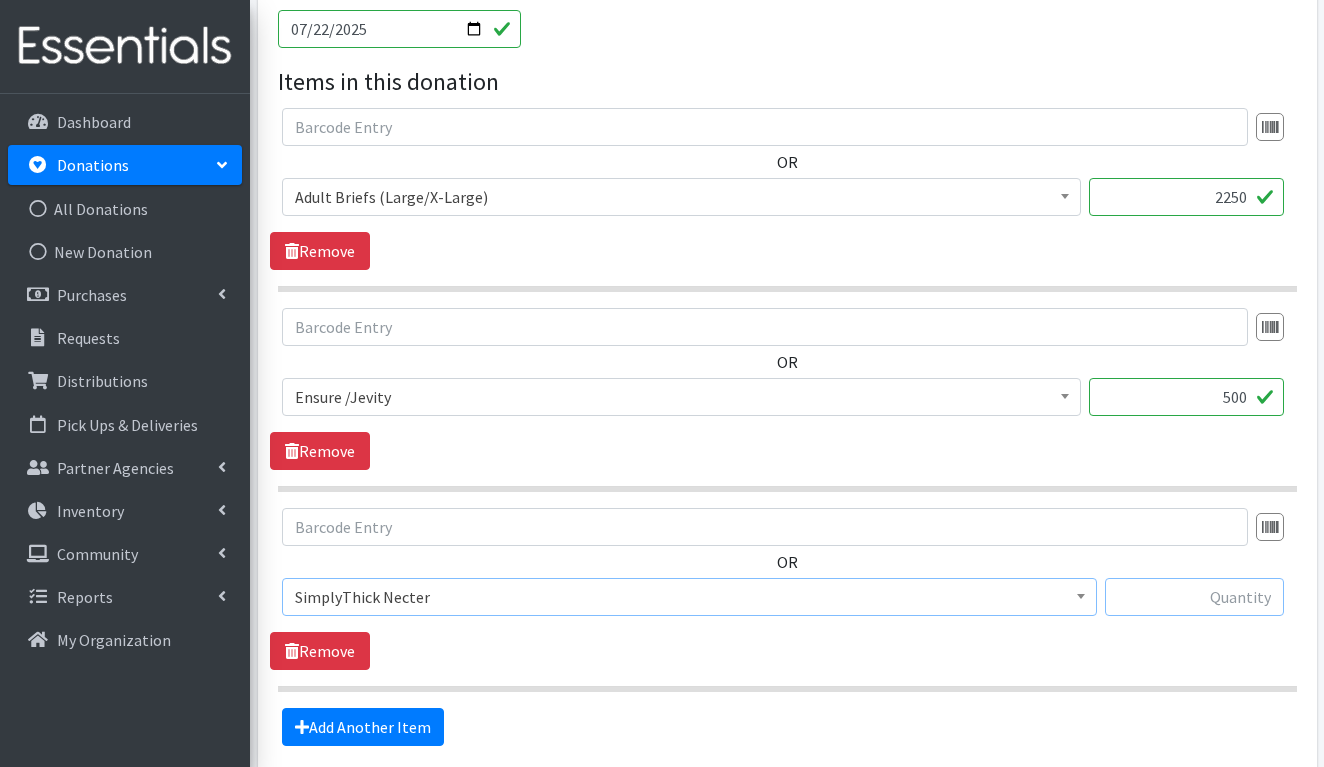click at bounding box center [1194, 597] 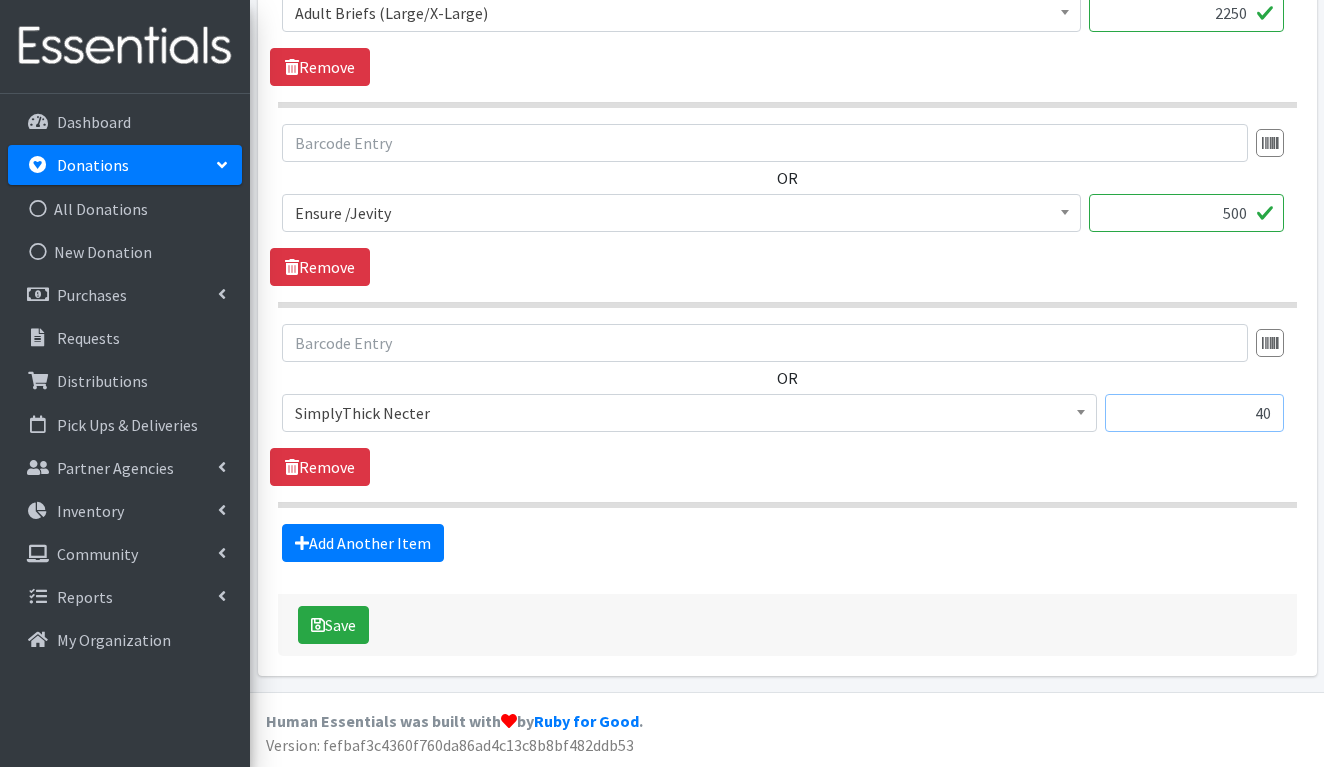 scroll, scrollTop: 723, scrollLeft: 0, axis: vertical 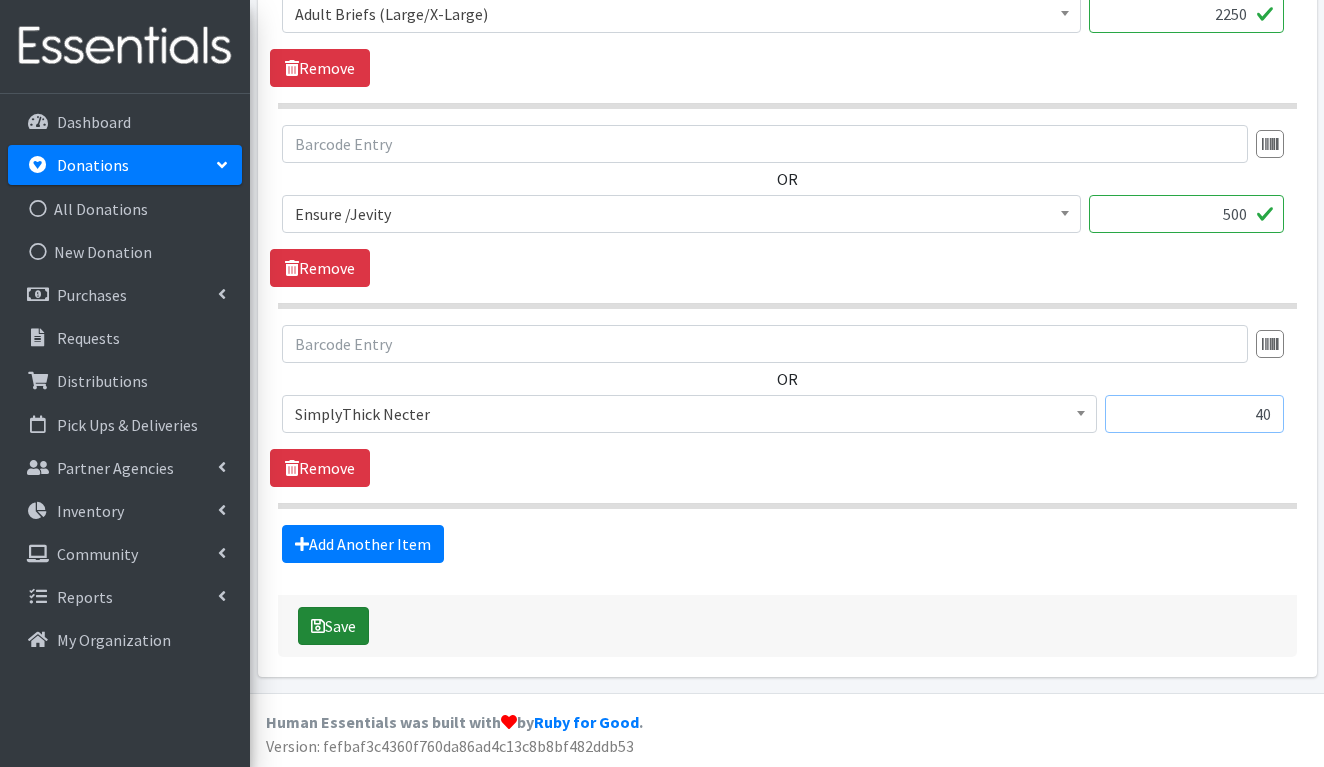 type on "40" 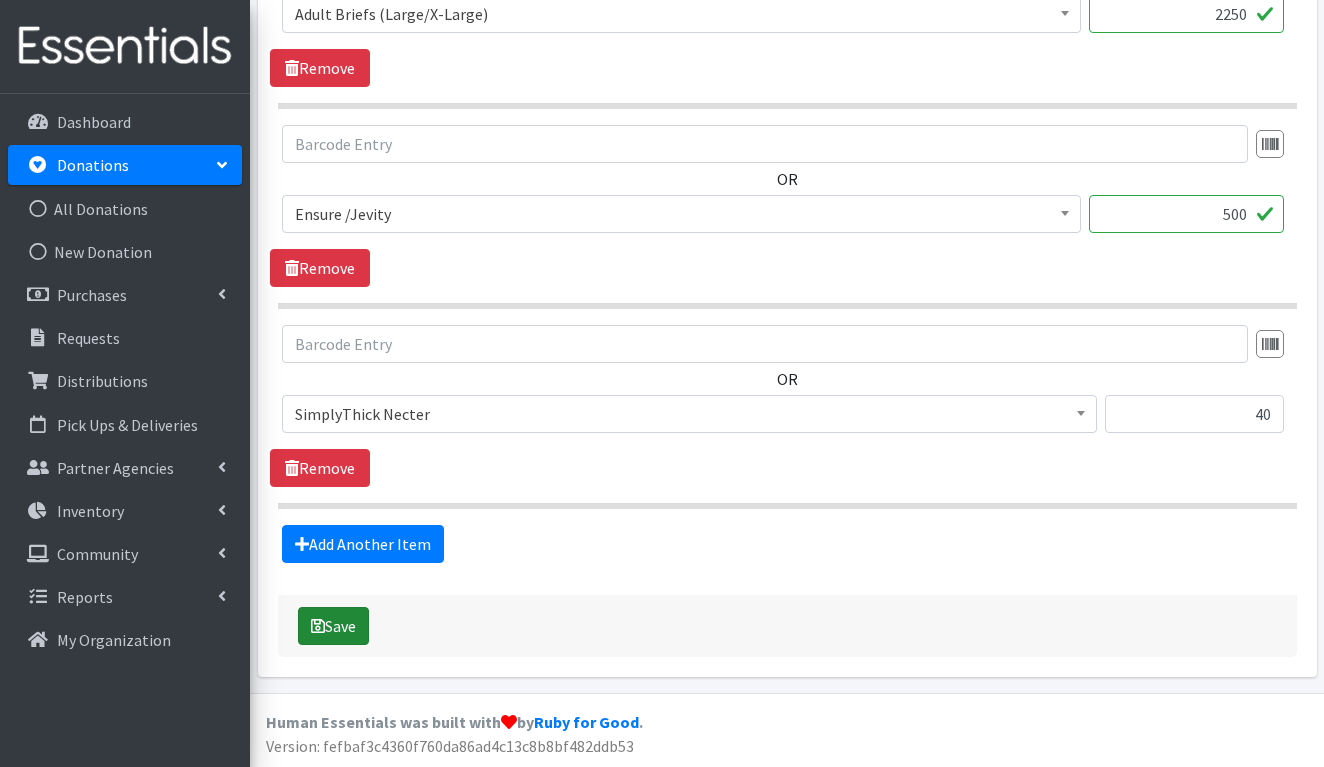 click on "Save" at bounding box center (333, 626) 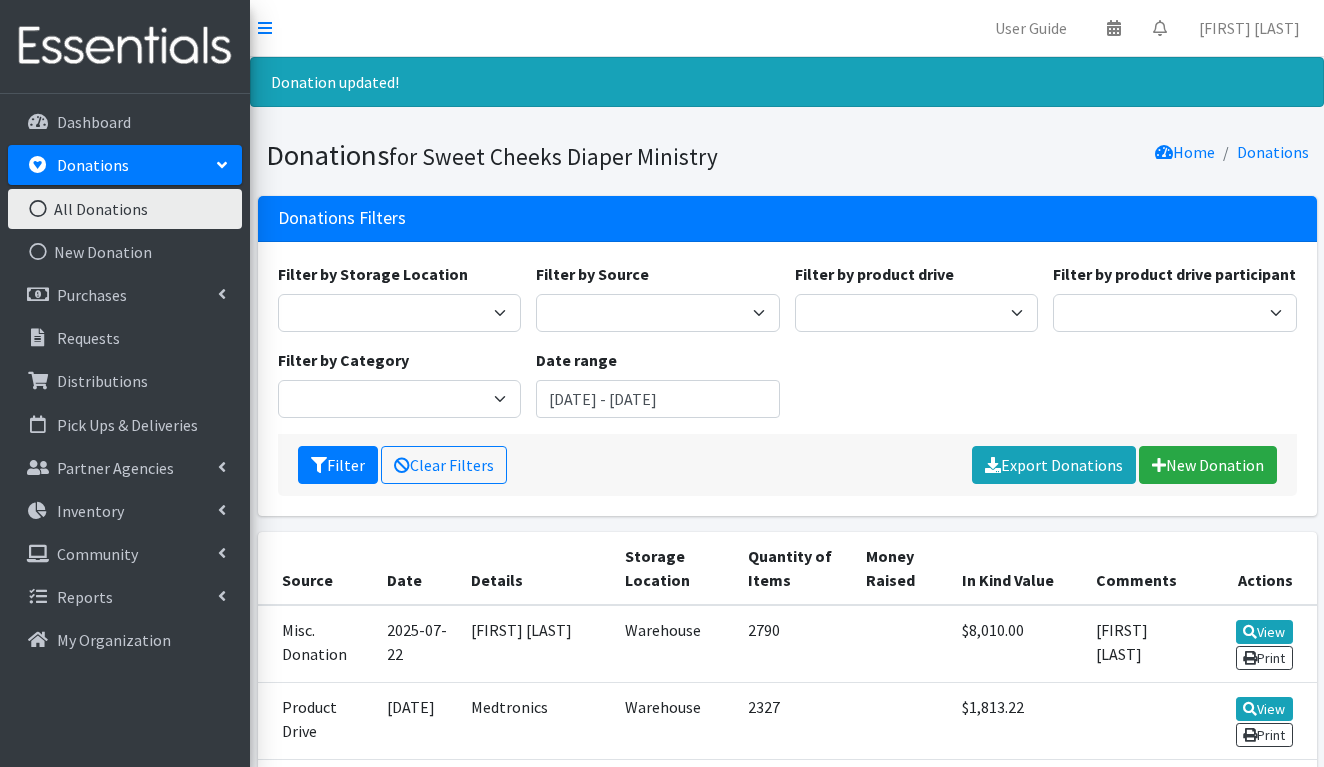 scroll, scrollTop: 0, scrollLeft: 0, axis: both 